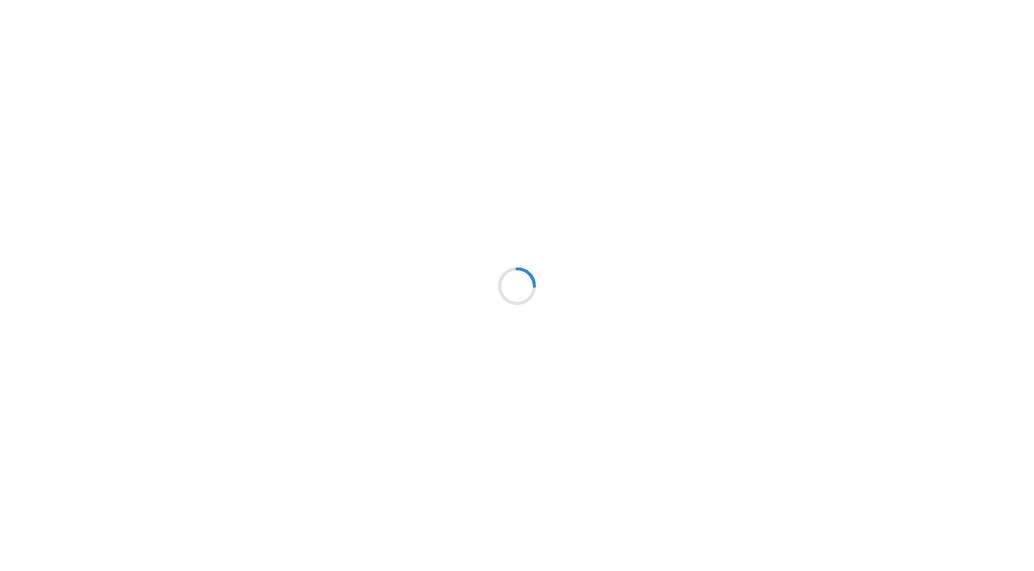 scroll, scrollTop: 0, scrollLeft: 0, axis: both 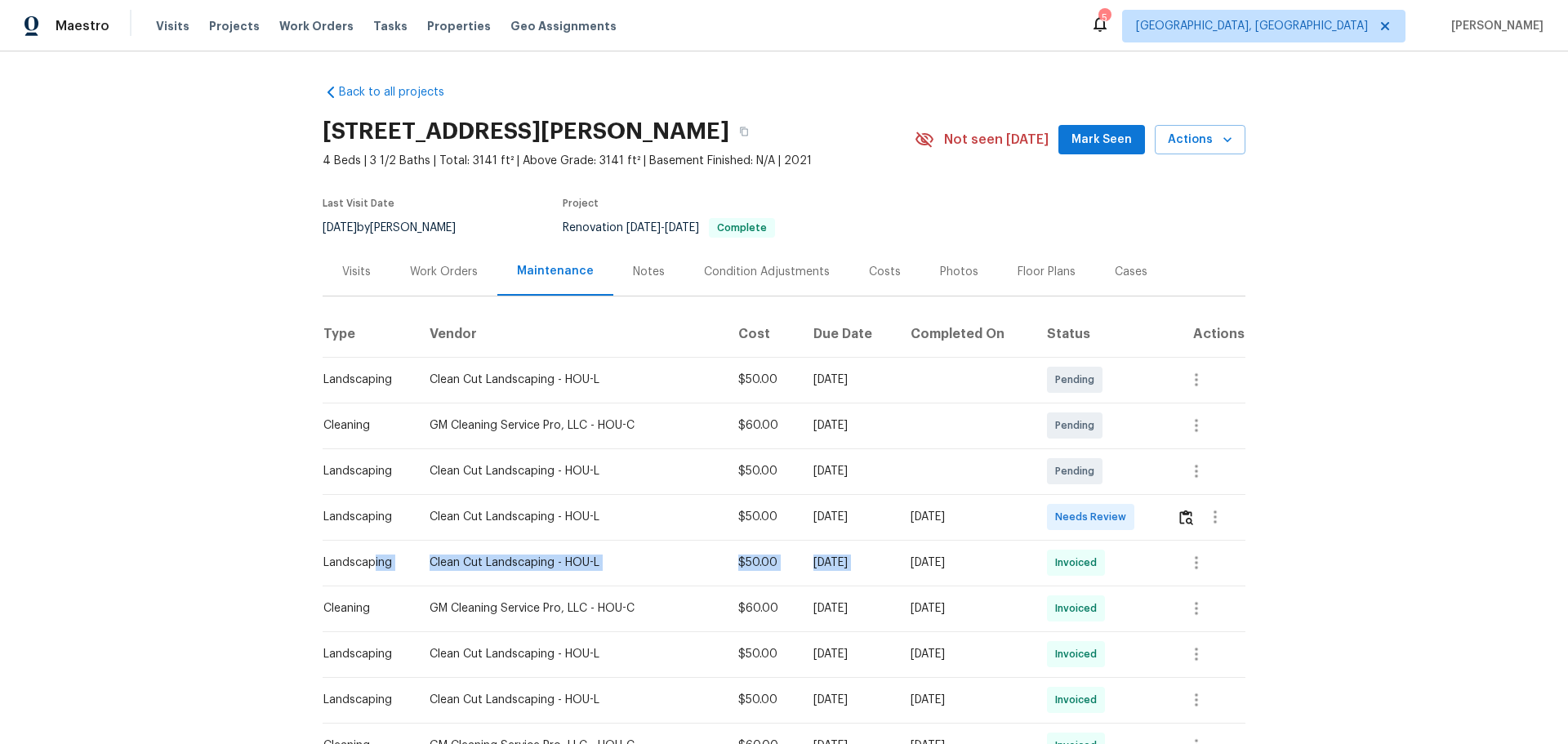 drag, startPoint x: 371, startPoint y: 543, endPoint x: 947, endPoint y: 550, distance: 576.04253 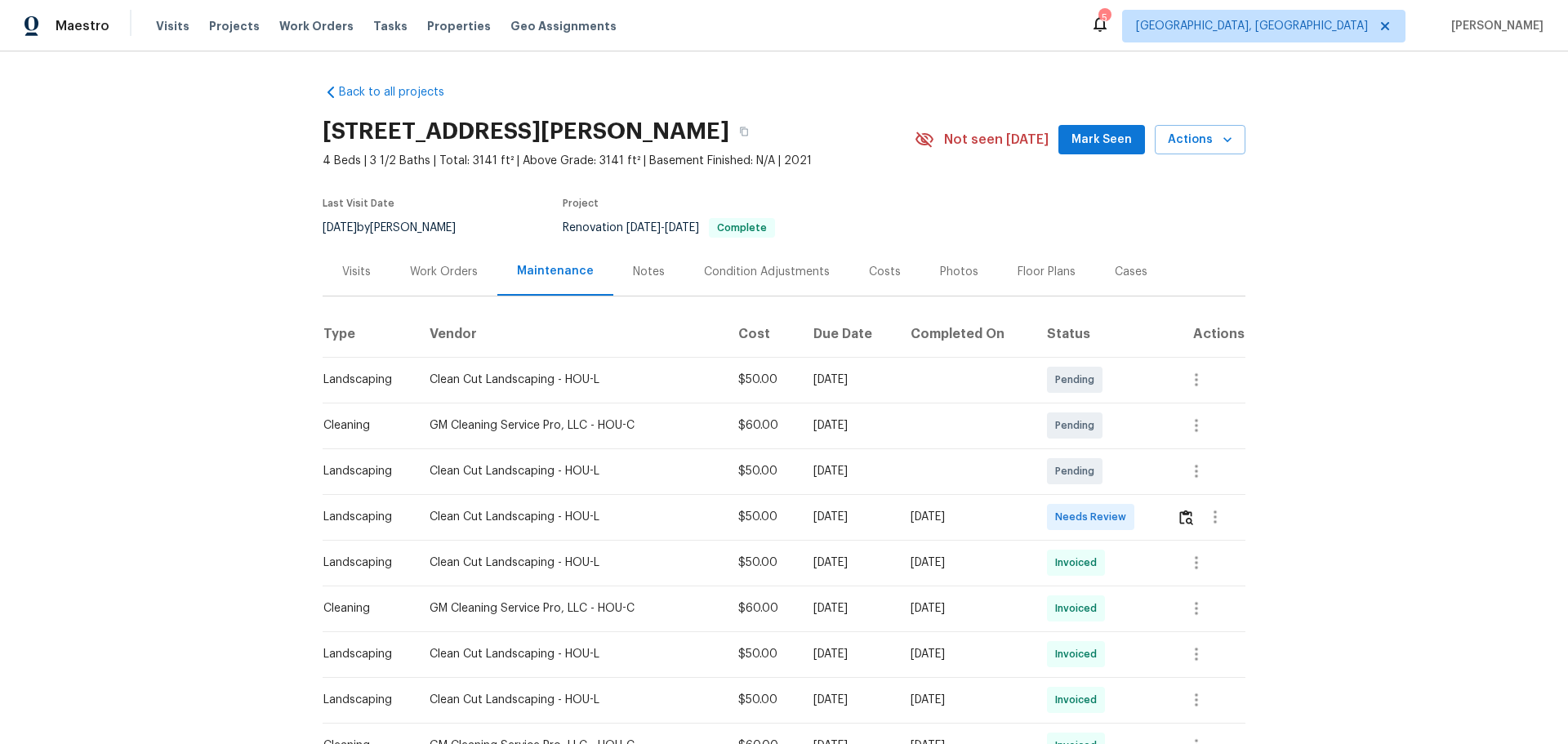 click on "Wed, Jul 09 2025" at bounding box center (965, 563) 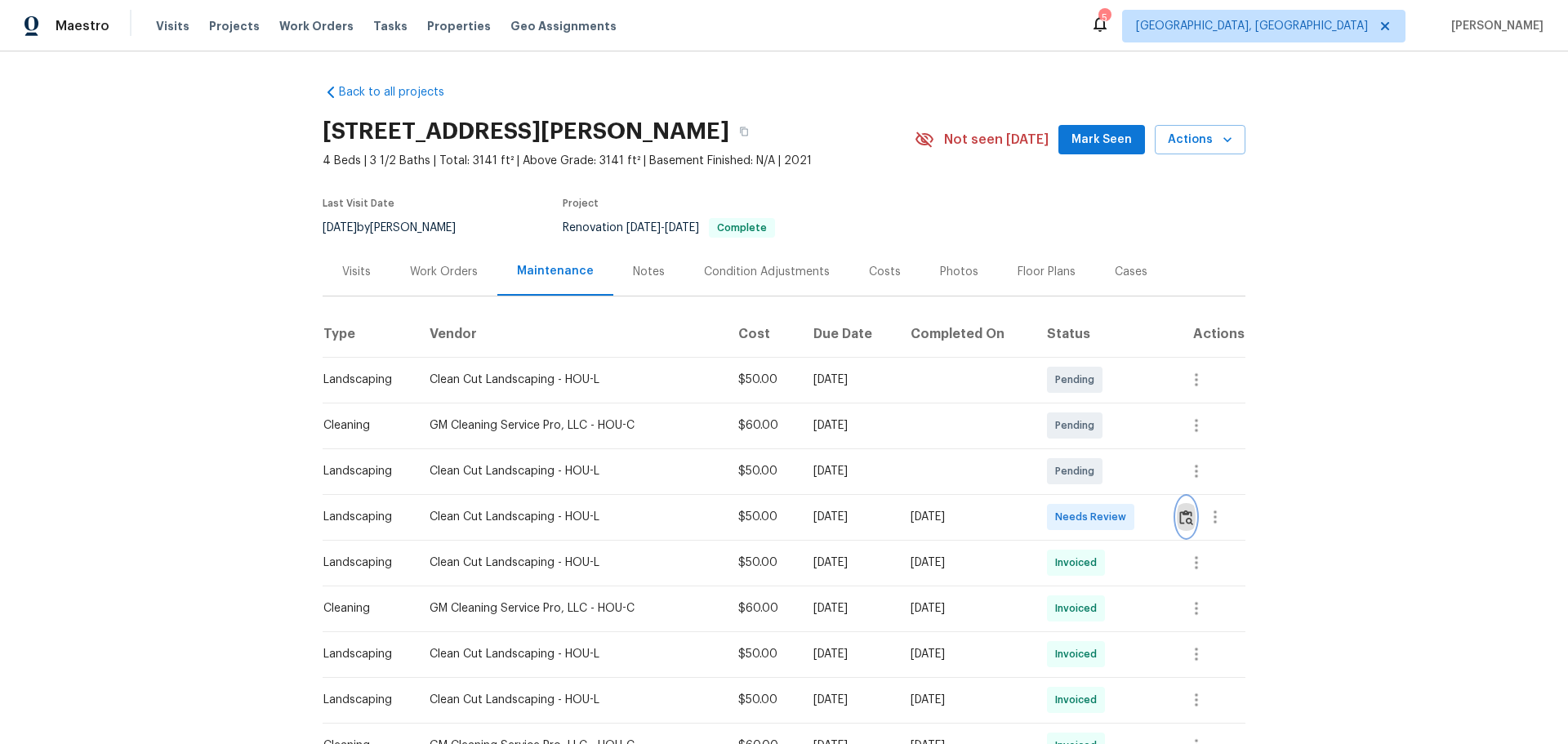 click at bounding box center (1186, 517) 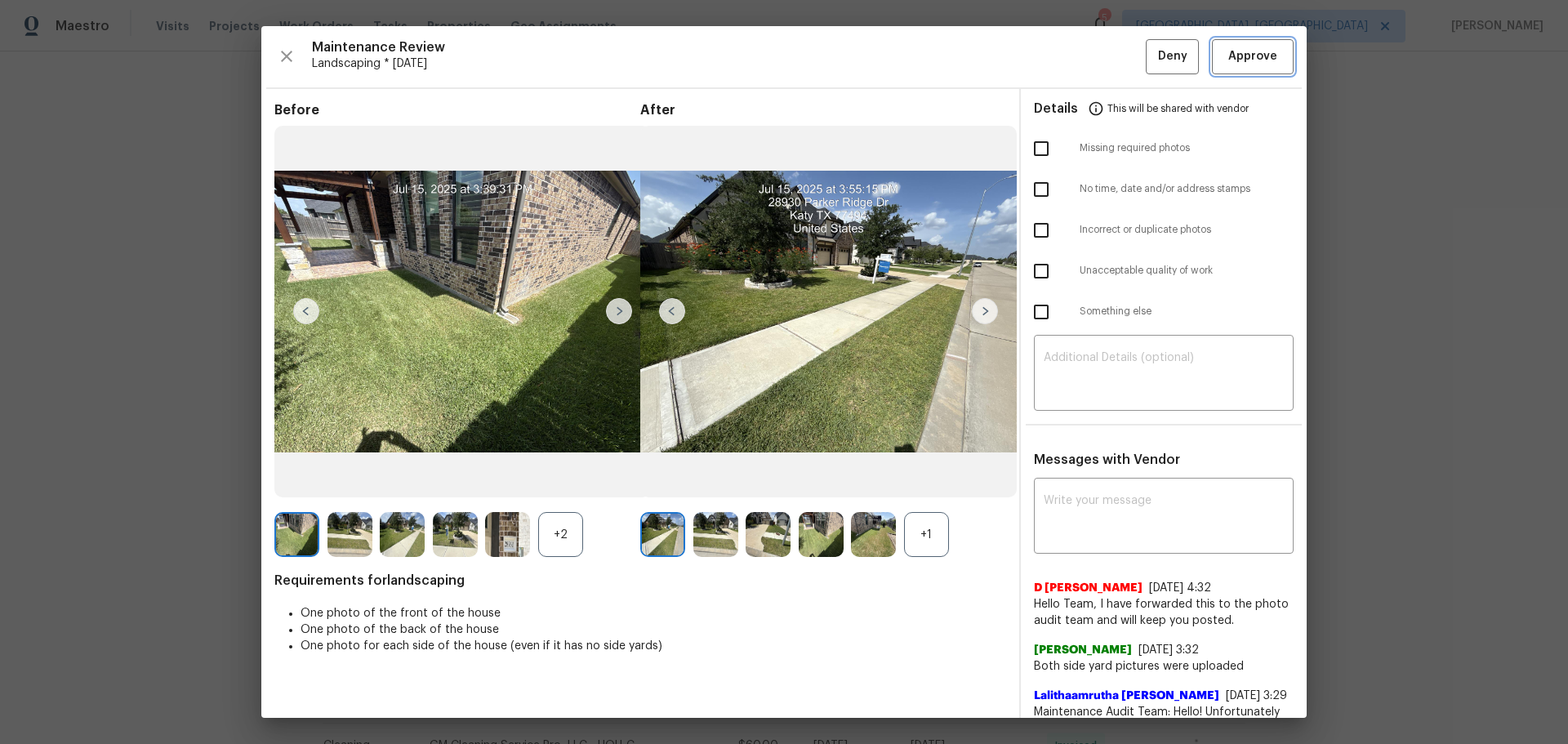 click on "Approve" at bounding box center (1253, 56) 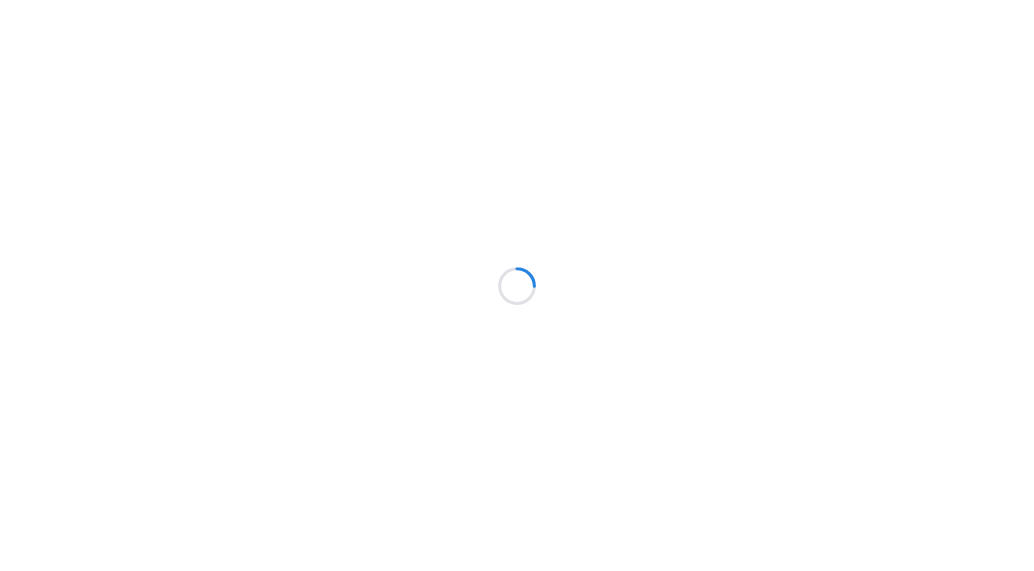 scroll, scrollTop: 0, scrollLeft: 0, axis: both 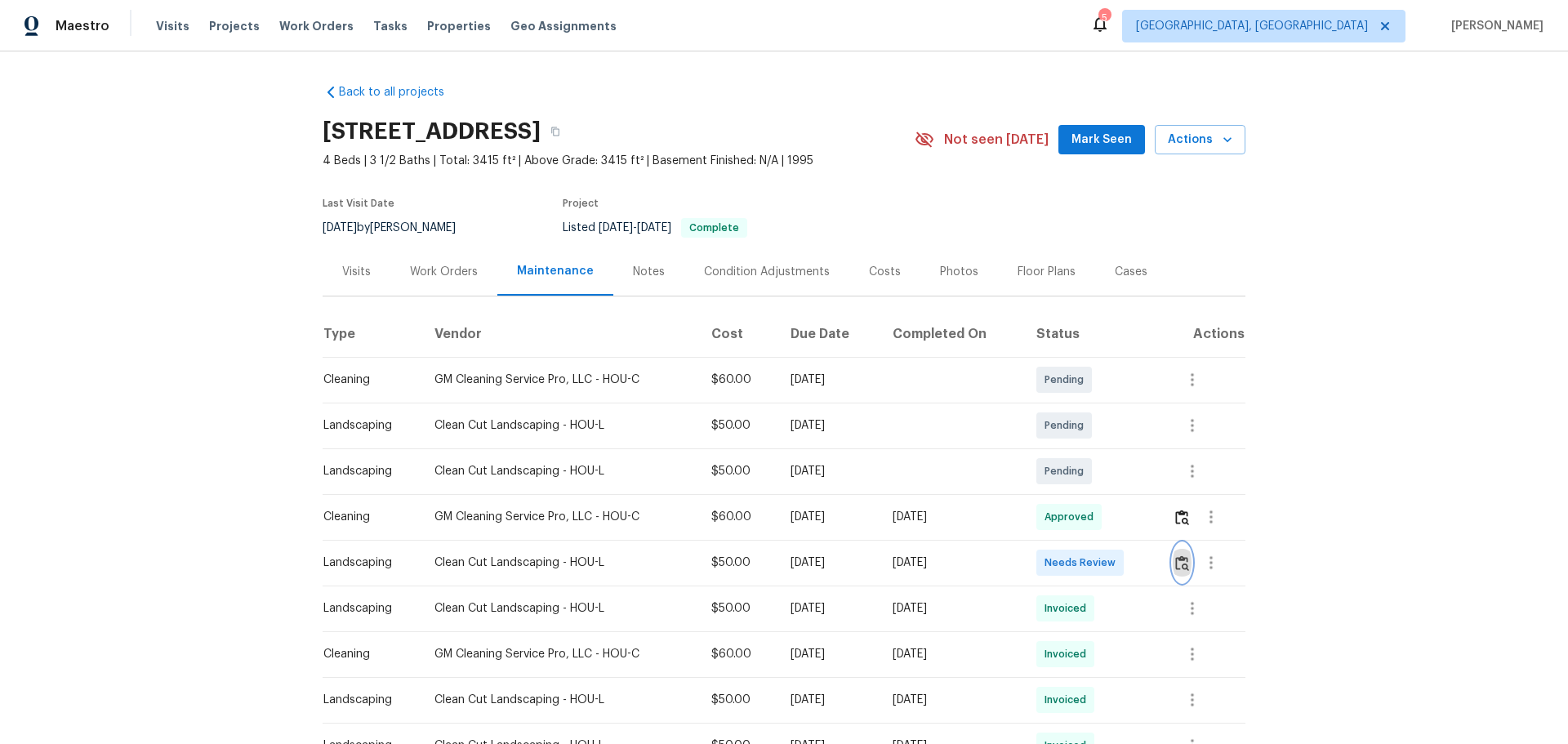 click at bounding box center [1182, 563] 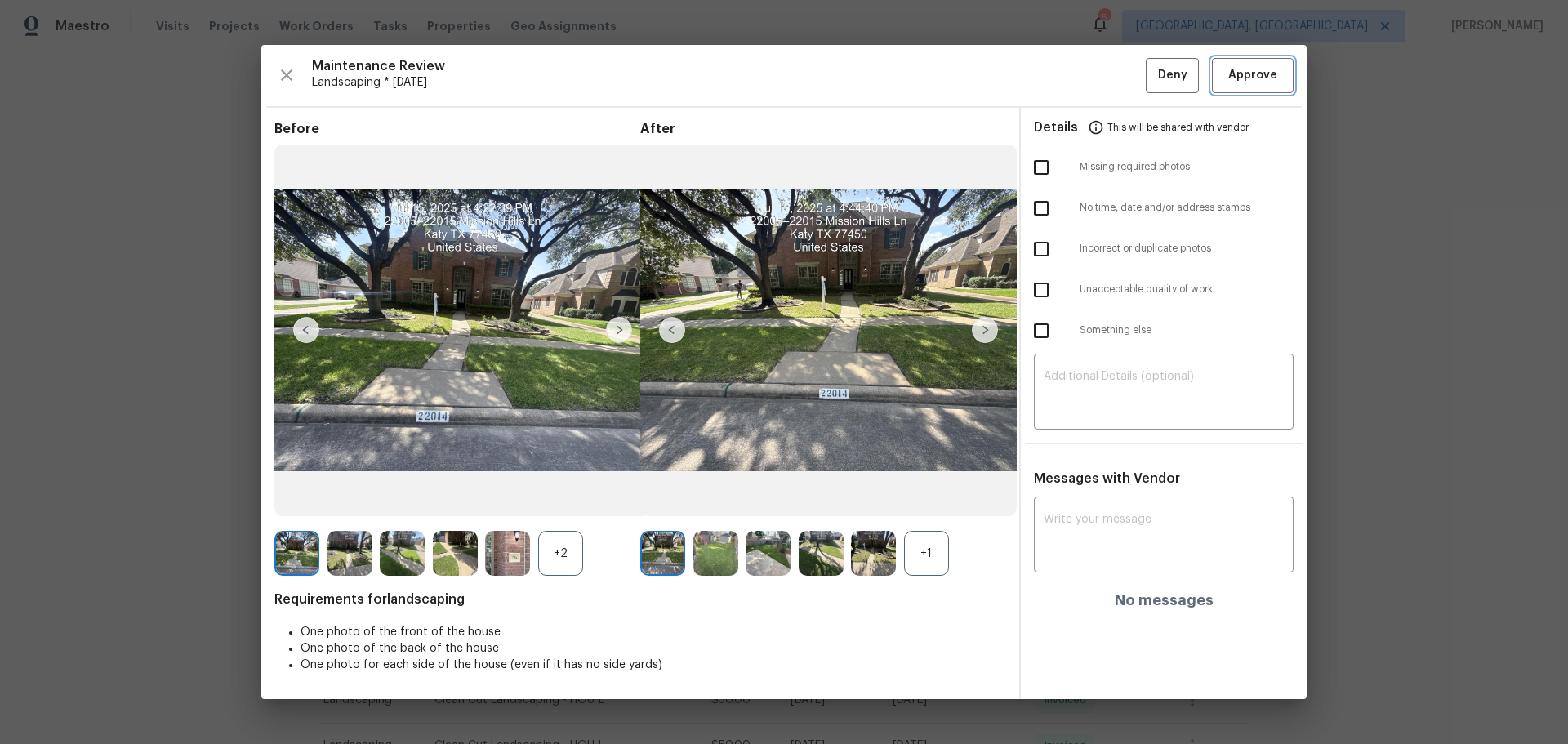 click on "Approve" at bounding box center [1253, 75] 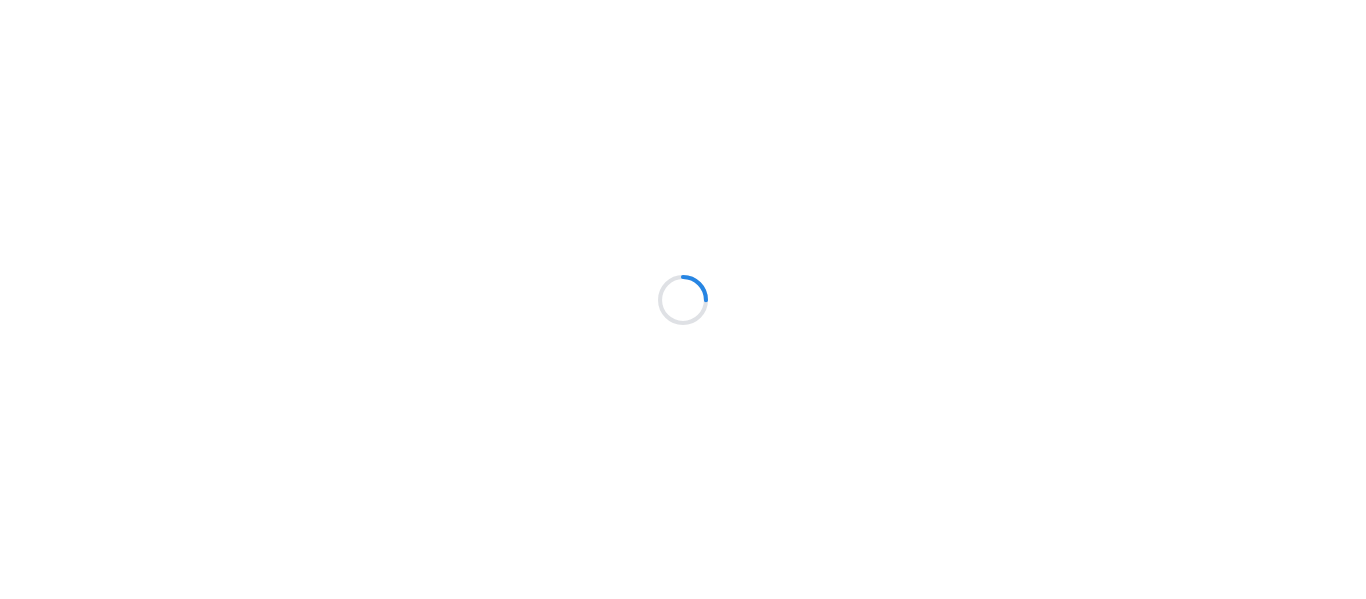 scroll, scrollTop: 0, scrollLeft: 0, axis: both 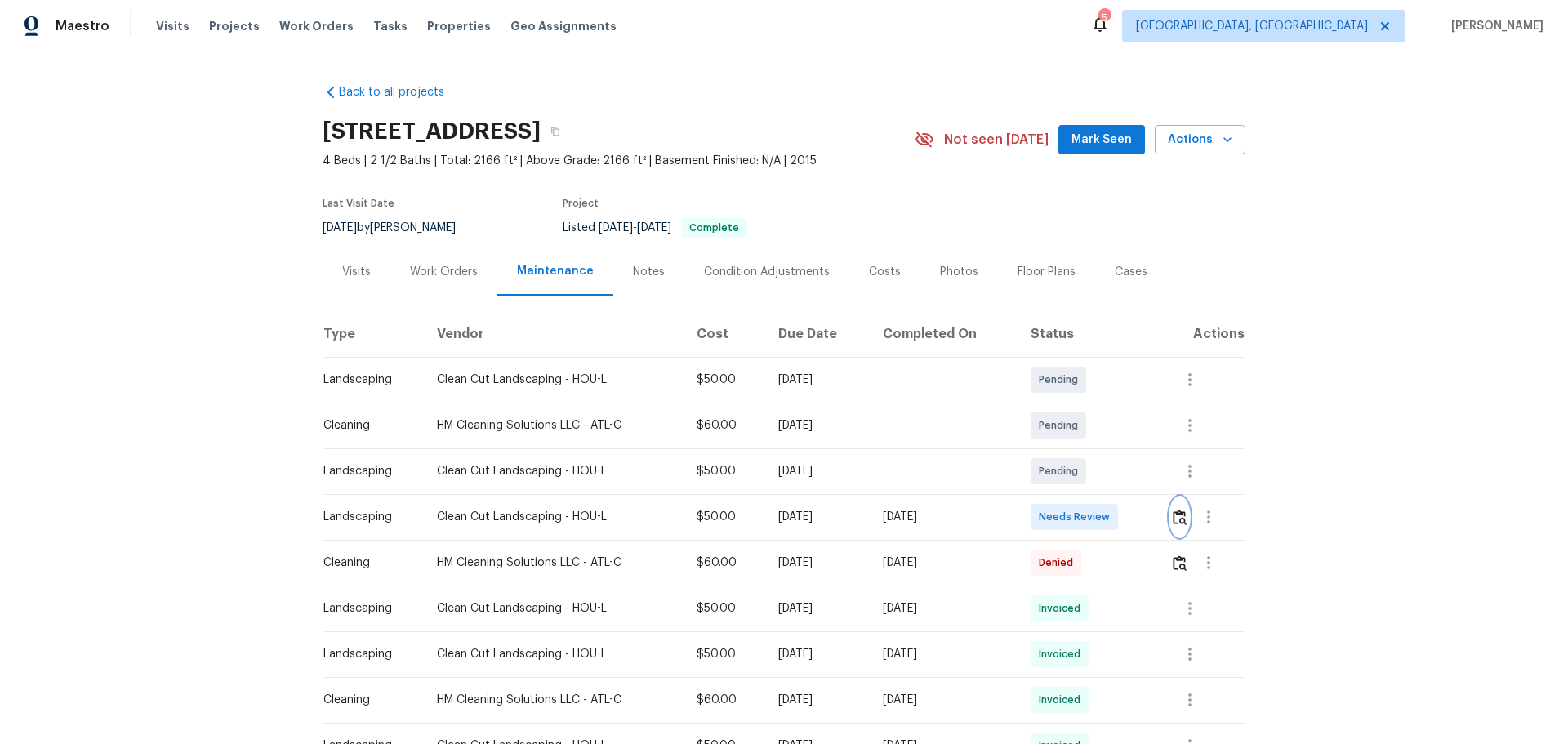 click at bounding box center [1179, 517] 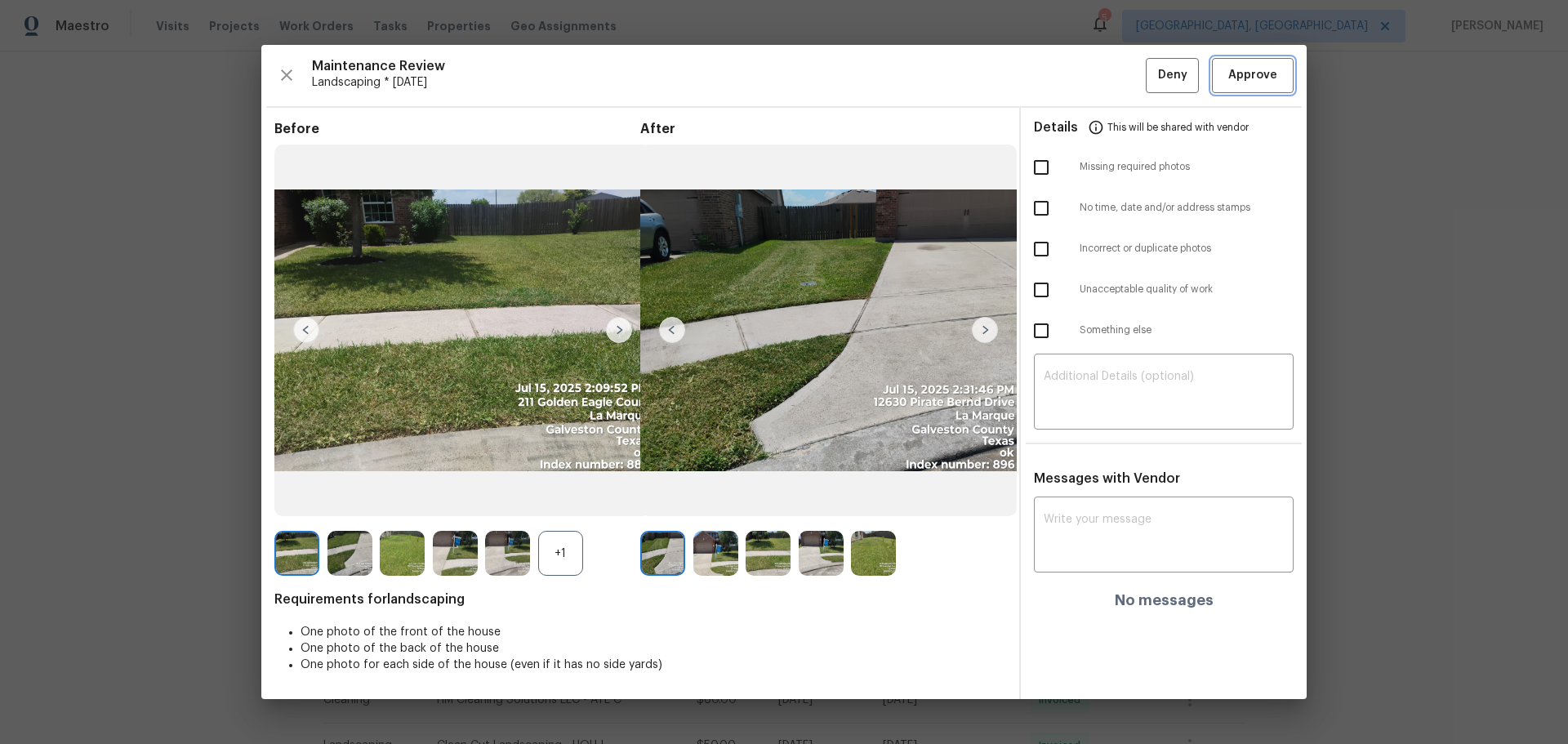 click on "Approve" at bounding box center (1253, 75) 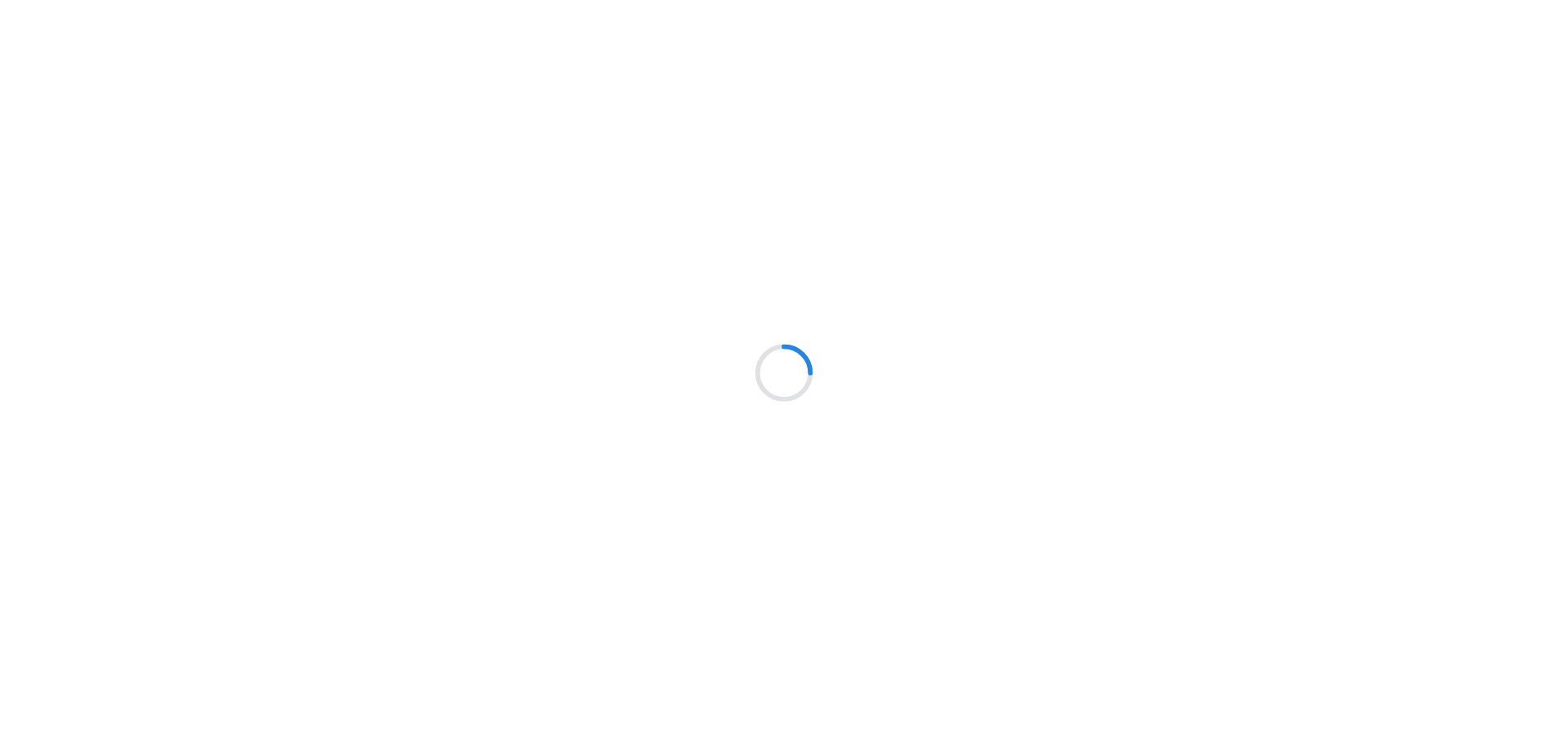 scroll, scrollTop: 0, scrollLeft: 0, axis: both 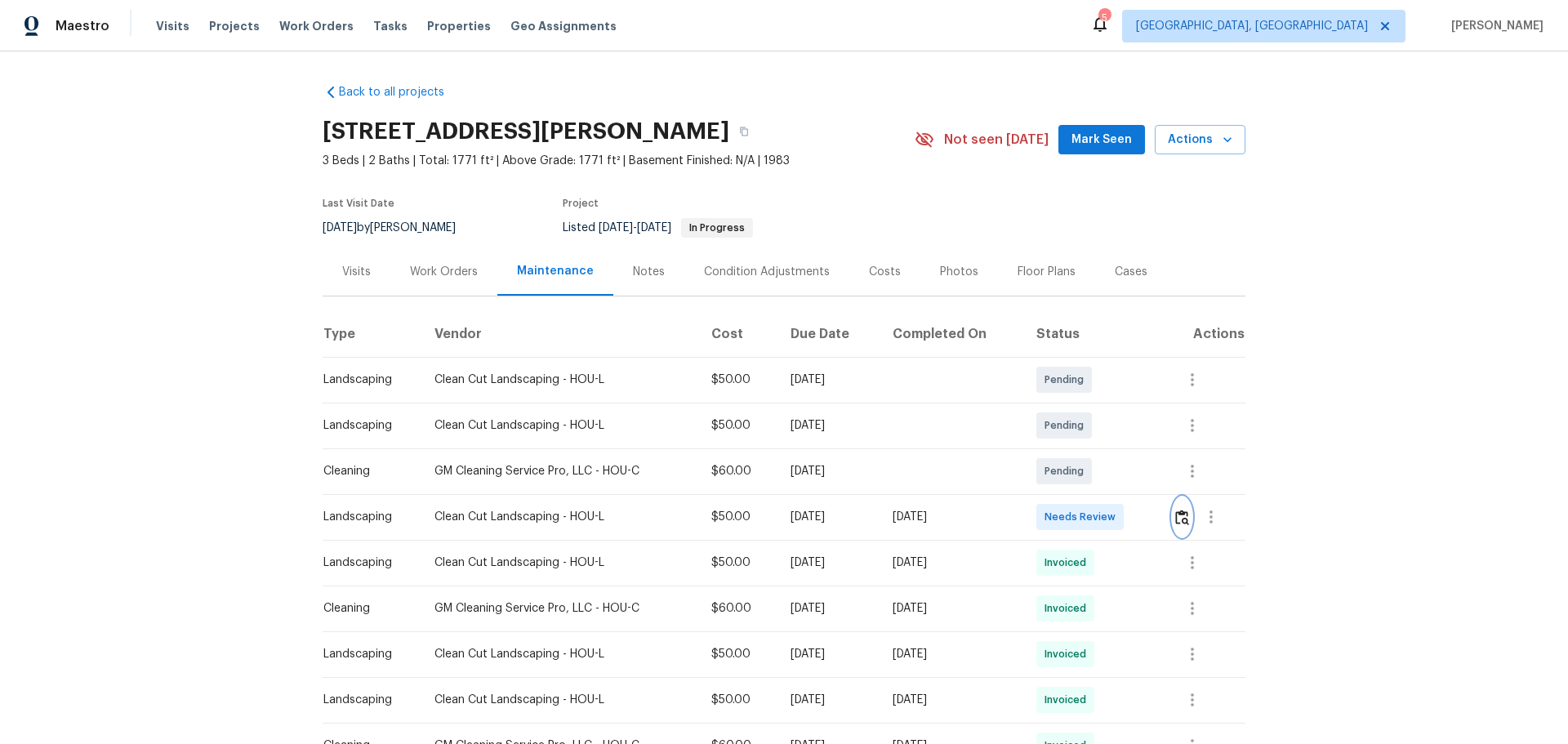 click at bounding box center [1182, 517] 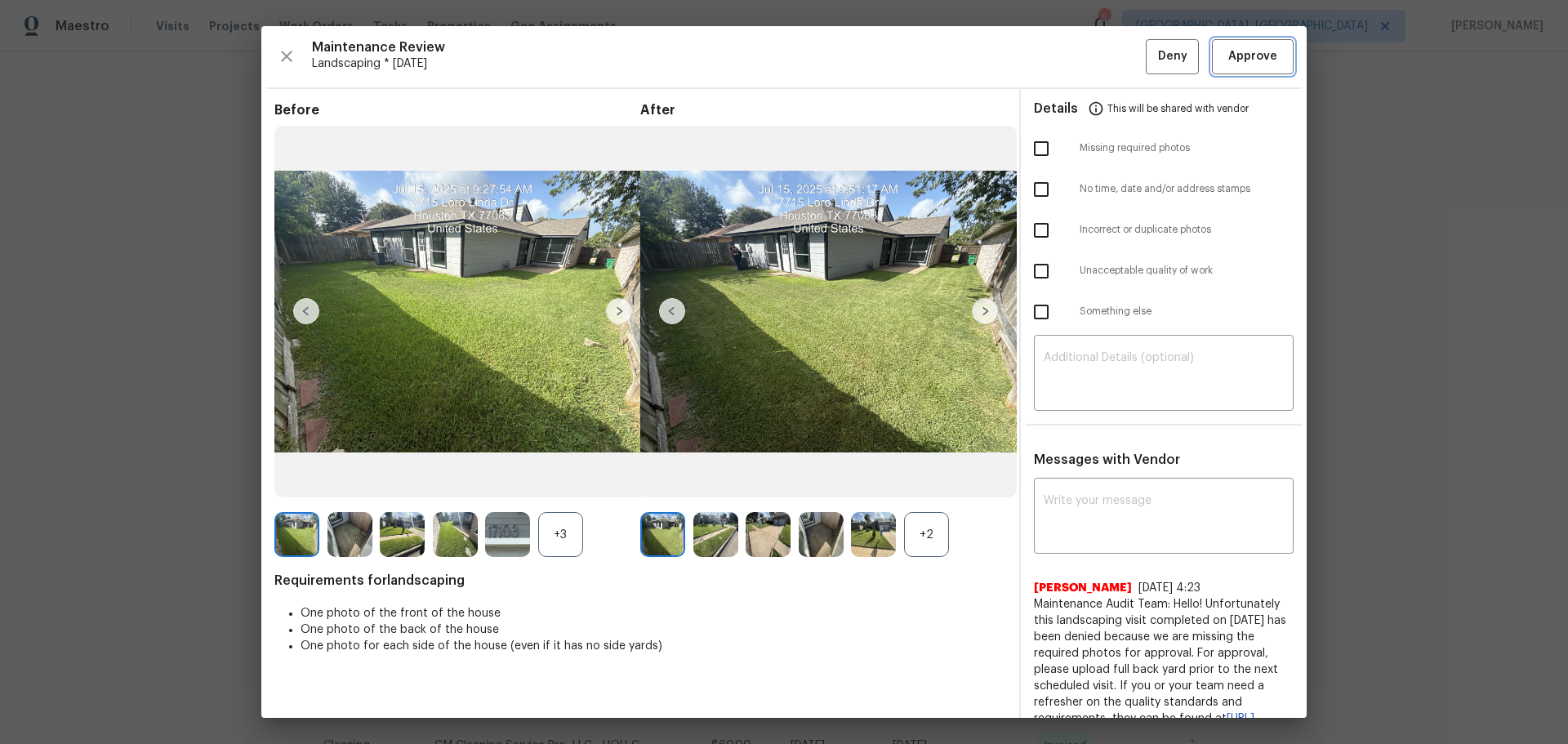 click on "Approve" at bounding box center [1253, 56] 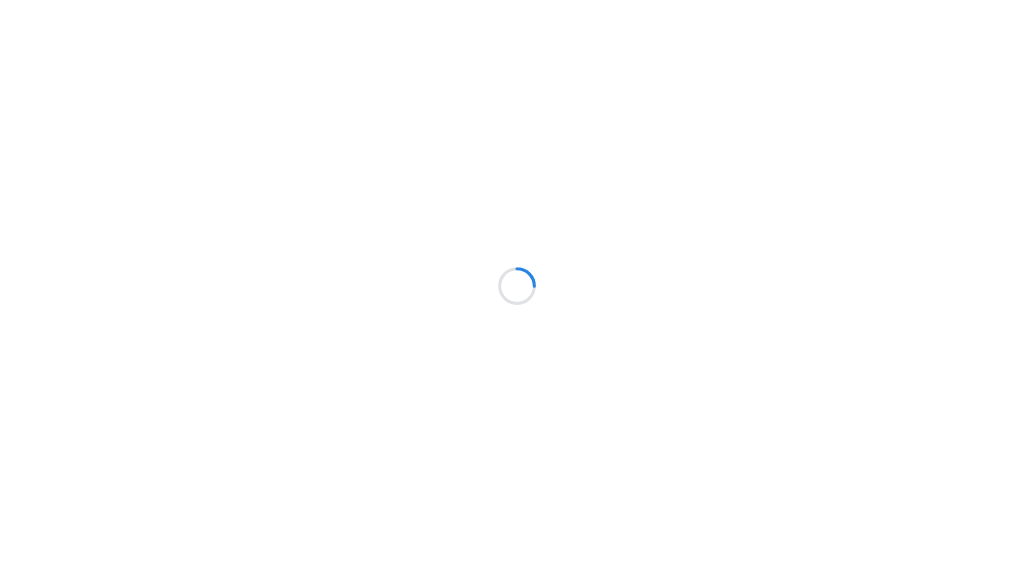 scroll, scrollTop: 0, scrollLeft: 0, axis: both 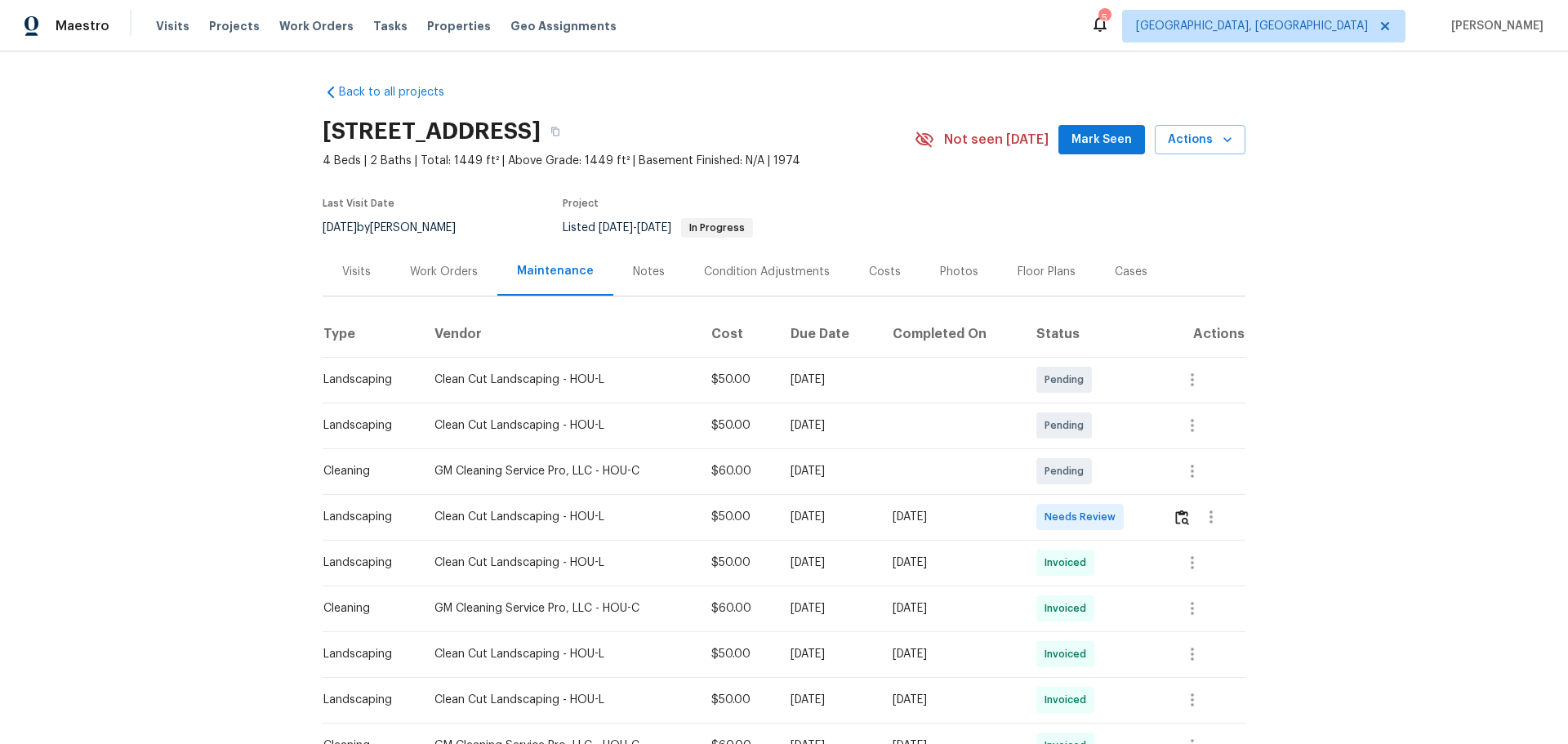 click at bounding box center [1203, 517] 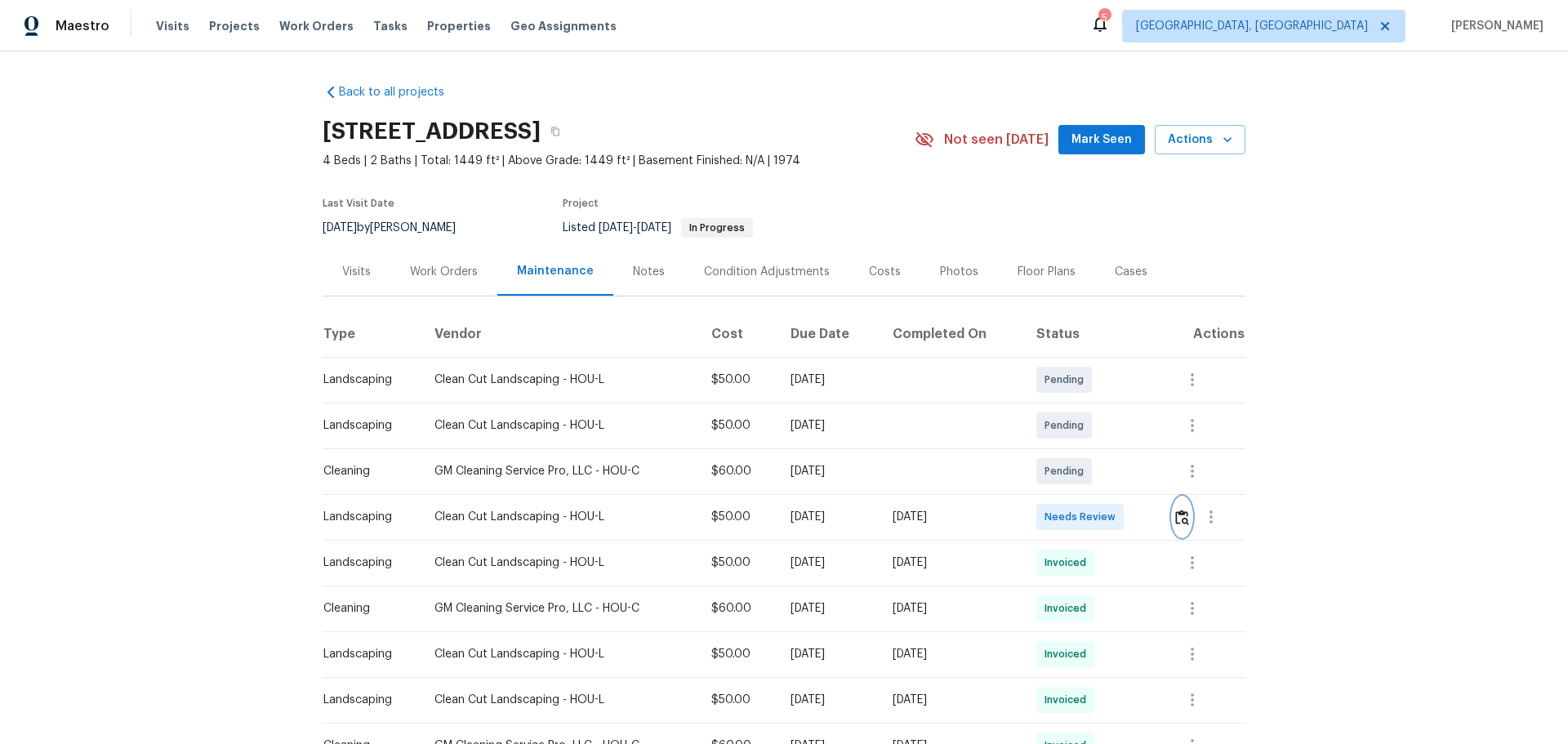 click at bounding box center [1182, 517] 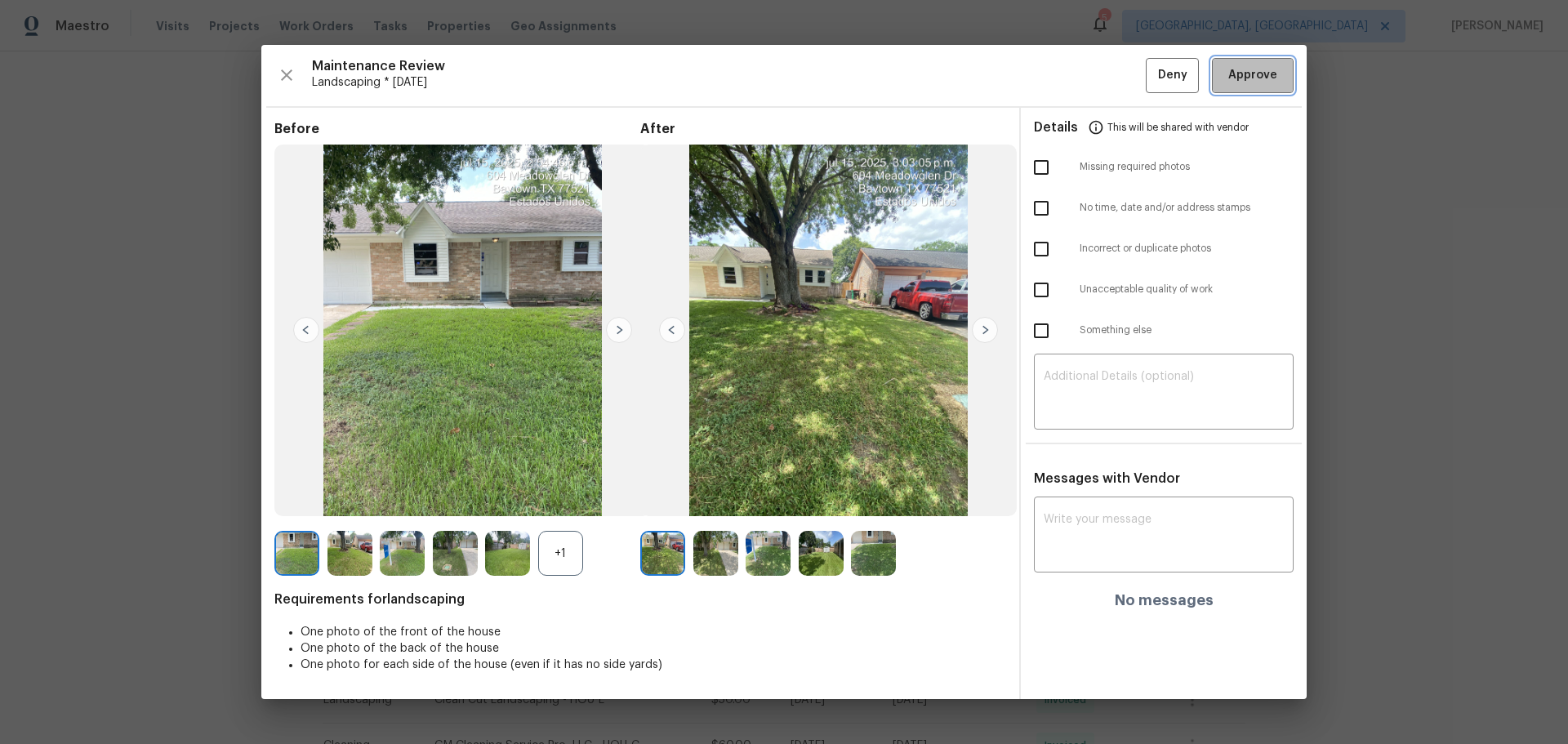click on "Approve" at bounding box center (1253, 75) 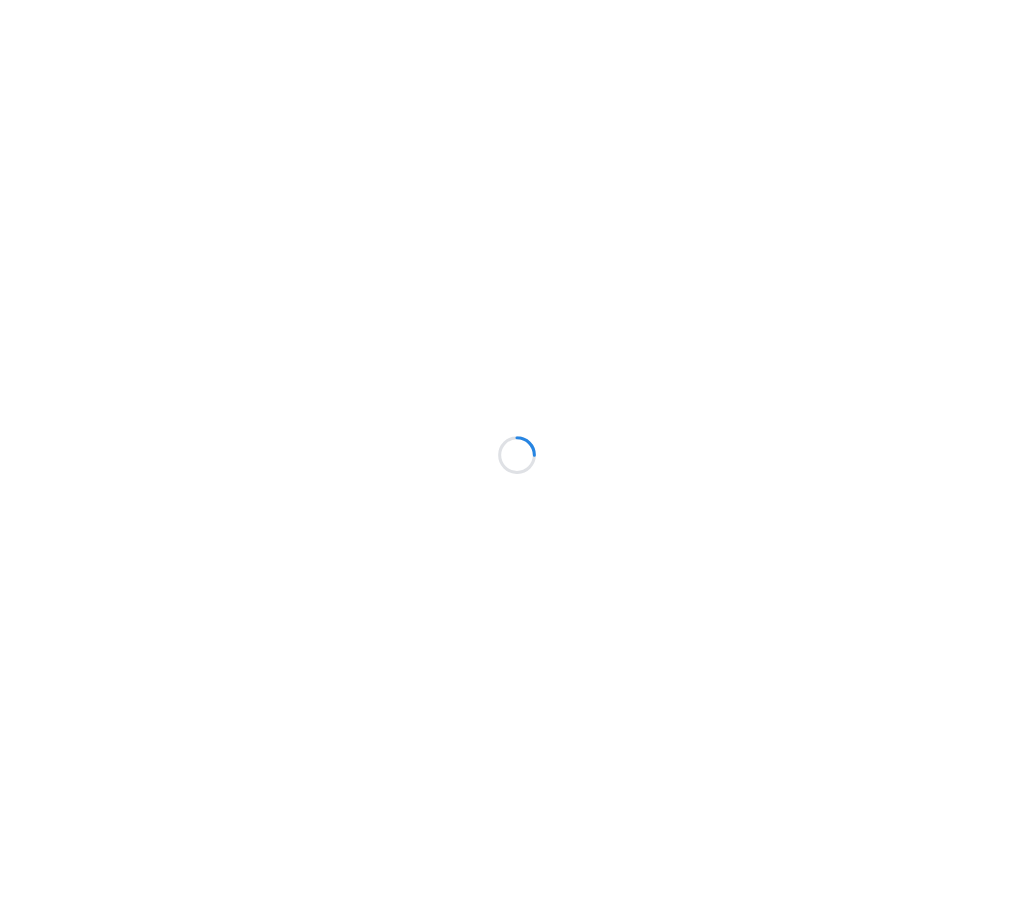 scroll, scrollTop: 0, scrollLeft: 0, axis: both 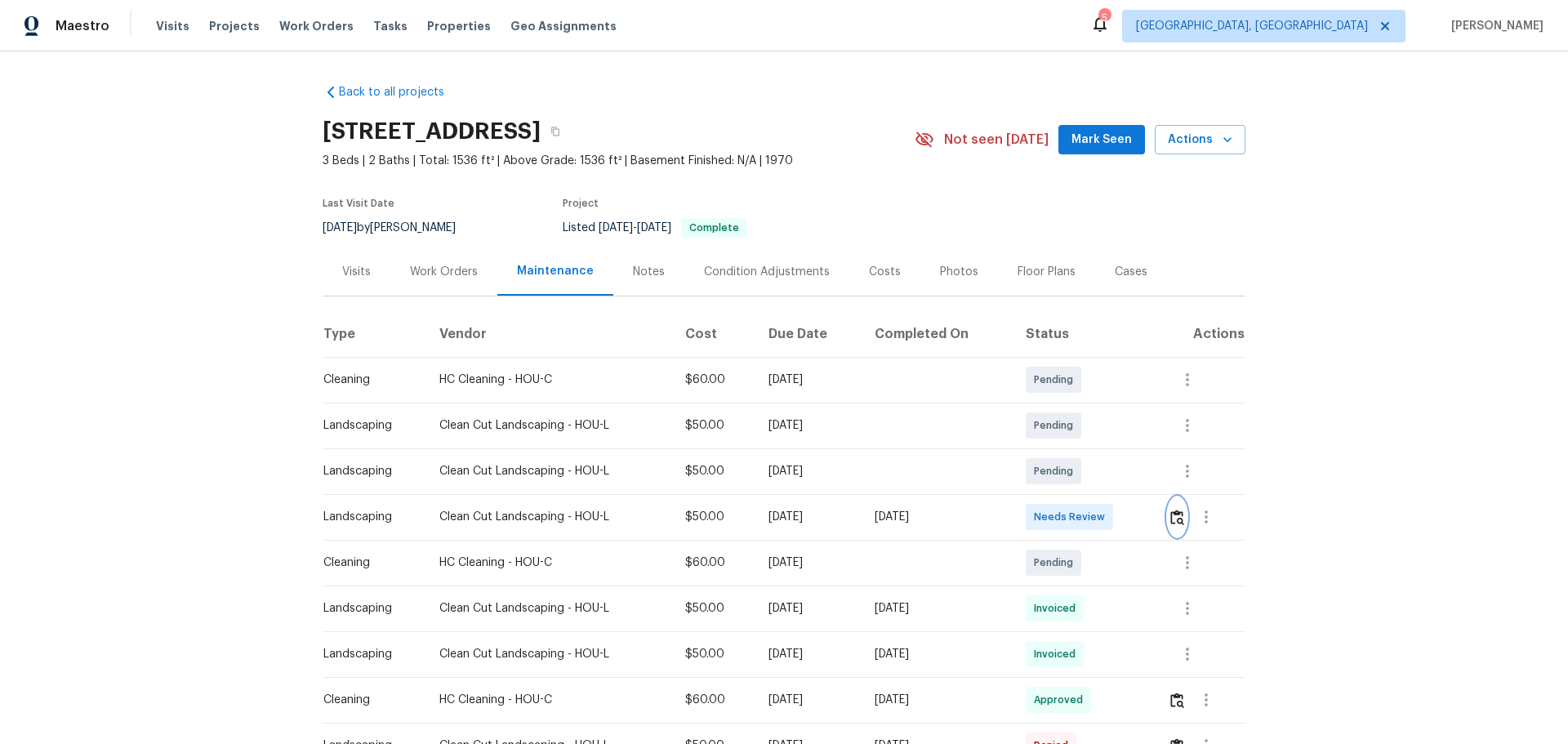 click at bounding box center (1177, 517) 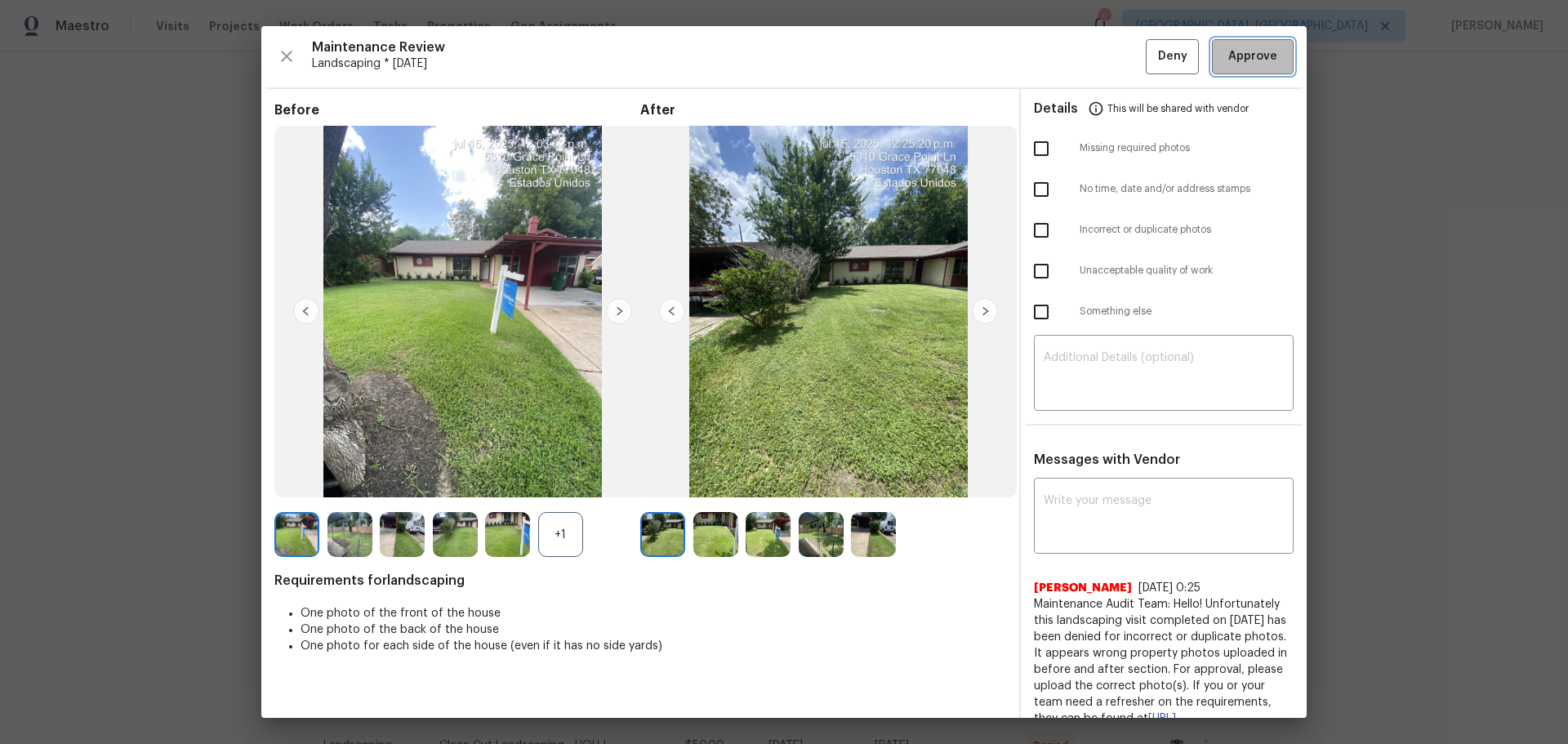 click on "Approve" at bounding box center (1253, 56) 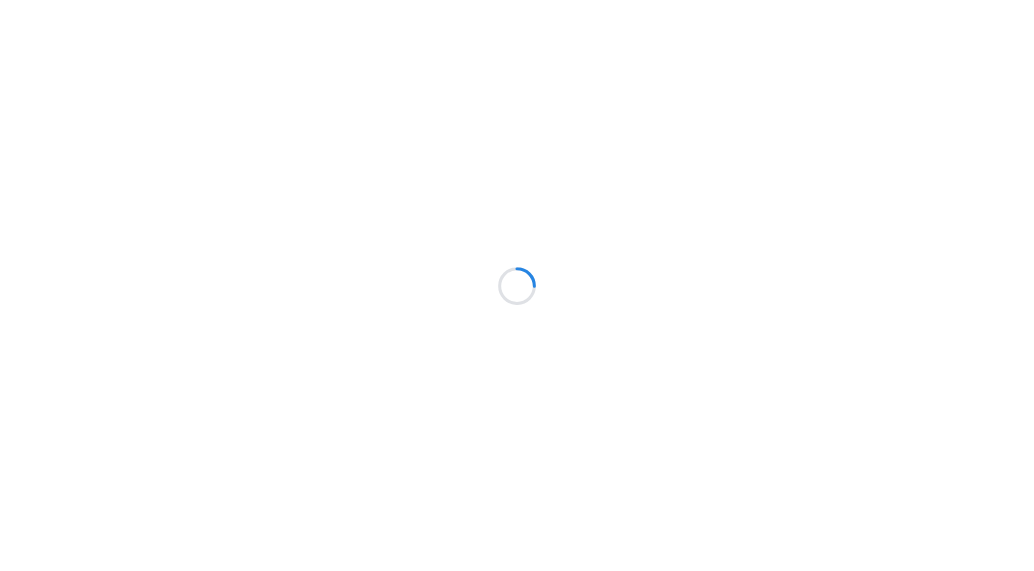 scroll, scrollTop: 0, scrollLeft: 0, axis: both 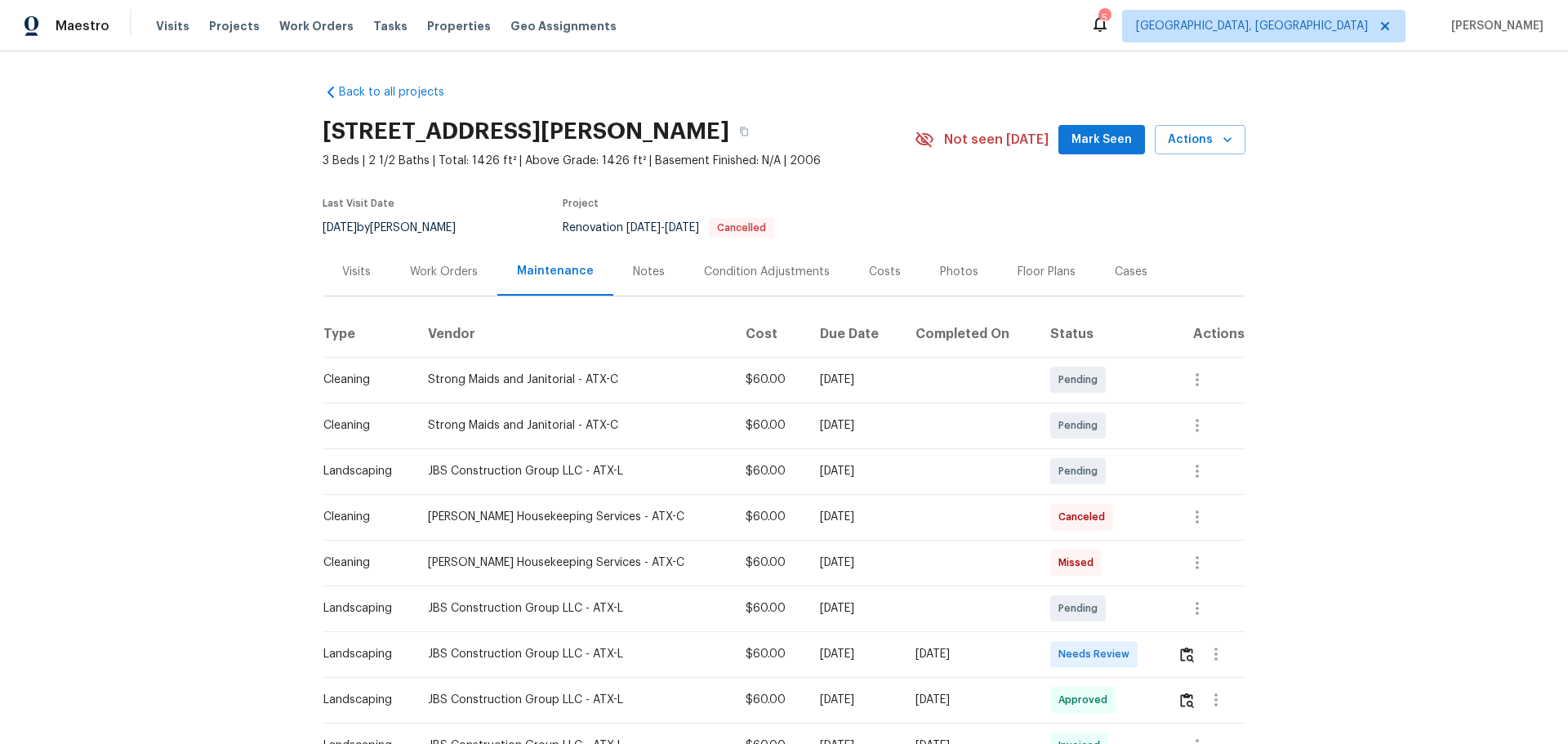 click at bounding box center (1205, 654) 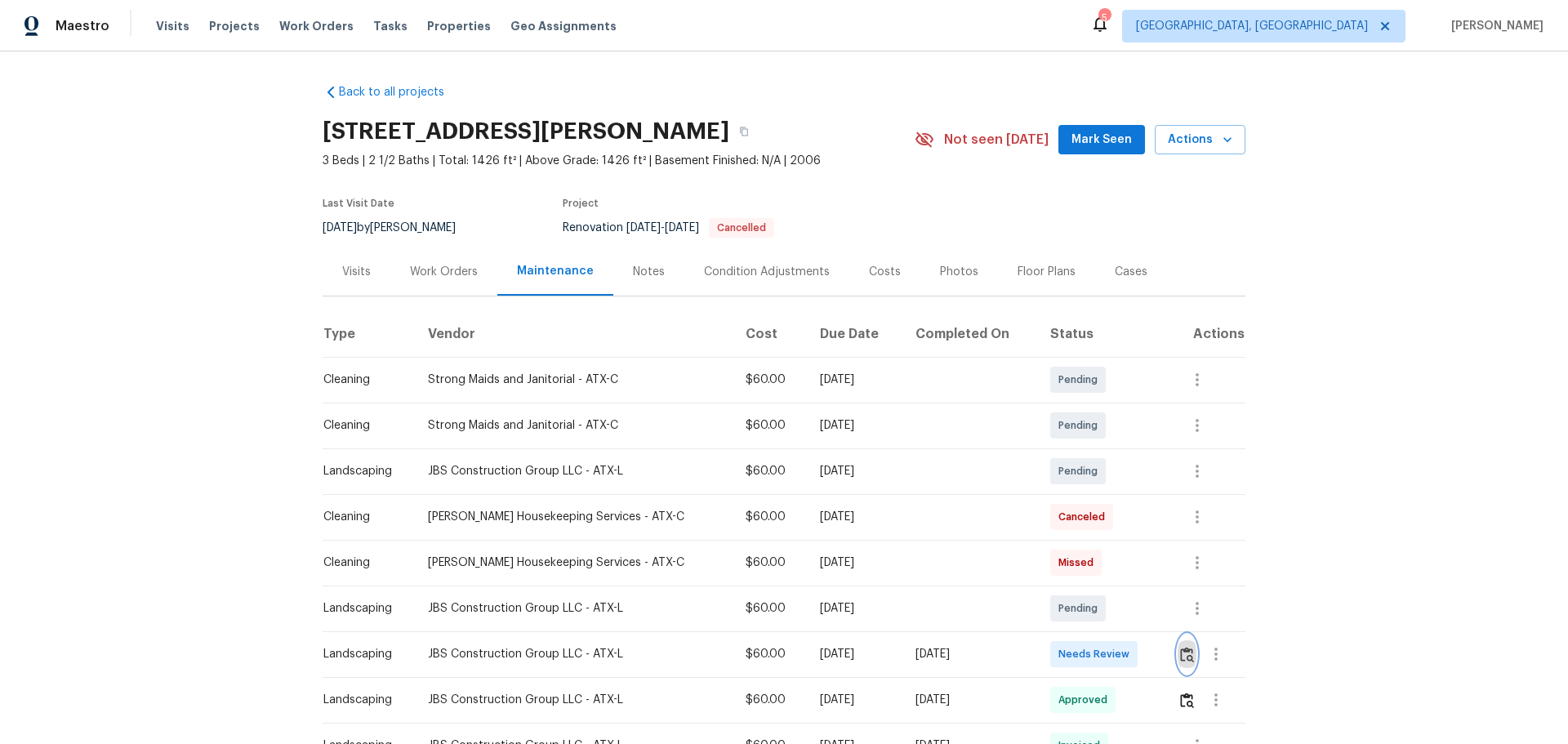 click at bounding box center (1187, 654) 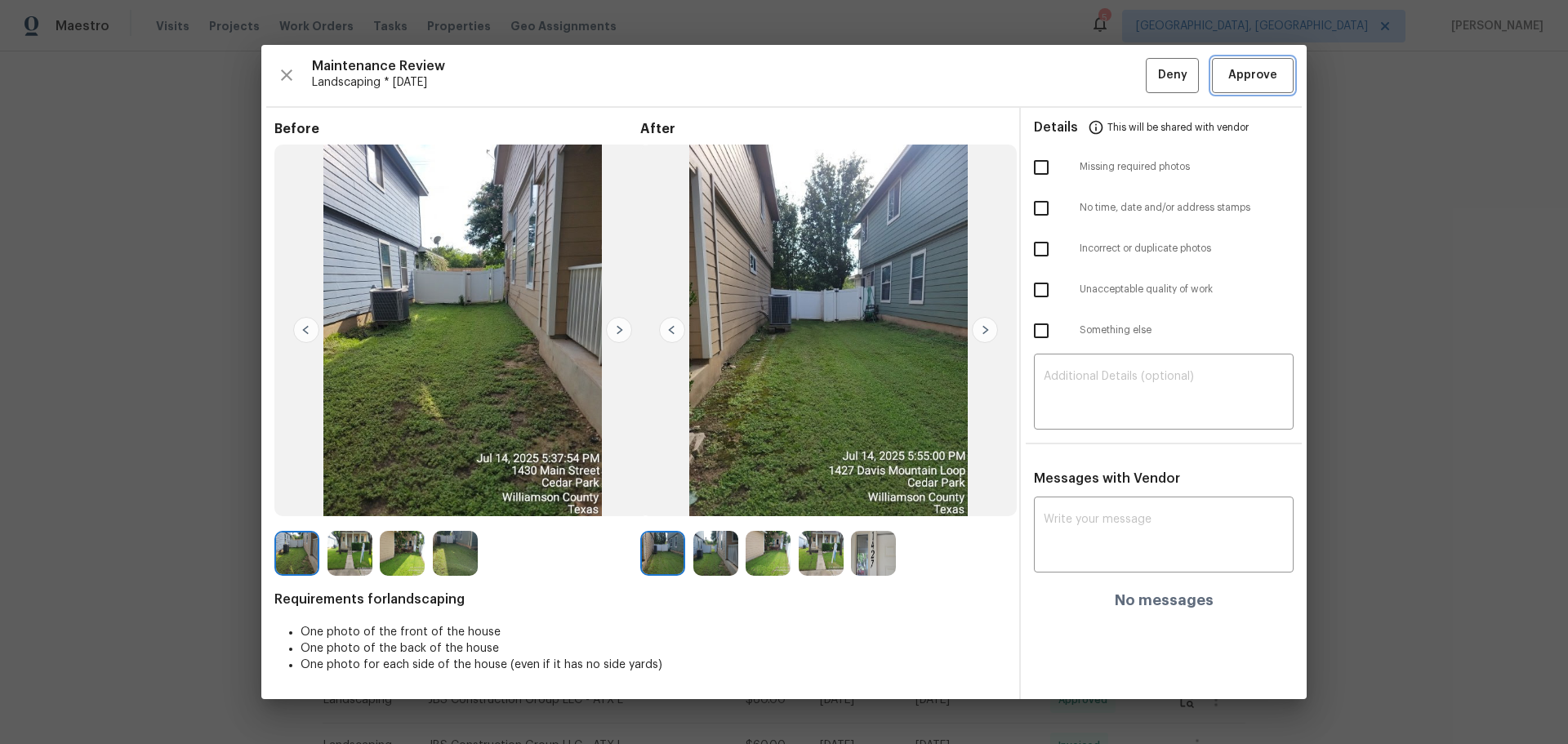 click on "Approve" at bounding box center (1253, 75) 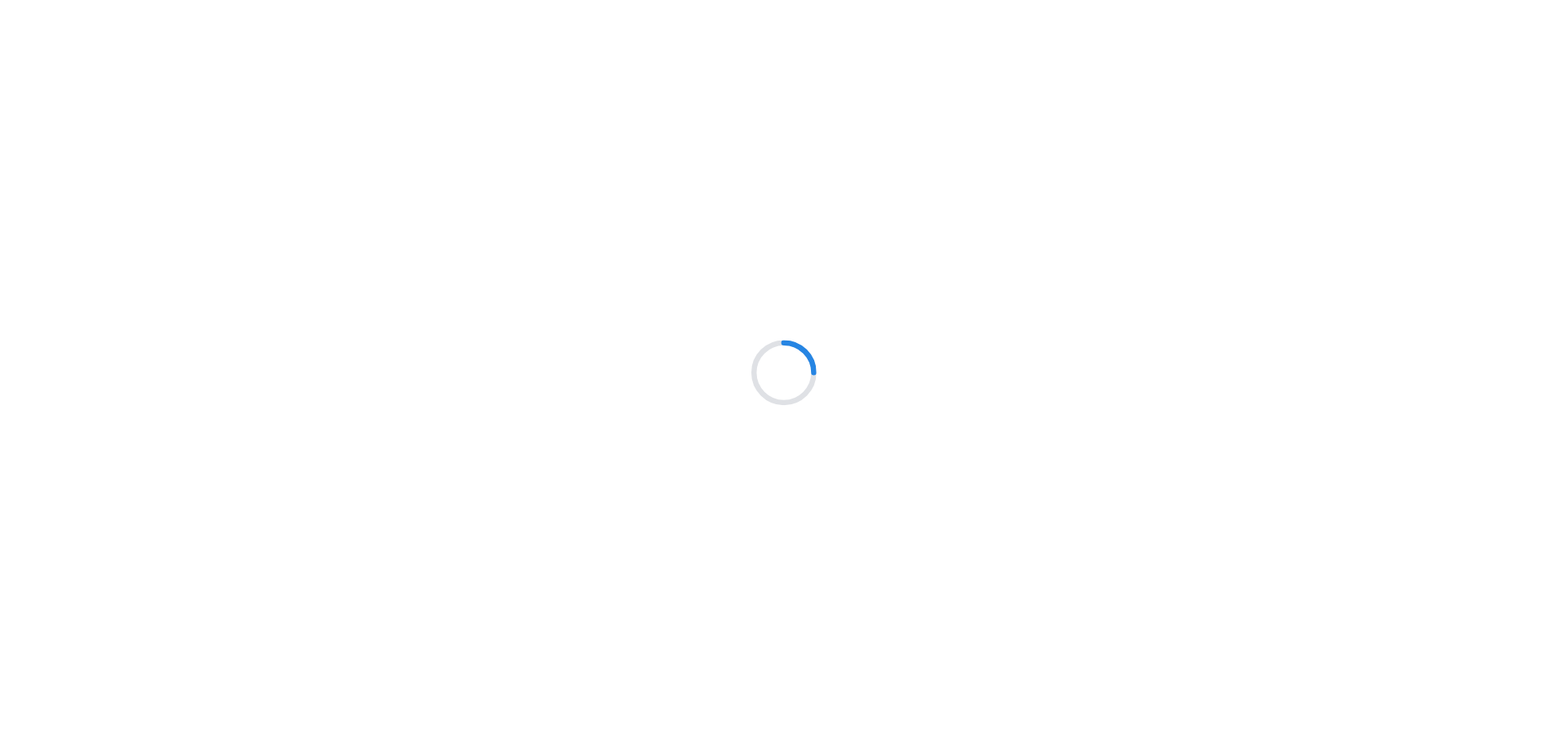 scroll, scrollTop: 0, scrollLeft: 0, axis: both 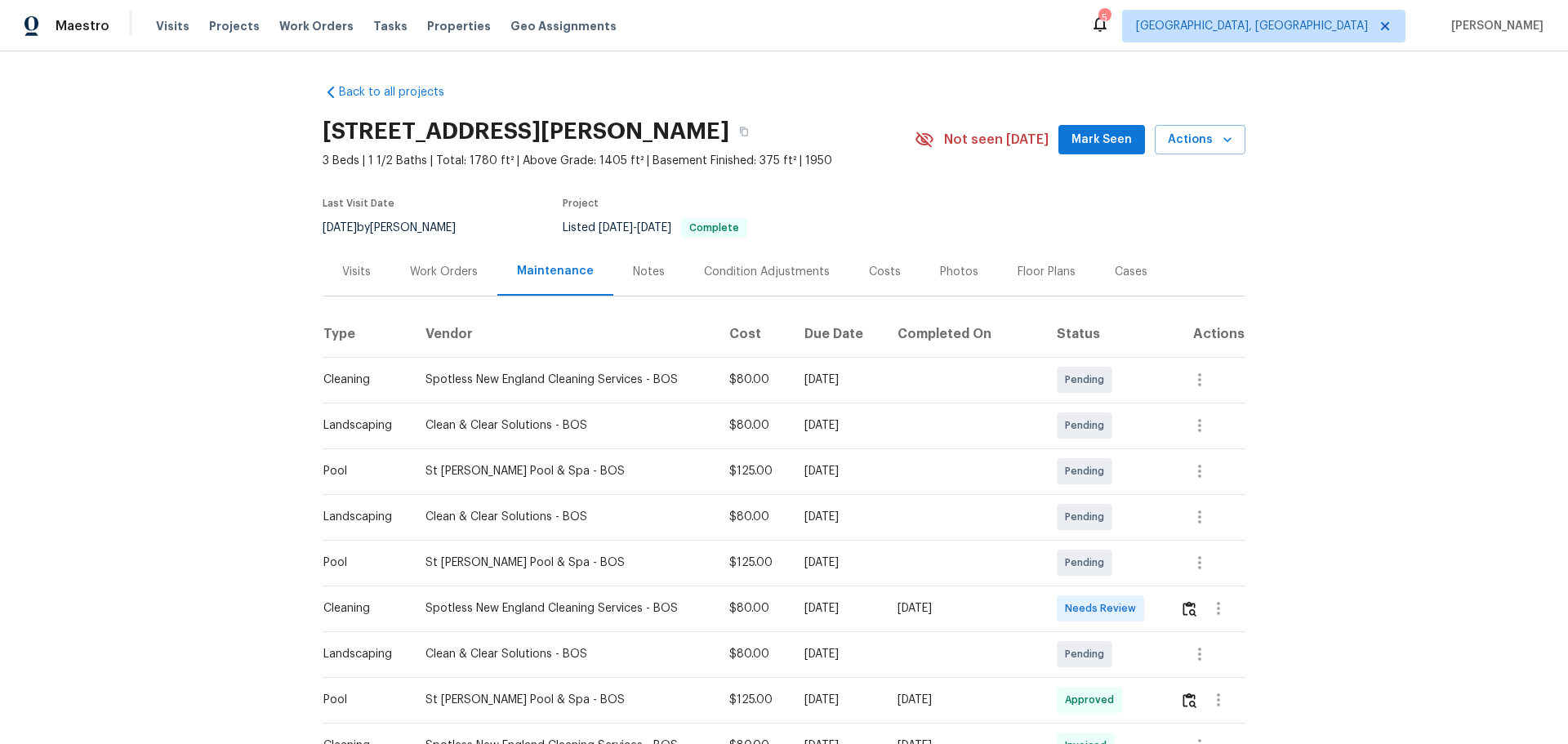 click at bounding box center [1206, 608] 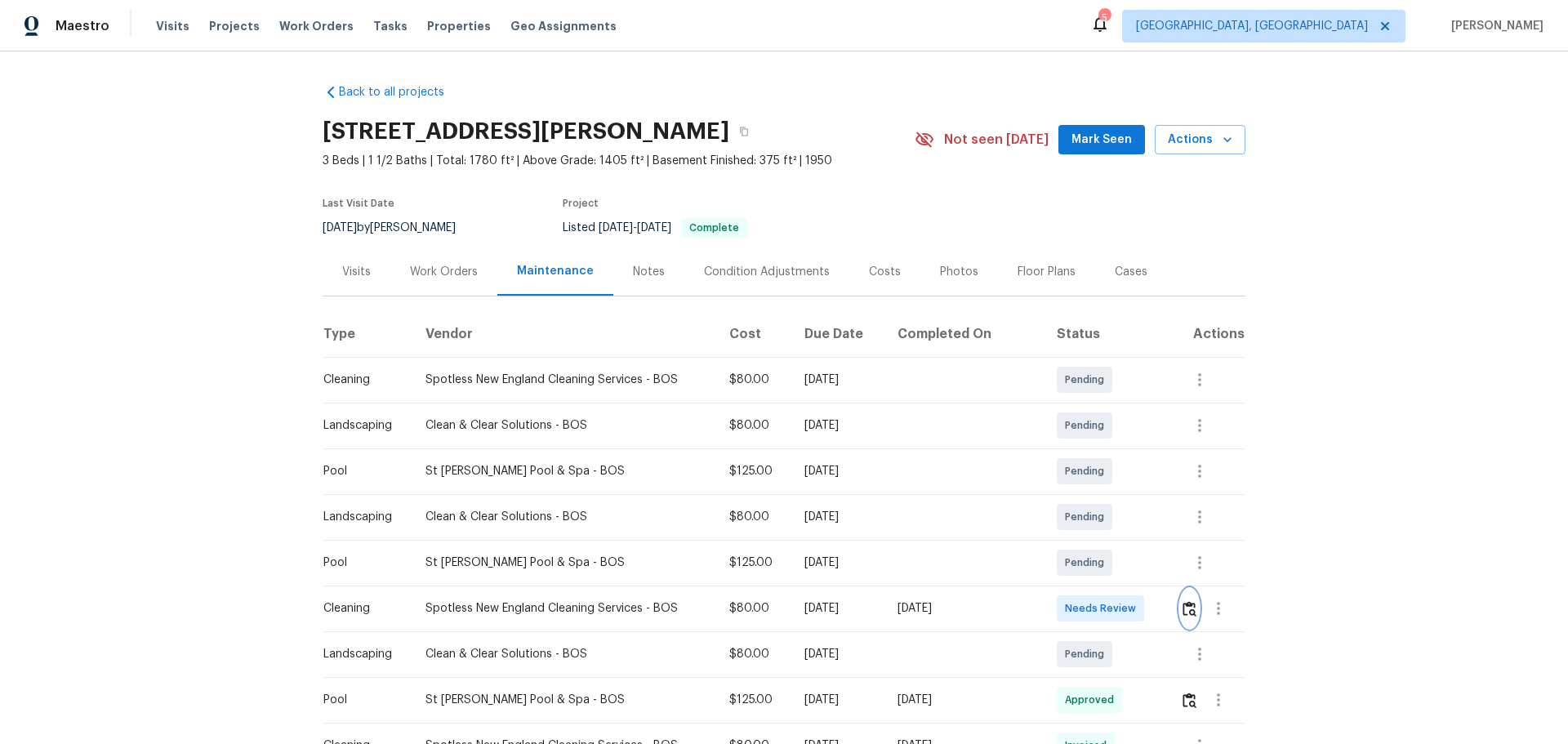 click at bounding box center (1189, 608) 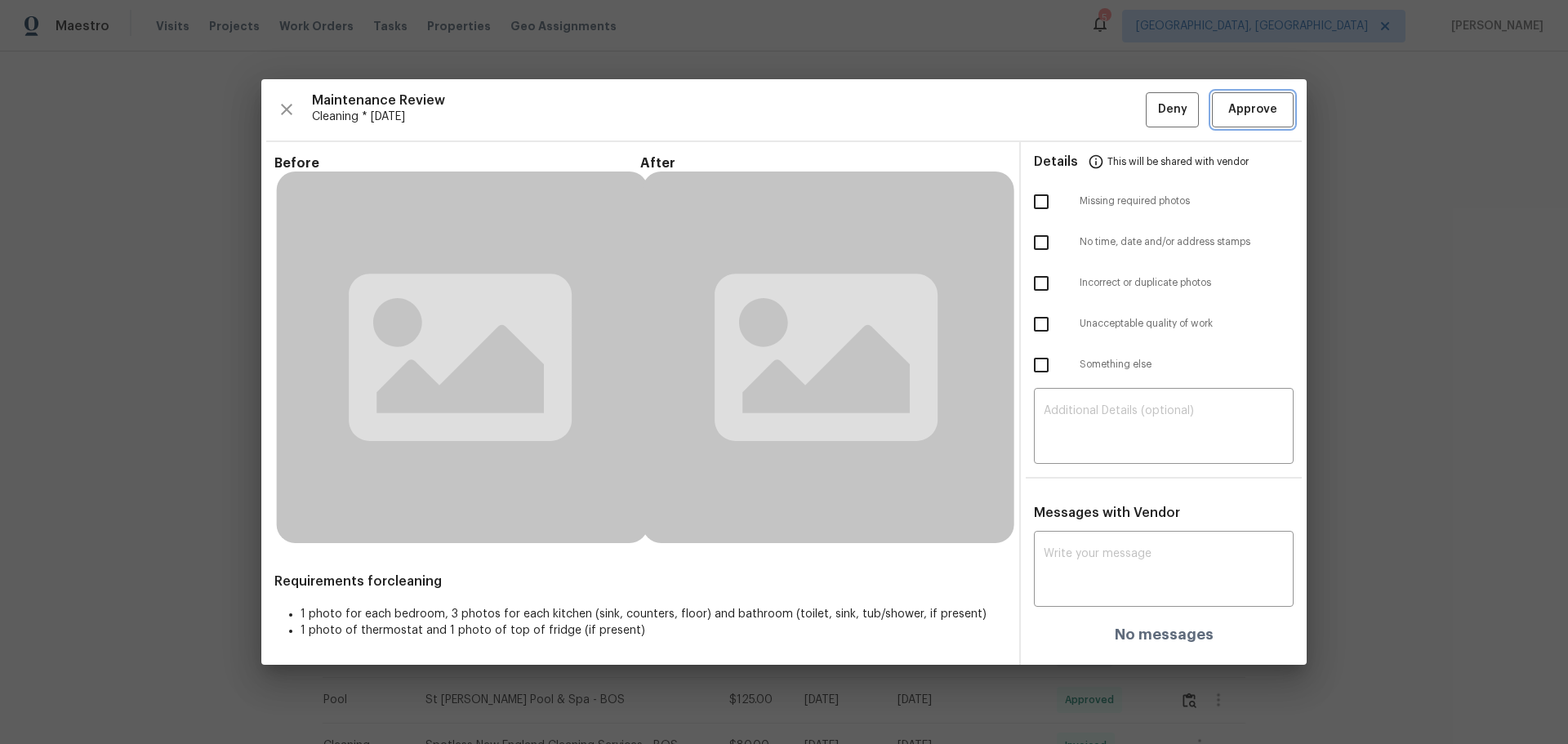 click on "Approve" at bounding box center [1253, 109] 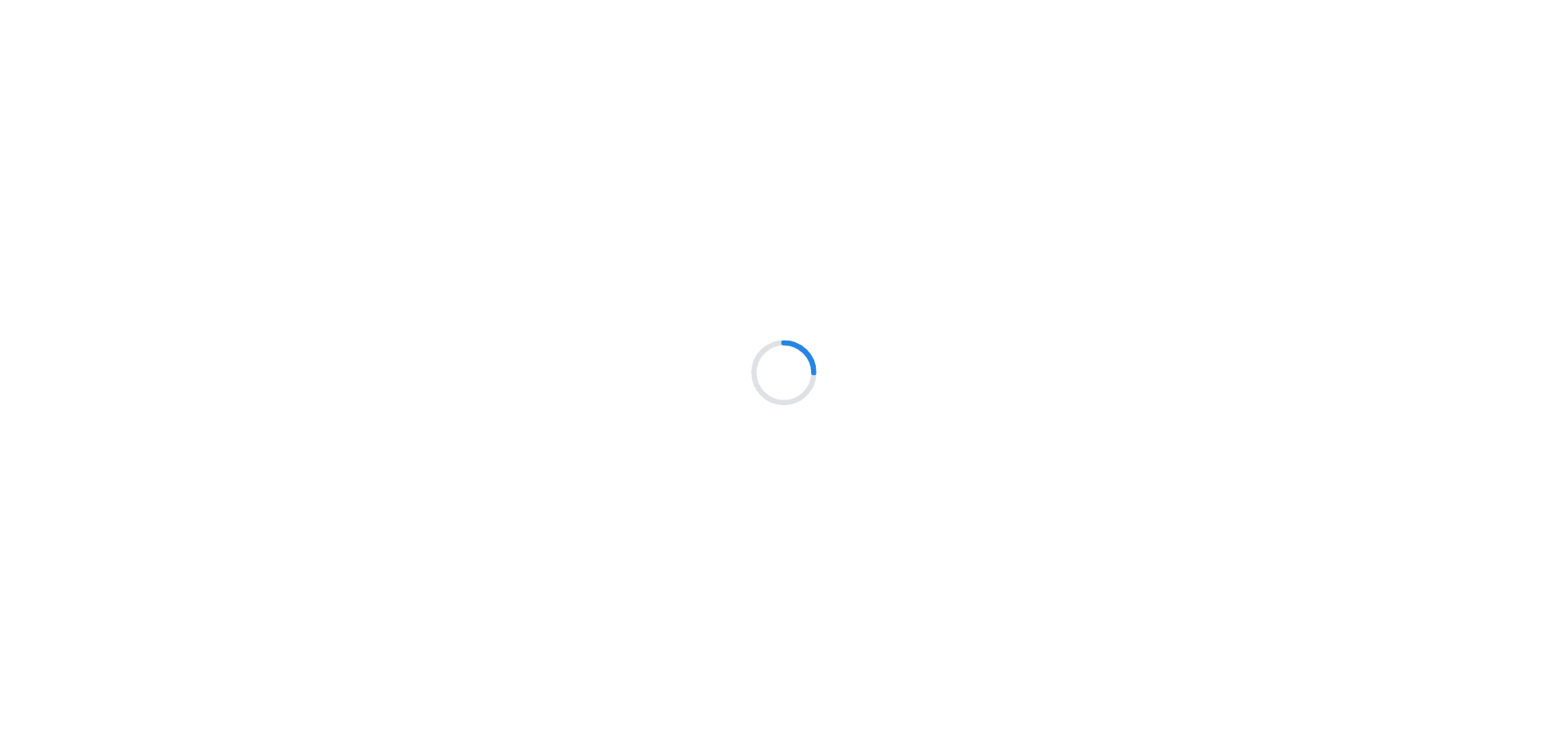 scroll, scrollTop: 0, scrollLeft: 0, axis: both 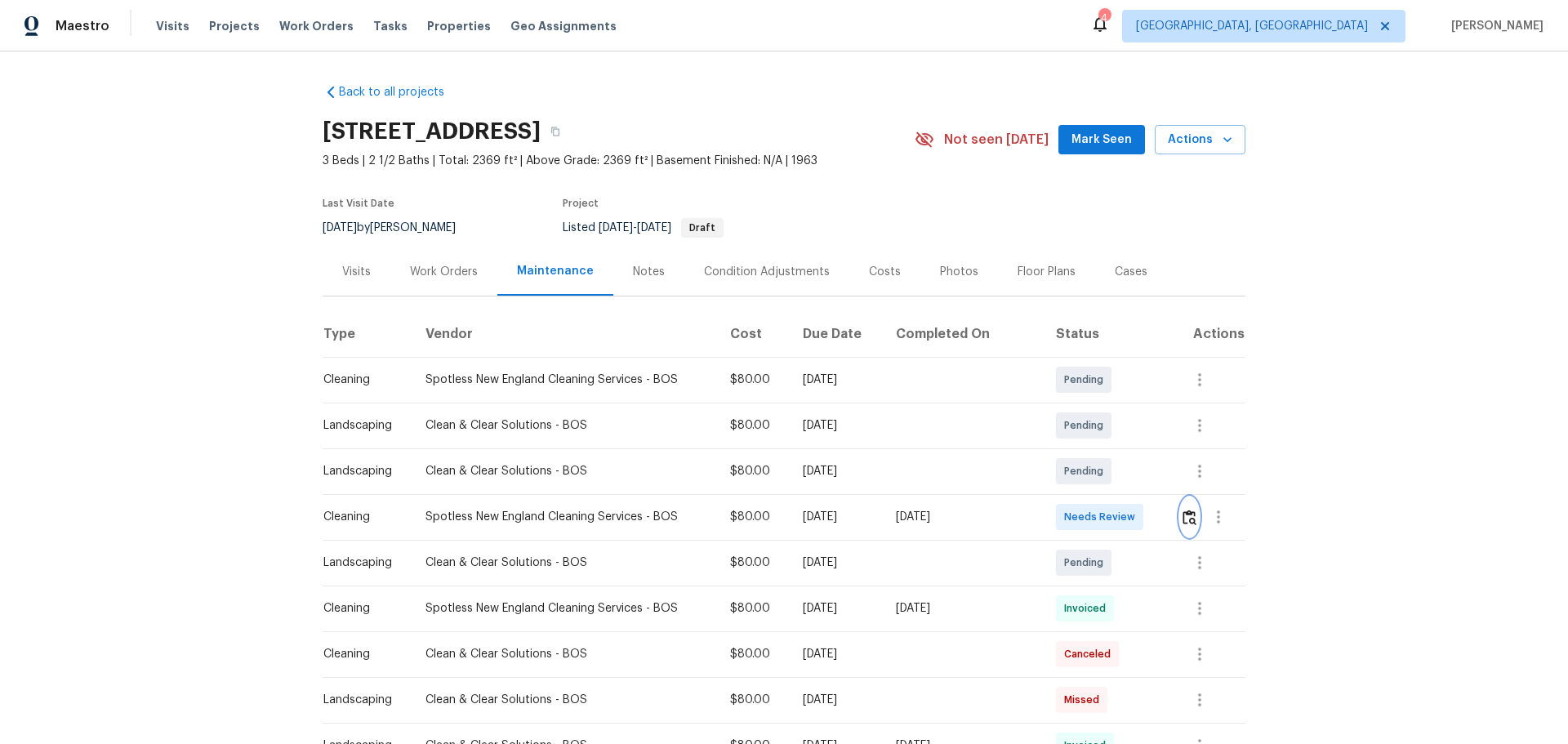 click at bounding box center (1189, 517) 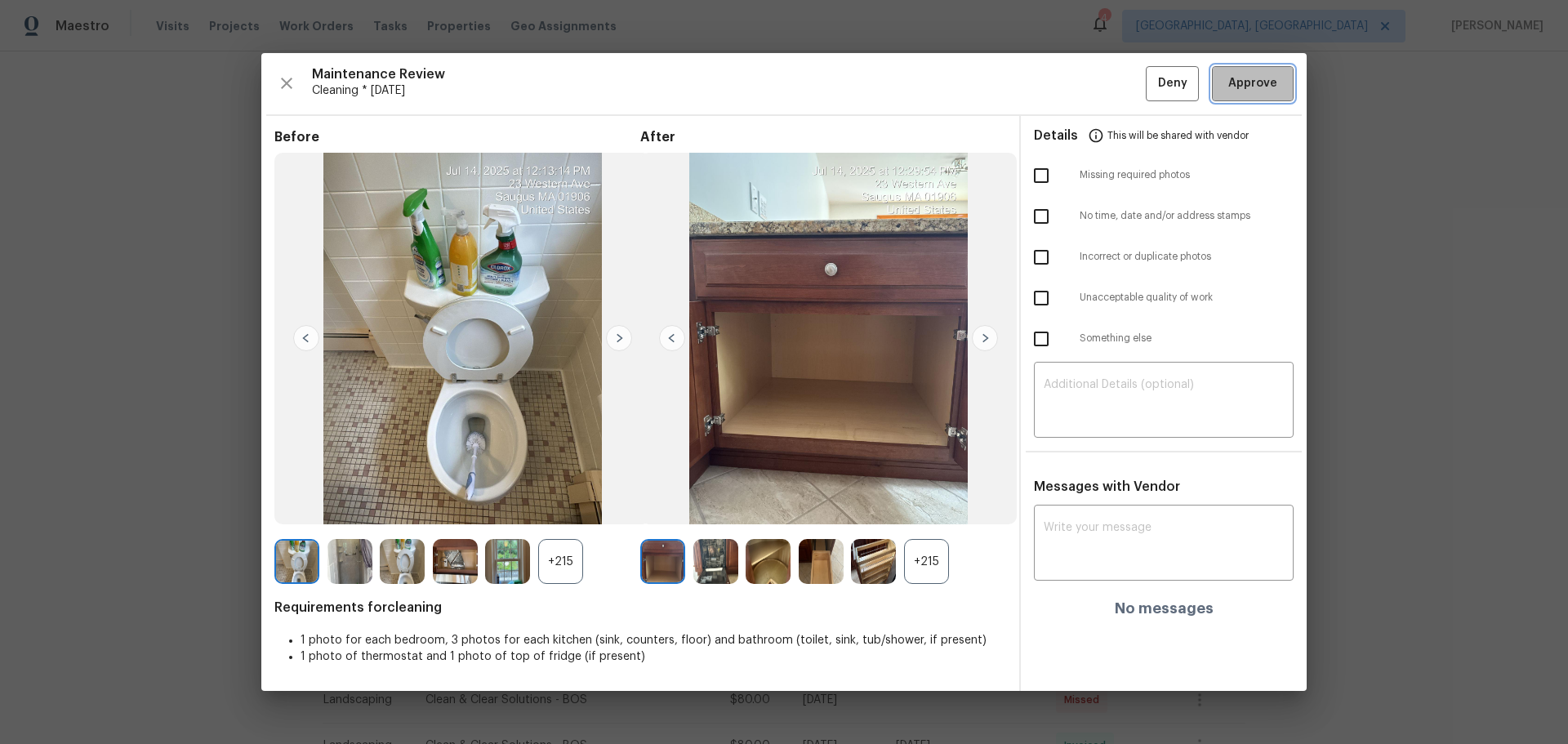 click on "Approve" at bounding box center (1253, 83) 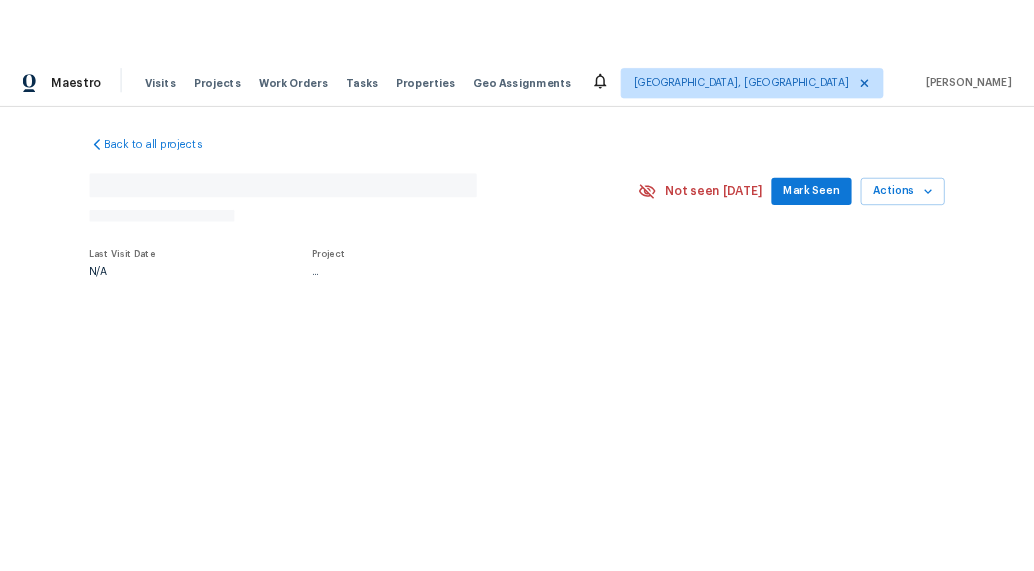 scroll, scrollTop: 0, scrollLeft: 0, axis: both 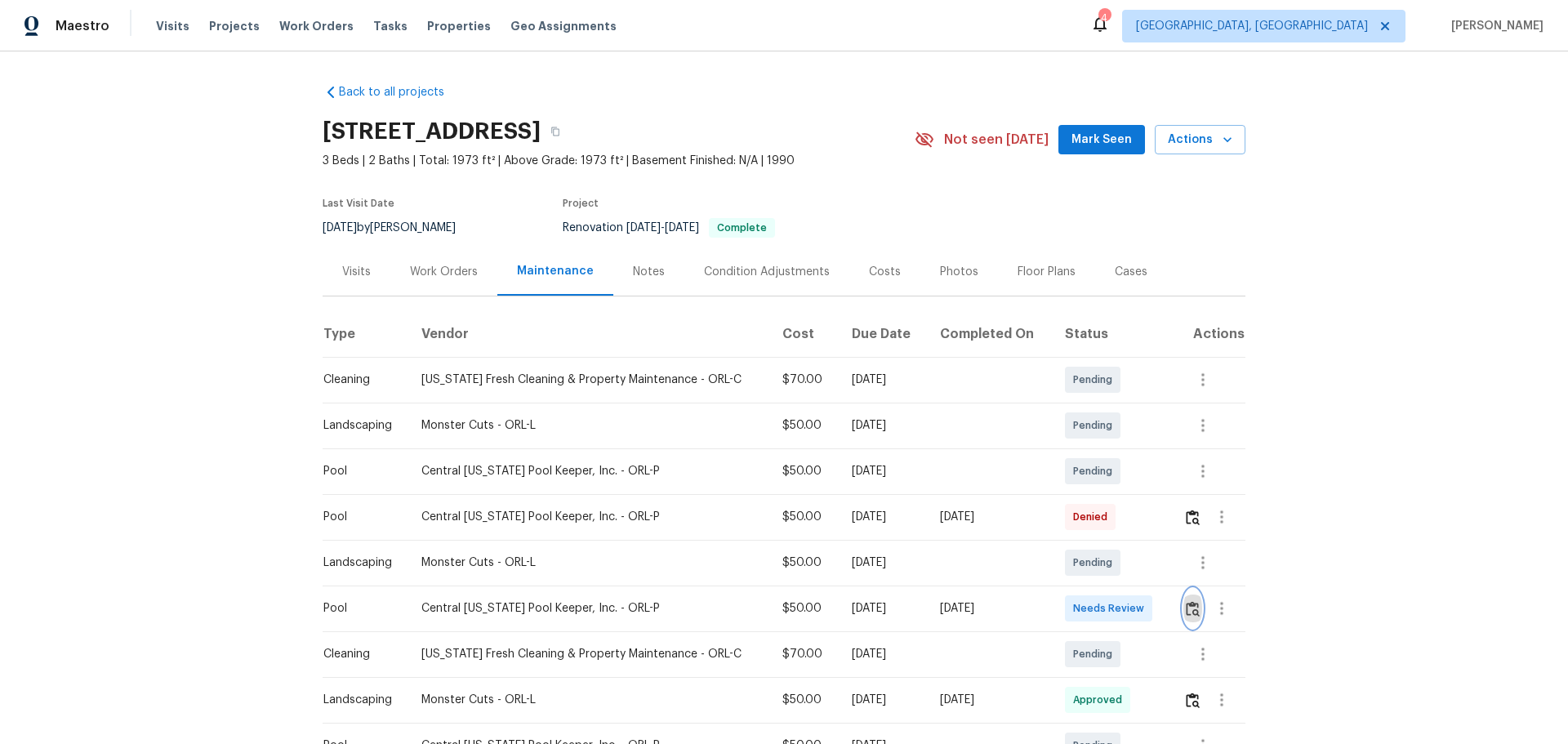 click at bounding box center (1192, 608) 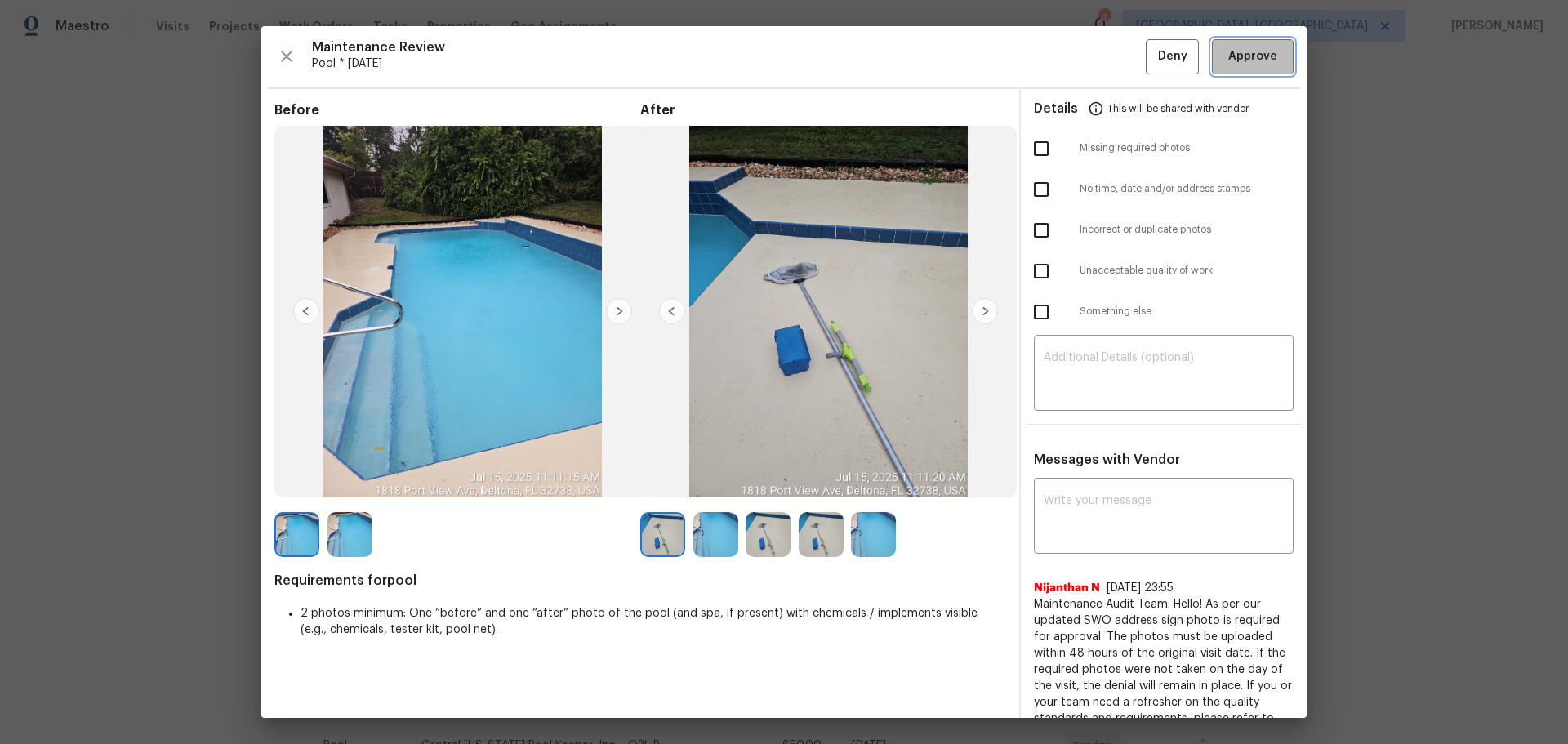 click on "Approve" at bounding box center [1253, 56] 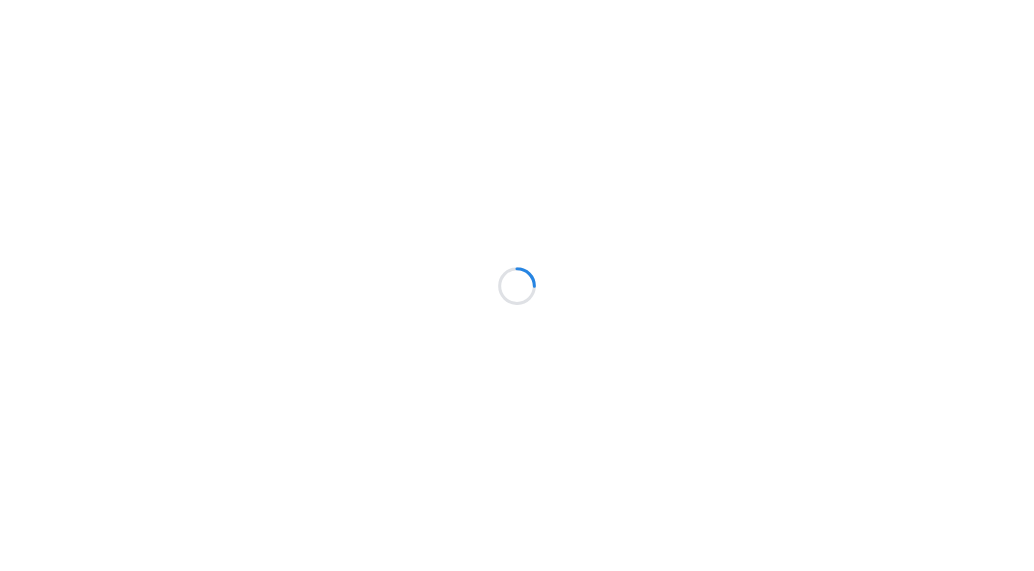 scroll, scrollTop: 0, scrollLeft: 0, axis: both 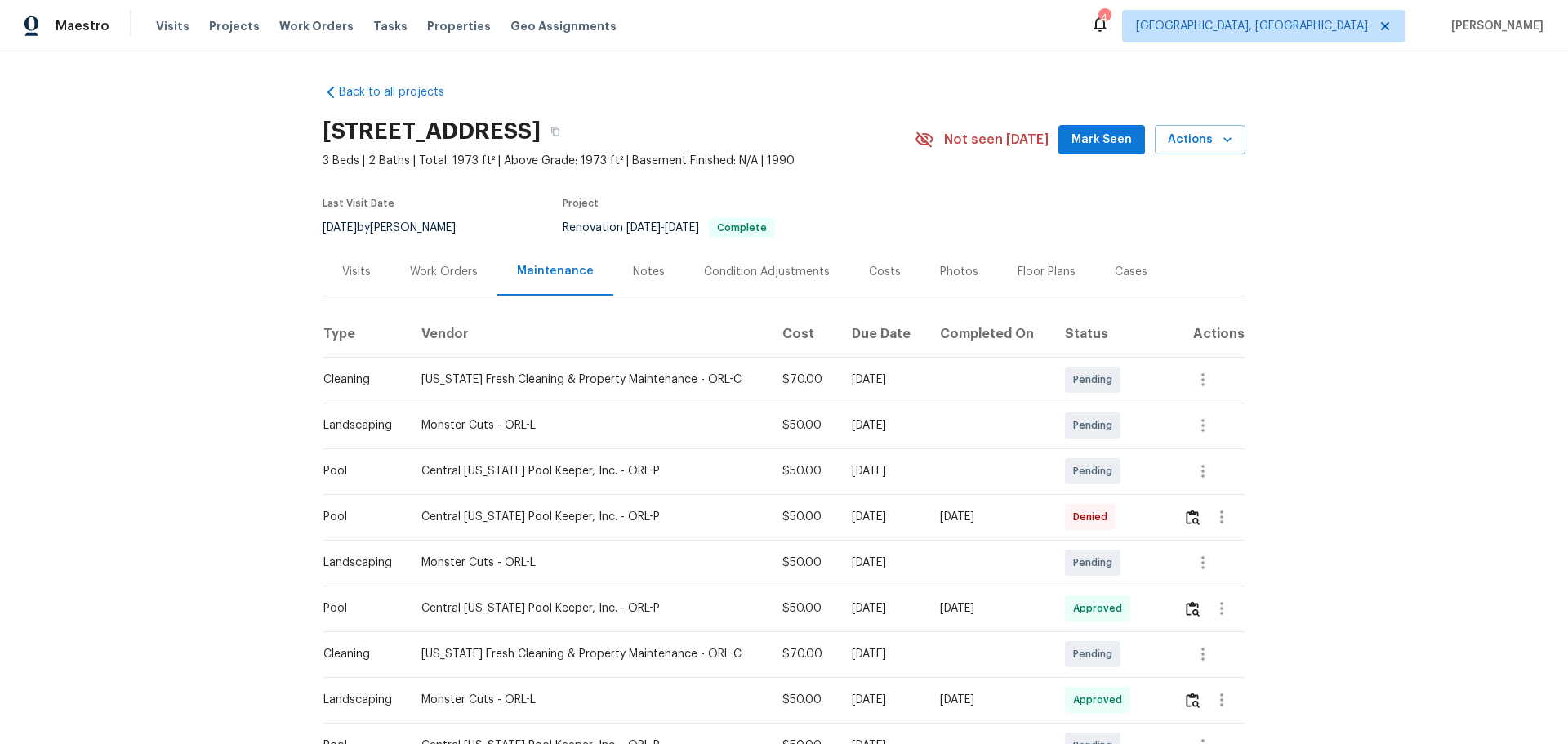 click on "Pending" at bounding box center [1111, 380] 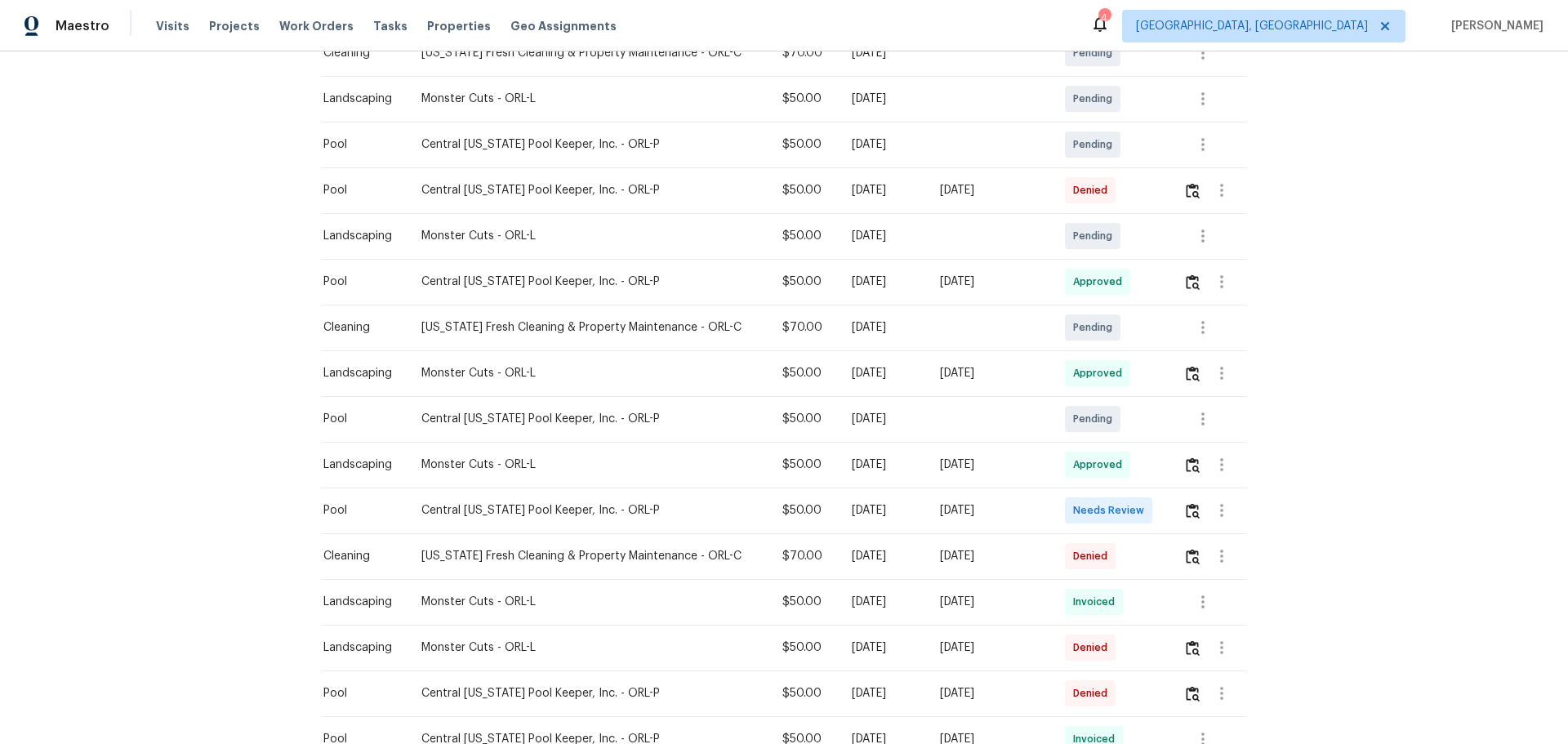 scroll, scrollTop: 408, scrollLeft: 0, axis: vertical 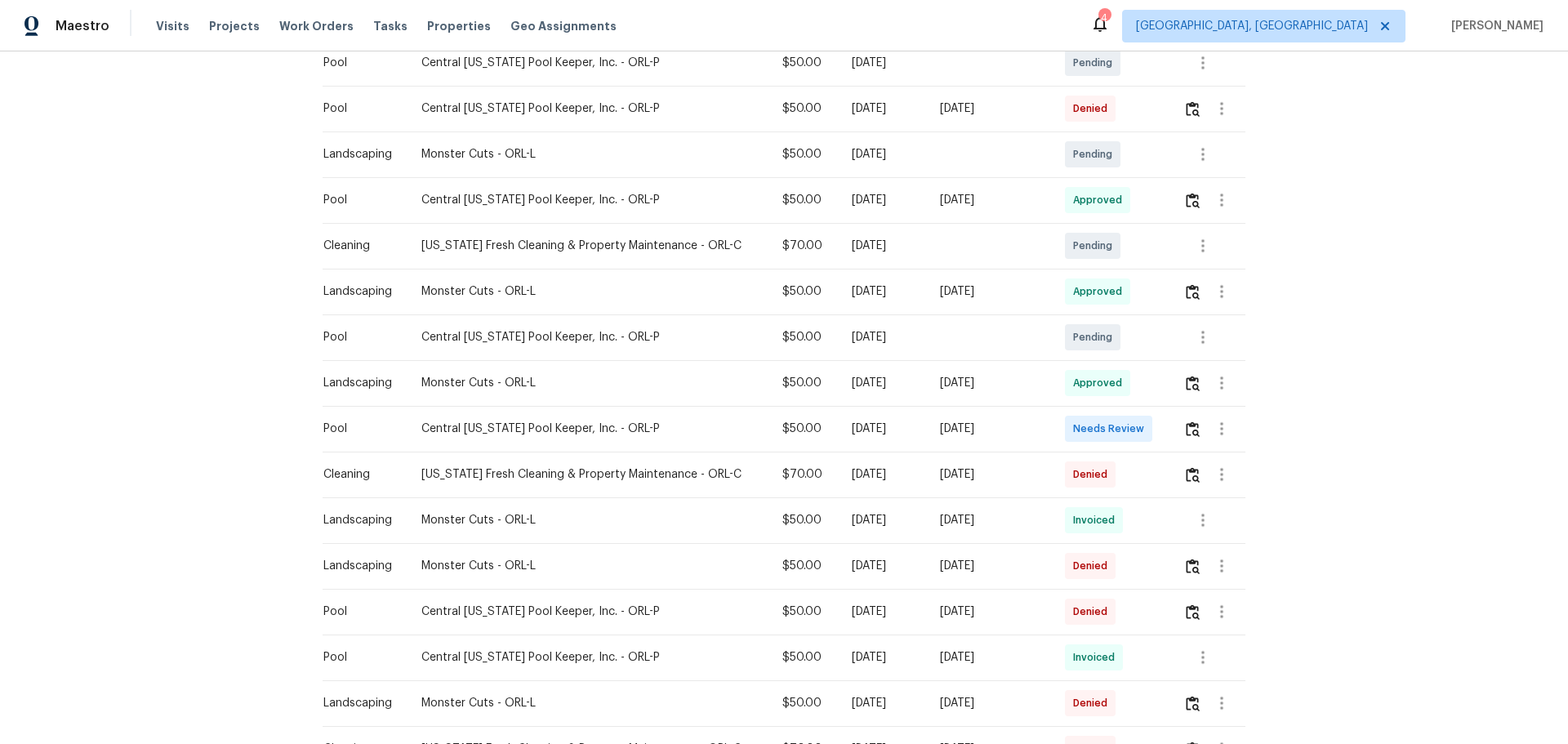 drag, startPoint x: 437, startPoint y: 439, endPoint x: 950, endPoint y: 443, distance: 513.01559 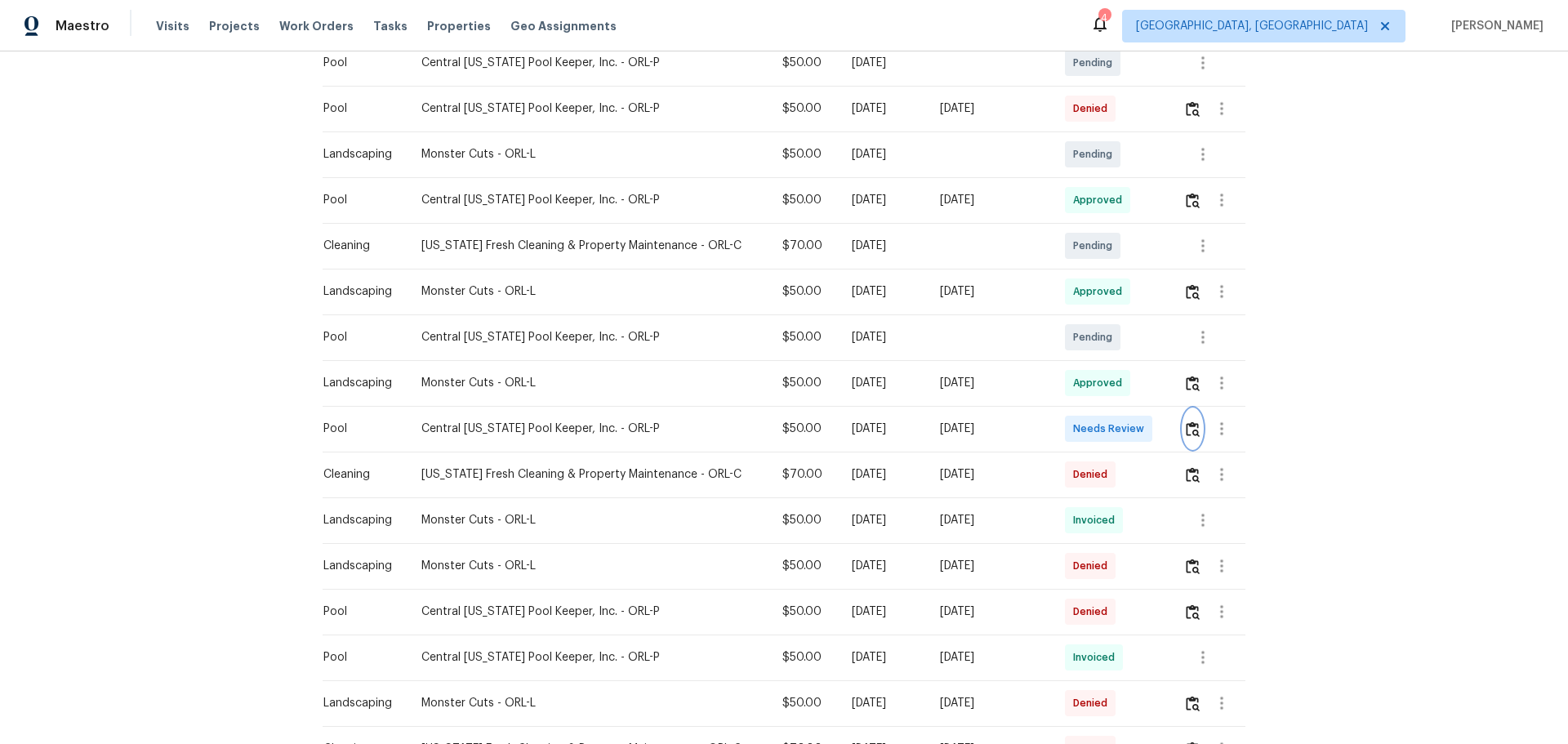 click at bounding box center [1192, 429] 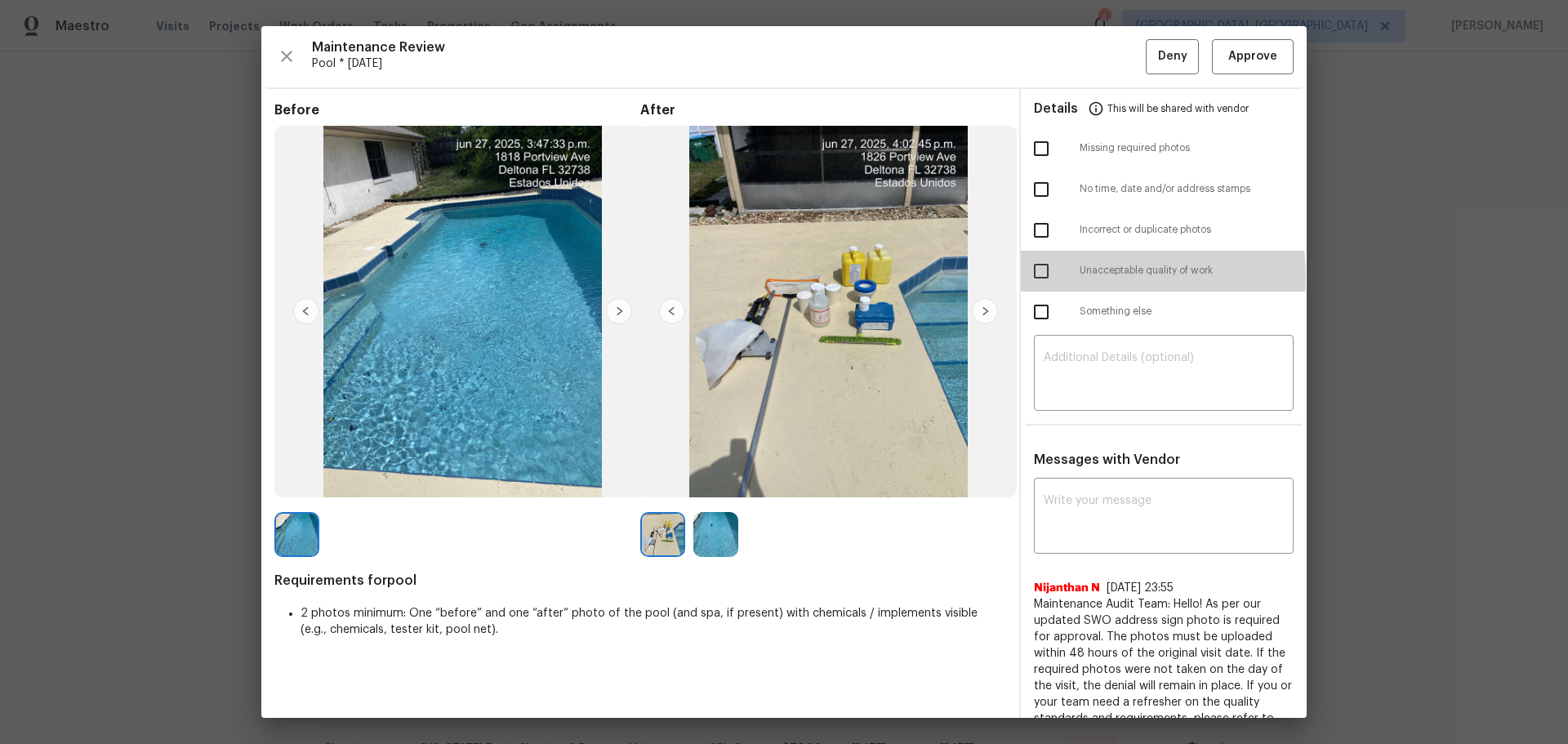 click at bounding box center (1041, 271) 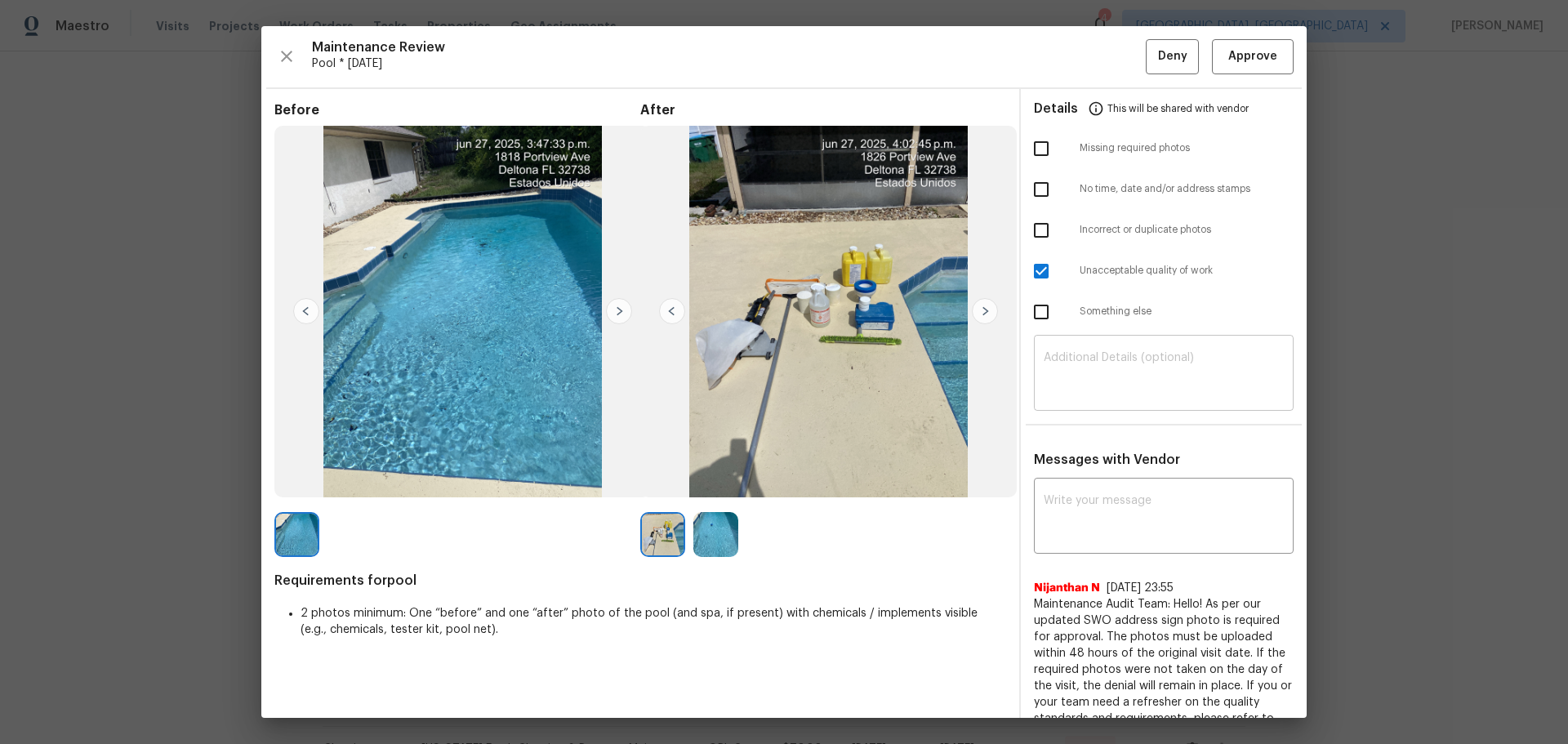click at bounding box center [1164, 375] 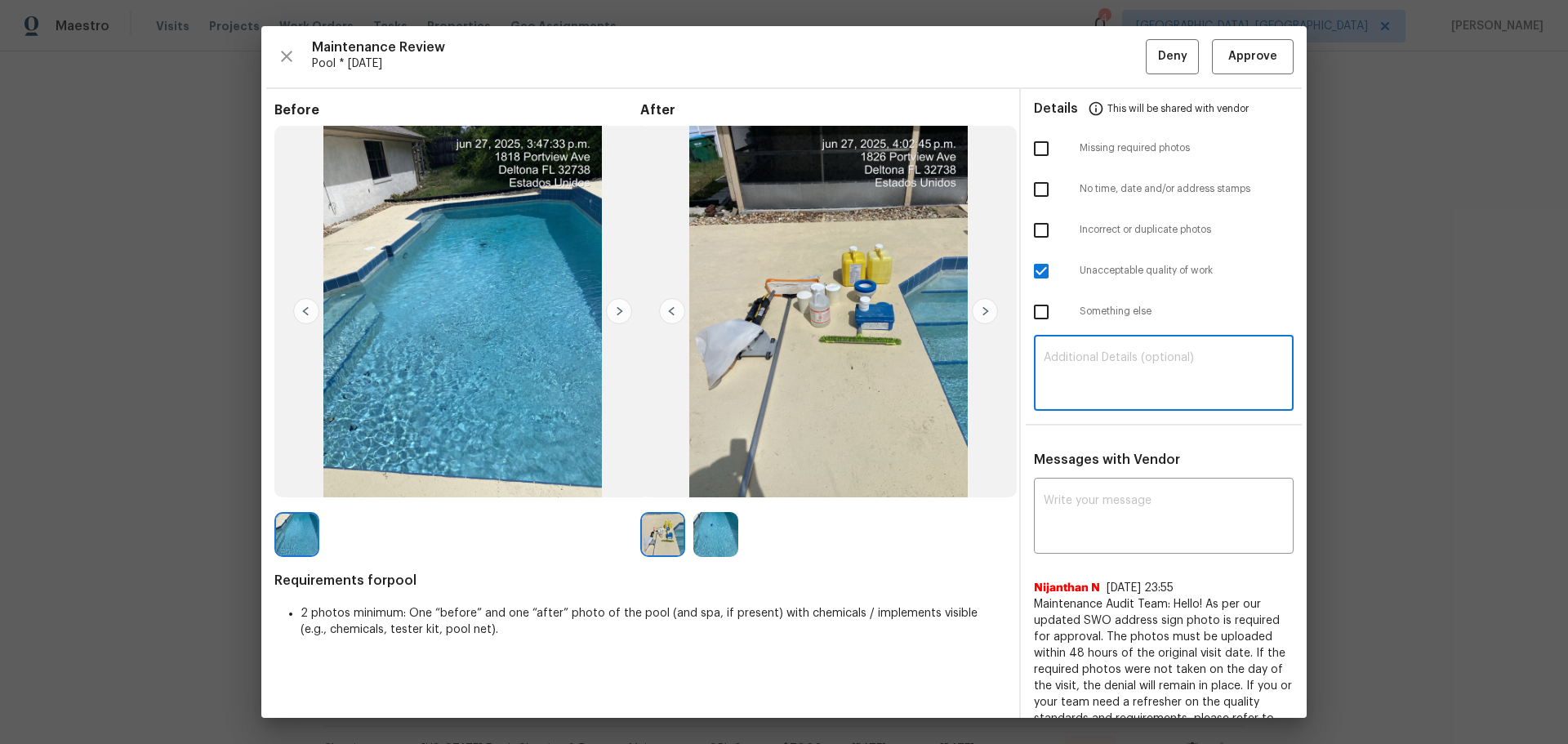 paste on "Maintenance Audit Team: Hello! Unfortunately, this pool visit completed on 07/15/2025 has been denied because pool is not clean. Per the updated Standards of Work, return visits to correct quality issues from a previously denied visit are not permitted. The work must meet quality standards and be fully completed during the initial visit in order to be approved. Please ensure that all standards are met at the next scheduled visit. If you or your team need a refresher on the quality standards and requirements, please refer to the updated Standards of Work that have been distributed via email. Thank you!" 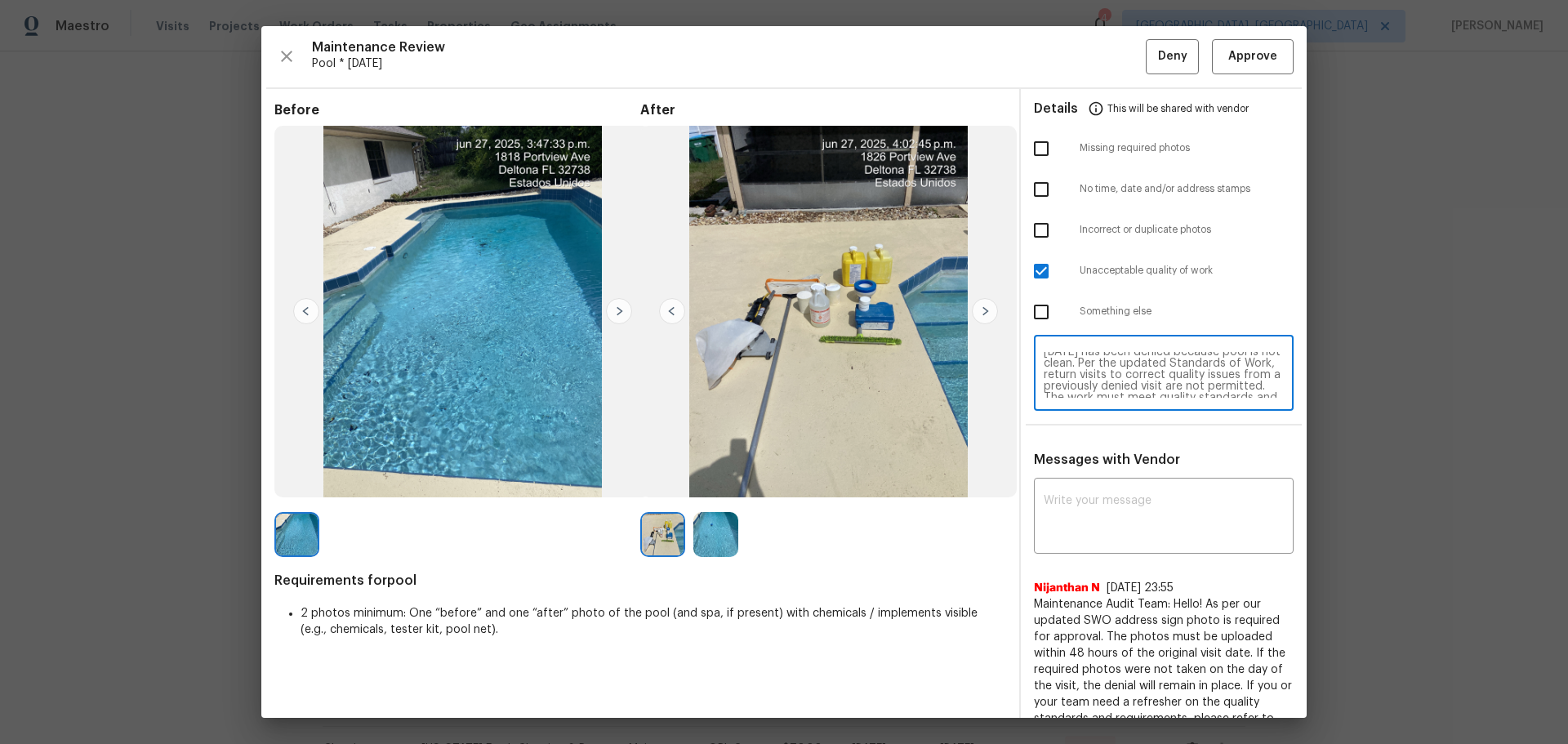 scroll, scrollTop: 0, scrollLeft: 0, axis: both 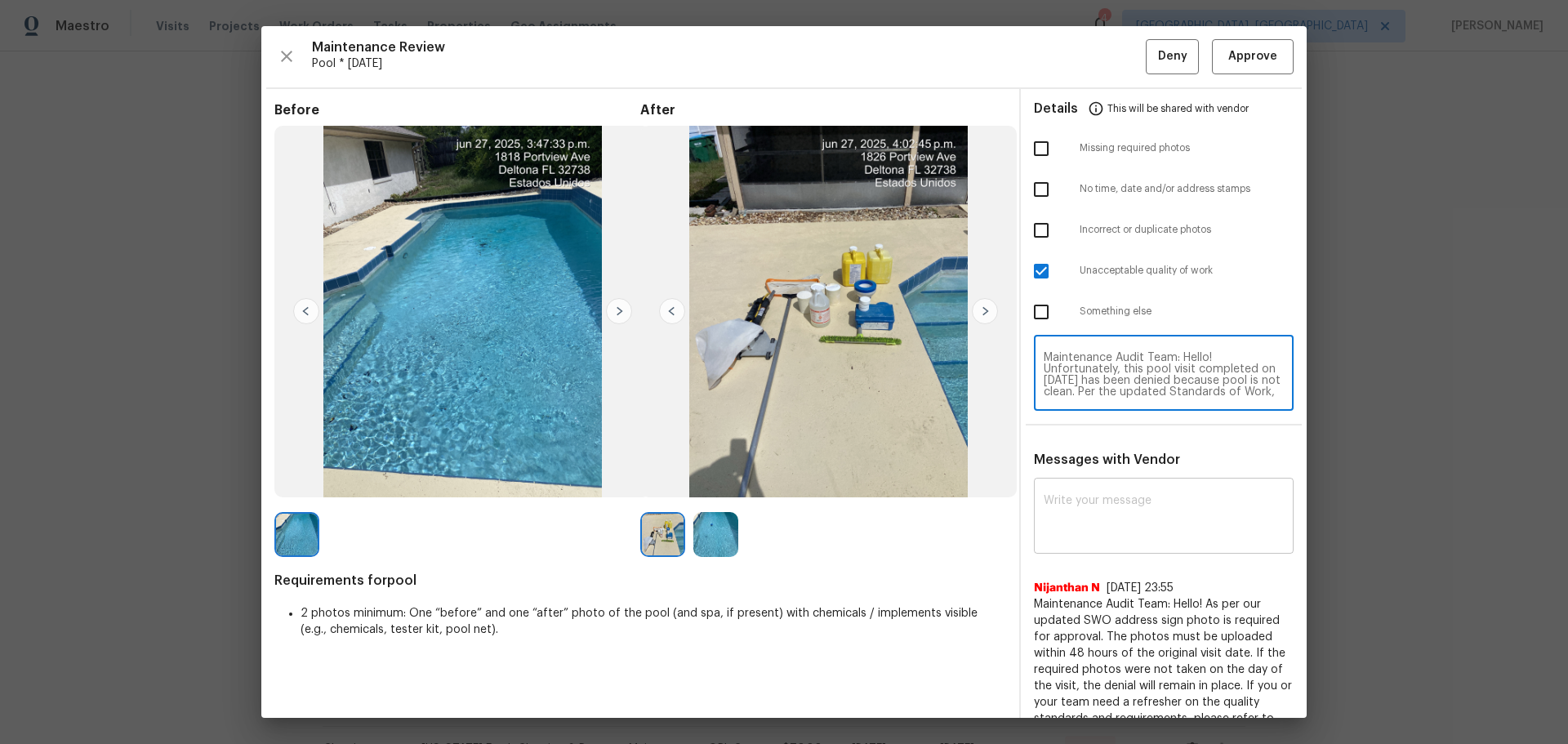 type on "Maintenance Audit Team: Hello! Unfortunately, this pool visit completed on 07/15/2025 has been denied because pool is not clean. Per the updated Standards of Work, return visits to correct quality issues from a previously denied visit are not permitted. The work must meet quality standards and be fully completed during the initial visit in order to be approved. Please ensure that all standards are met at the next scheduled visit. If you or your team need a refresher on the quality standards and requirements, please refer to the updated Standards of Work that have been distributed via email. Thank you!" 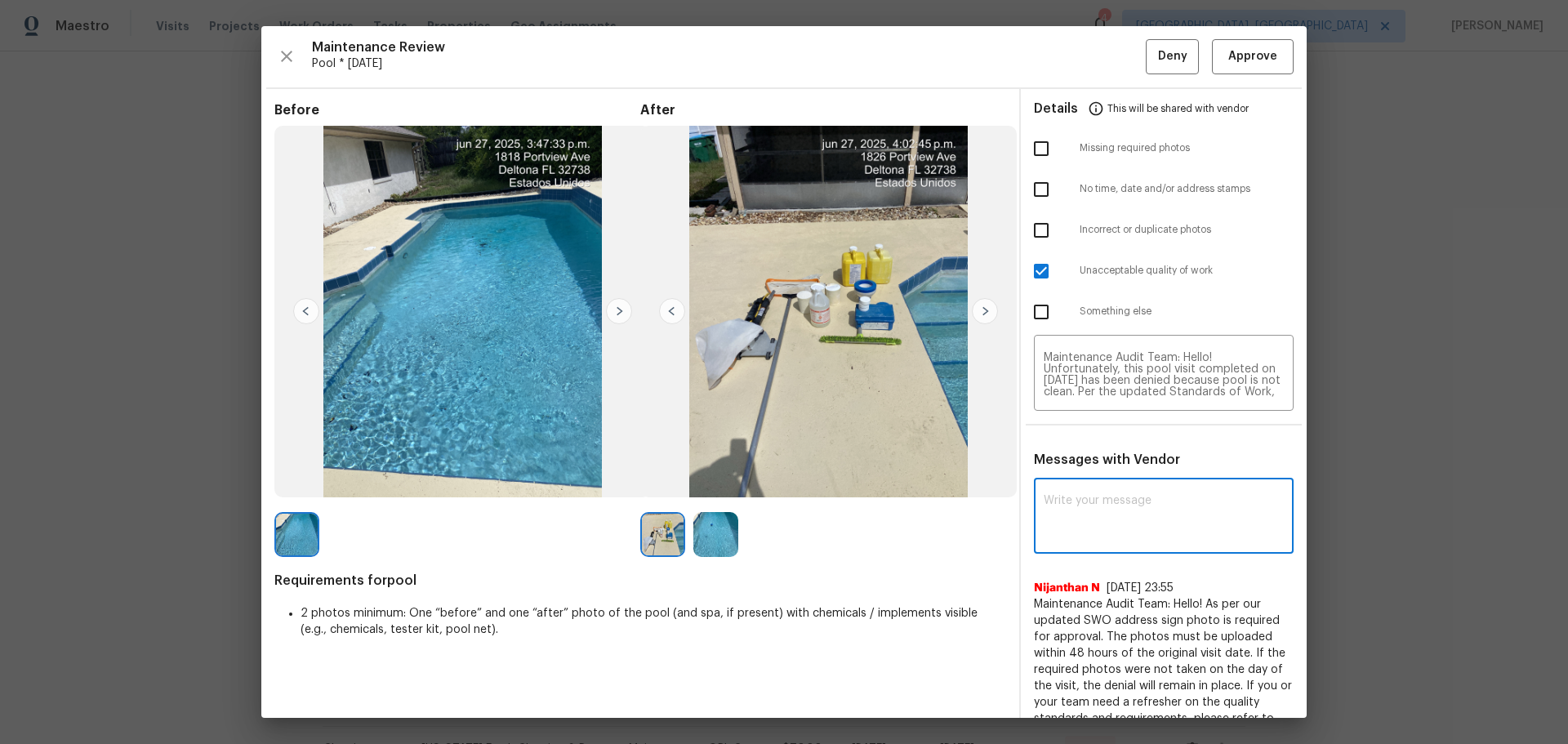 paste on "Maintenance Audit Team: Hello! Unfortunately, this pool visit completed on 07/15/2025 has been denied because pool is not clean. Per the updated Standards of Work, return visits to correct quality issues from a previously denied visit are not permitted. The work must meet quality standards and be fully completed during the initial visit in order to be approved. Please ensure that all standards are met at the next scheduled visit. If you or your team need a refresher on the quality standards and requirements, please refer to the updated Standards of Work that have been distributed via email. Thank you!" 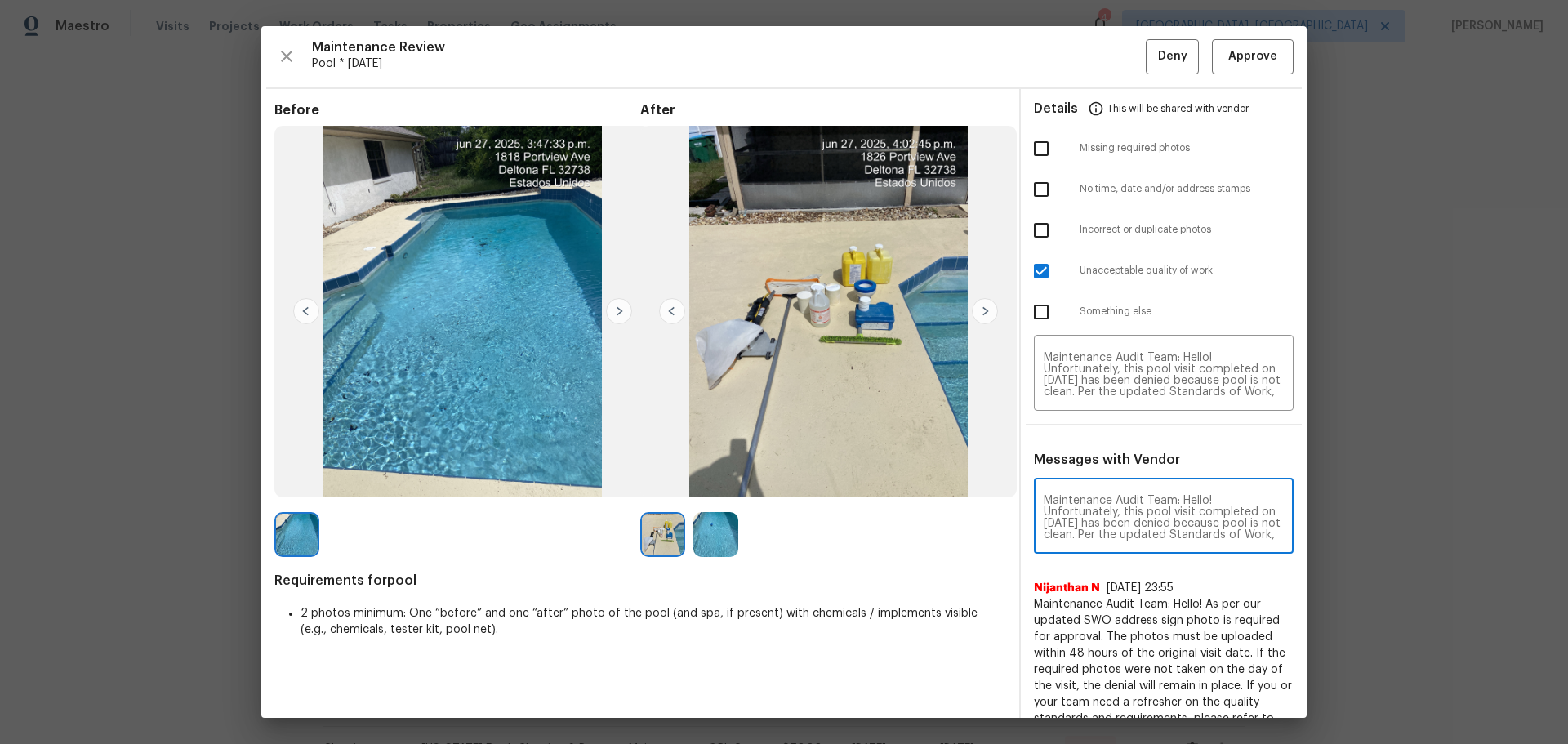 scroll, scrollTop: 194, scrollLeft: 0, axis: vertical 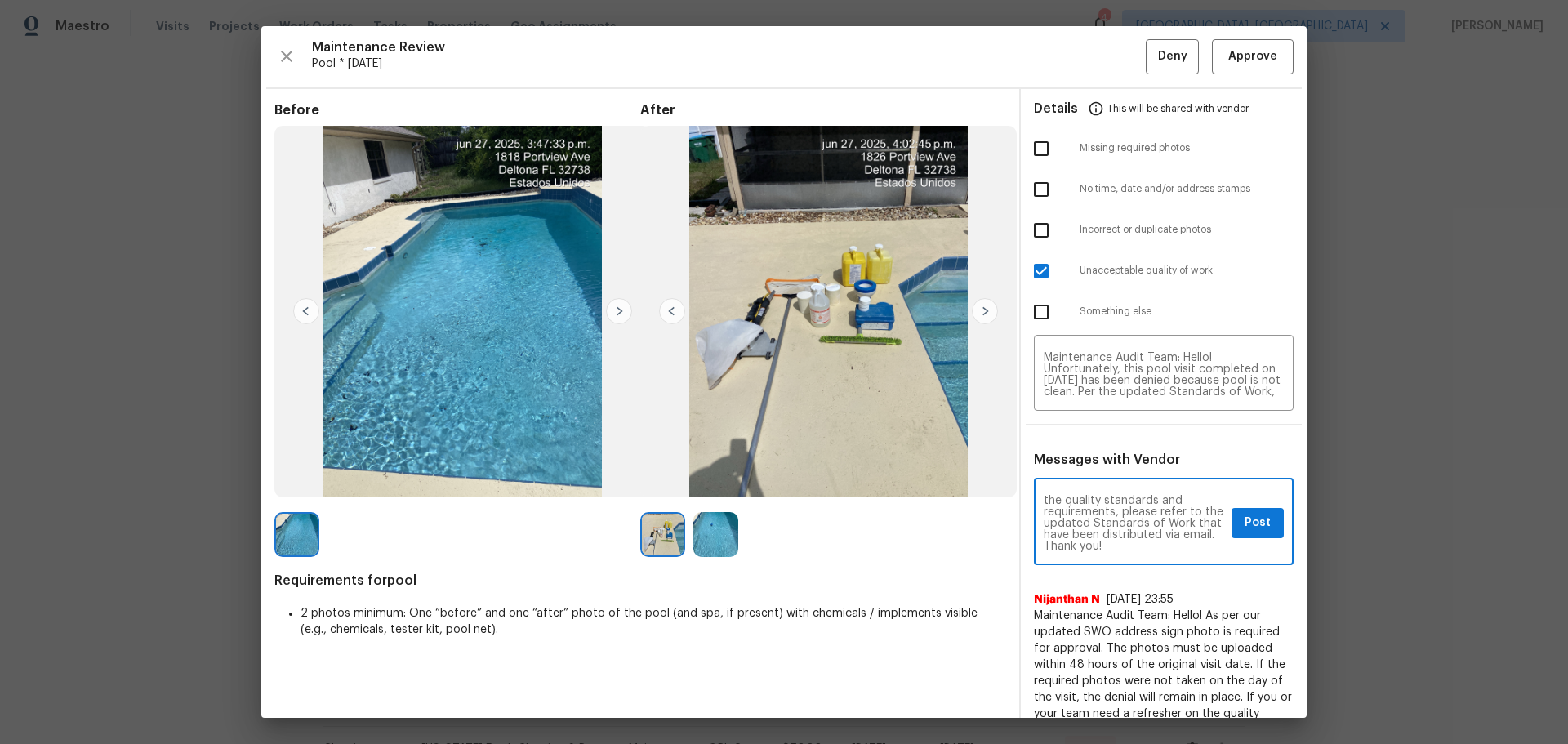 type on "Maintenance Audit Team: Hello! Unfortunately, this pool visit completed on 07/15/2025 has been denied because pool is not clean. Per the updated Standards of Work, return visits to correct quality issues from a previously denied visit are not permitted. The work must meet quality standards and be fully completed during the initial visit in order to be approved. Please ensure that all standards are met at the next scheduled visit. If you or your team need a refresher on the quality standards and requirements, please refer to the updated Standards of Work that have been distributed via email. Thank you!" 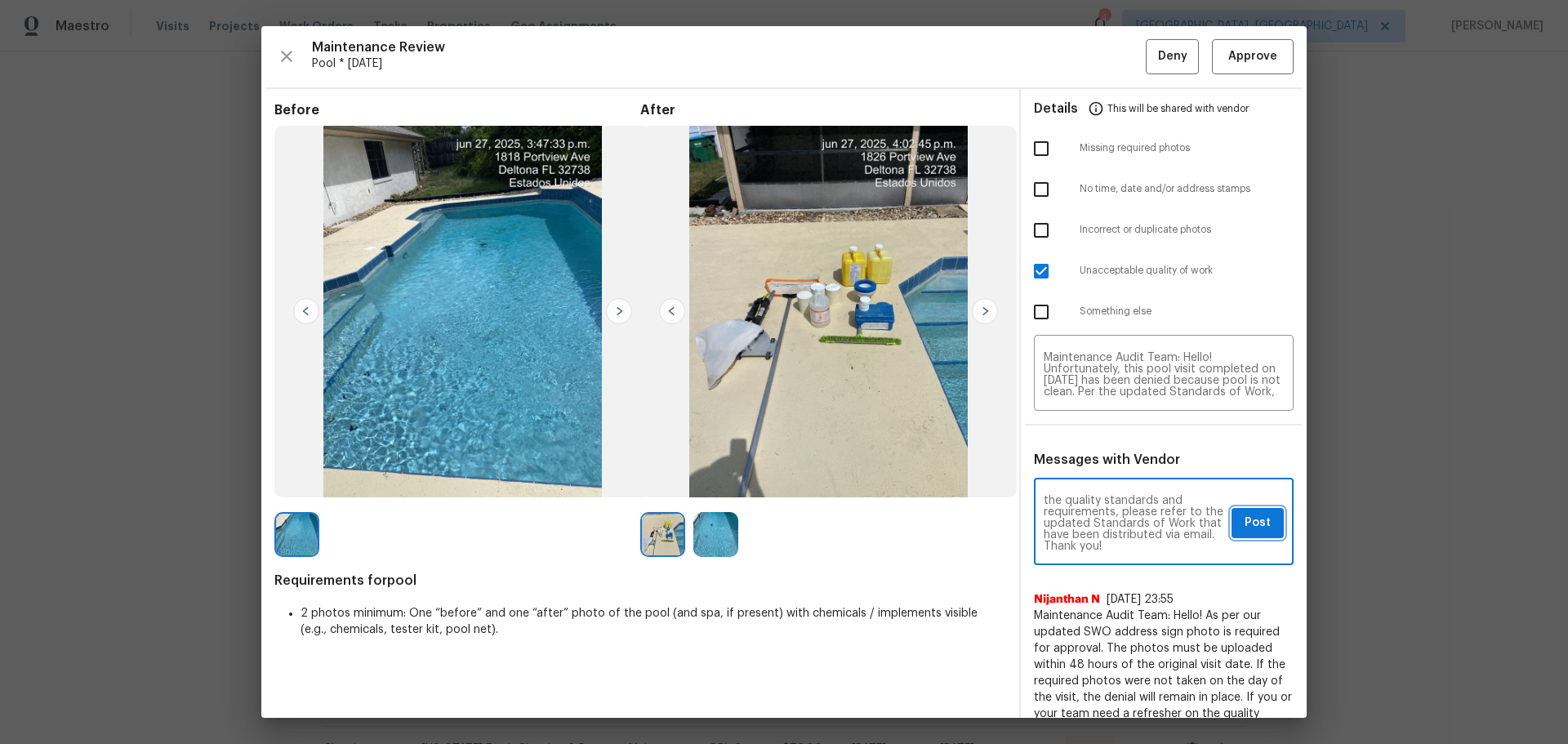 click on "Post" at bounding box center (1258, 523) 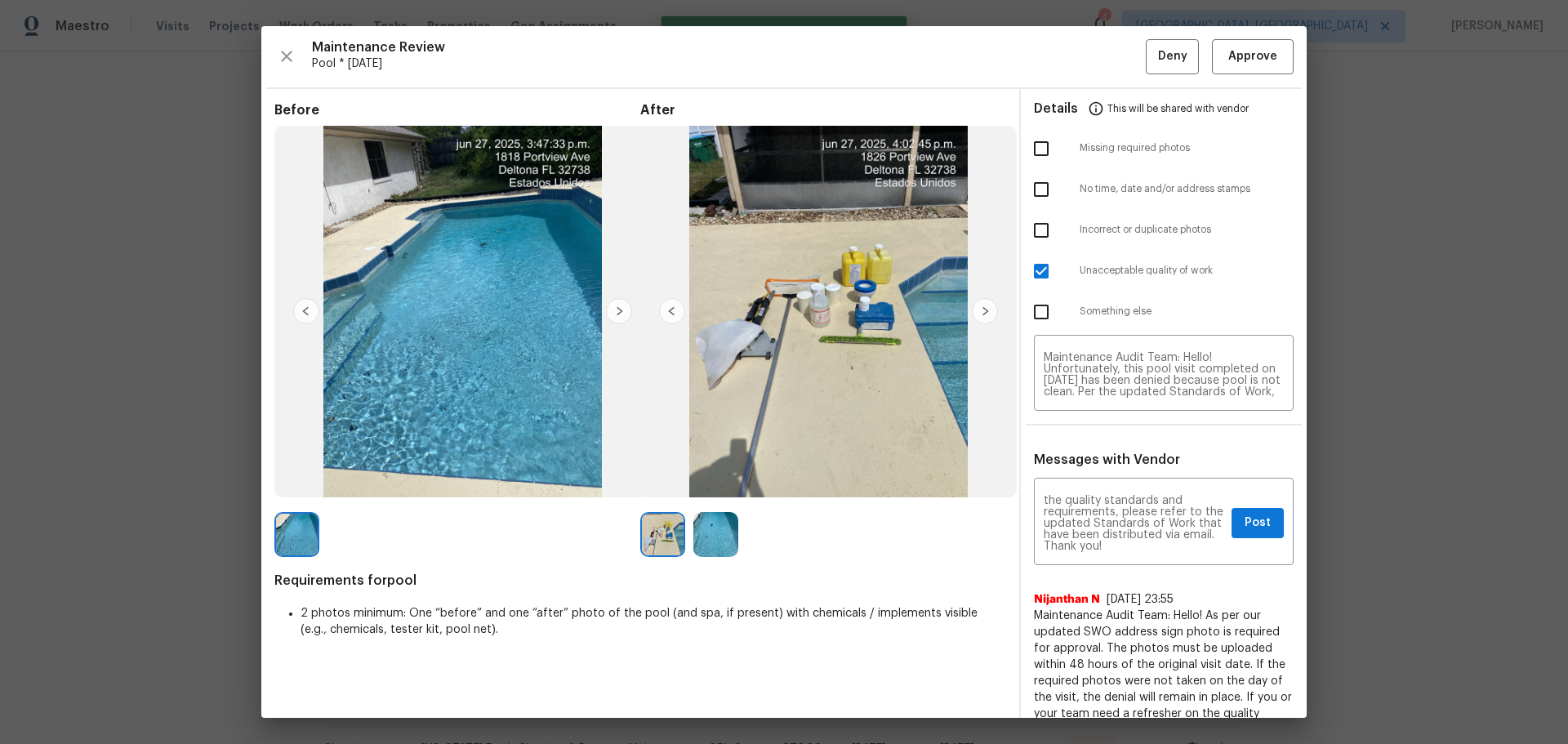 type 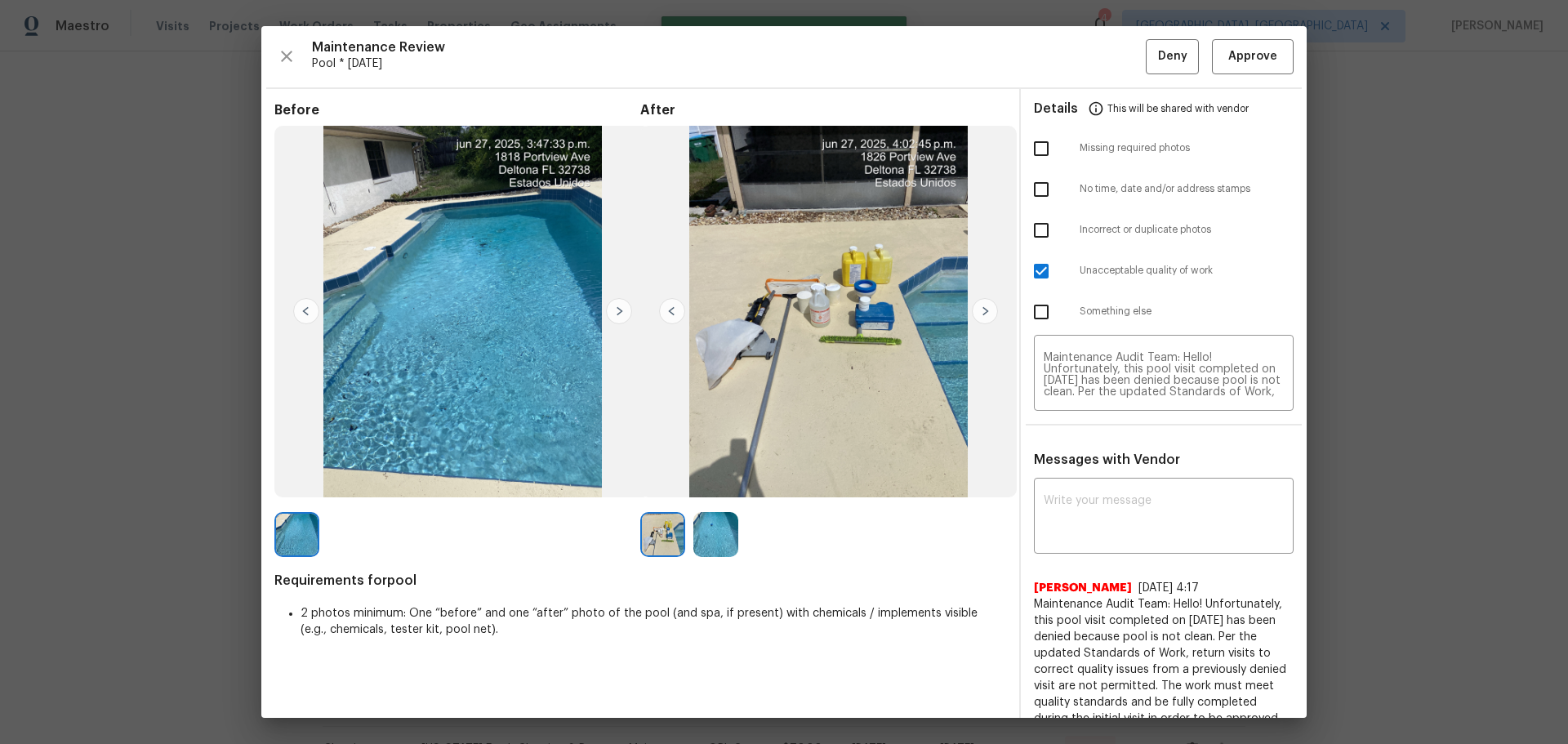 scroll, scrollTop: 0, scrollLeft: 0, axis: both 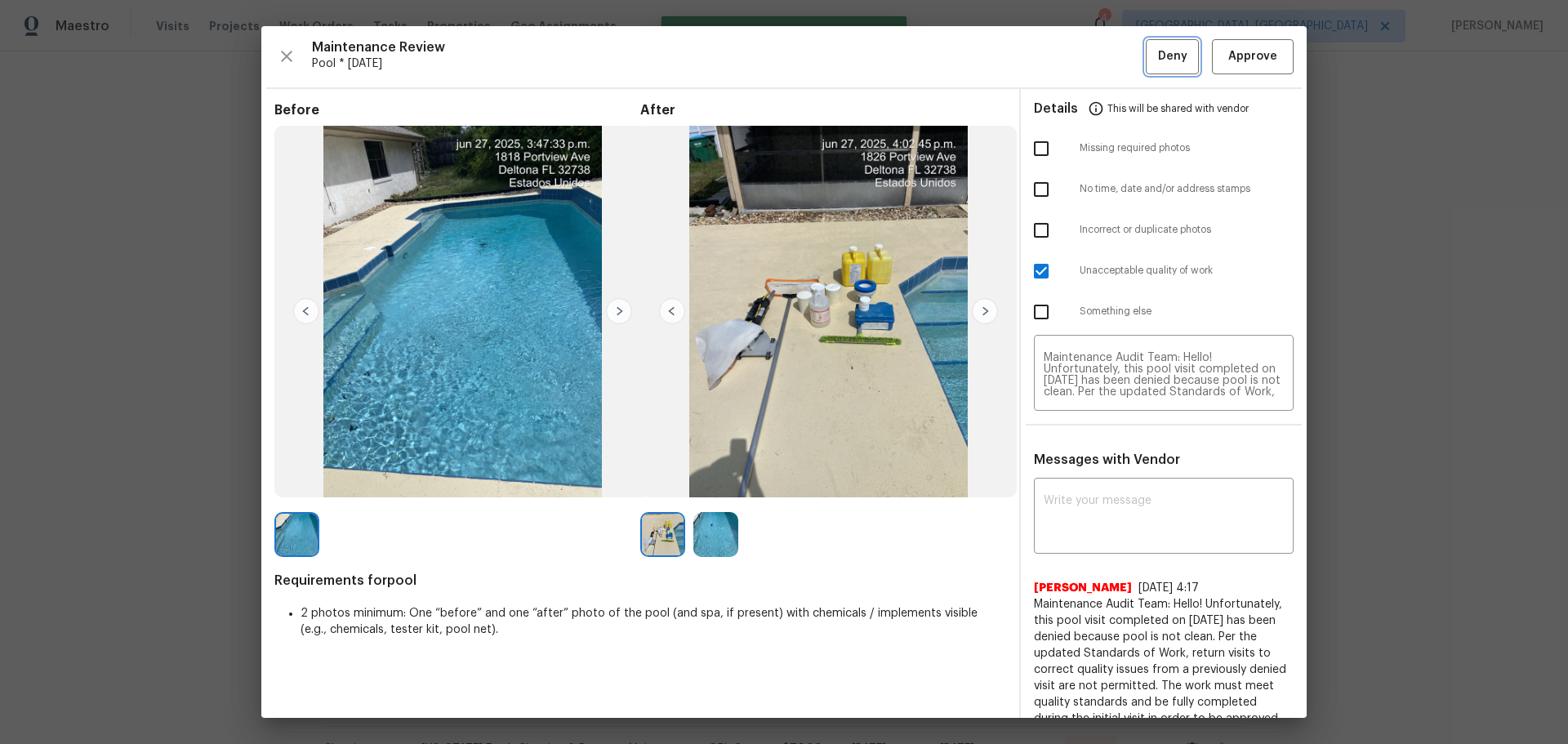 click on "Deny" at bounding box center [1173, 56] 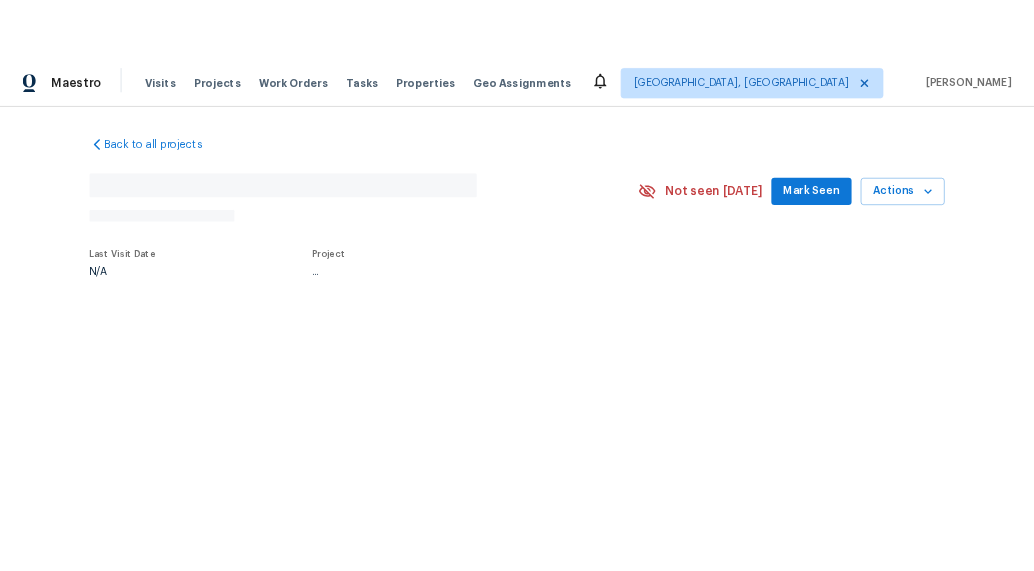 scroll, scrollTop: 0, scrollLeft: 0, axis: both 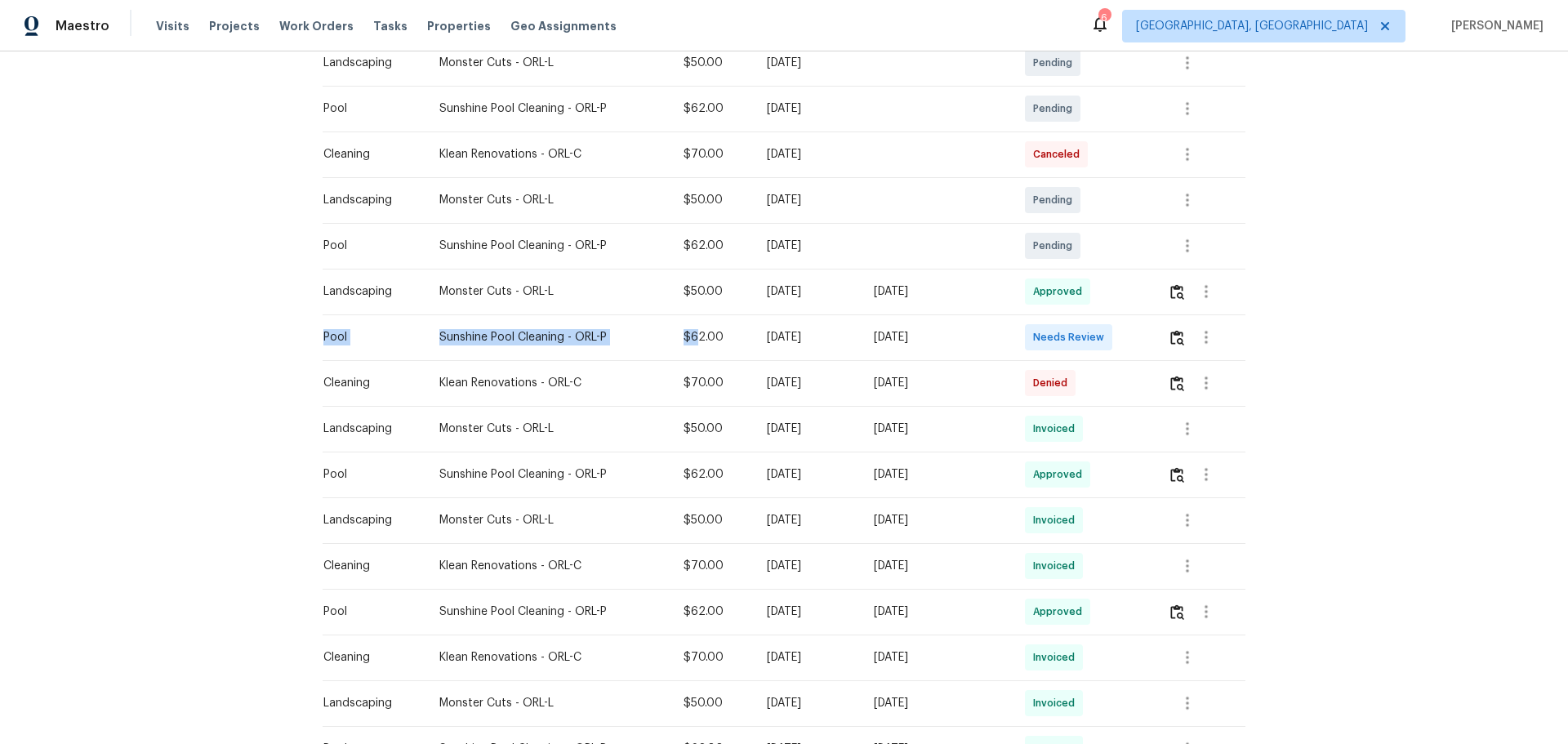 click on "Pool Sunshine Pool Cleaning - ORL-P $62.00 Mon, Jul 28 2025 Pending Landscaping Monster Cuts - ORL-L $50.00 Mon, Jul 28 2025 Pending Landscaping Monster Cuts - ORL-L $50.00 Mon, Jul 21 2025 Pending Pool Sunshine Pool Cleaning - ORL-P $62.00 Mon, Jul 21 2025 Pending Cleaning Klean Renovations - ORL-C $70.00 Mon, Jul 21 2025 Canceled Landscaping Monster Cuts - ORL-L $50.00 Mon, Jul 14 2025 Pending Pool Sunshine Pool Cleaning - ORL-P $62.00 Mon, Jul 14 2025 Pending Landscaping Monster Cuts - ORL-L $50.00 Mon, Jul 07 2025 Sun, Jul 13 2025 Approved Pool Sunshine Pool Cleaning - ORL-P $62.00 Mon, Jul 07 2025 Tue, Jul 15 2025 Needs Review Cleaning Klean Renovations - ORL-C $70.00 Mon, Jul 07 2025 Mon, Jul 07 2025 Denied Landscaping Monster Cuts - ORL-L $50.00 Mon, Jun 30 2025 Fri, Jul 04 2025 Invoiced Pool Sunshine Pool Cleaning - ORL-P $62.00 Mon, Jun 30 2025 Tue, Jul 08 2025 Approved Landscaping Monster Cuts - ORL-L $50.00 Mon, Jun 23 2025 Mon, Jun 30 2025 Invoiced Cleaning Klean Renovations - ORL-C $70.00 Pool" at bounding box center [784, 520] 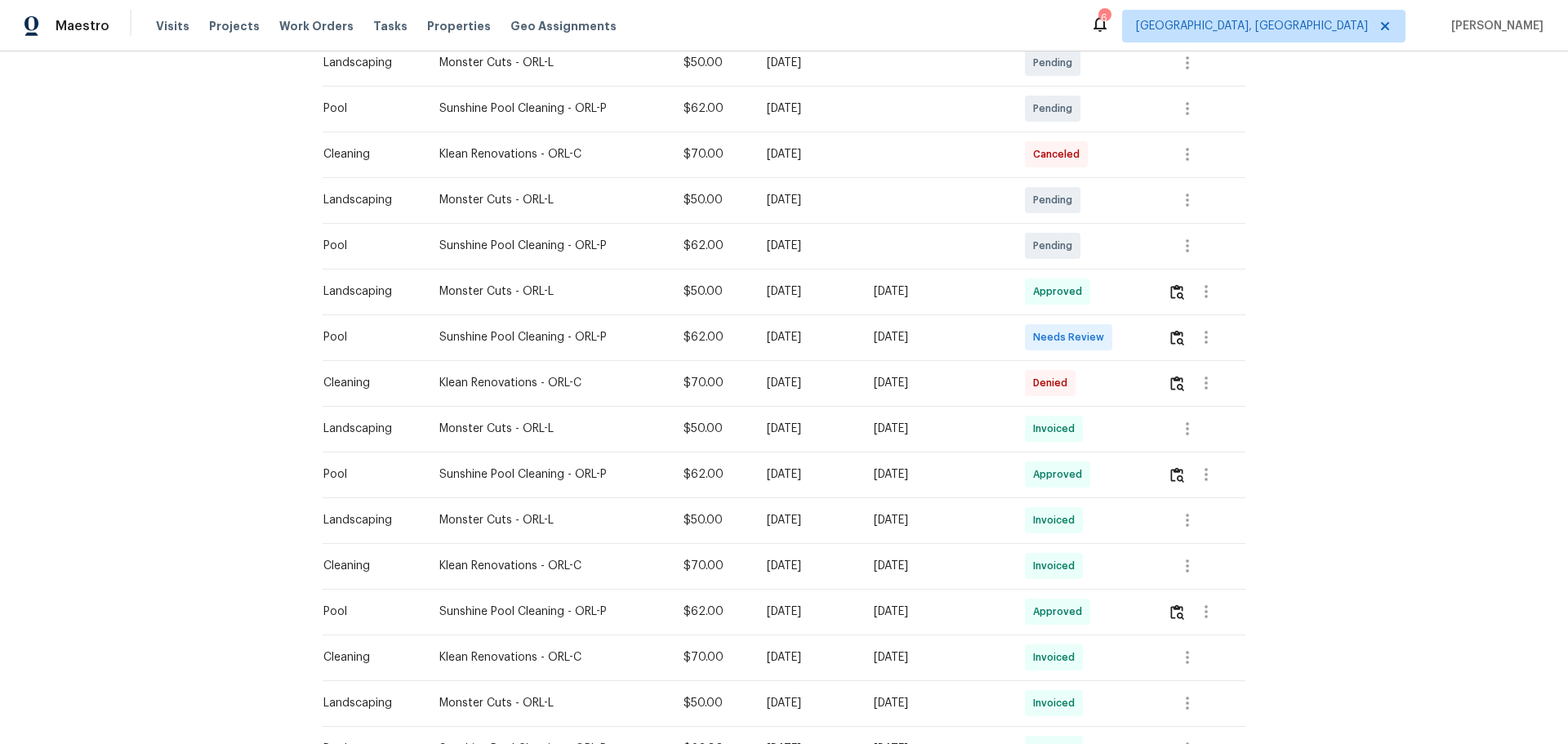 click at bounding box center (1200, 337) 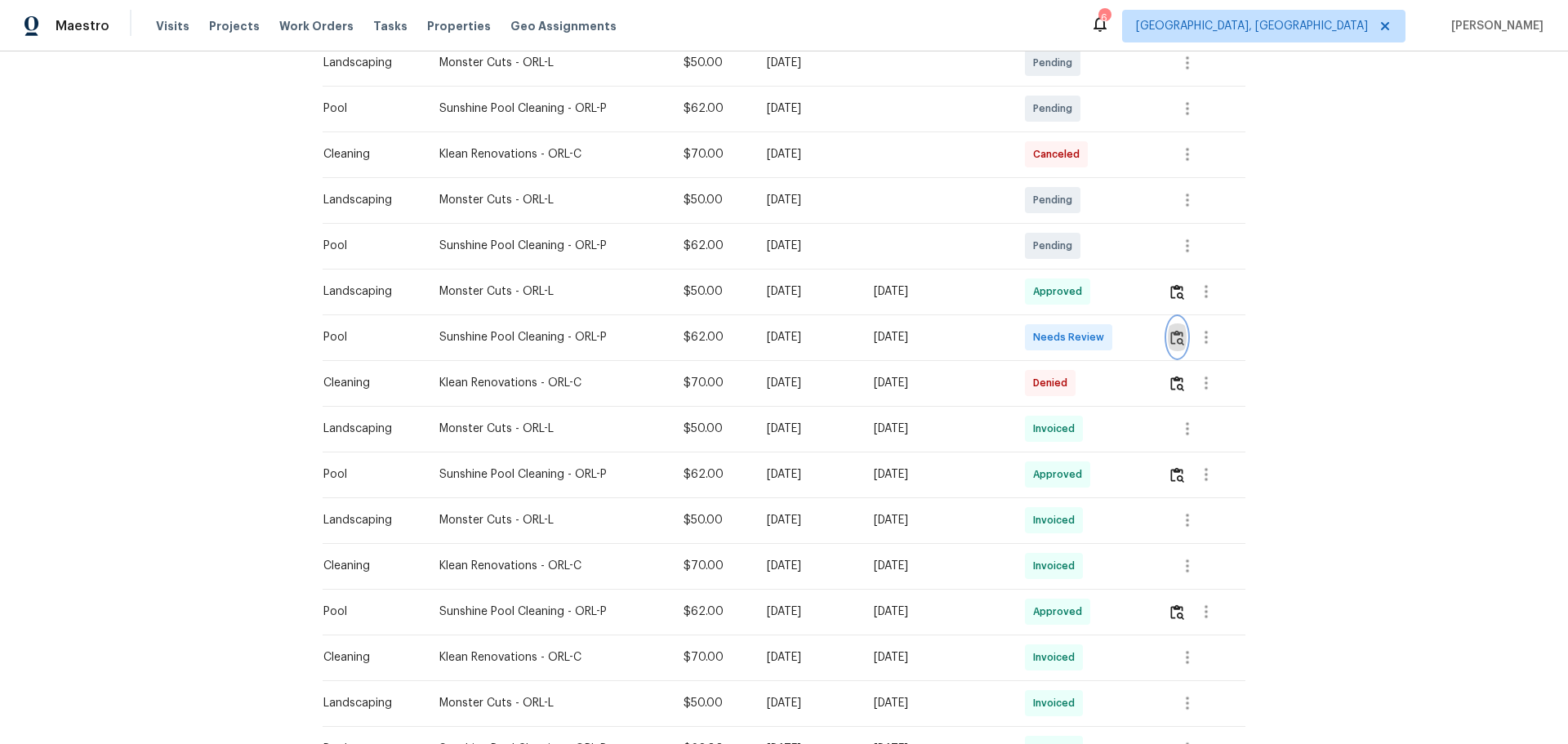 click at bounding box center (1177, 337) 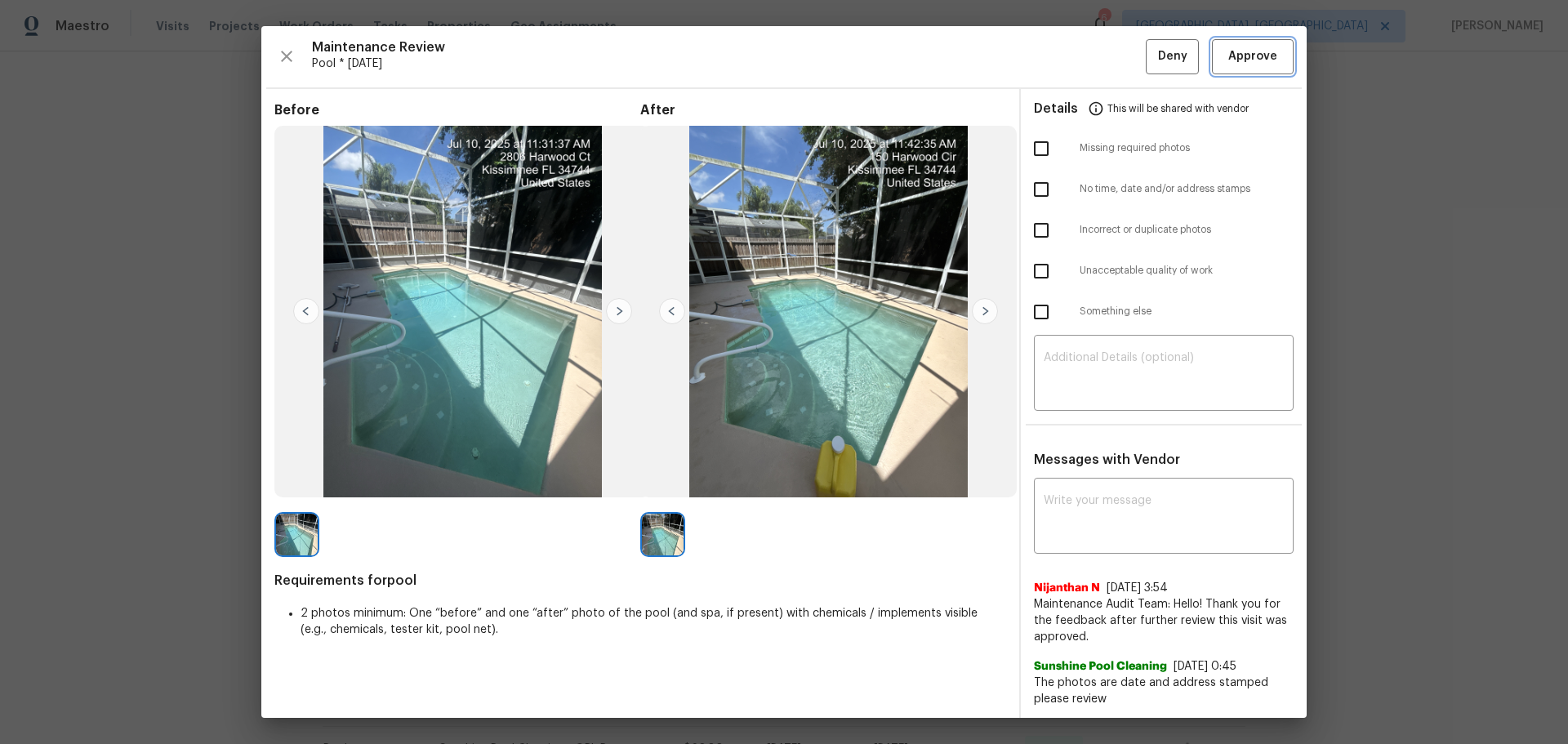 click on "Approve" at bounding box center (1253, 56) 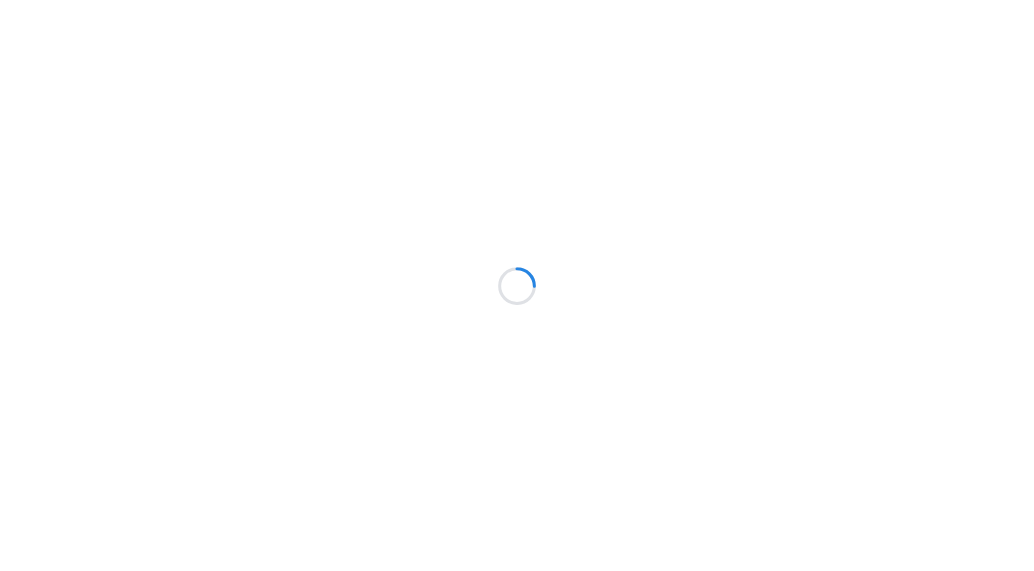 scroll, scrollTop: 0, scrollLeft: 0, axis: both 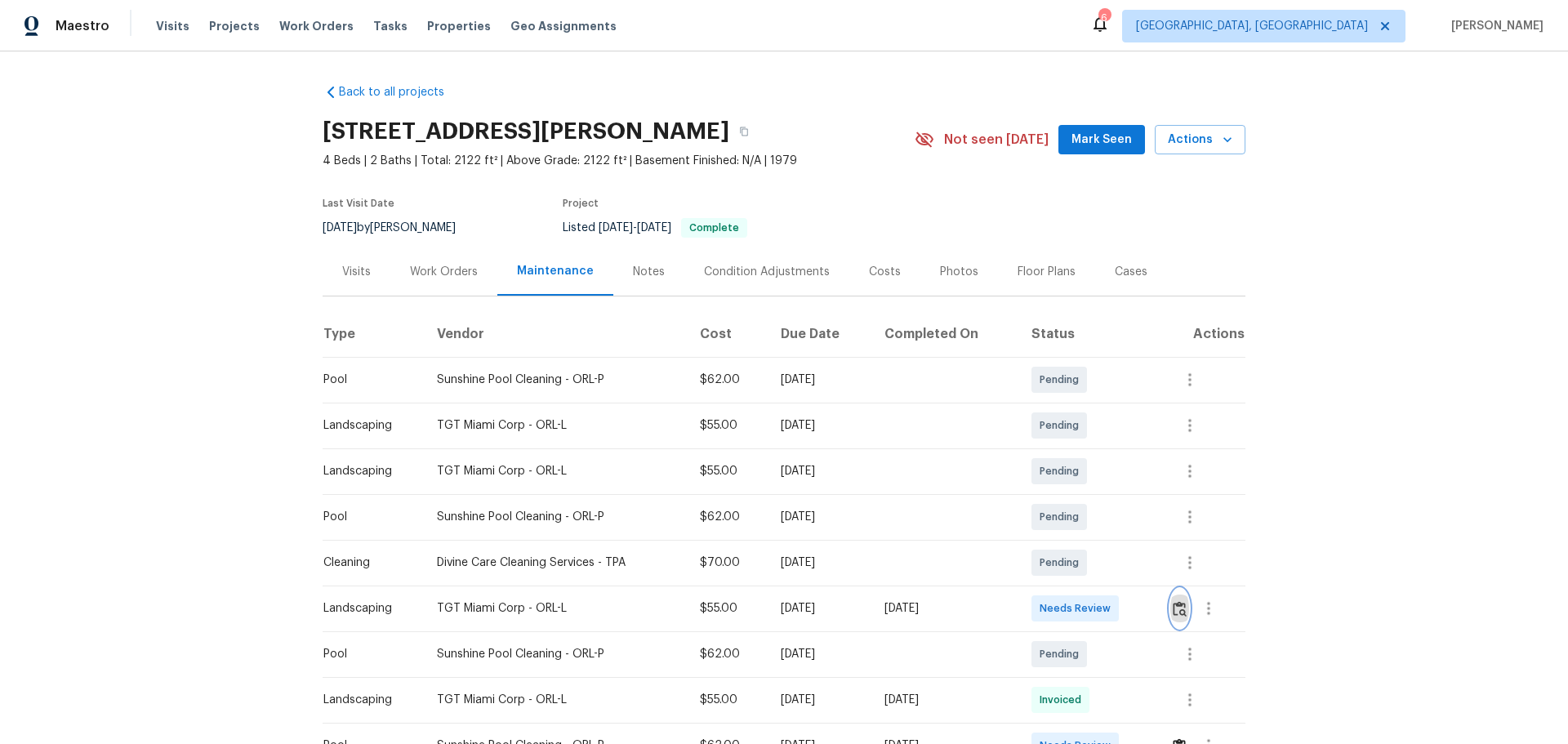 click at bounding box center [1179, 608] 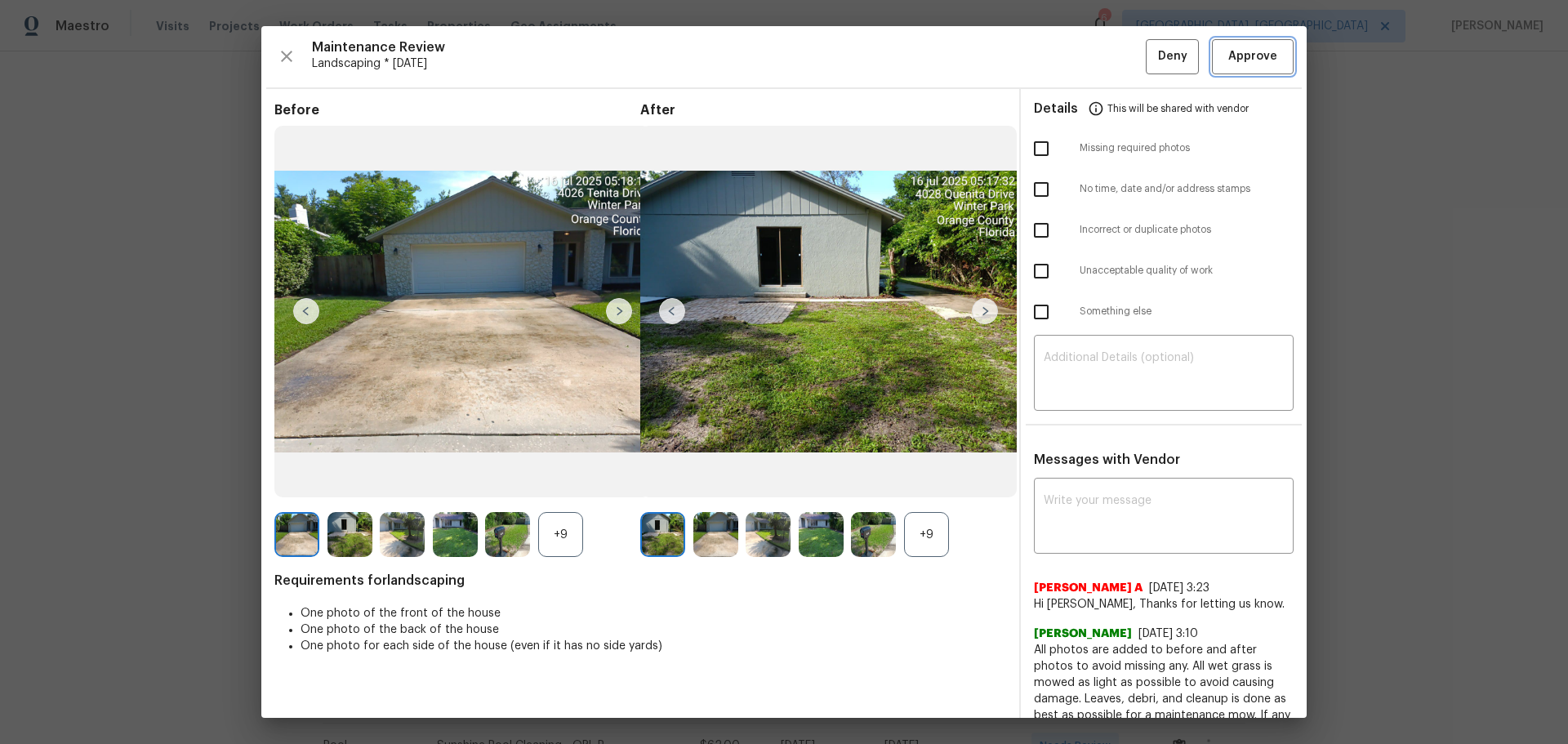 click on "Approve" at bounding box center (1253, 56) 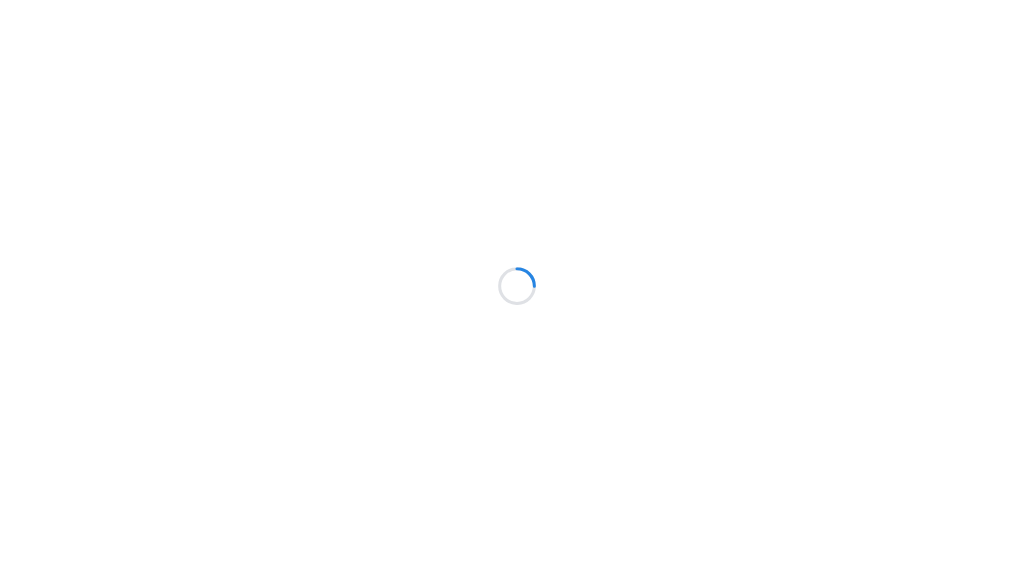 scroll, scrollTop: 0, scrollLeft: 0, axis: both 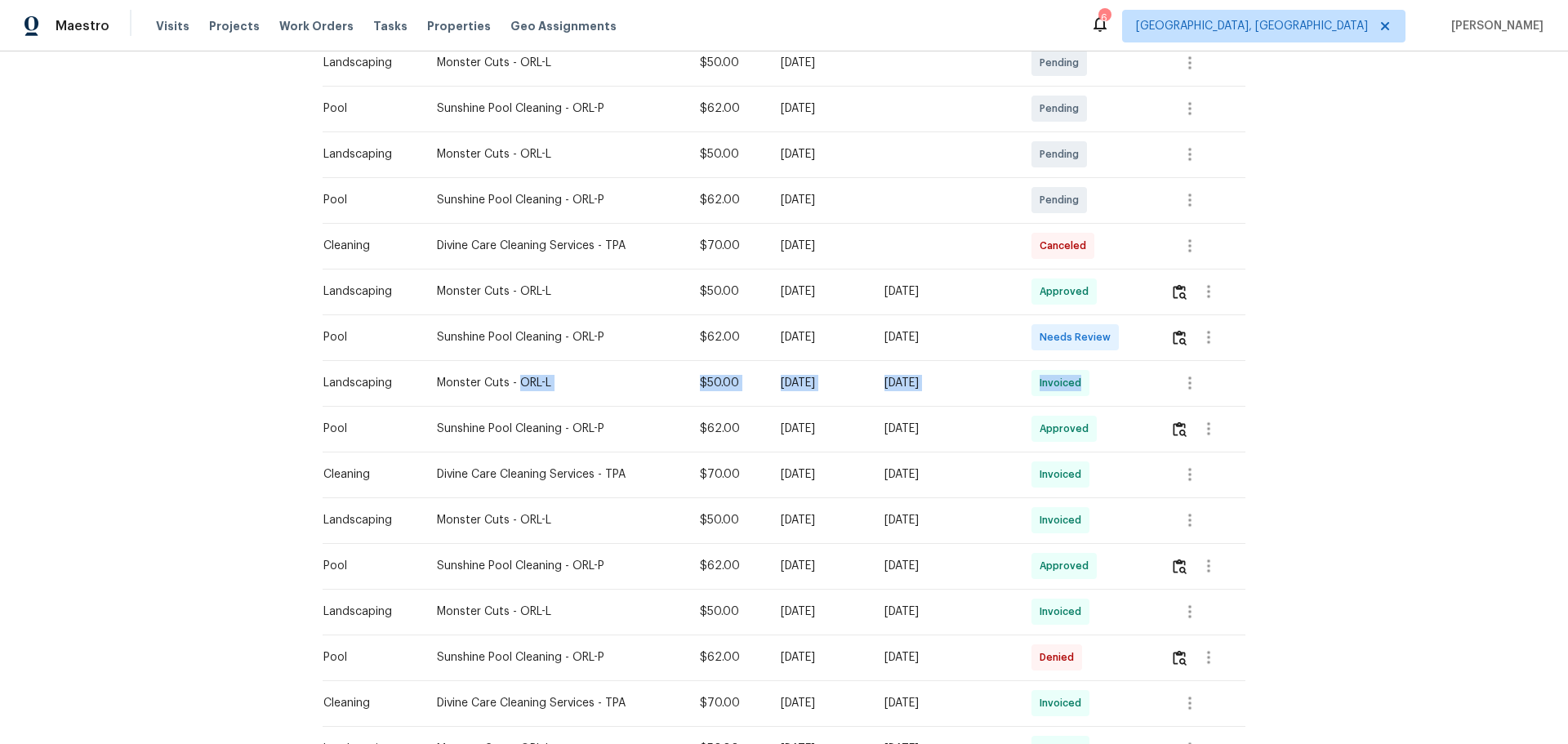 drag, startPoint x: 814, startPoint y: 363, endPoint x: 1132, endPoint y: 360, distance: 318.01415 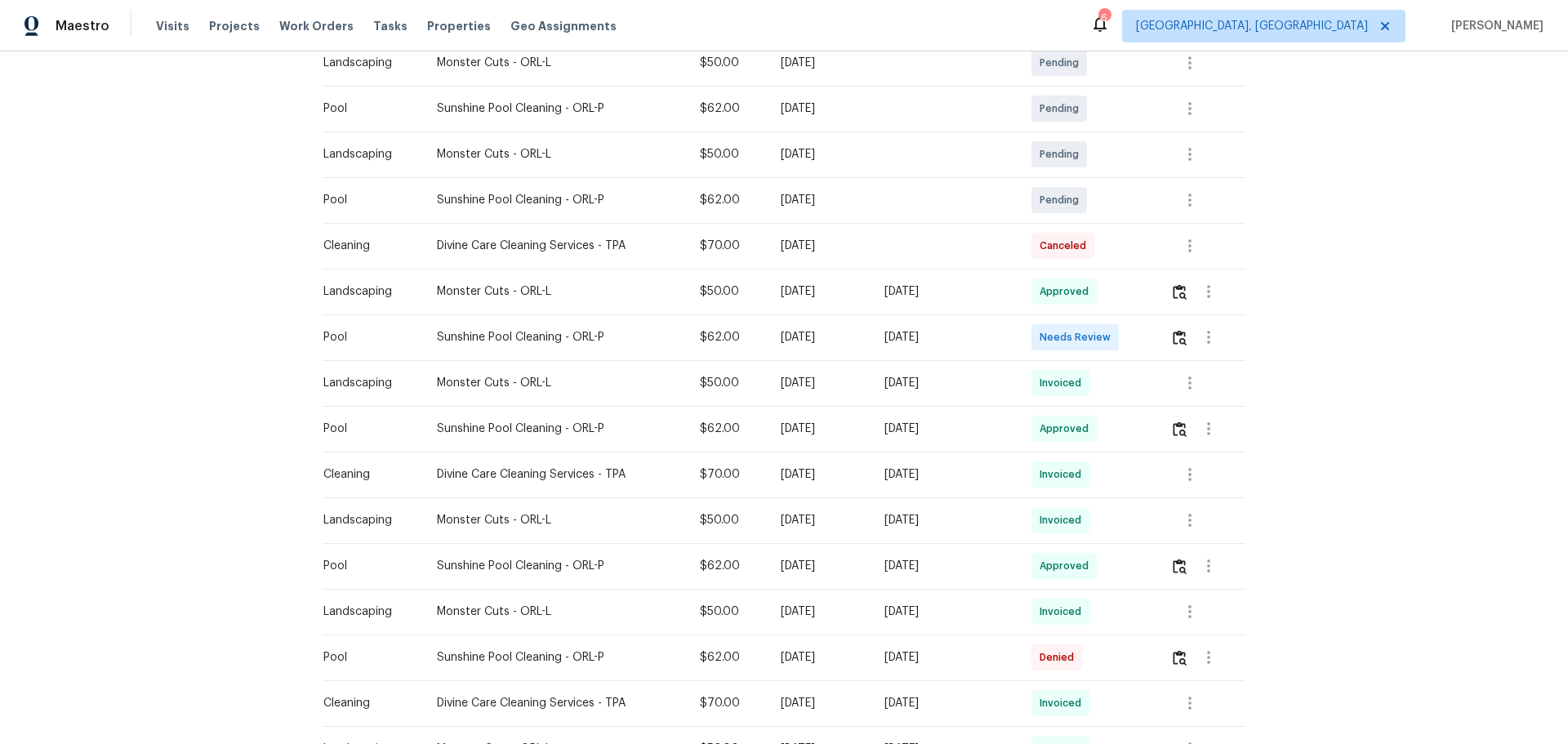click on "Needs Review" at bounding box center [1088, 337] 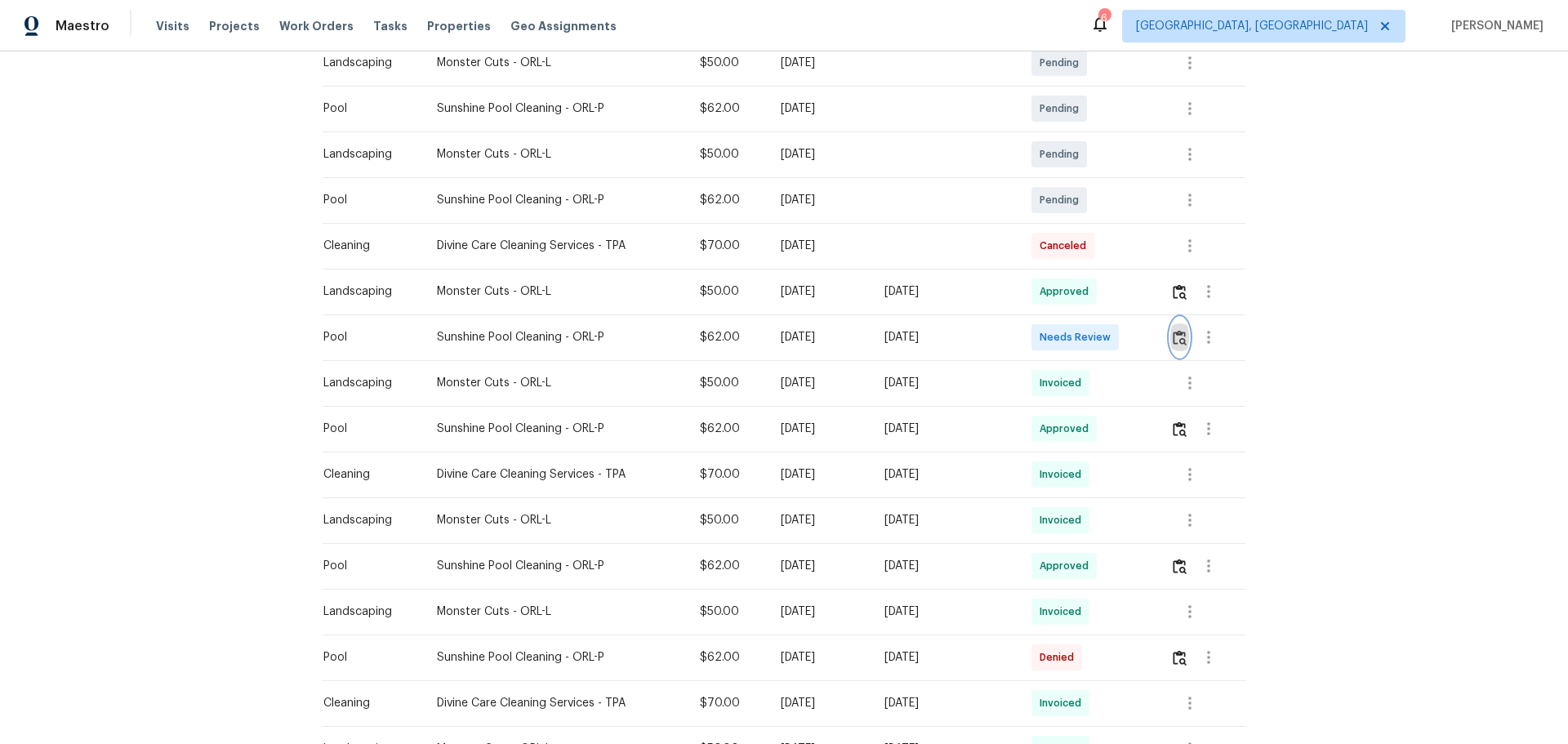 click at bounding box center (1179, 337) 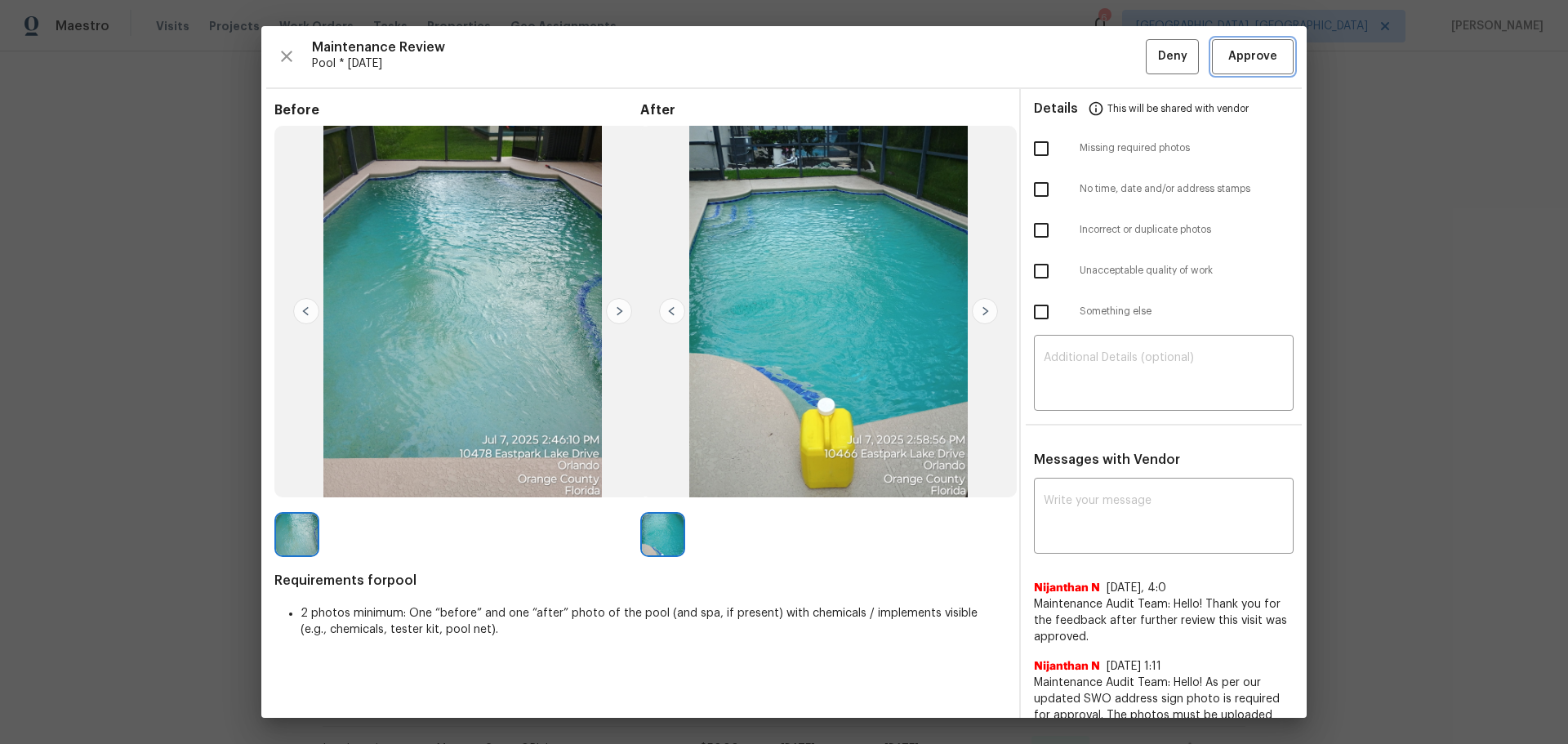 click on "Approve" at bounding box center [1253, 56] 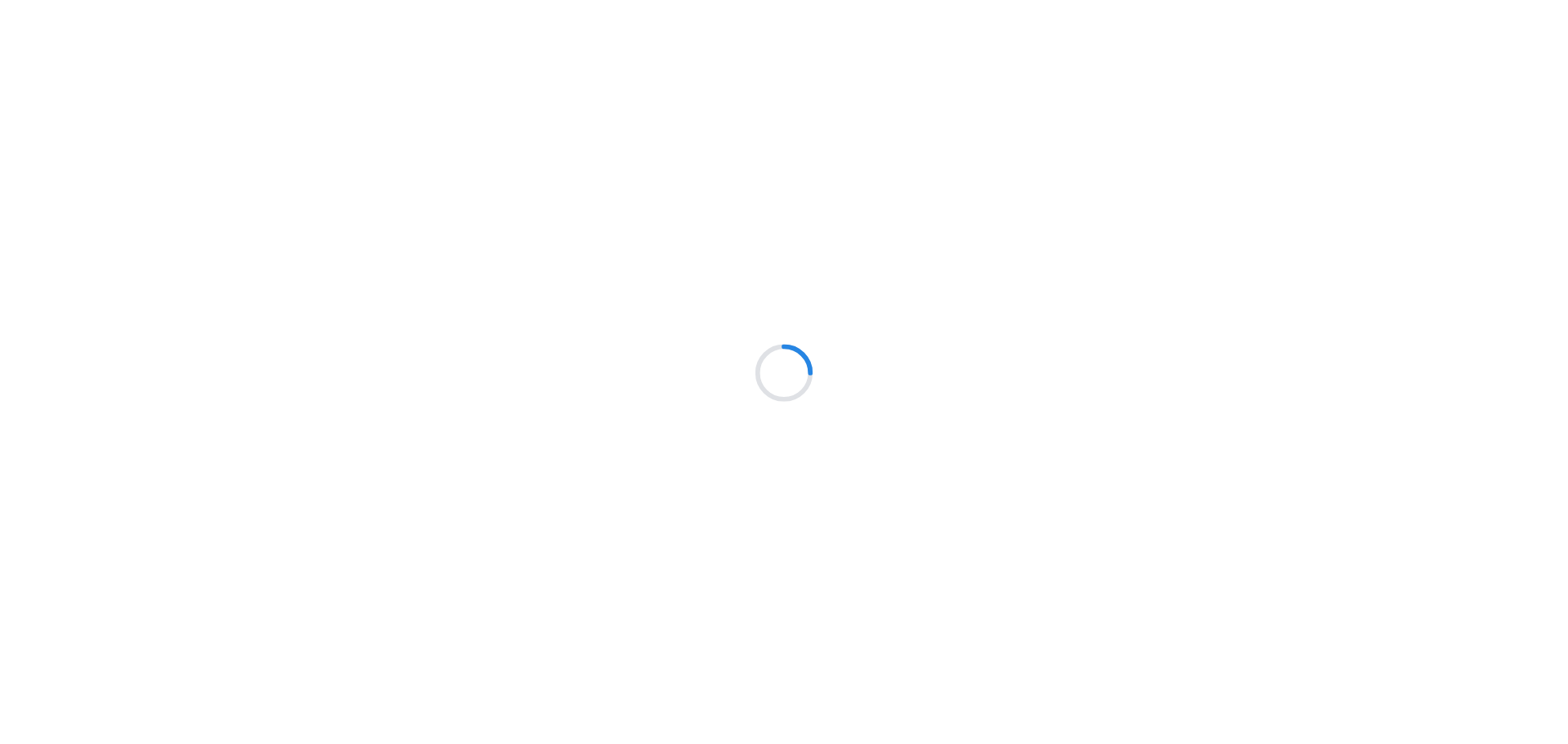 scroll, scrollTop: 0, scrollLeft: 0, axis: both 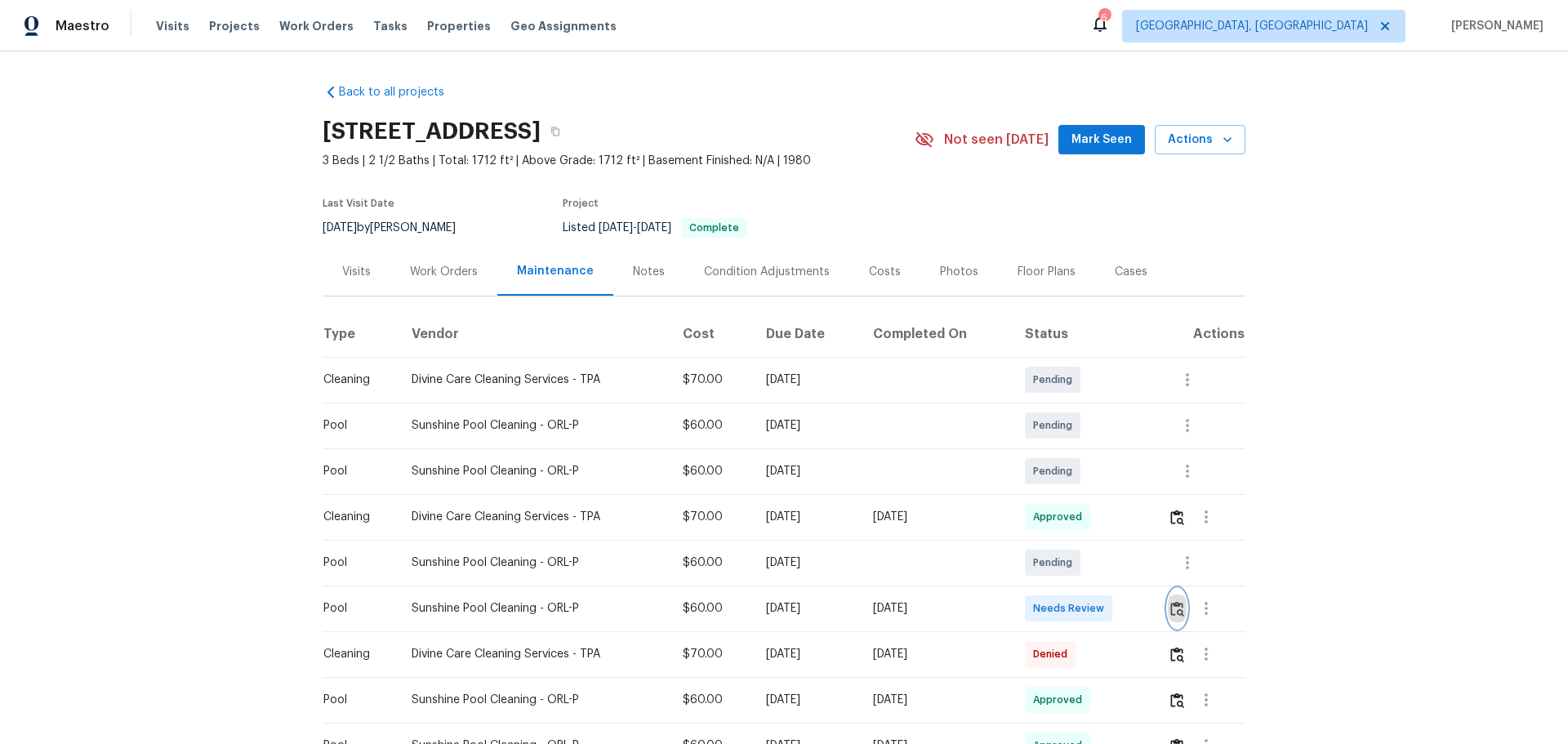 click at bounding box center [1177, 608] 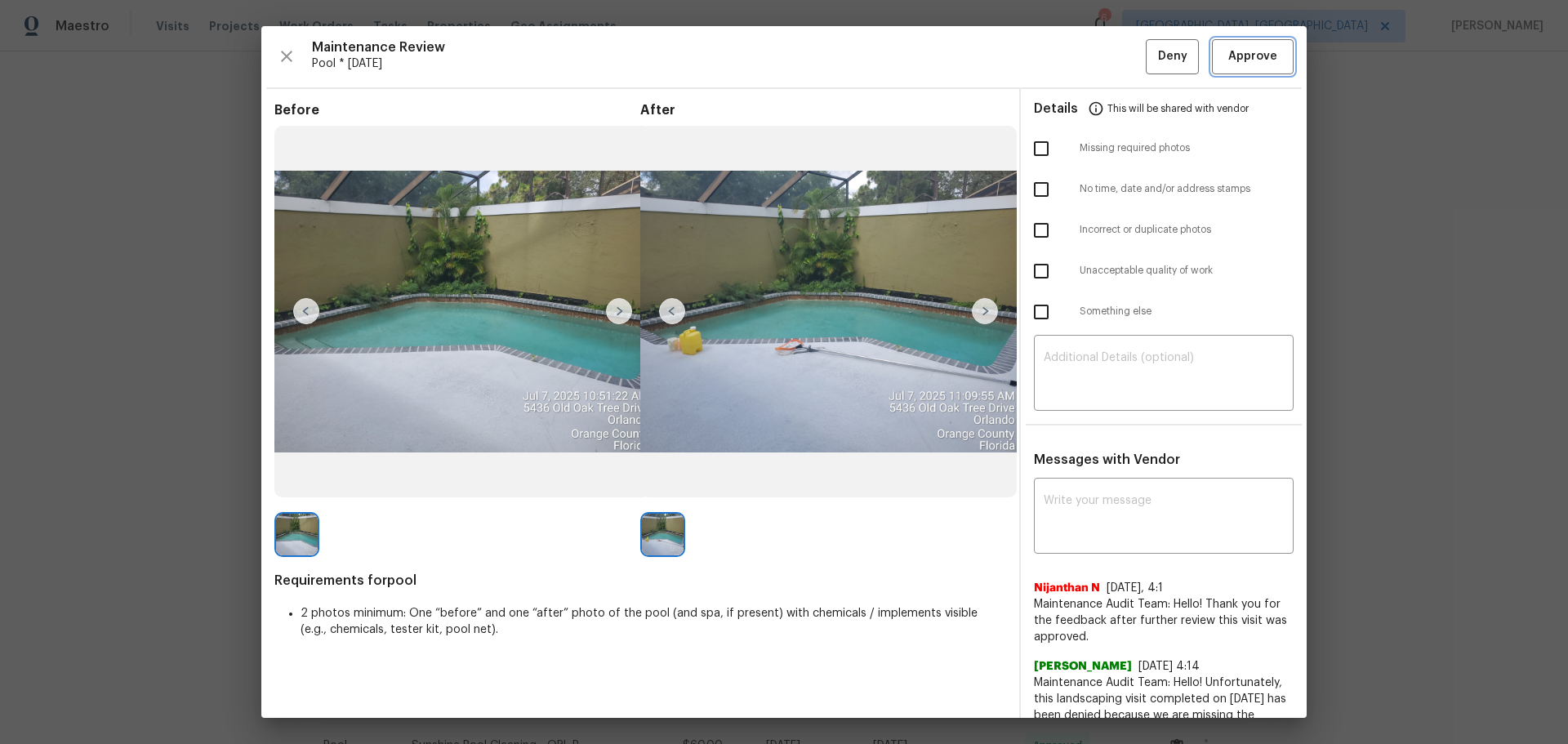 click on "Approve" at bounding box center (1253, 56) 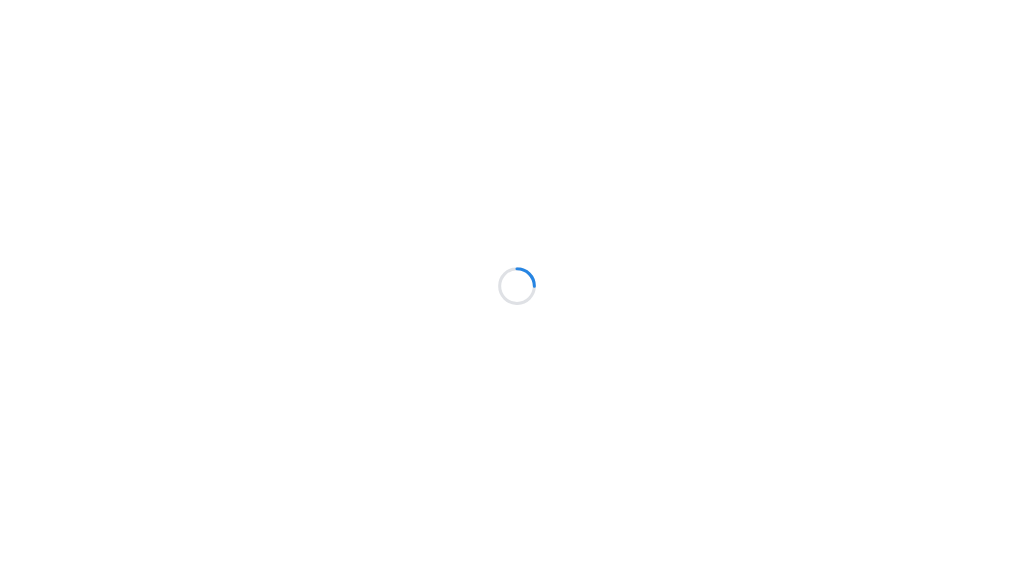 scroll, scrollTop: 0, scrollLeft: 0, axis: both 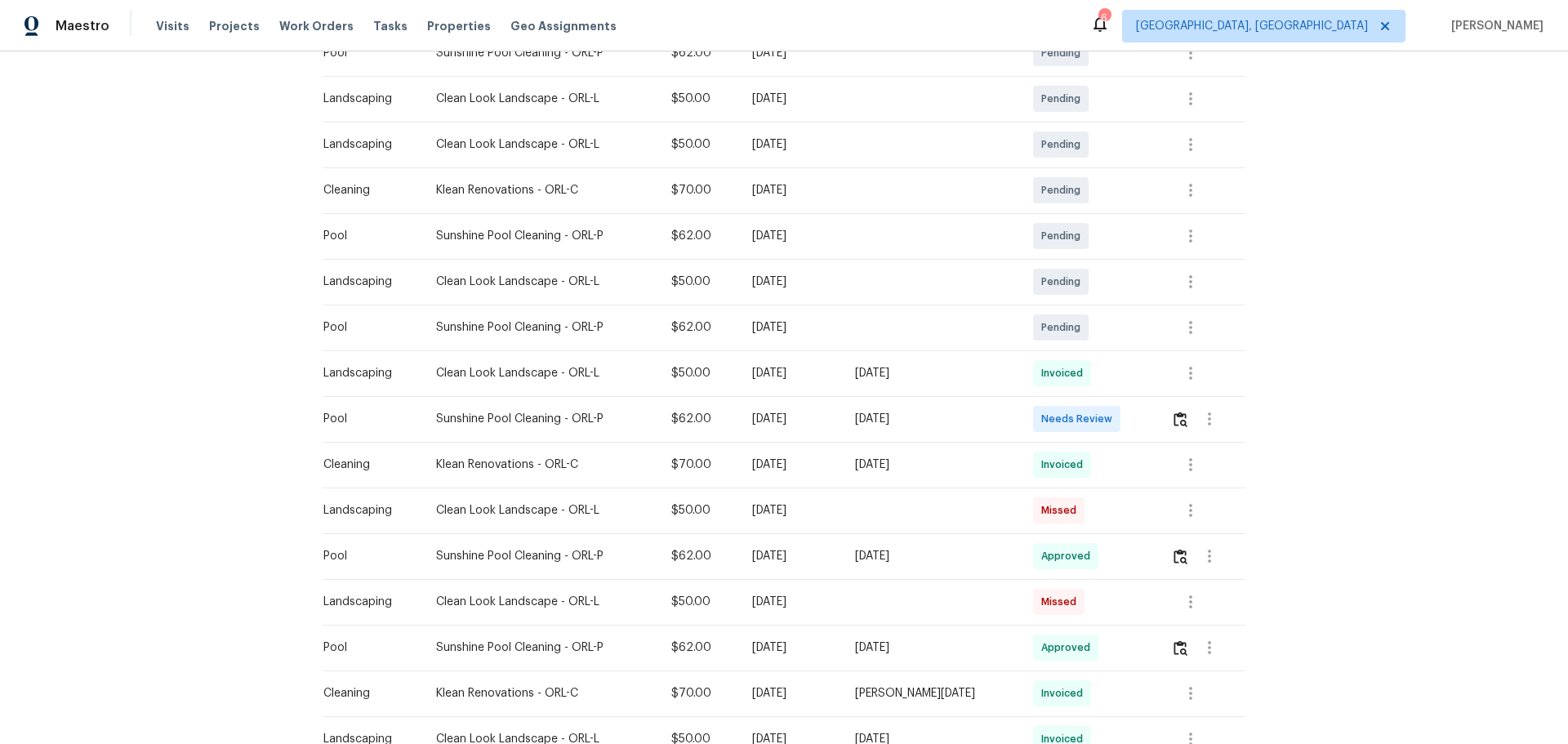 drag, startPoint x: 608, startPoint y: 414, endPoint x: 1039, endPoint y: 430, distance: 431.2969 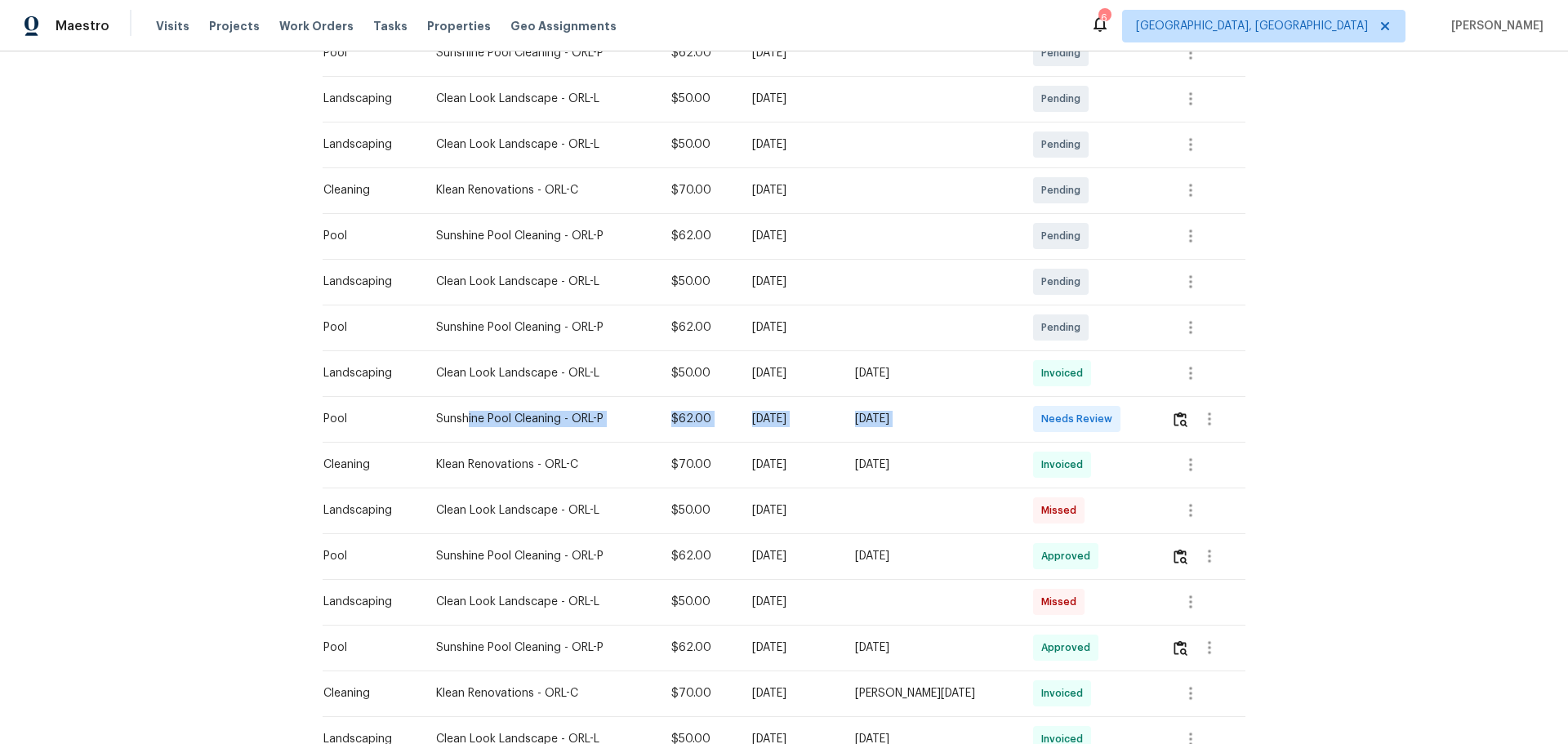 click on "Needs Review" at bounding box center (1076, 419) 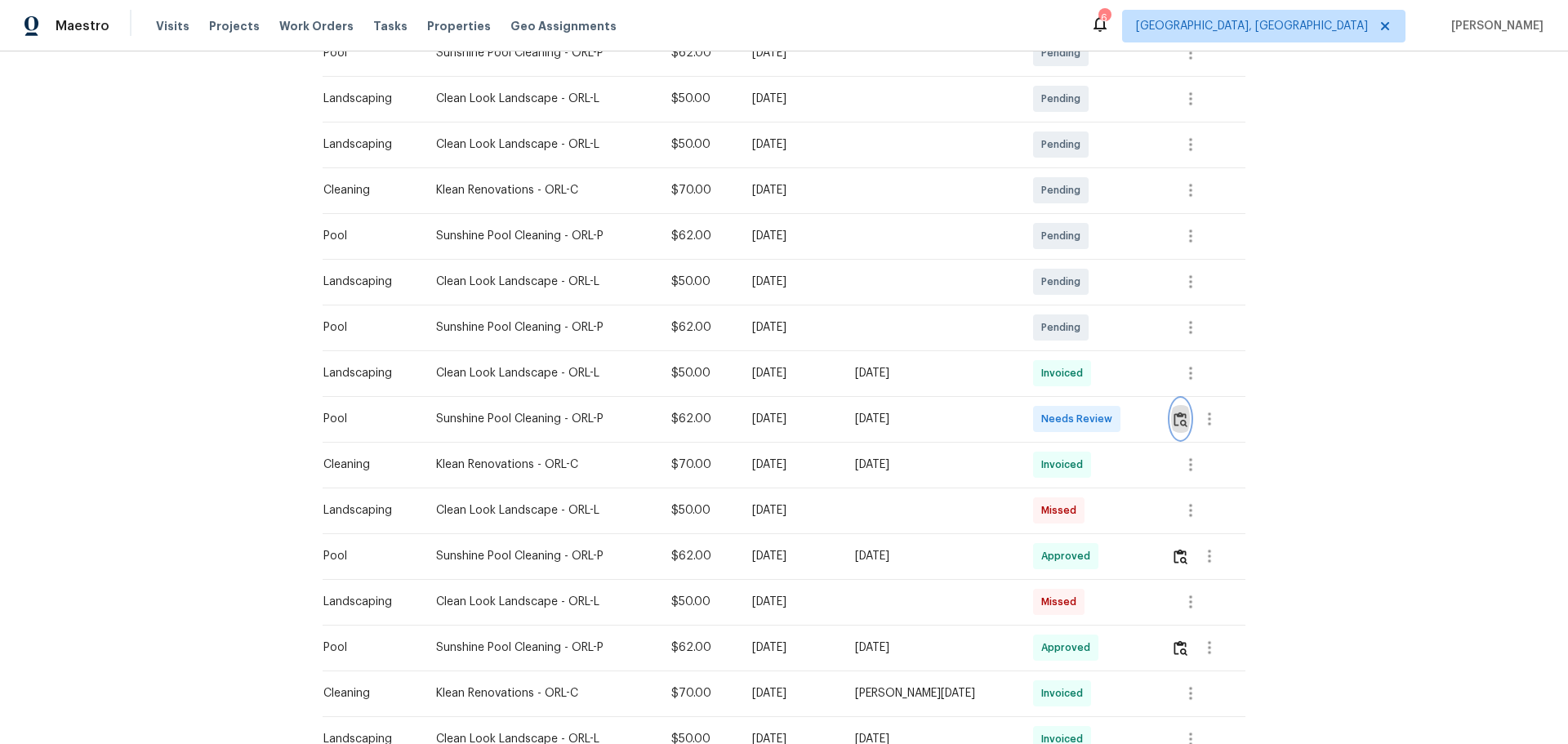 click at bounding box center [1180, 419] 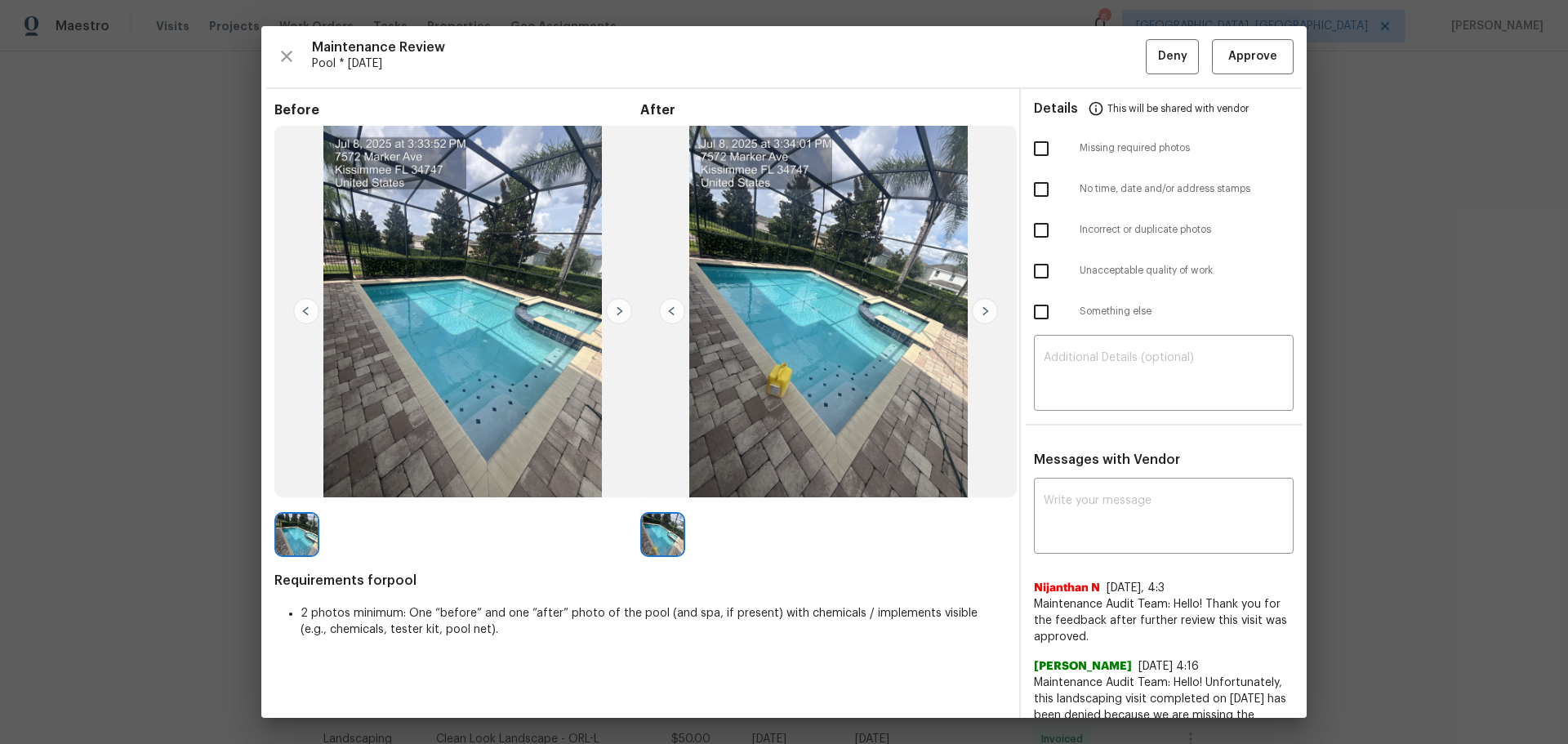 click at bounding box center [1041, 149] 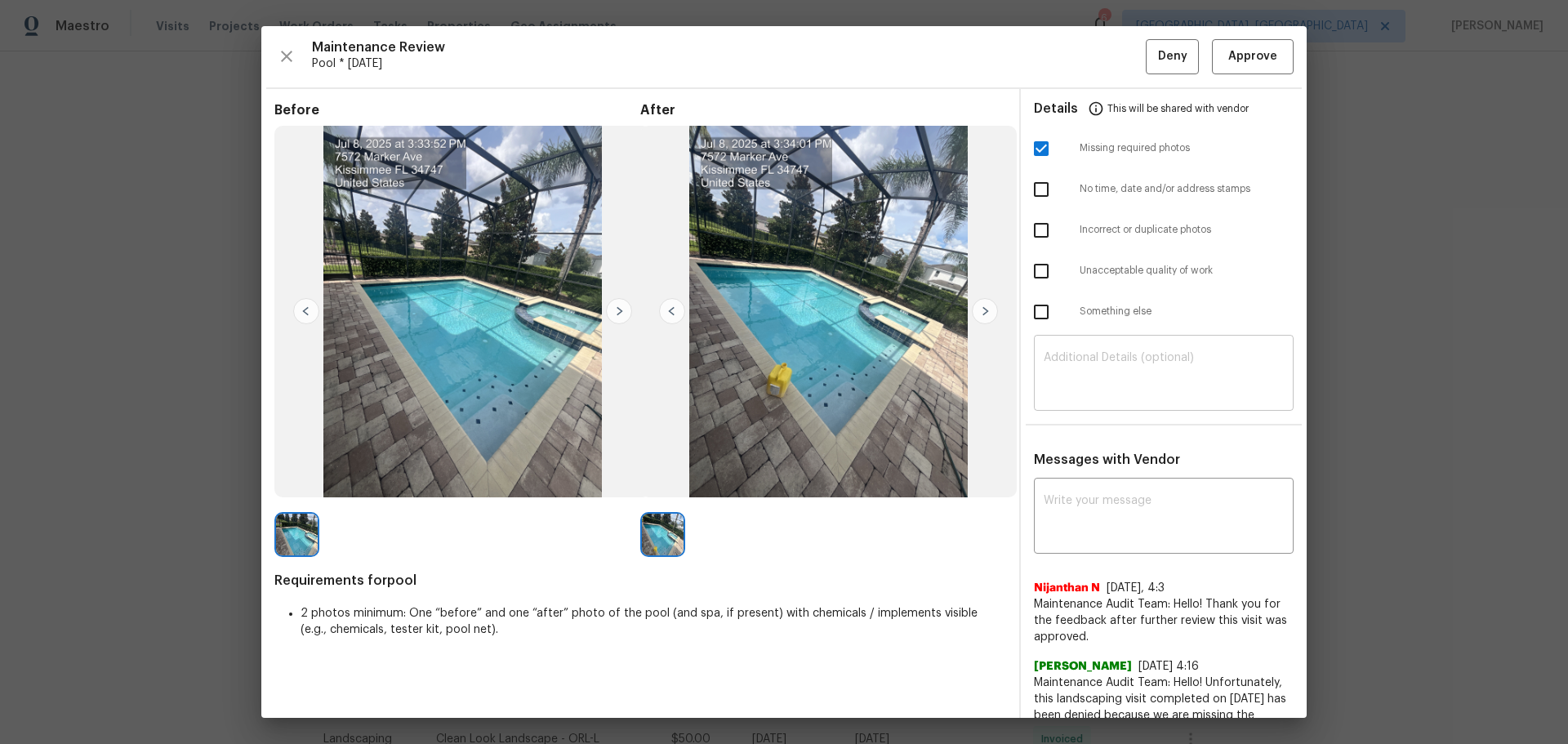 click at bounding box center (1164, 375) 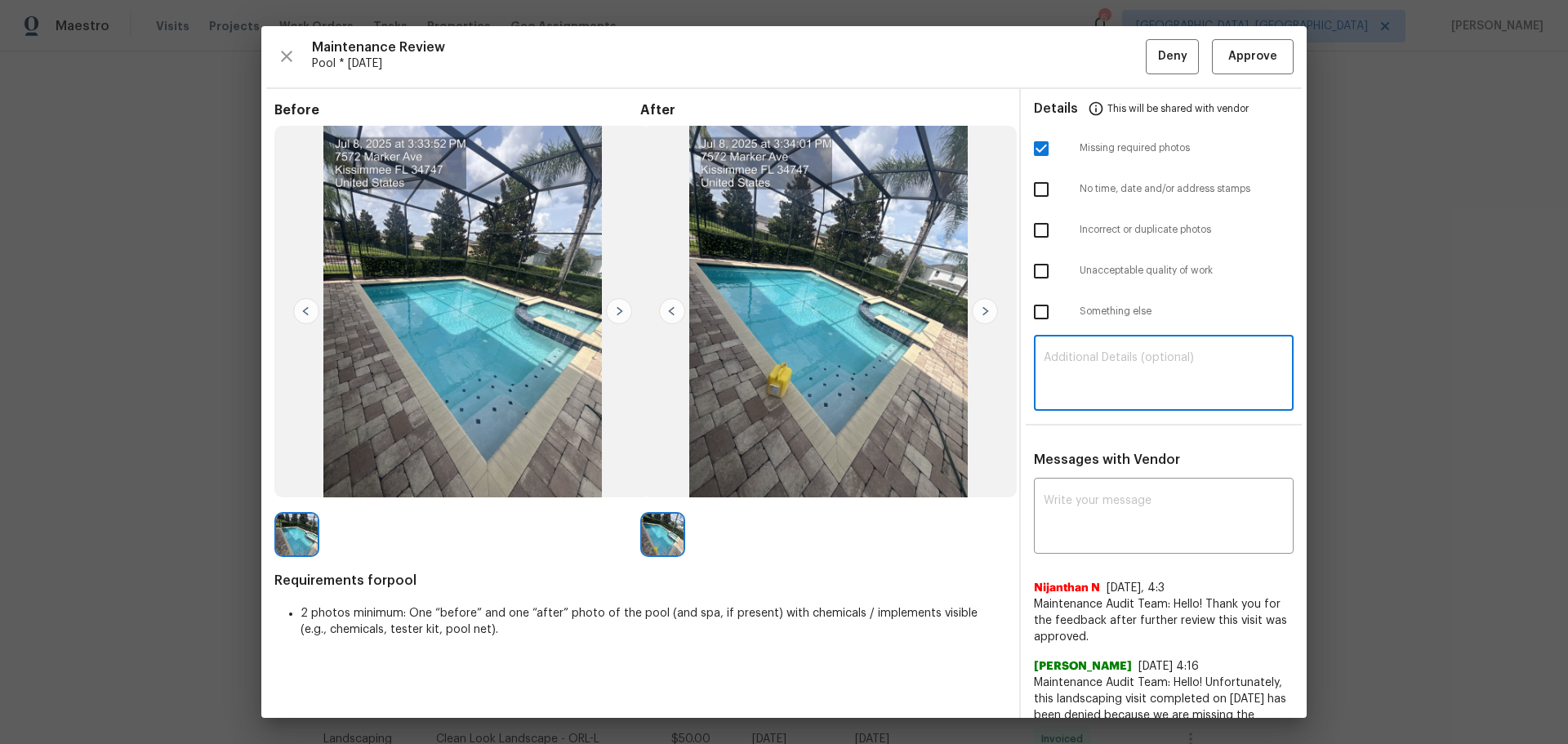 paste on "Maintenance Audit Team: Hello! Unfortunately, this pool visit completed on 07/15/2025 has been denied because we are missing the required photos for approval. For approval, please upload address sign and separate spa area photo only if the correct or missing photos were taken on the same day the visit was completed. If those photos are available, they must be uploaded within 48 hours of the original visit date. If the required photos were not taken on the day of the visit, the denial will remain in place. If you or your team need a refresher on the quality standards and requirements, please refer to the updated Standards of Work that have been distributed via email. Thank you!" 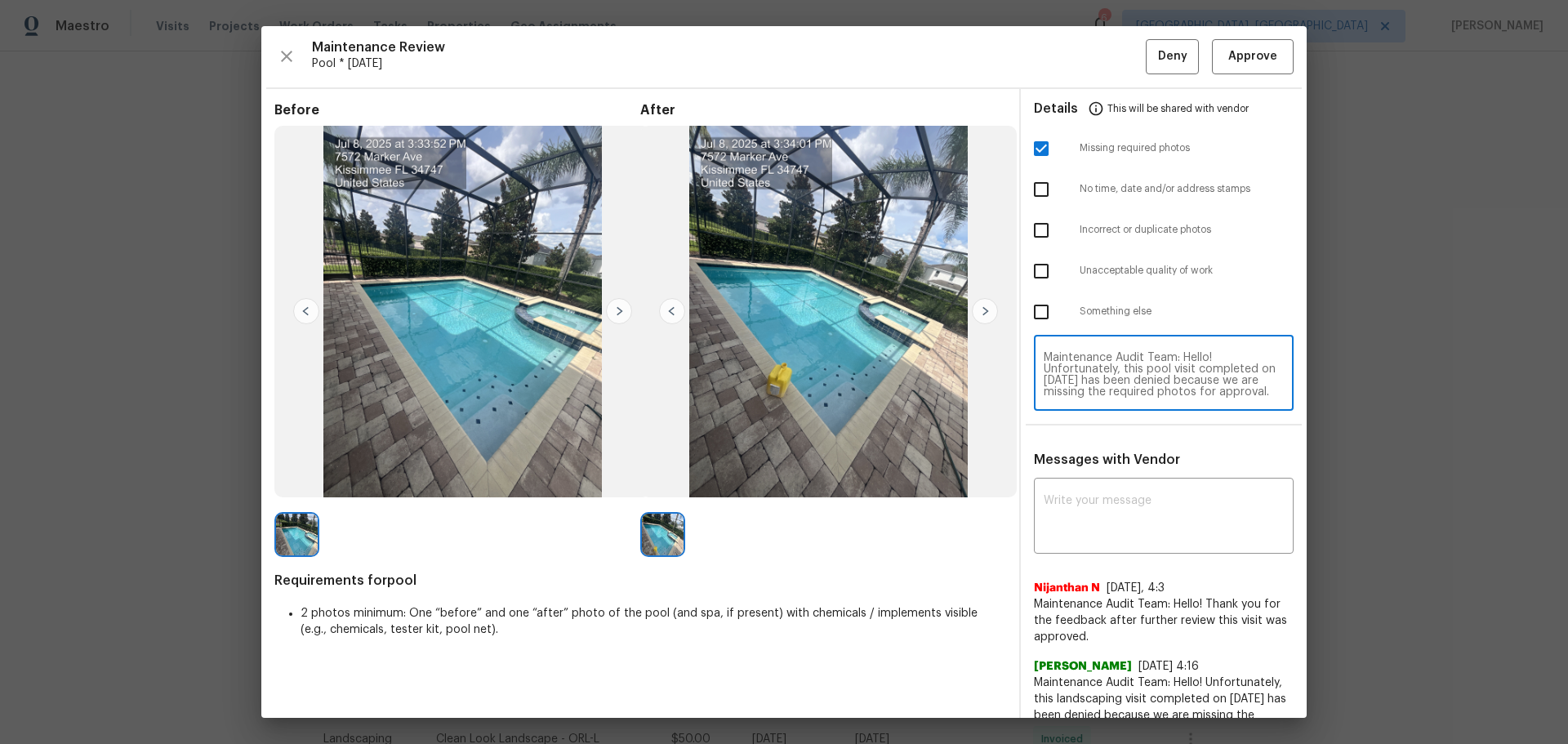 scroll, scrollTop: 160, scrollLeft: 0, axis: vertical 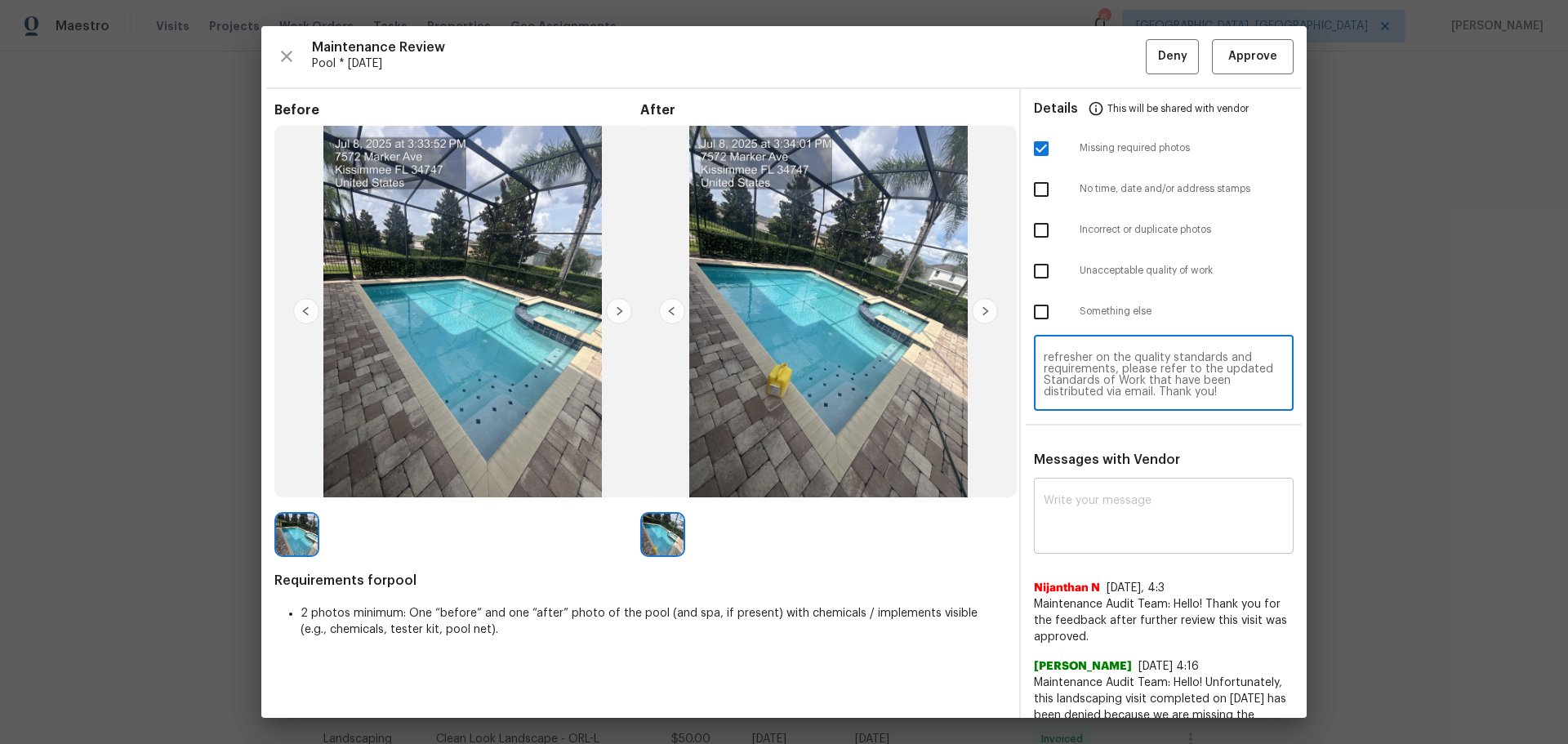 type on "Maintenance Audit Team: Hello! Unfortunately, this pool visit completed on 07/15/2025 has been denied because we are missing the required photos for approval. For approval, please upload address sign and separate spa area photo only if the correct or missing photos were taken on the same day the visit was completed. If those photos are available, they must be uploaded within 48 hours of the original visit date. If the required photos were not taken on the day of the visit, the denial will remain in place. If you or your team need a refresher on the quality standards and requirements, please refer to the updated Standards of Work that have been distributed via email. Thank you!" 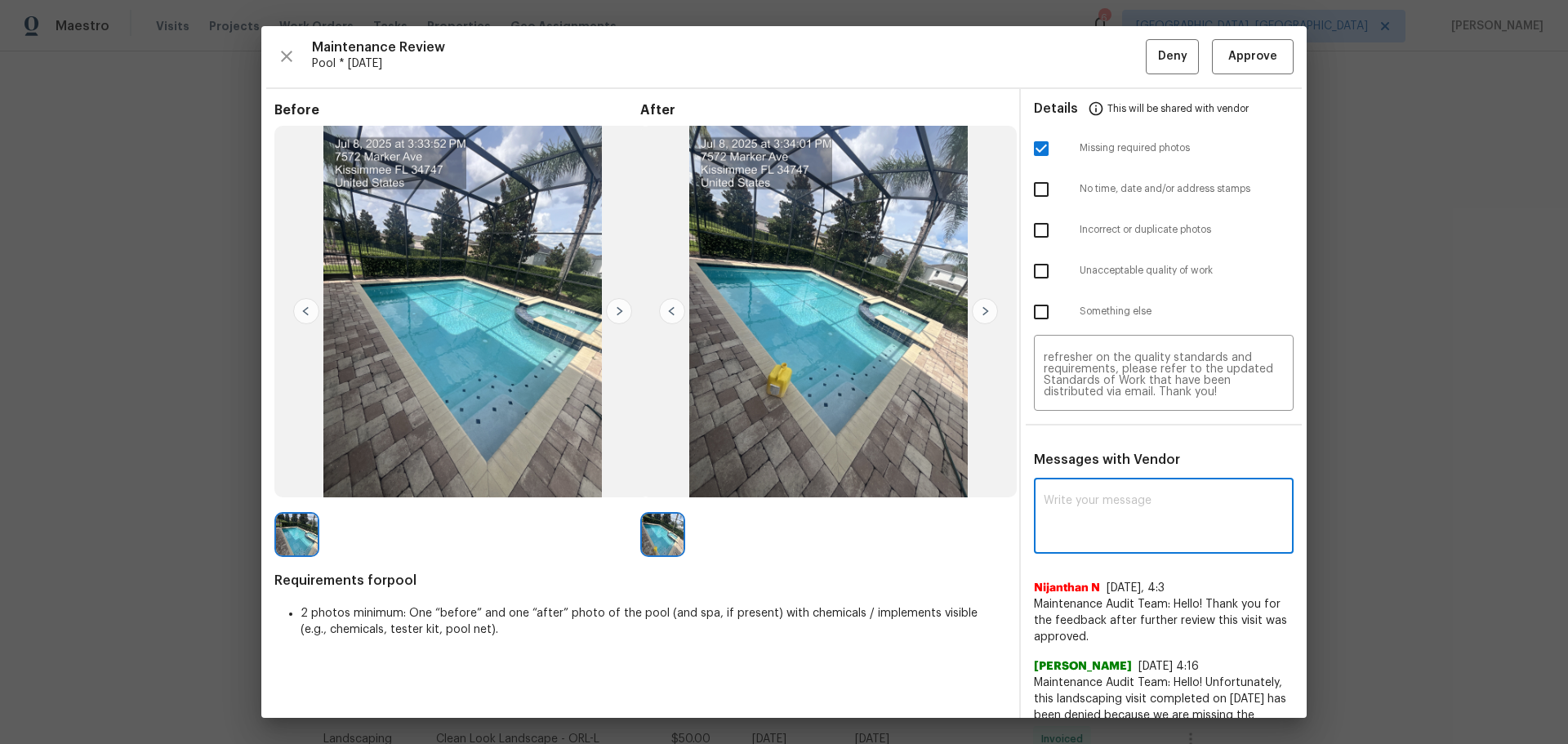 click at bounding box center [1164, 518] 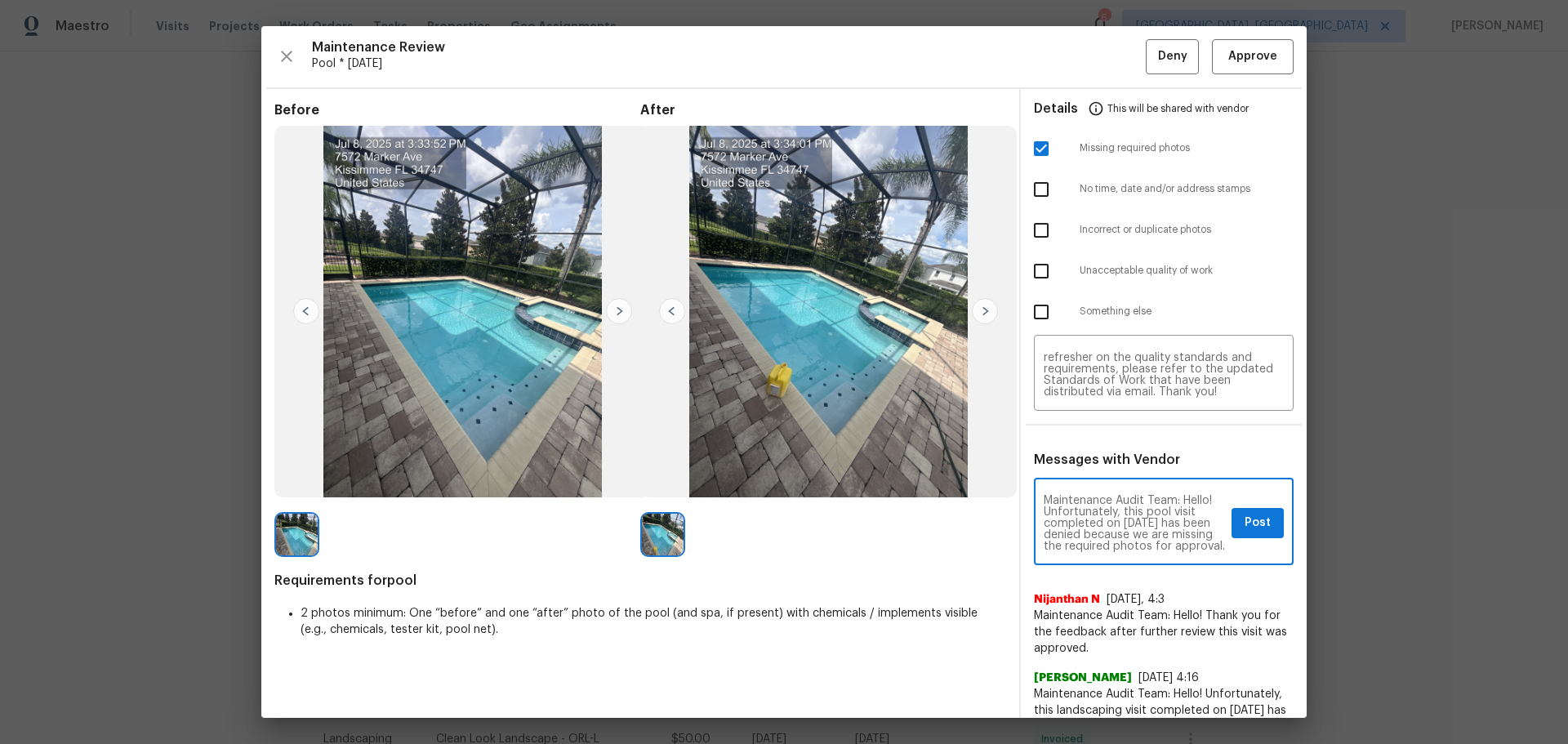 scroll, scrollTop: 229, scrollLeft: 0, axis: vertical 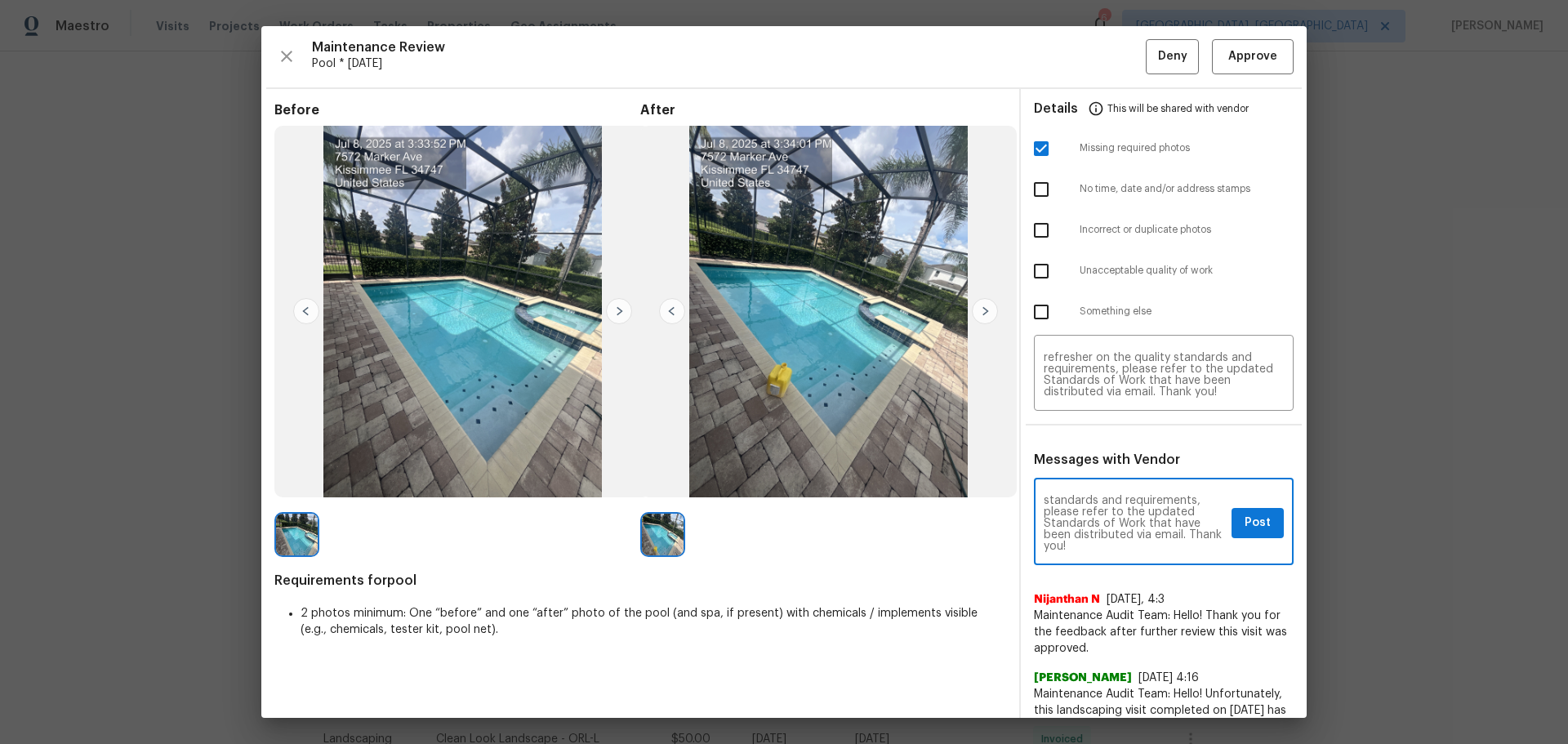 type on "Maintenance Audit Team: Hello! Unfortunately, this pool visit completed on 07/15/2025 has been denied because we are missing the required photos for approval. For approval, please upload address sign and separate spa area photo only if the correct or missing photos were taken on the same day the visit was completed. If those photos are available, they must be uploaded within 48 hours of the original visit date. If the required photos were not taken on the day of the visit, the denial will remain in place. If you or your team need a refresher on the quality standards and requirements, please refer to the updated Standards of Work that have been distributed via email. Thank you!" 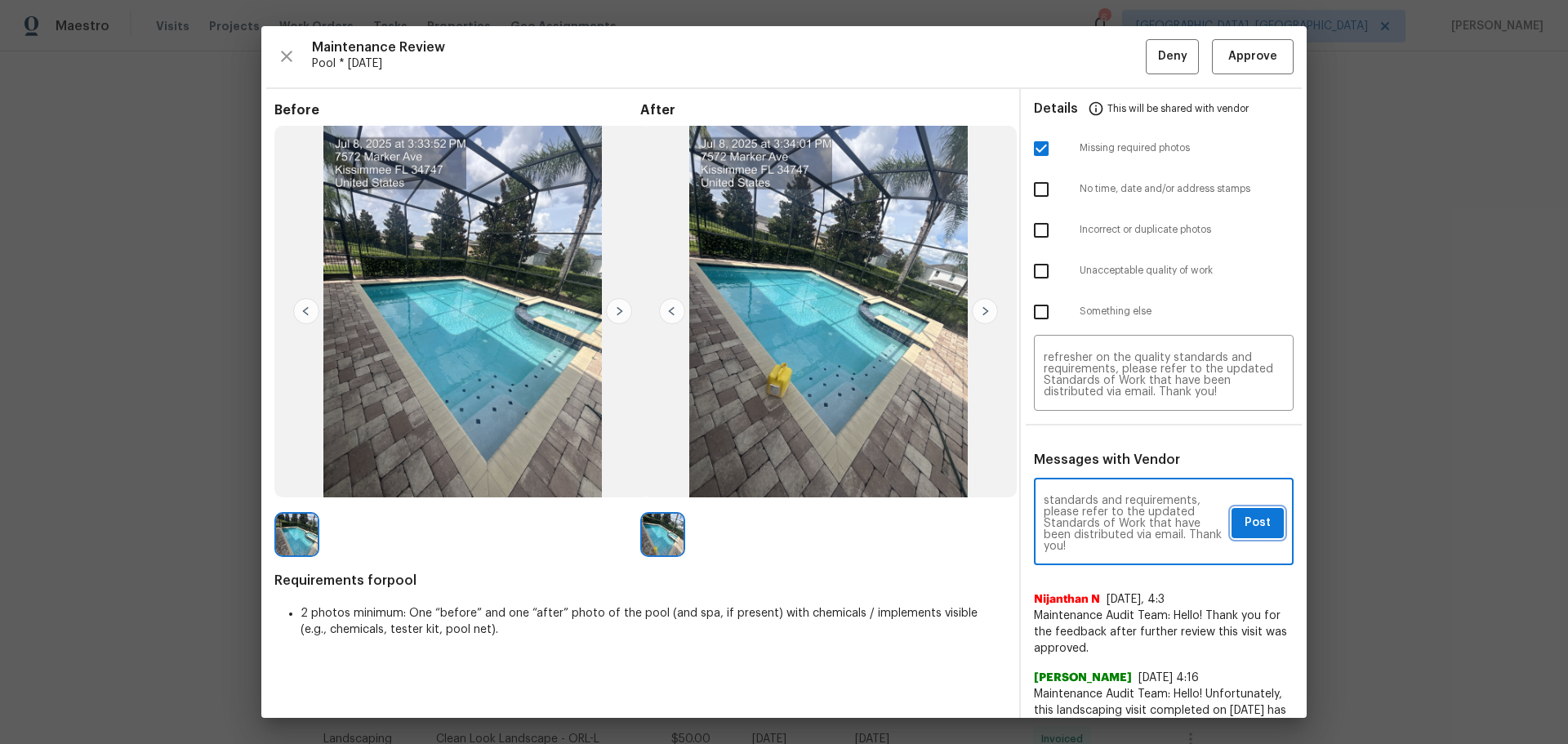 click on "Post" at bounding box center [1258, 523] 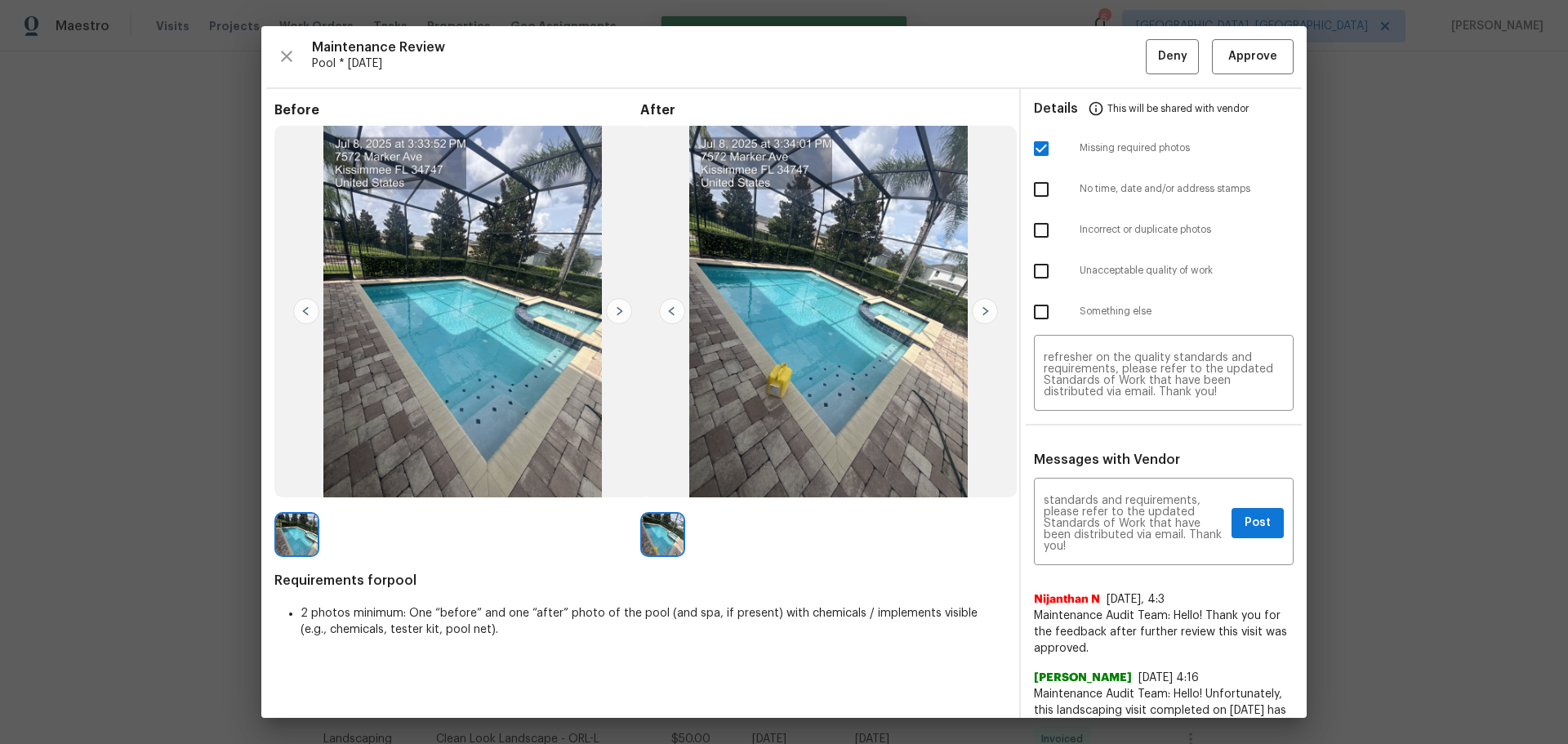 type 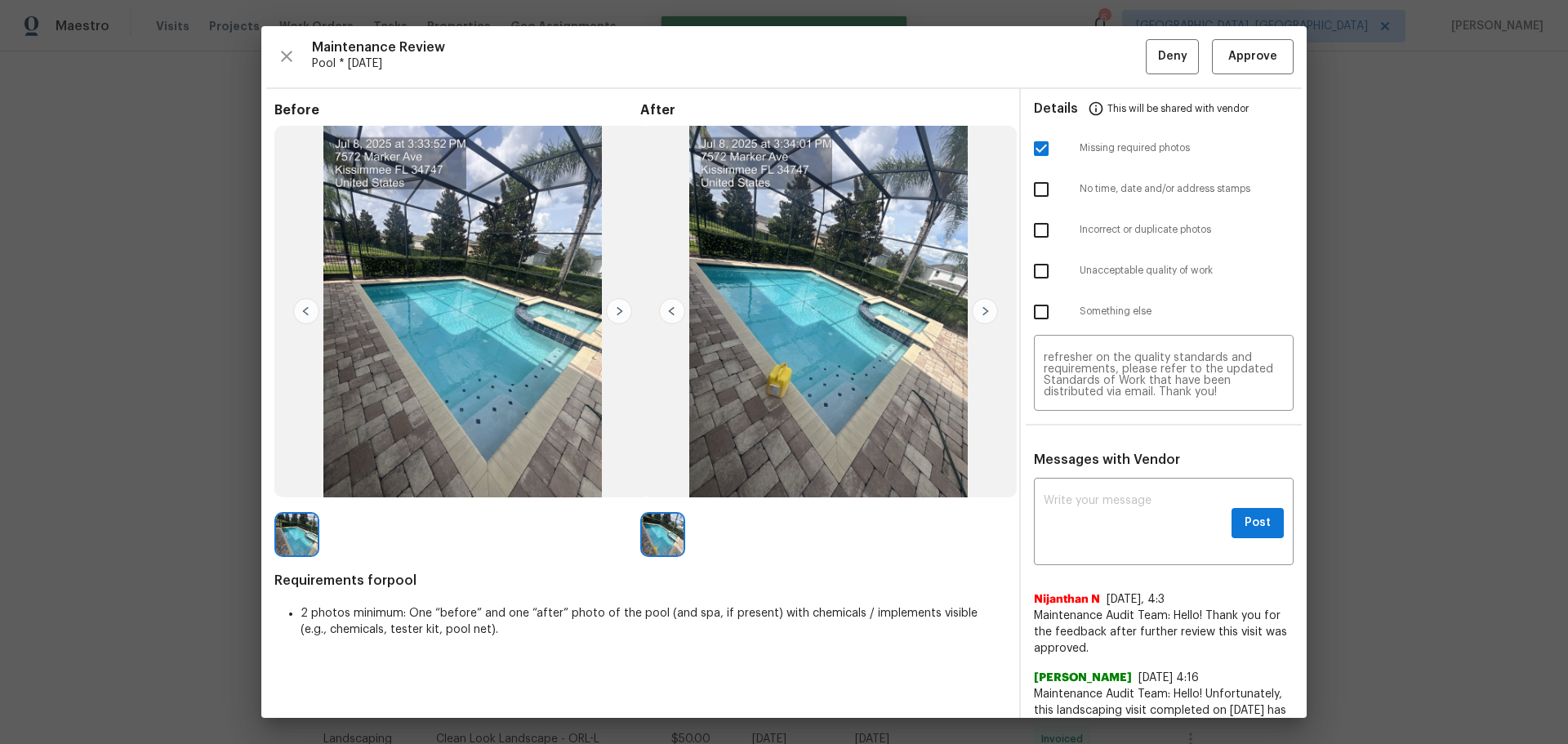 scroll, scrollTop: 0, scrollLeft: 0, axis: both 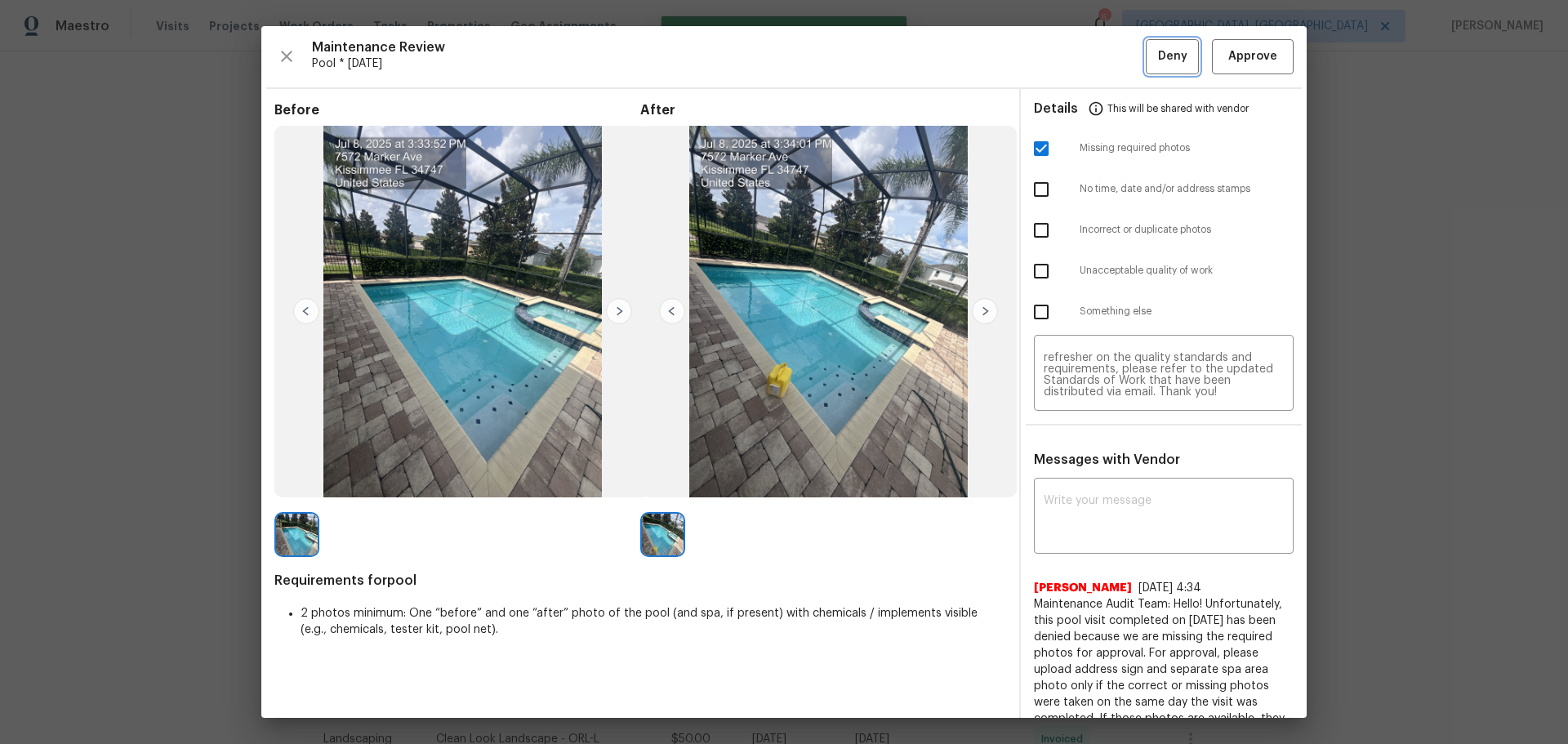click on "Deny" at bounding box center (1173, 56) 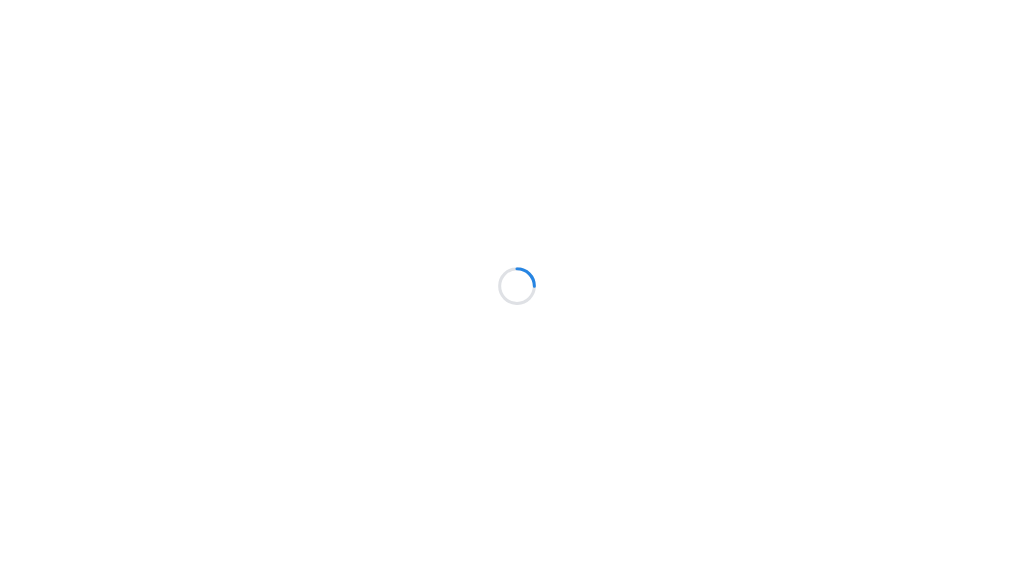 scroll, scrollTop: 0, scrollLeft: 0, axis: both 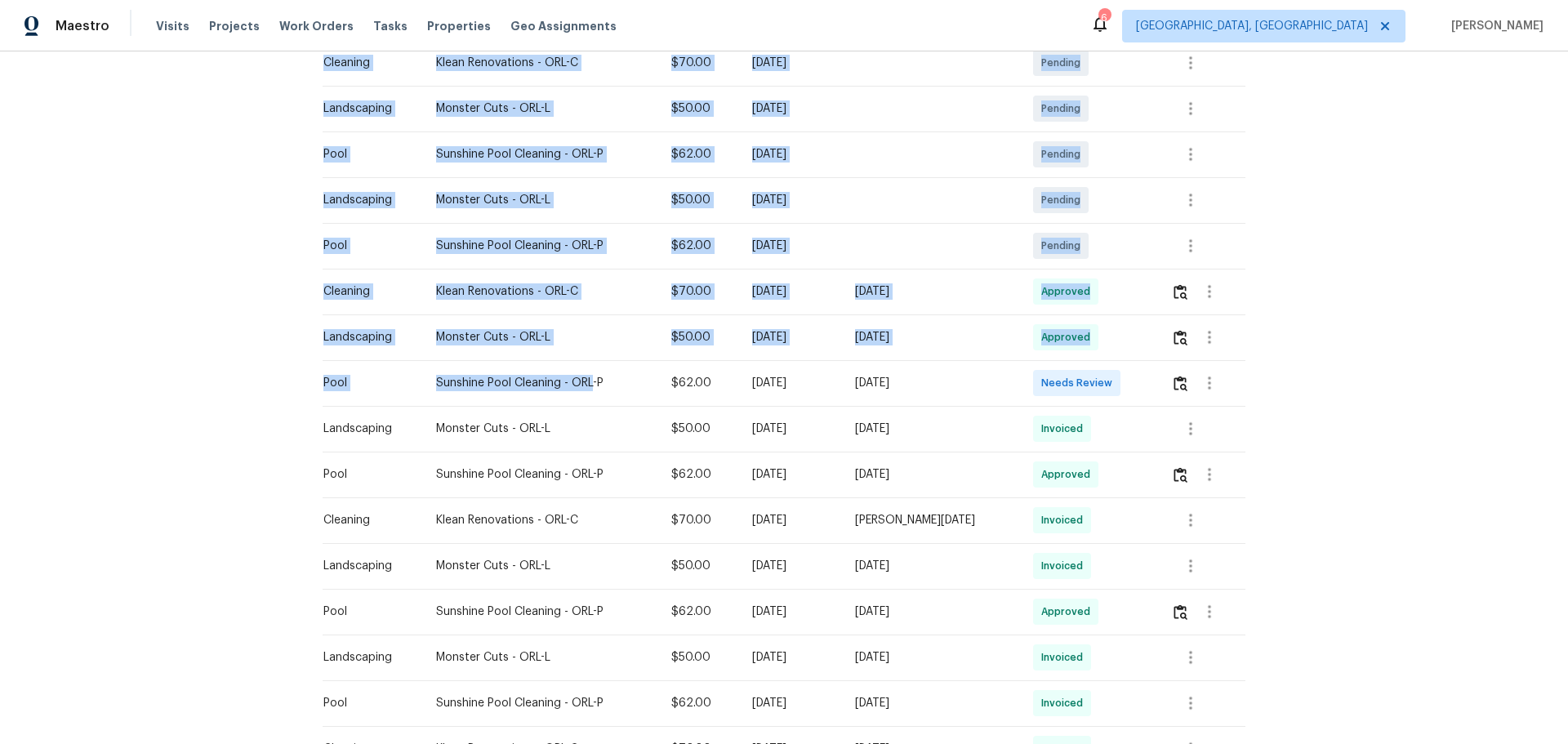 drag, startPoint x: 586, startPoint y: 379, endPoint x: 1252, endPoint y: 422, distance: 667.3867 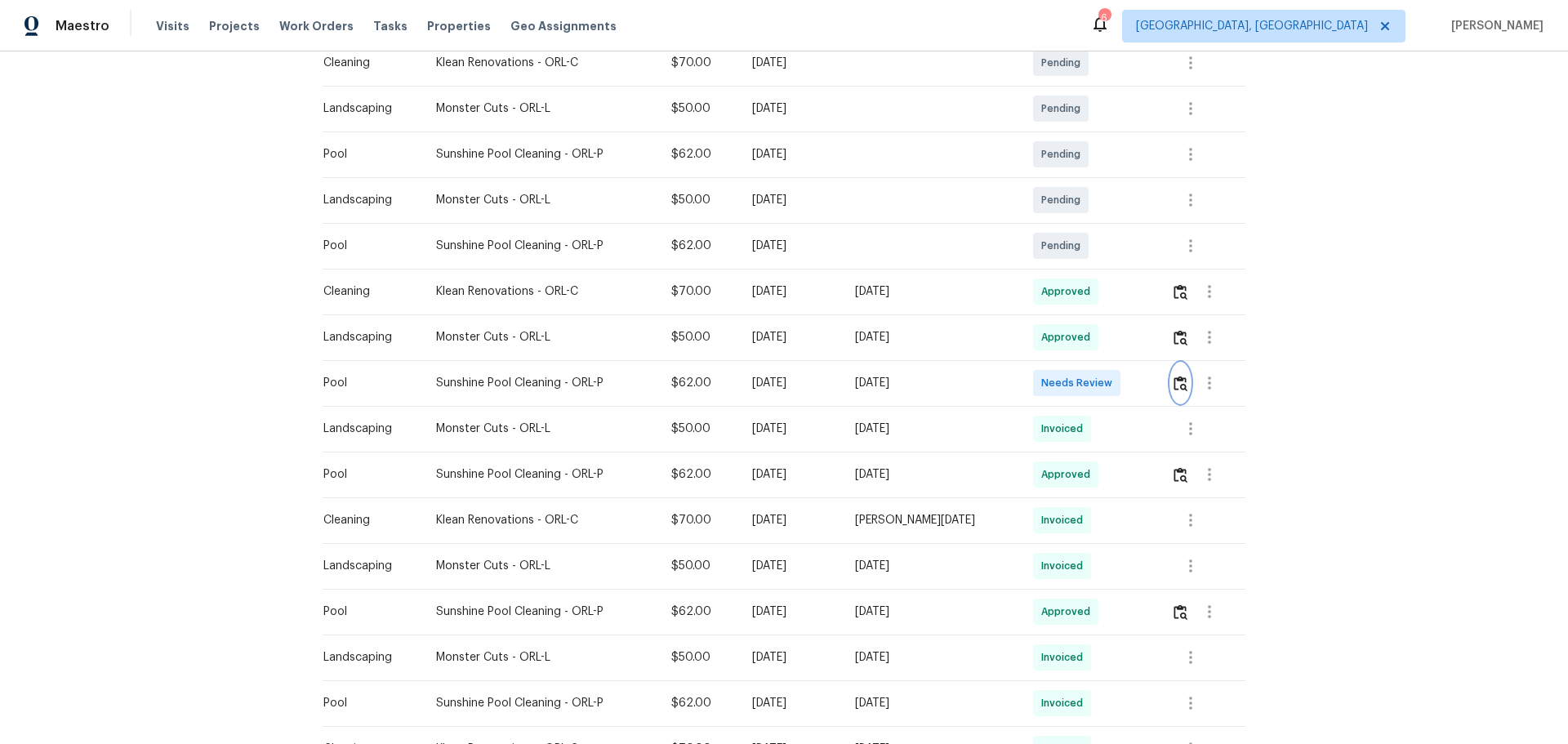 click at bounding box center (1180, 383) 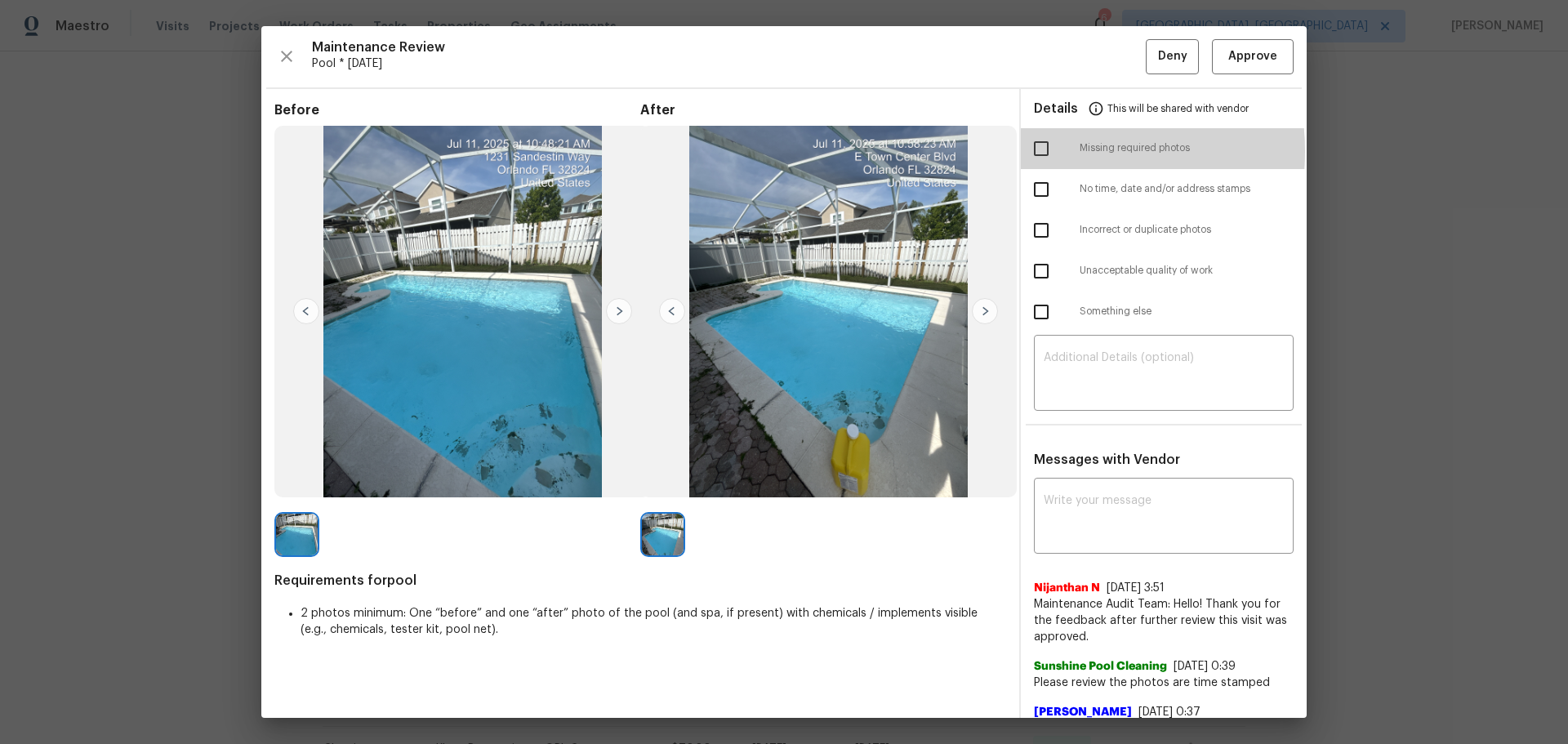 click at bounding box center [1041, 149] 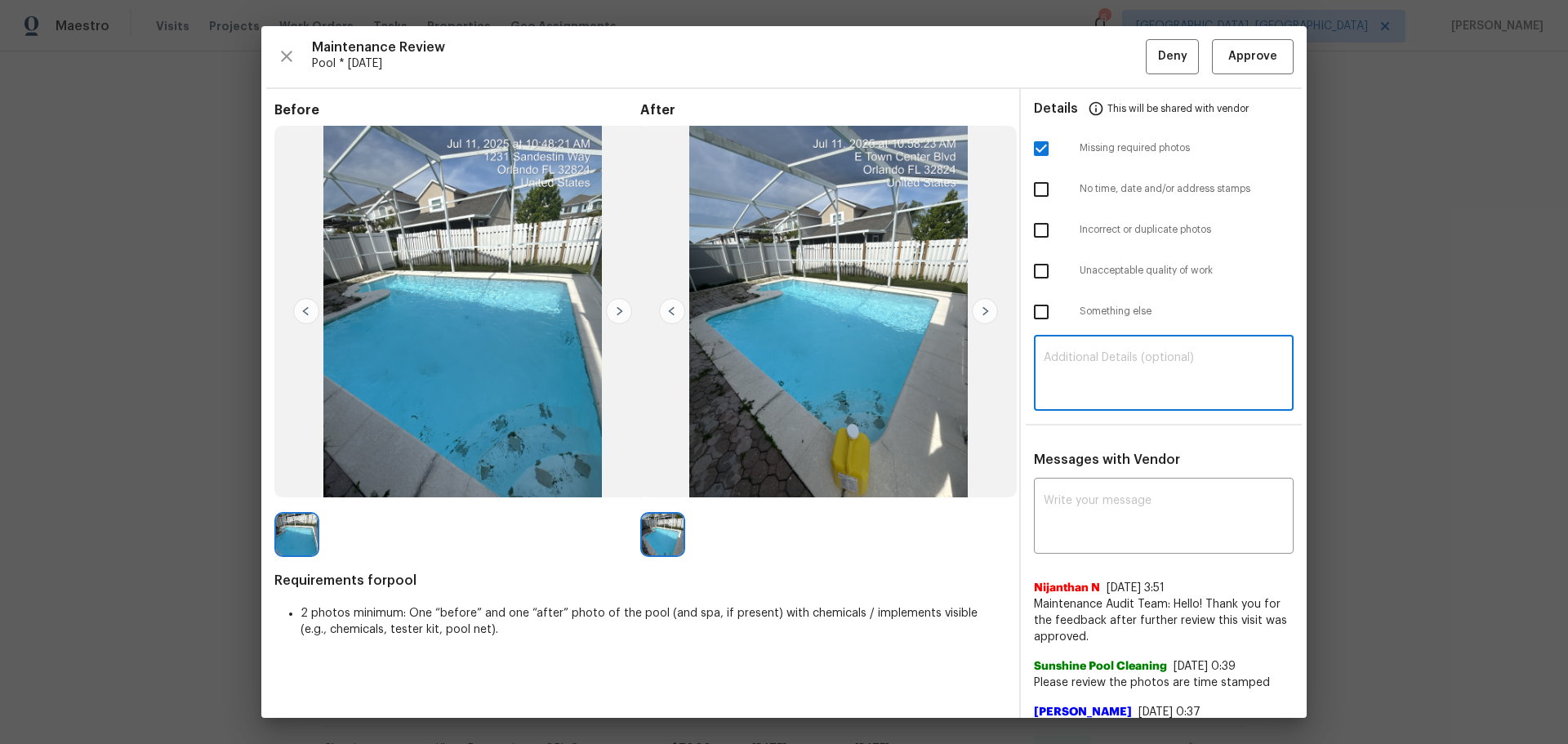 click at bounding box center (1164, 375) 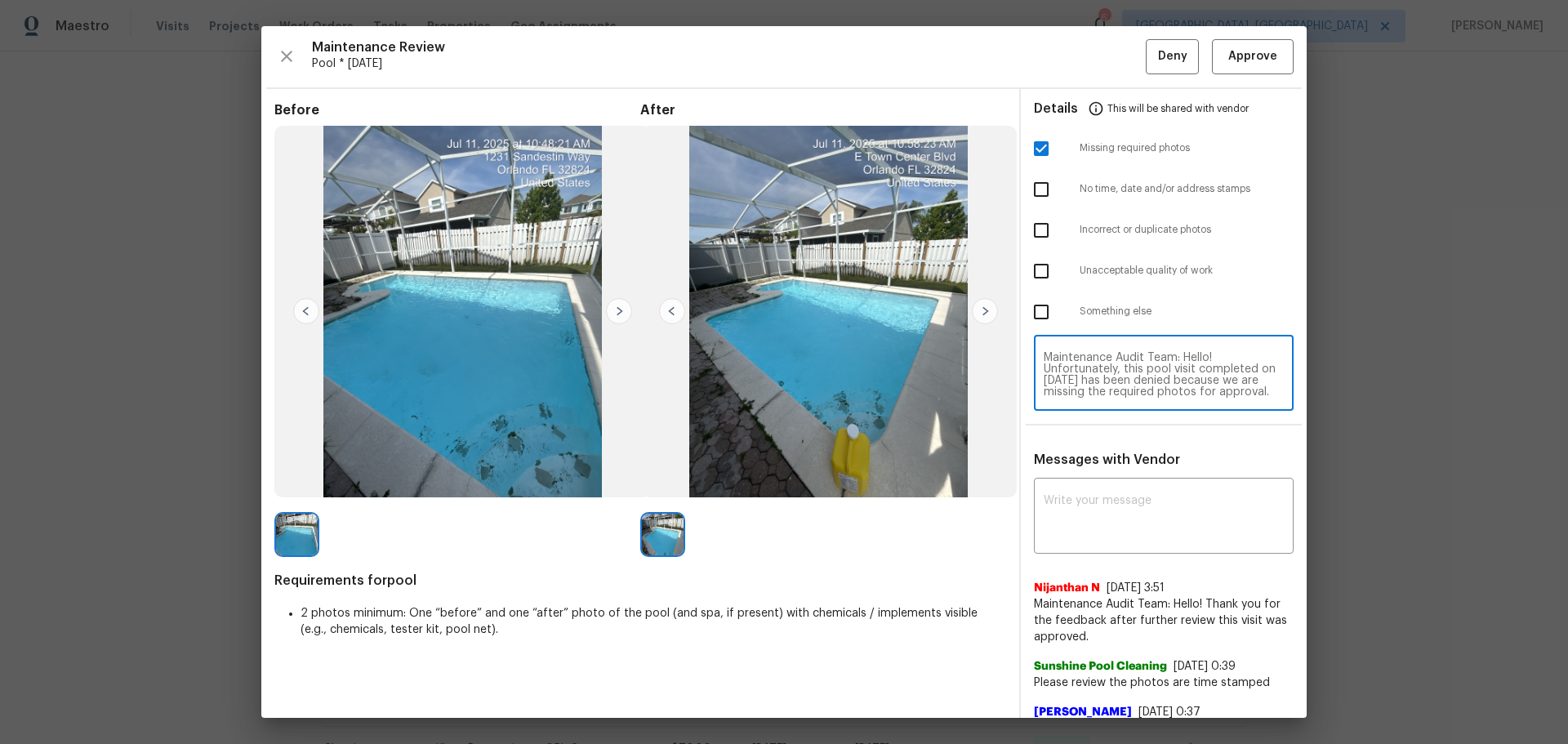 scroll, scrollTop: 183, scrollLeft: 0, axis: vertical 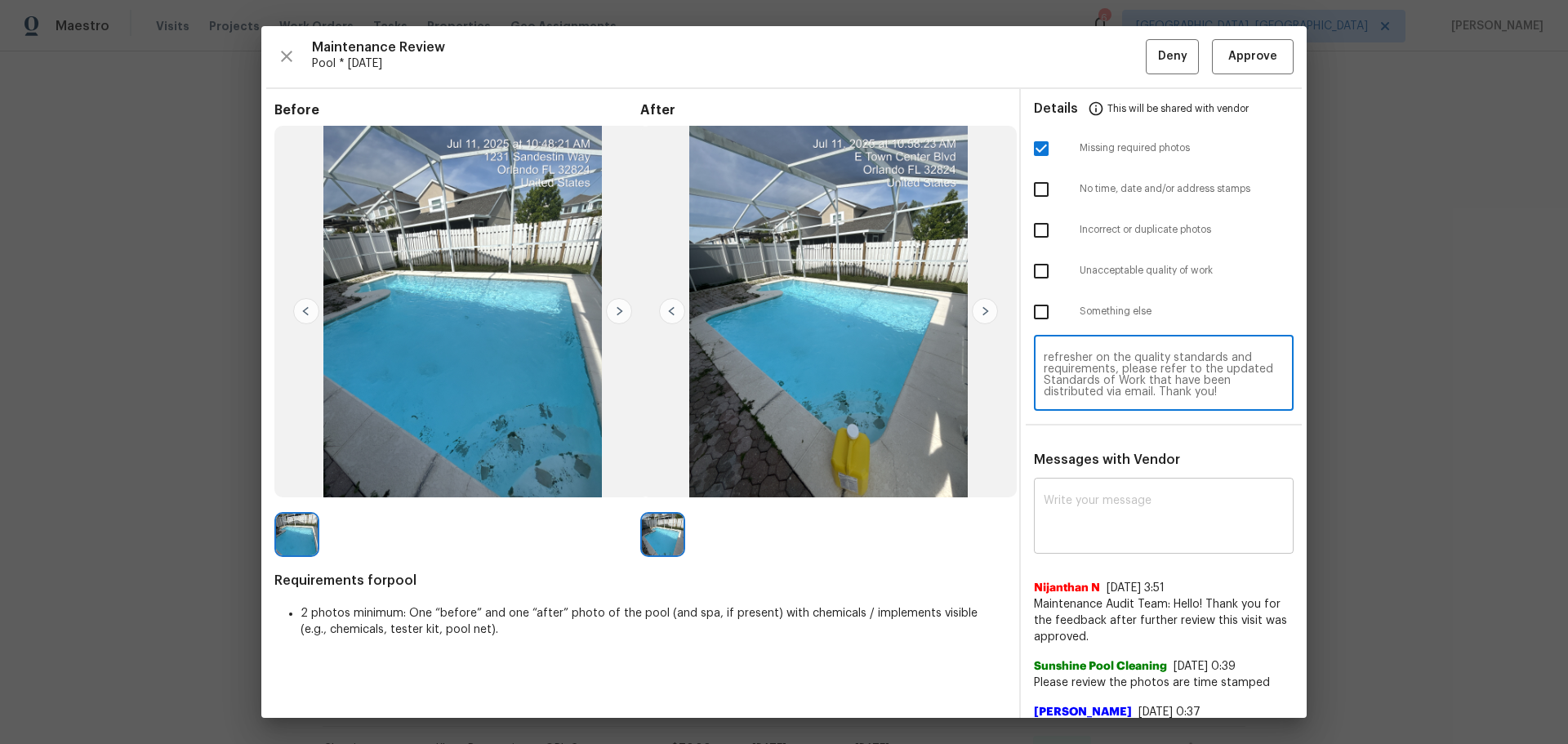 type on "Maintenance Audit Team: Hello! Unfortunately, this pool visit completed on 07/15/2025 has been denied because we are missing the required photos for approval. For approval, please upload address sign photo, Additionally, please address the issue of algae at the bottom of the pool—indicate whether it is cleanable only if the correct or missing photos were taken on the same day the visit was completed. If those photos are available, they must be uploaded within 48 hours of the original visit date. If the required photos were not taken on the day of the visit, the denial will remain in place. If you or your team need a refresher on the quality standards and requirements, please refer to the updated Standards of Work that have been distributed via email. Thank you!" 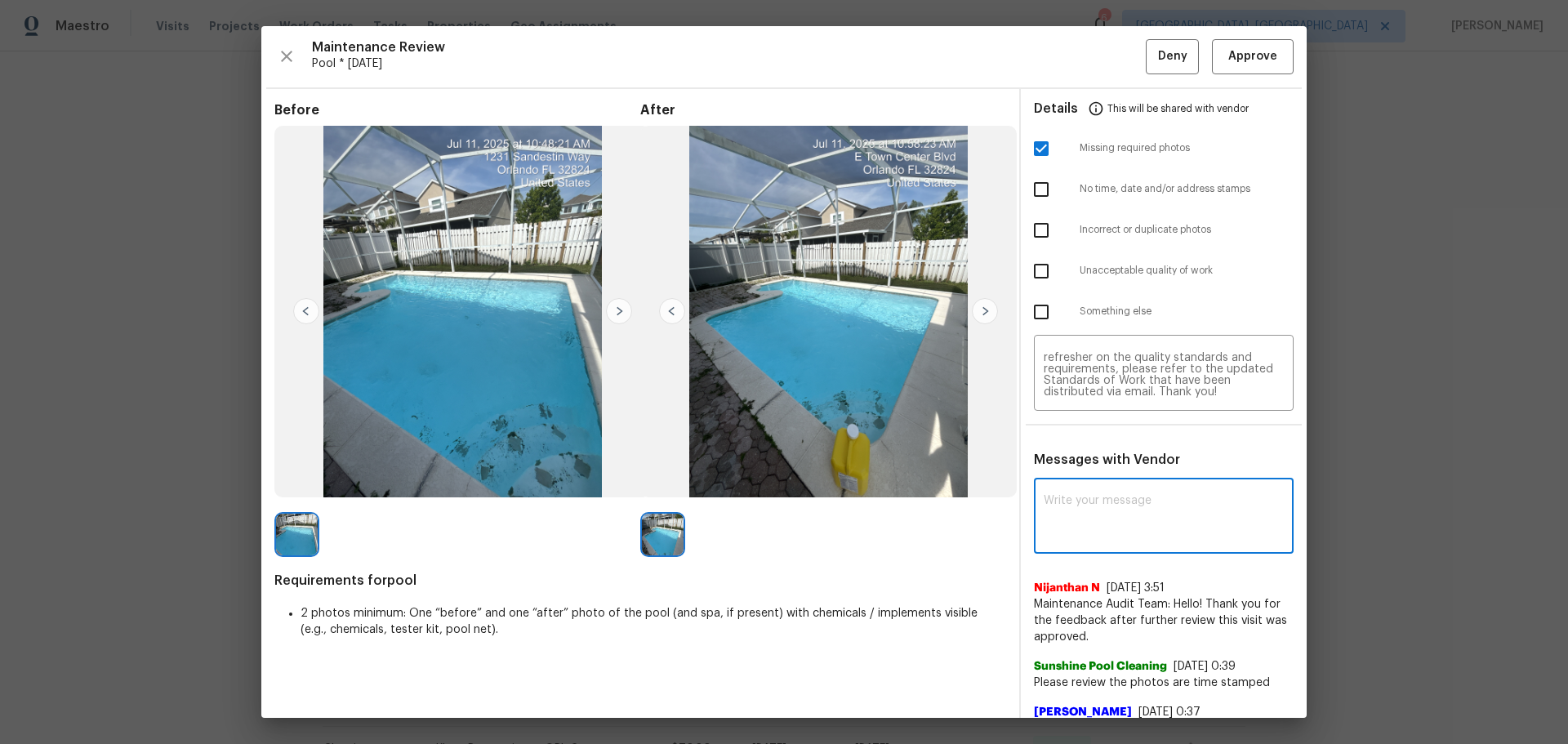 click at bounding box center (1164, 518) 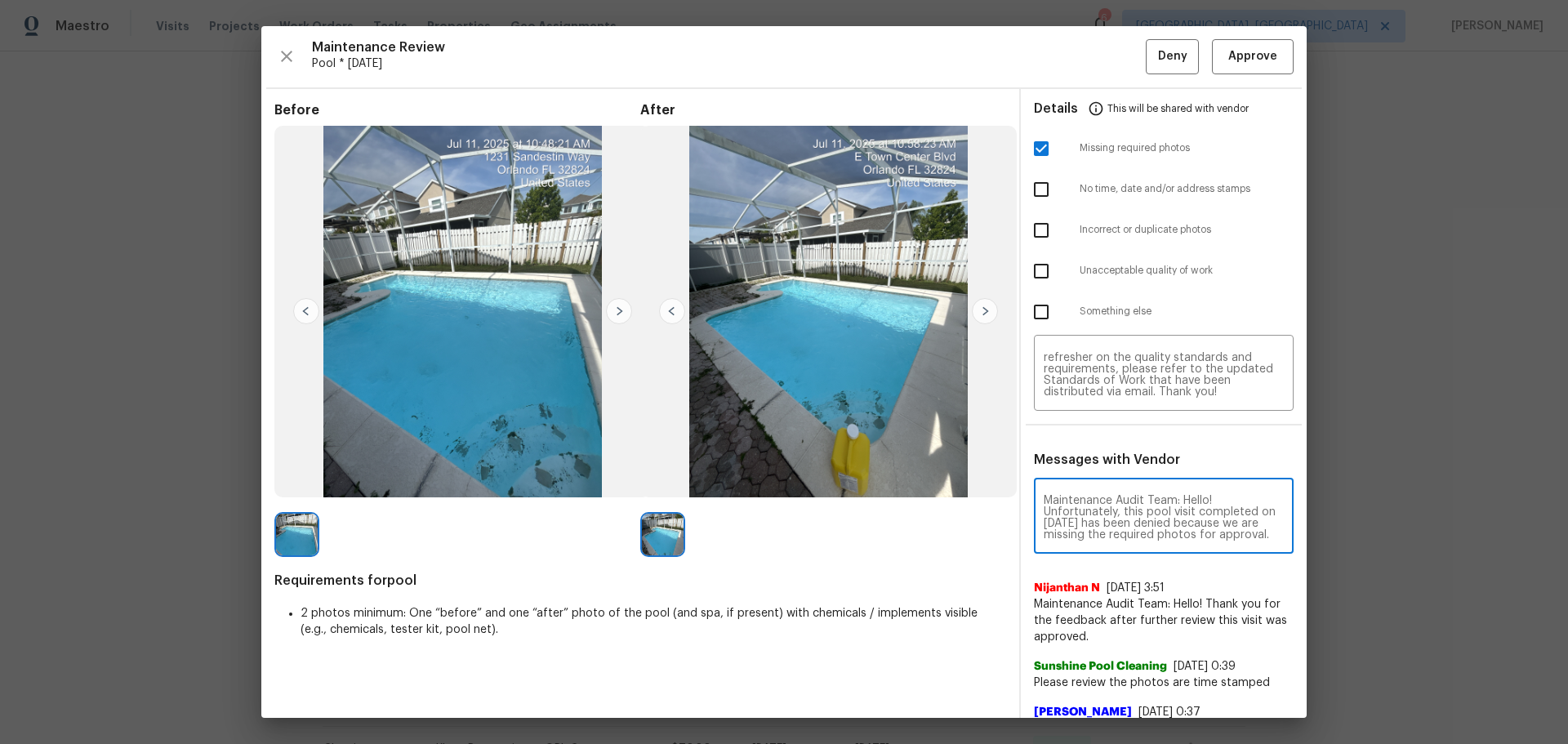 scroll, scrollTop: 263, scrollLeft: 0, axis: vertical 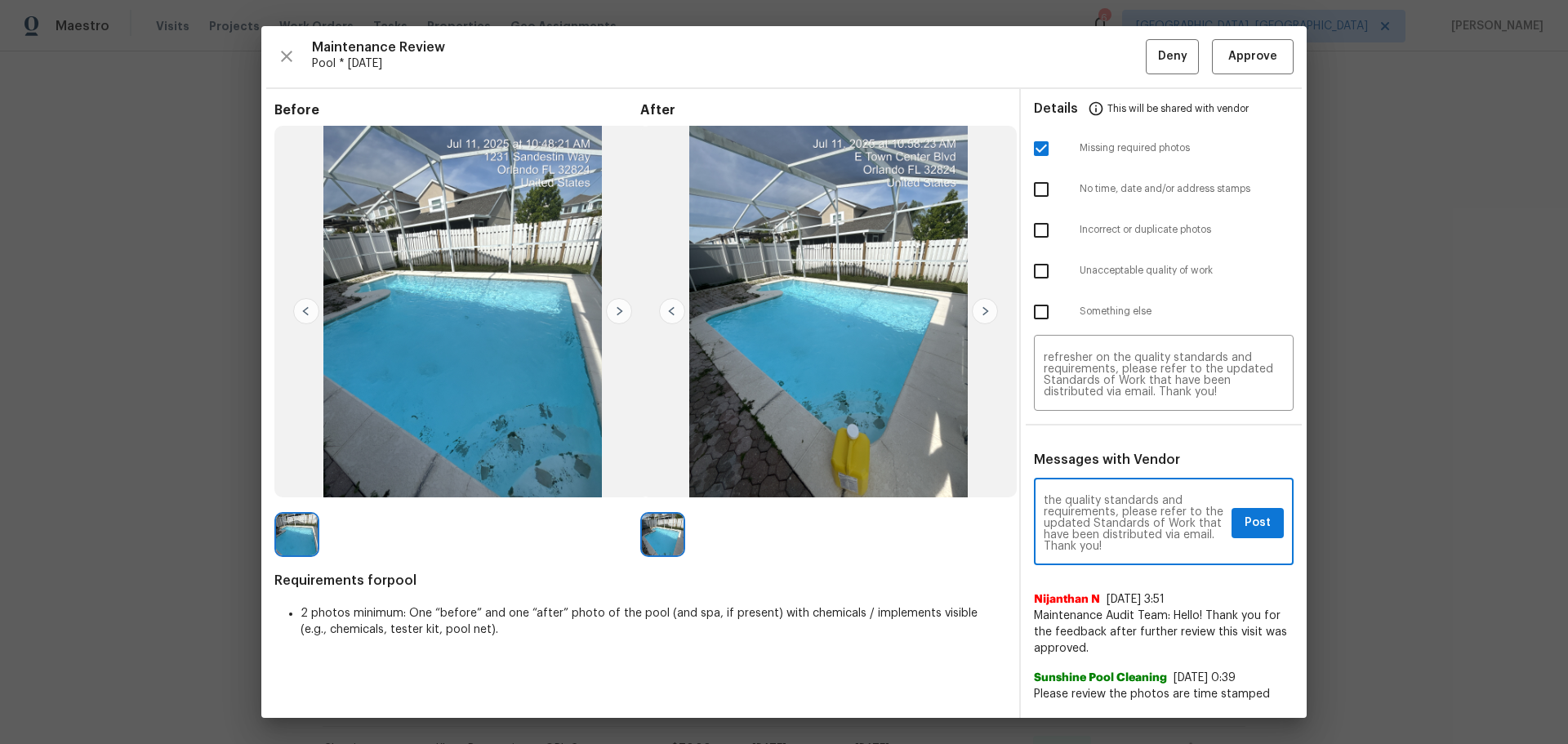 type on "Maintenance Audit Team: Hello! Unfortunately, this pool visit completed on 07/15/2025 has been denied because we are missing the required photos for approval. For approval, please upload address sign photo, Additionally, please address the issue of algae at the bottom of the pool—indicate whether it is cleanable only if the correct or missing photos were taken on the same day the visit was completed. If those photos are available, they must be uploaded within 48 hours of the original visit date. If the required photos were not taken on the day of the visit, the denial will remain in place. If you or your team need a refresher on the quality standards and requirements, please refer to the updated Standards of Work that have been distributed via email. Thank you!" 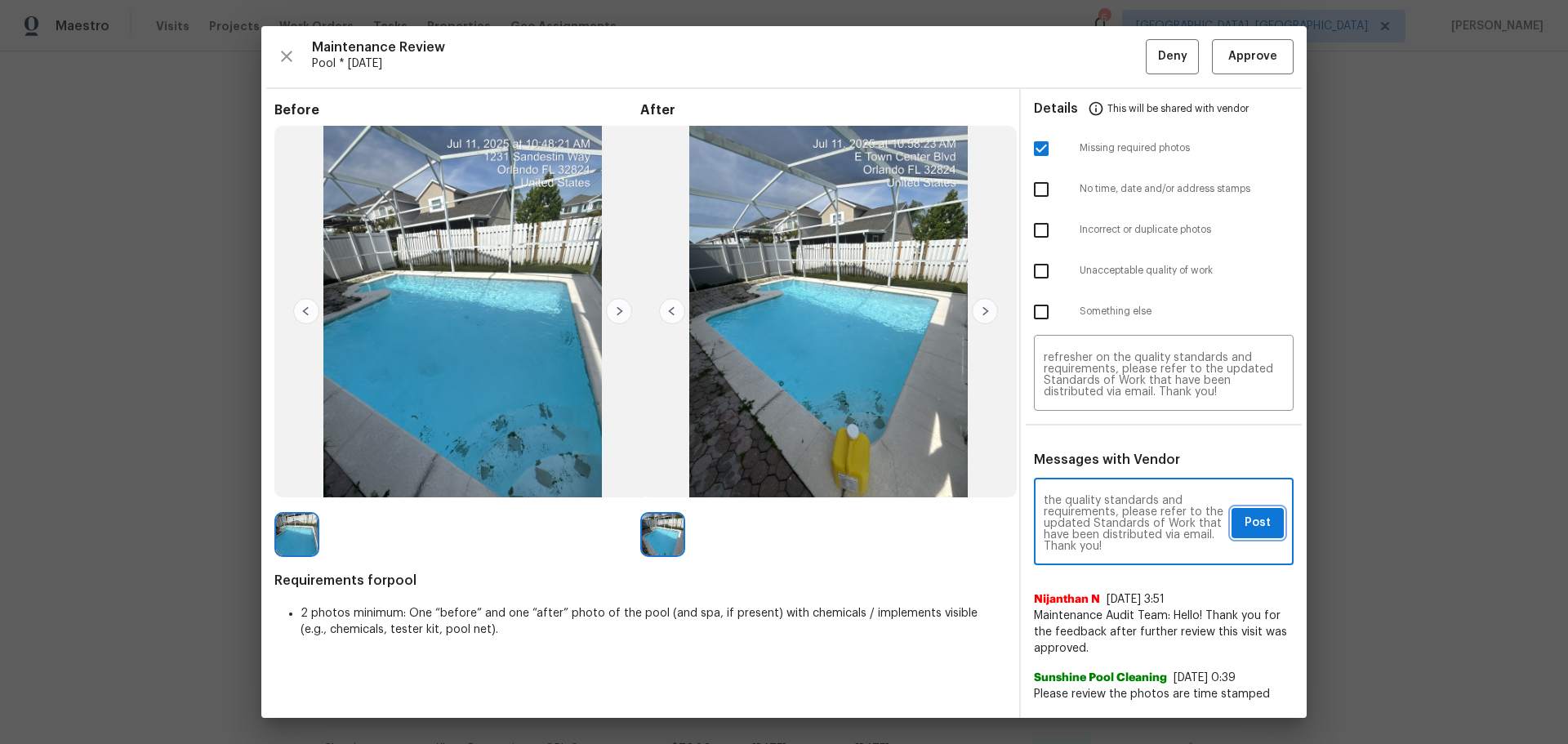click on "Post" at bounding box center (1258, 523) 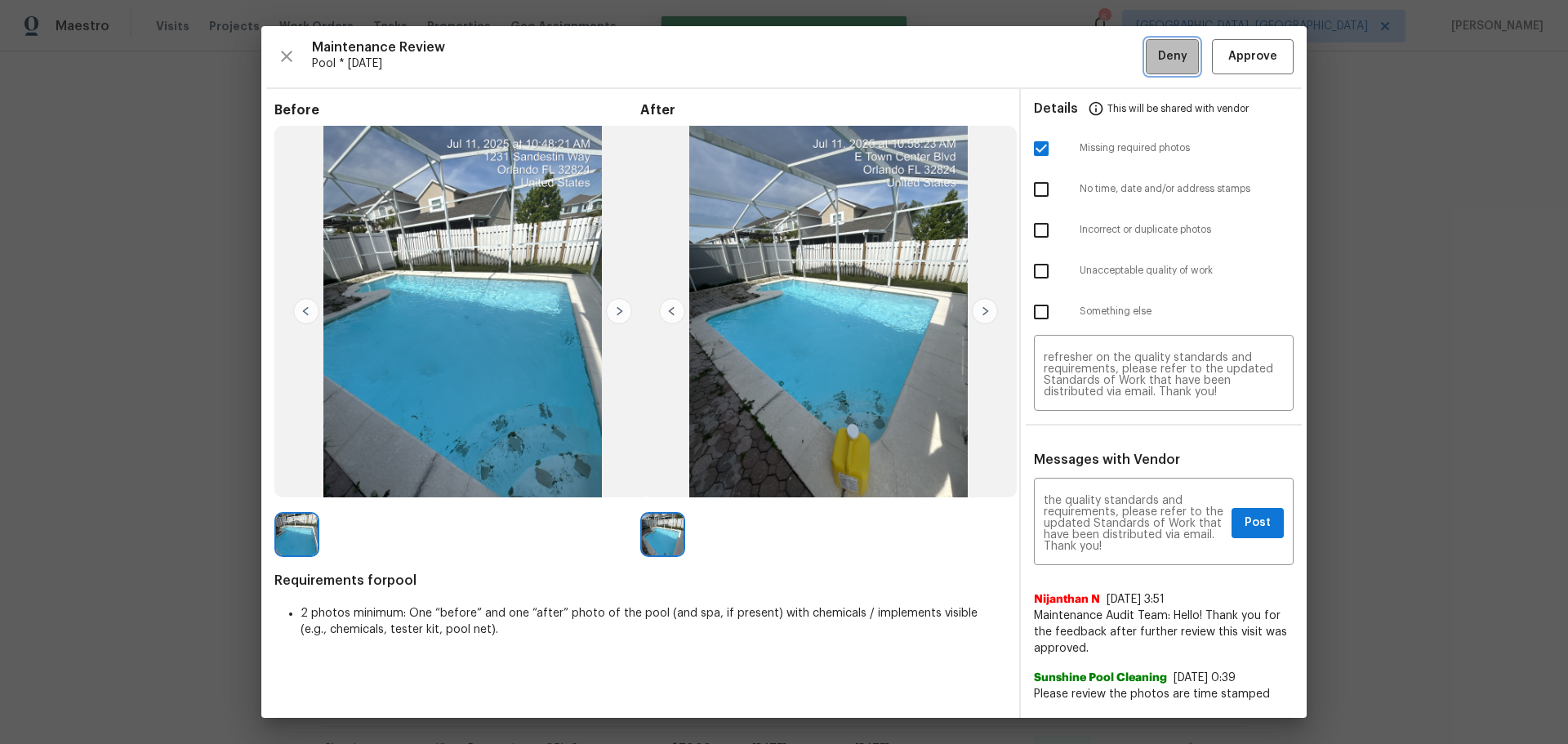click on "Deny" at bounding box center [1173, 56] 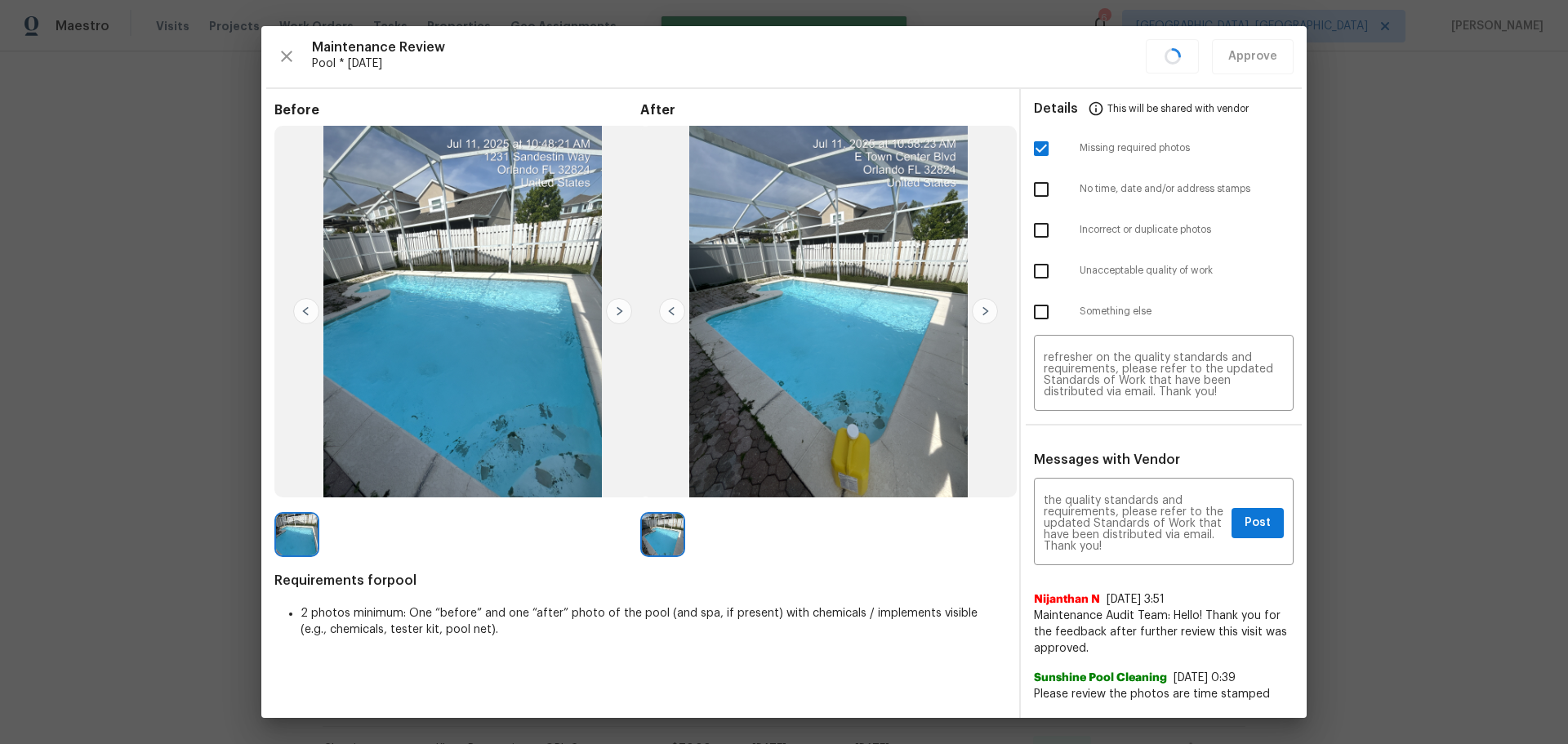 type 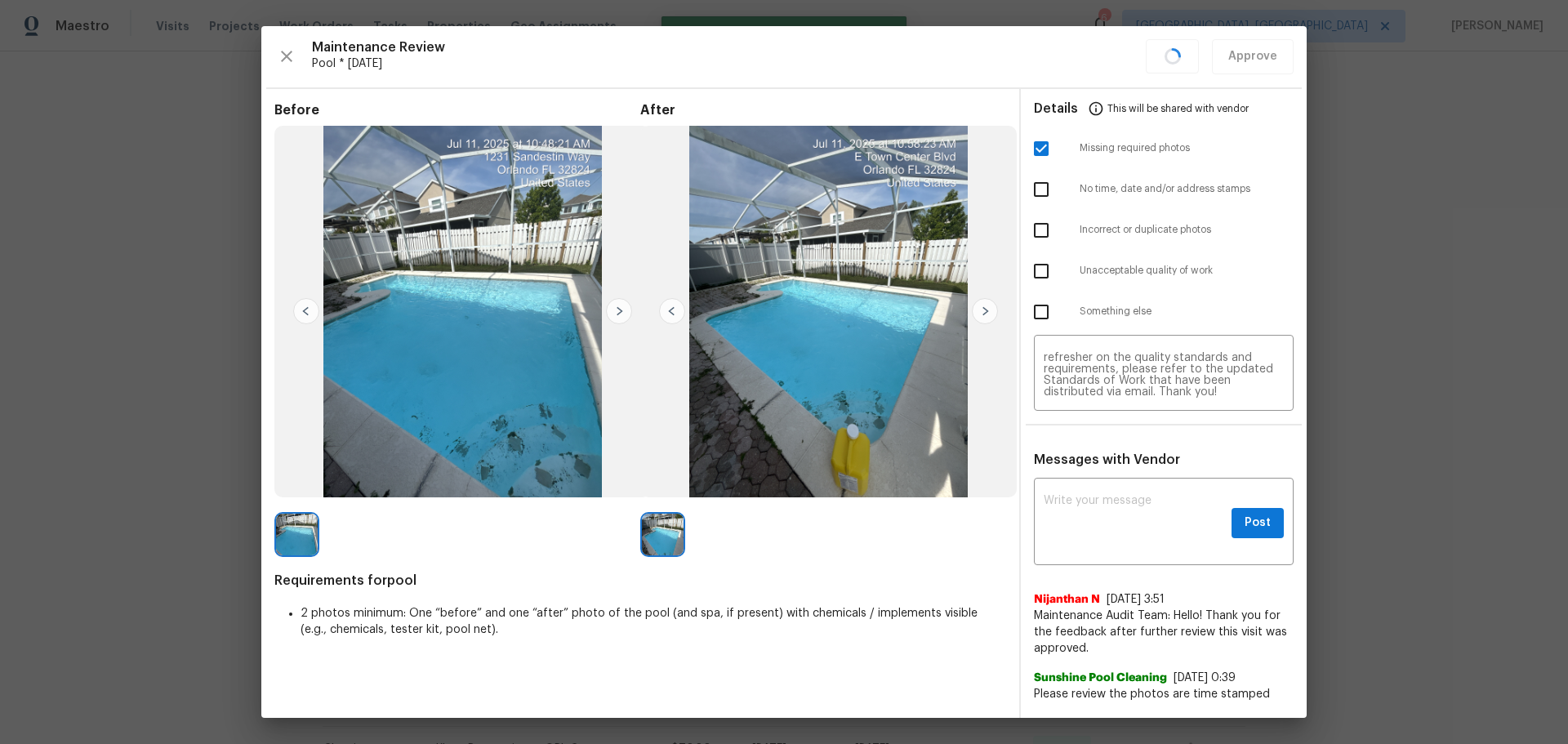 scroll, scrollTop: 0, scrollLeft: 0, axis: both 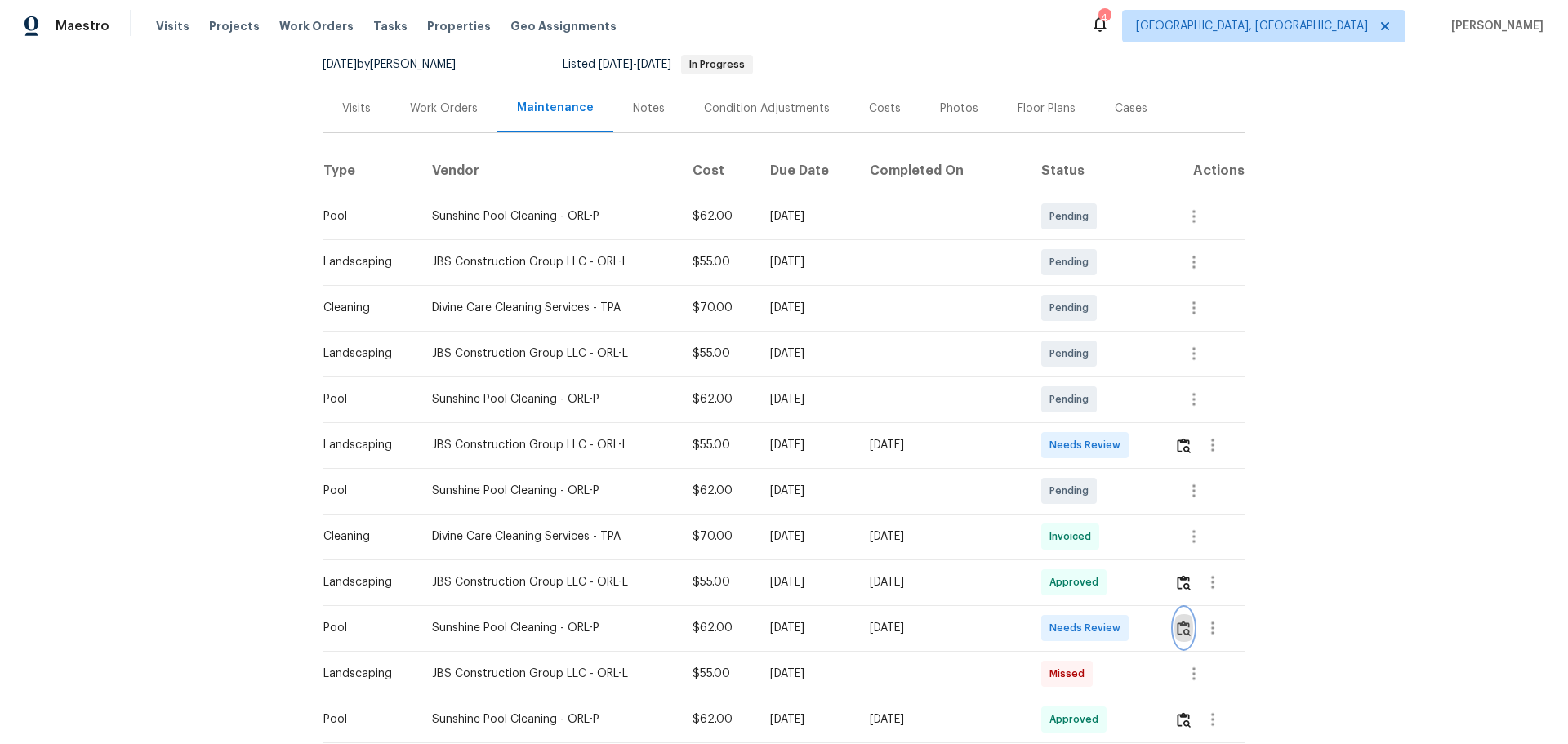 click at bounding box center [1183, 628] 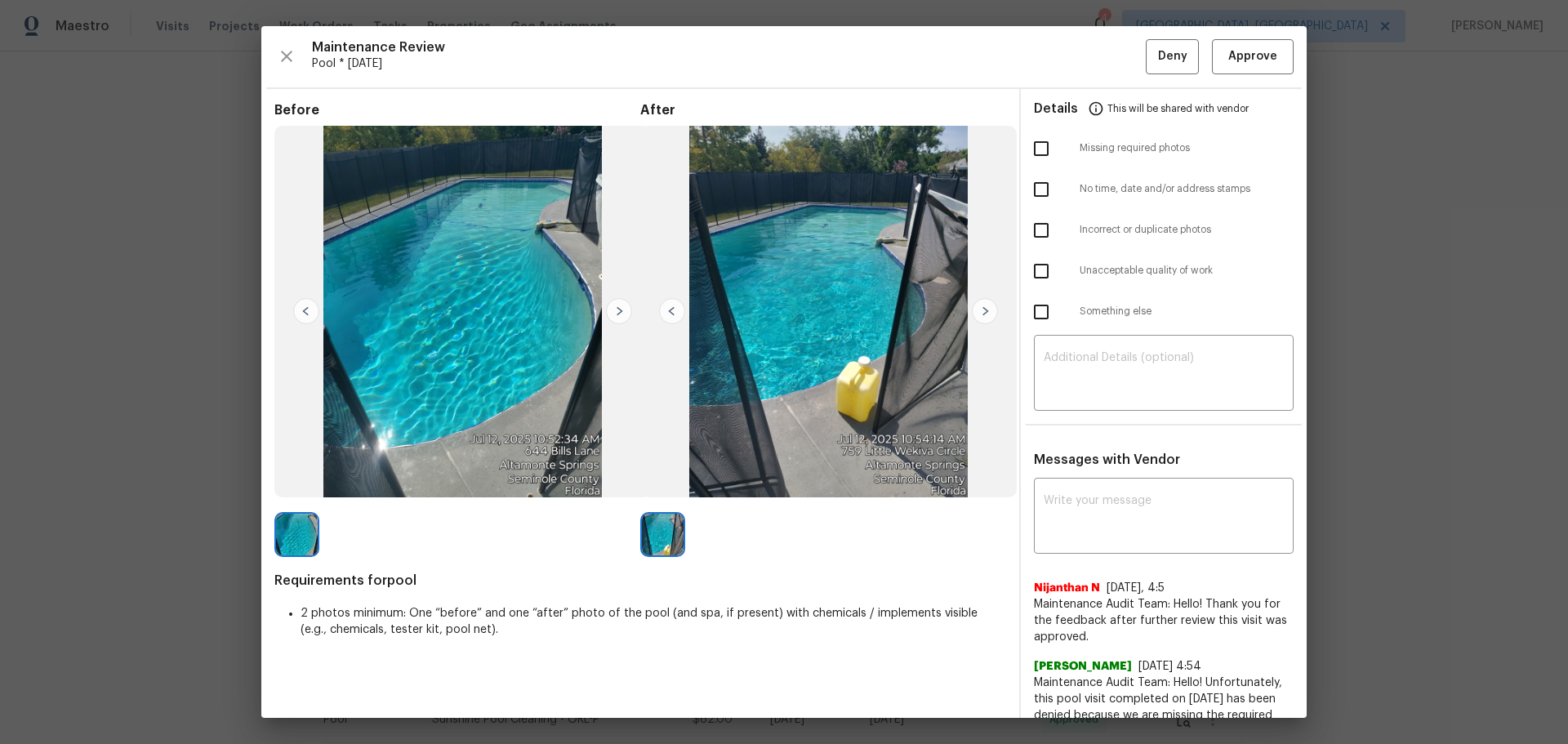 click at bounding box center [1041, 149] 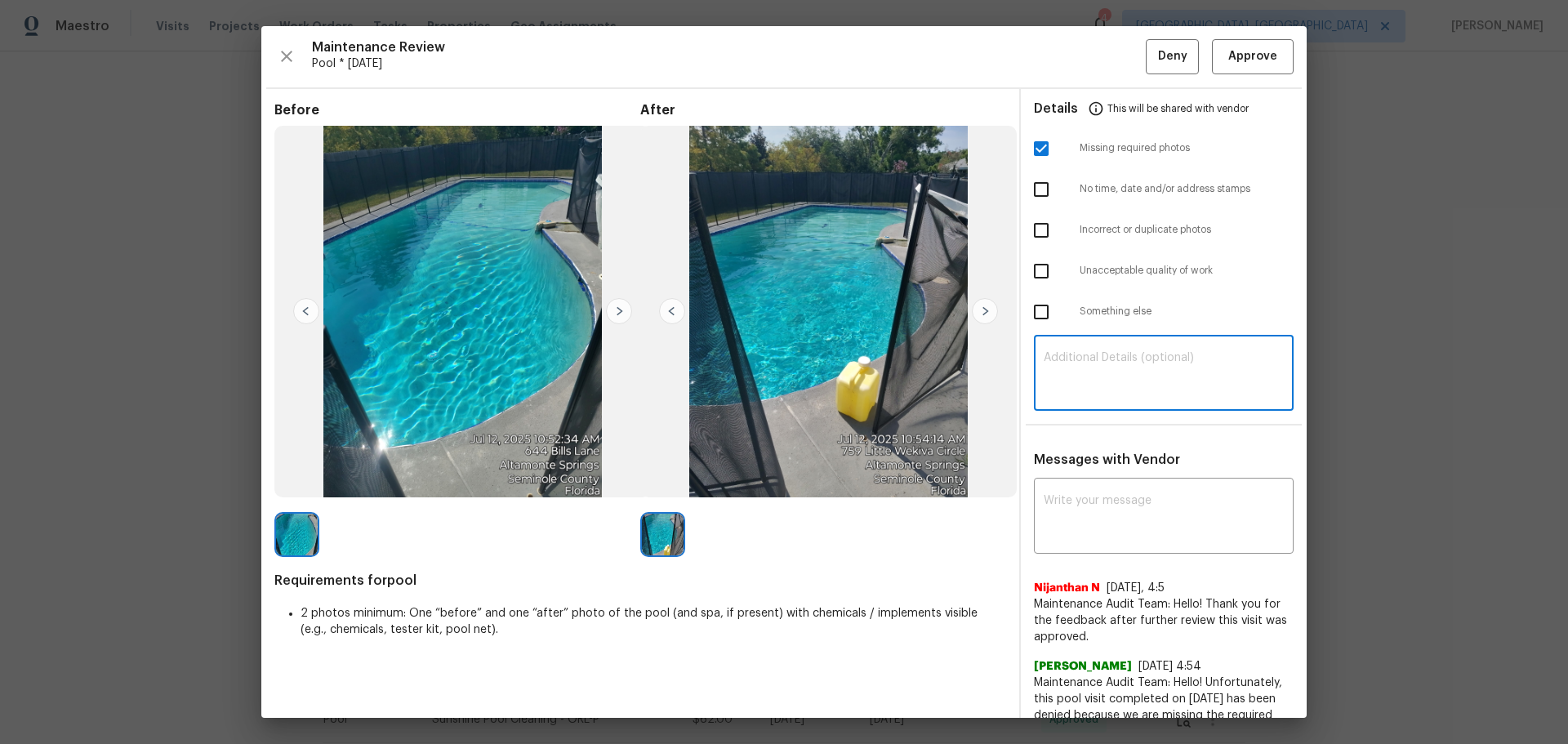 click at bounding box center [1164, 375] 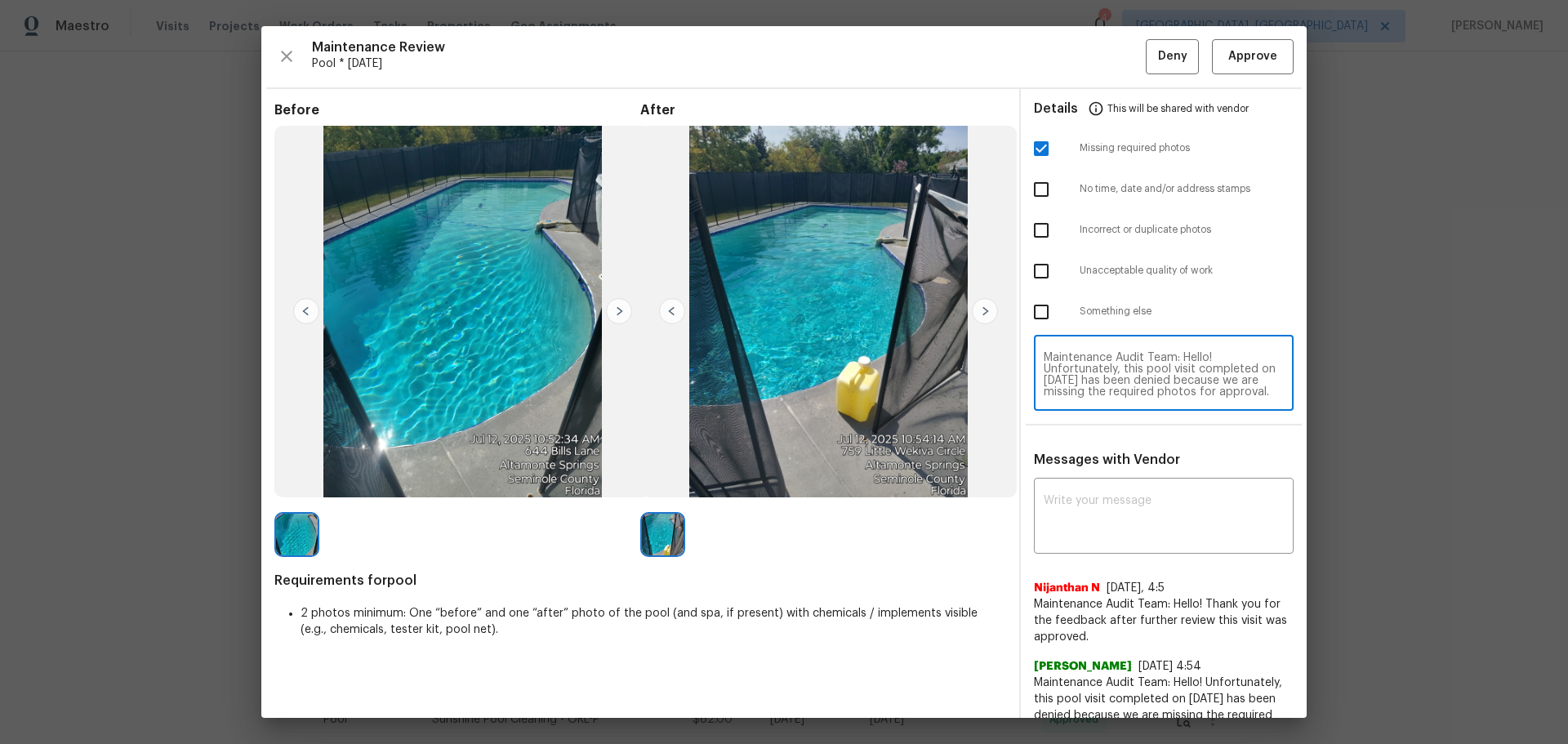 scroll, scrollTop: 149, scrollLeft: 0, axis: vertical 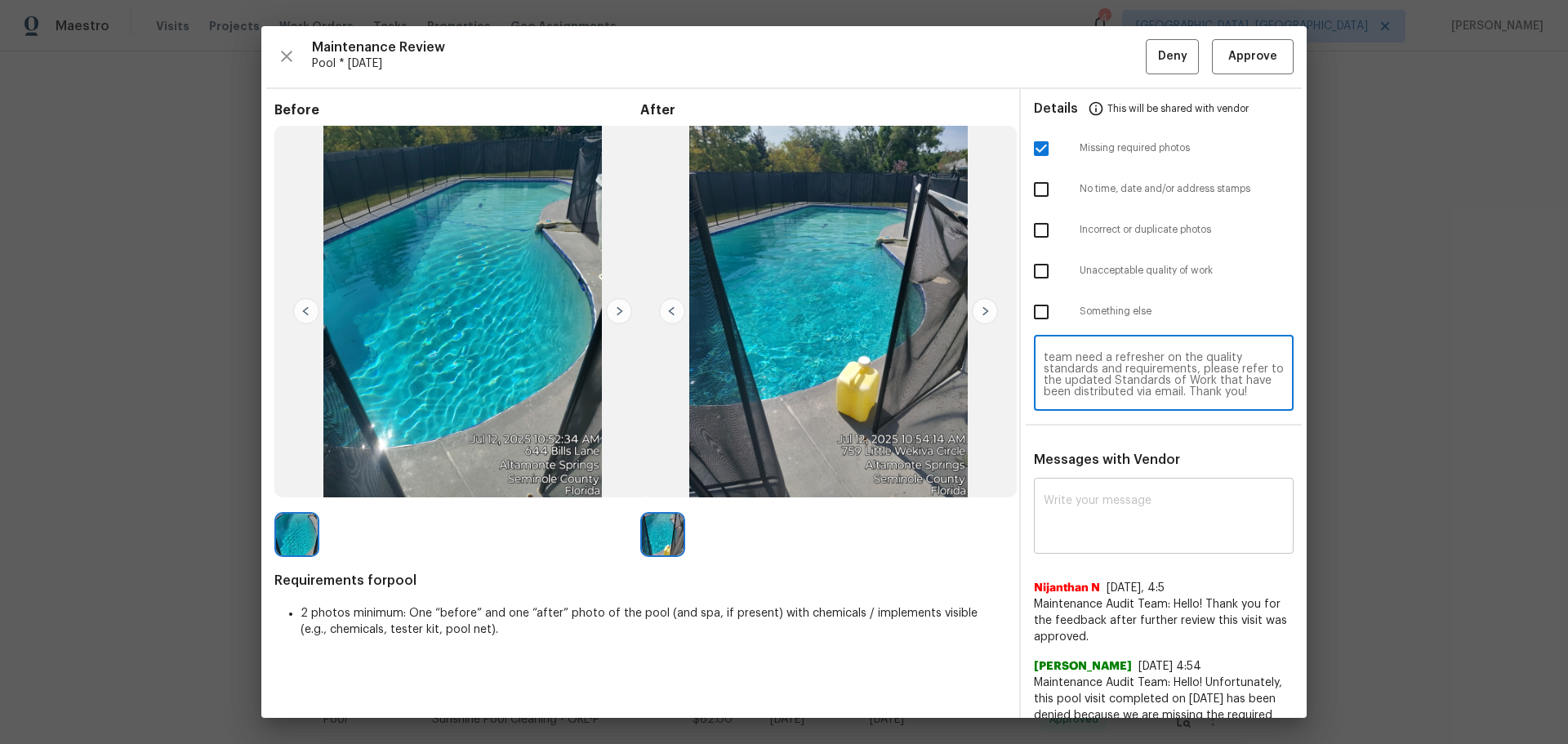 type on "Maintenance Audit Team: Hello! Unfortunately, this pool visit completed on [DATE] has been denied because we are missing the required photos for approval. For approval, please upload address sign photo only if the correct or missing photos were taken on the same day the visit was completed. If those photos are available, they must be uploaded within 48 hours of the original visit date. If the required photos were not taken on the day of the visit, the denial will remain in place. If you or your team need a refresher on the quality standards and requirements, please refer to the updated Standards of Work that have been distributed via email. Thank you!" 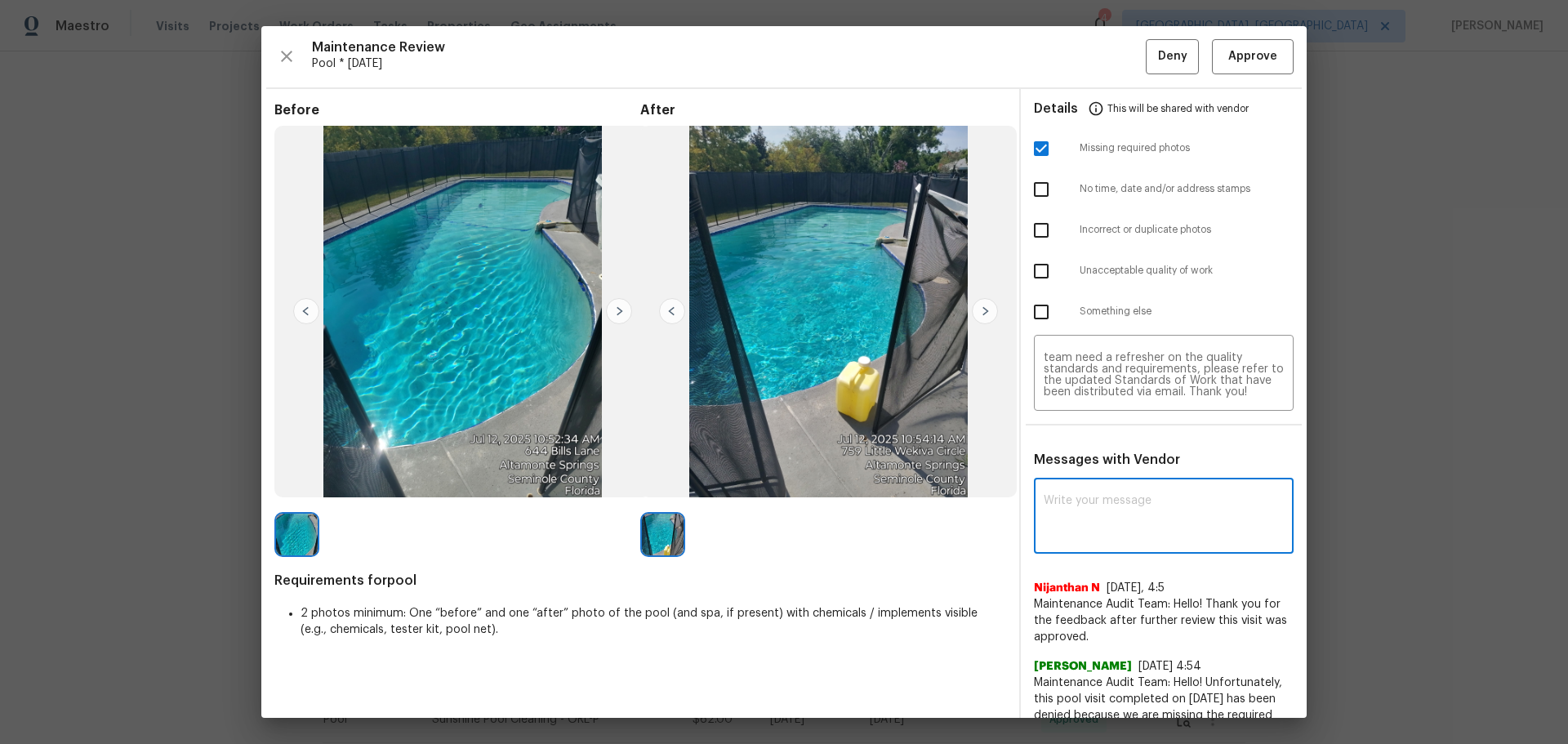 click at bounding box center [1164, 518] 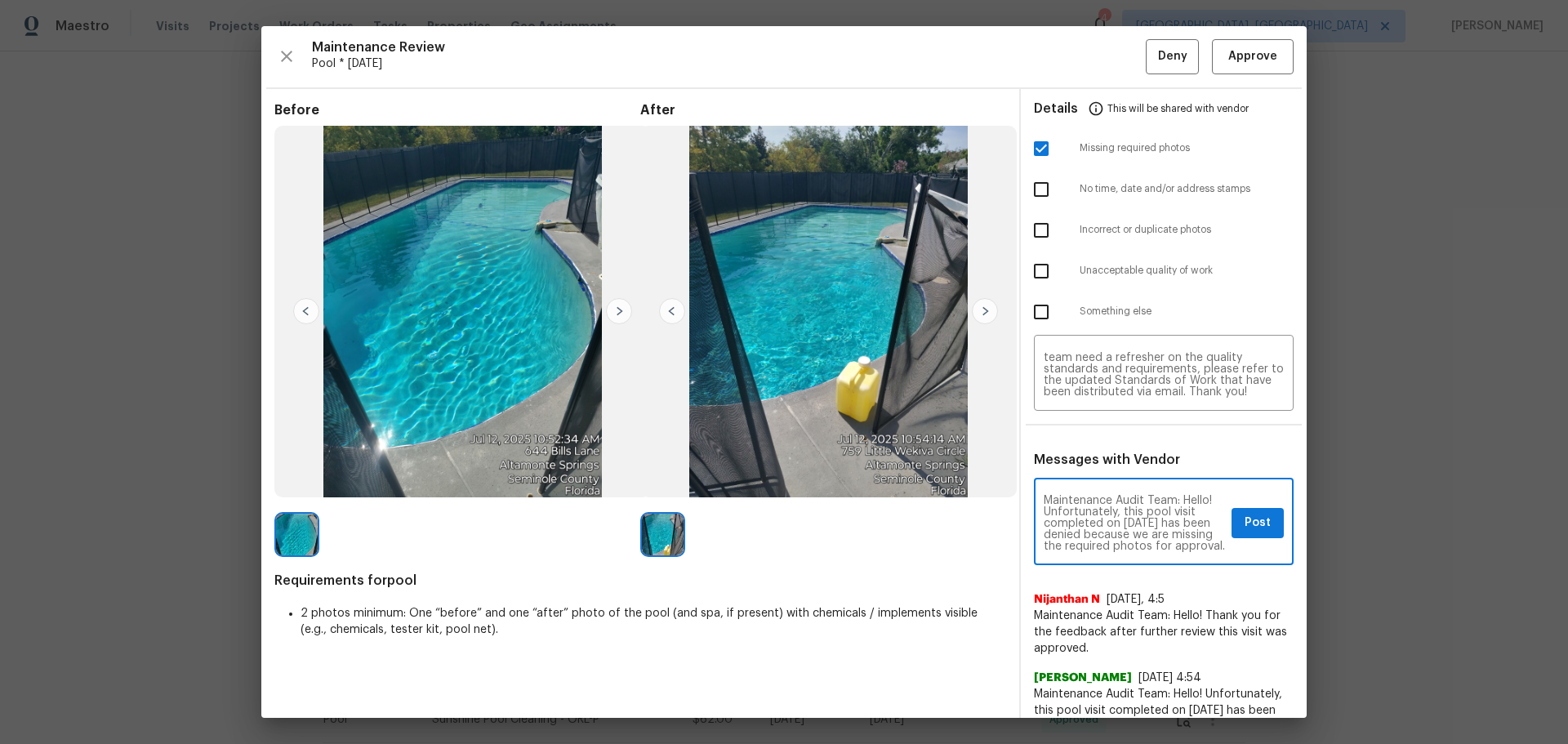 scroll, scrollTop: 217, scrollLeft: 0, axis: vertical 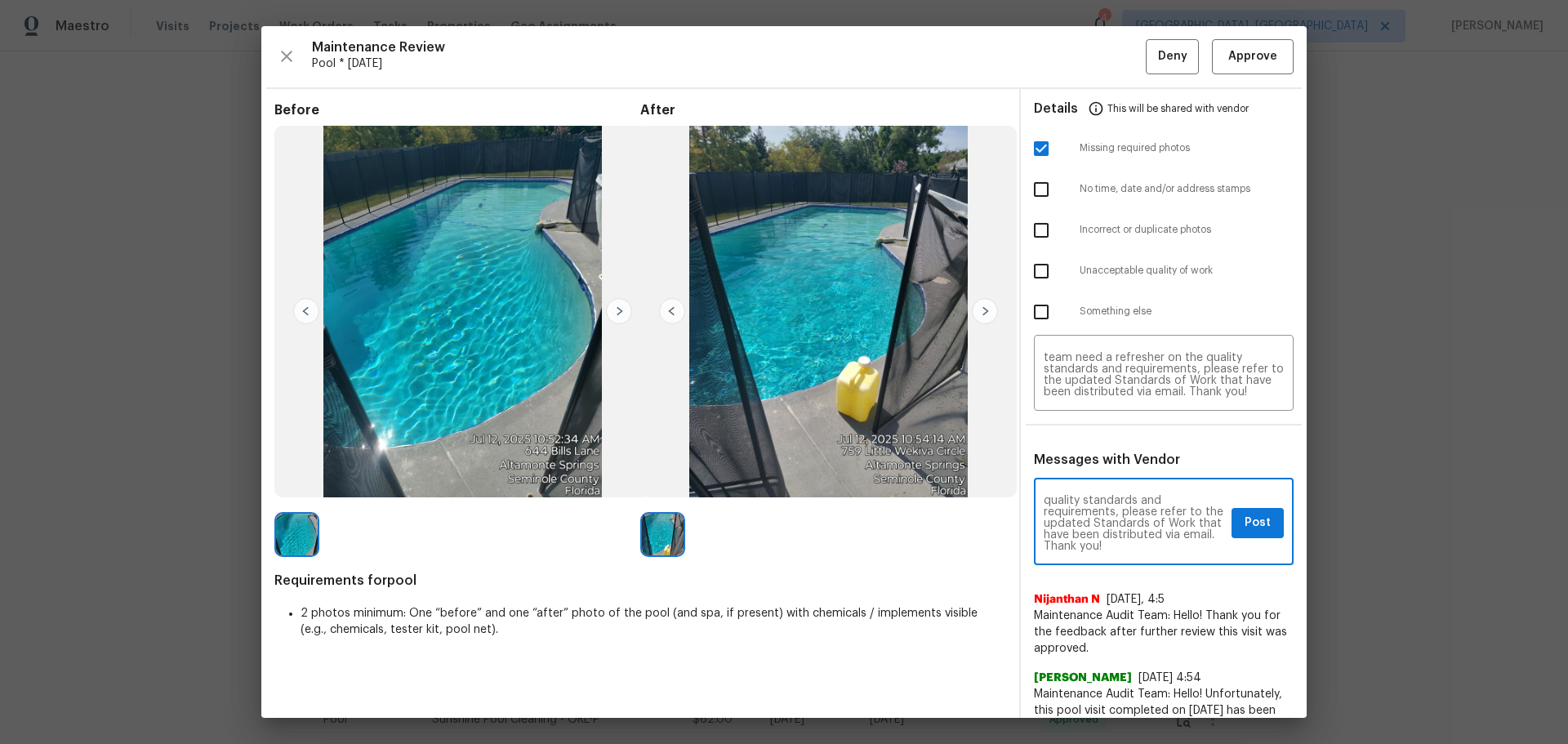 type on "Maintenance Audit Team: Hello! Unfortunately, this pool visit completed on [DATE] has been denied because we are missing the required photos for approval. For approval, please upload address sign photo only if the correct or missing photos were taken on the same day the visit was completed. If those photos are available, they must be uploaded within 48 hours of the original visit date. If the required photos were not taken on the day of the visit, the denial will remain in place. If you or your team need a refresher on the quality standards and requirements, please refer to the updated Standards of Work that have been distributed via email. Thank you!" 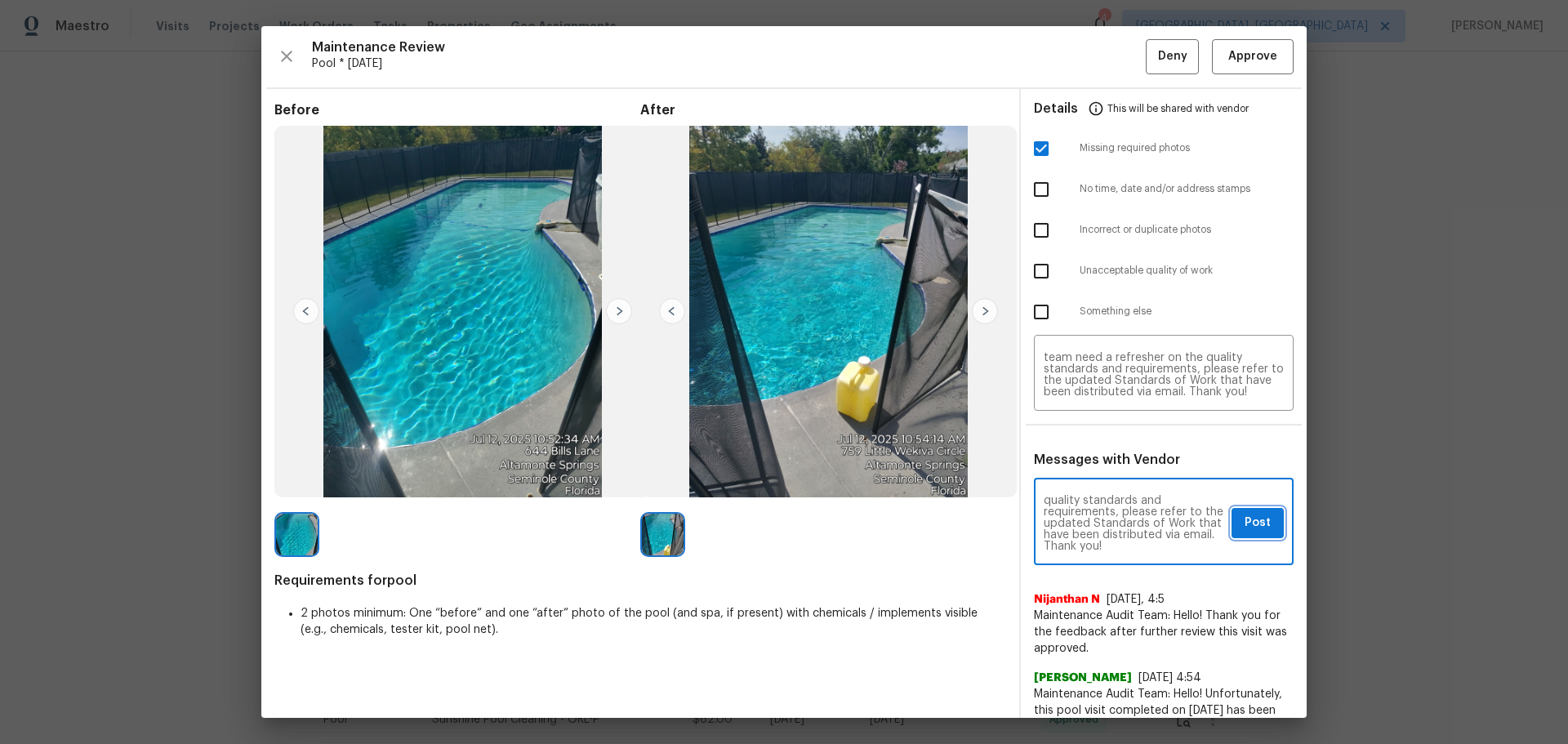 click on "Post" at bounding box center (1258, 523) 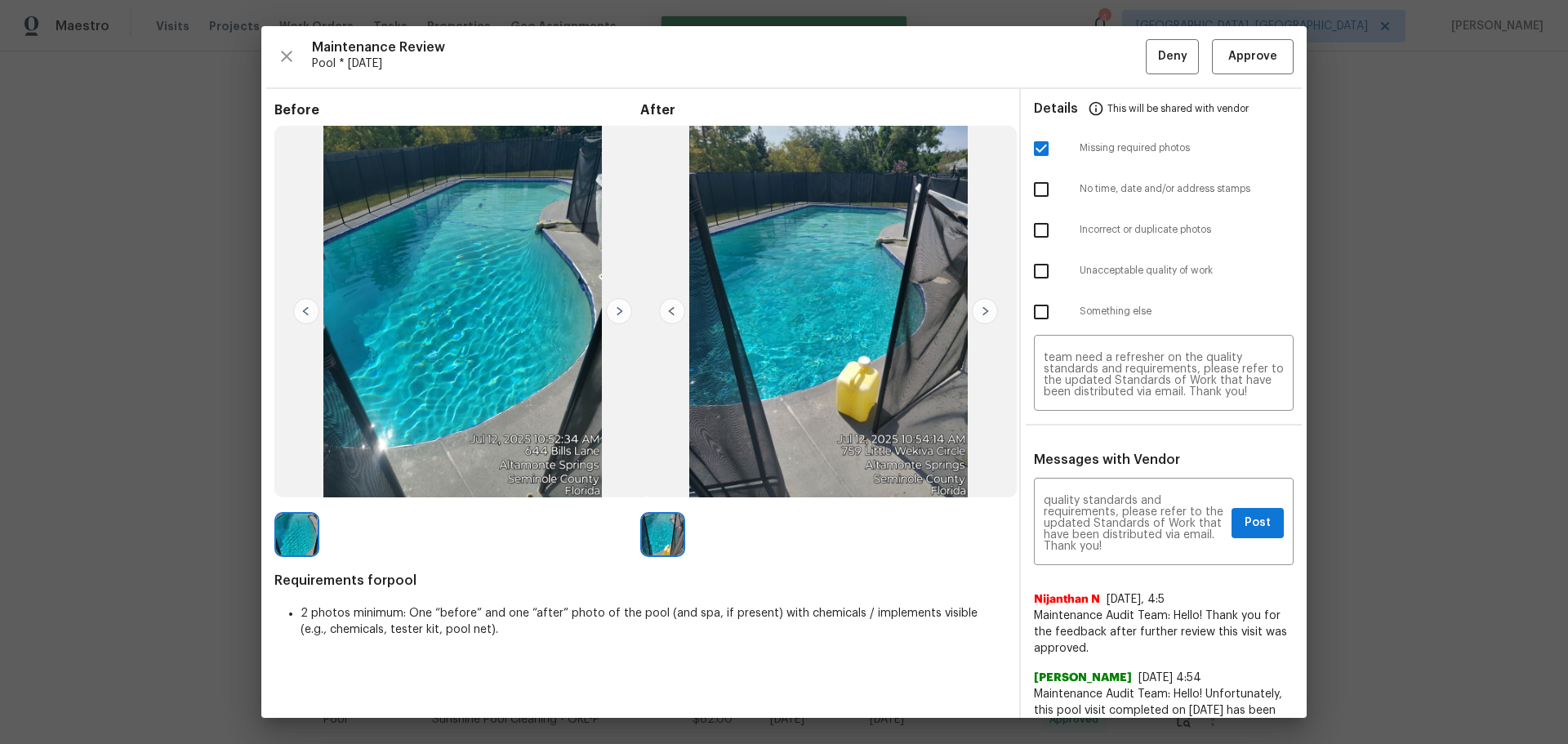 type 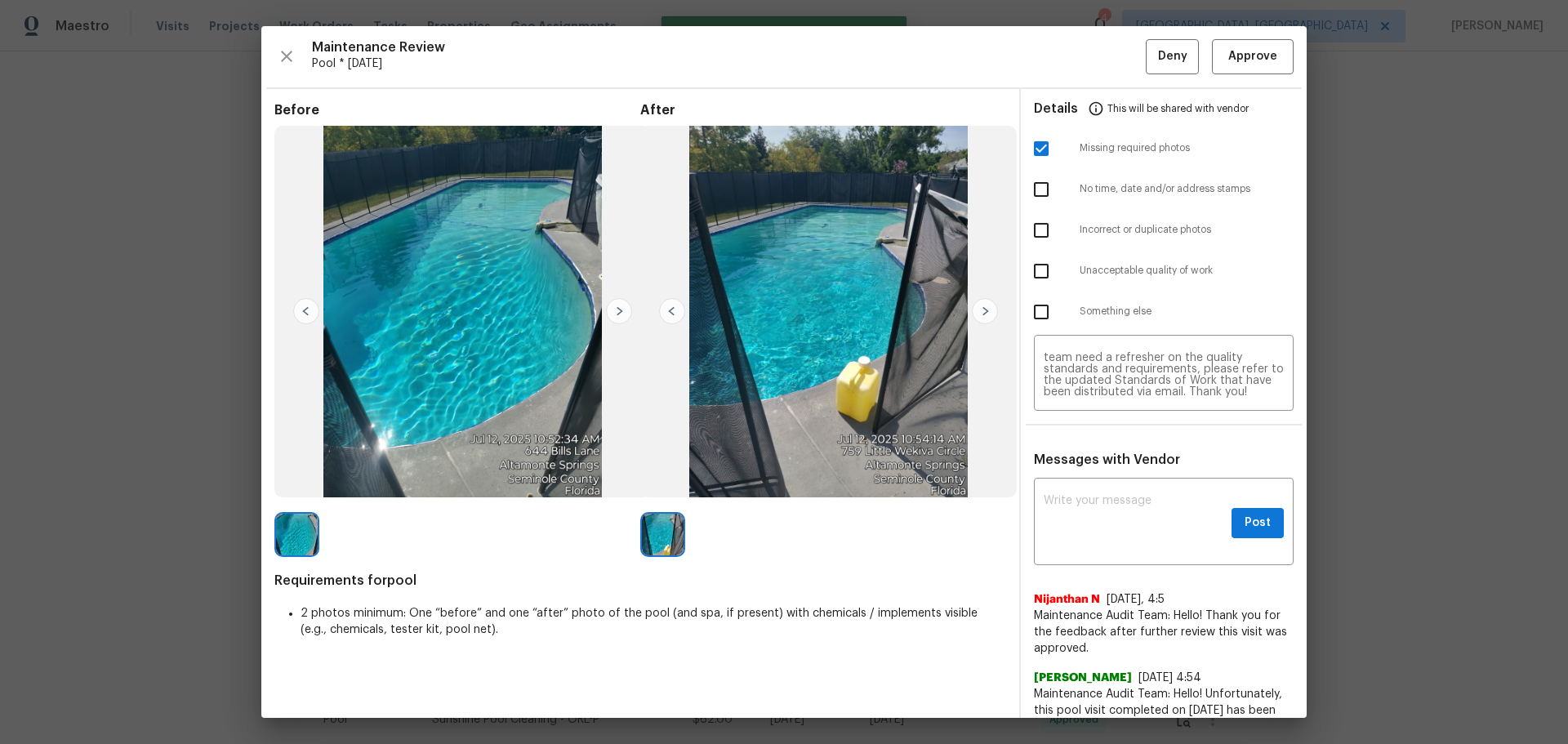scroll, scrollTop: 0, scrollLeft: 0, axis: both 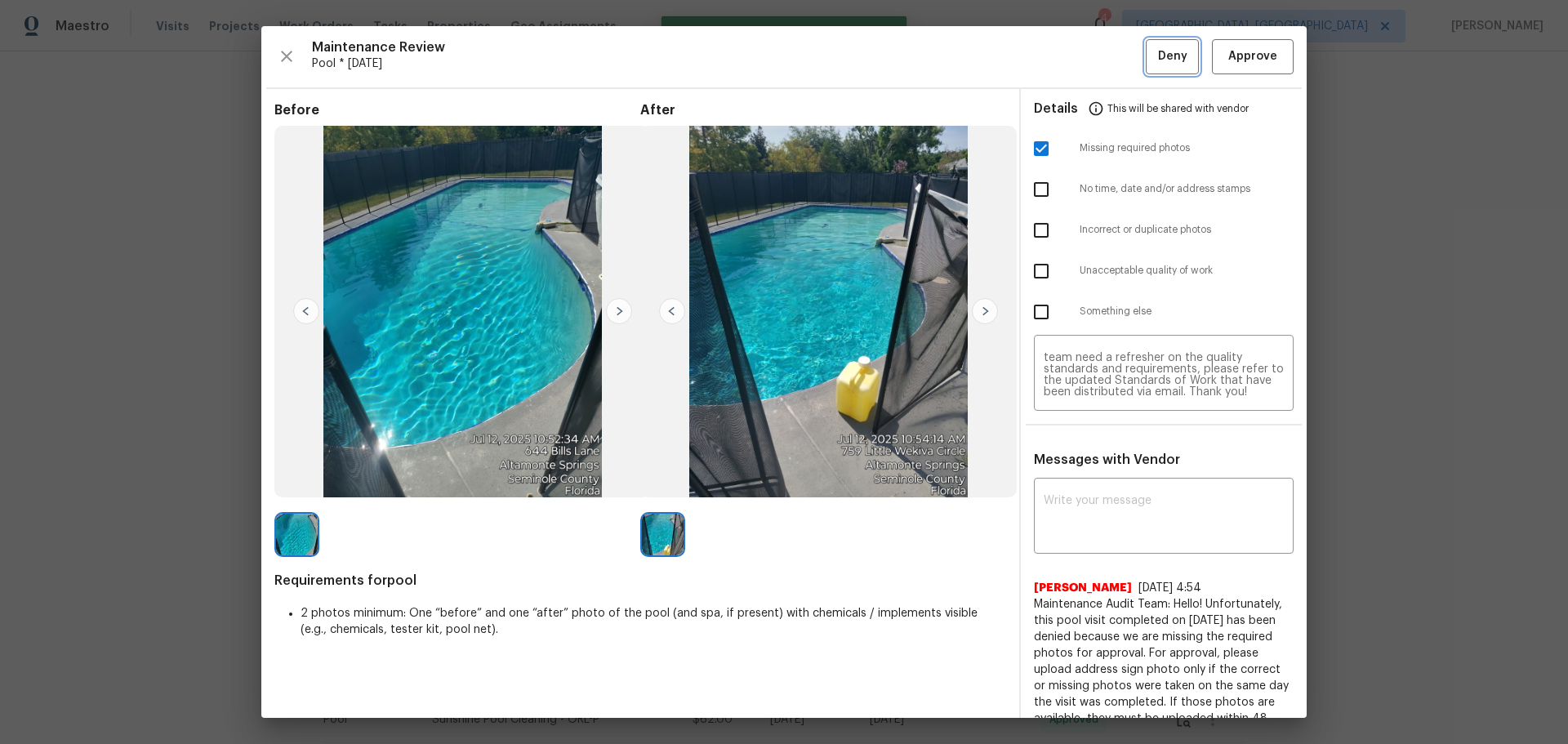 click on "Deny" at bounding box center [1173, 56] 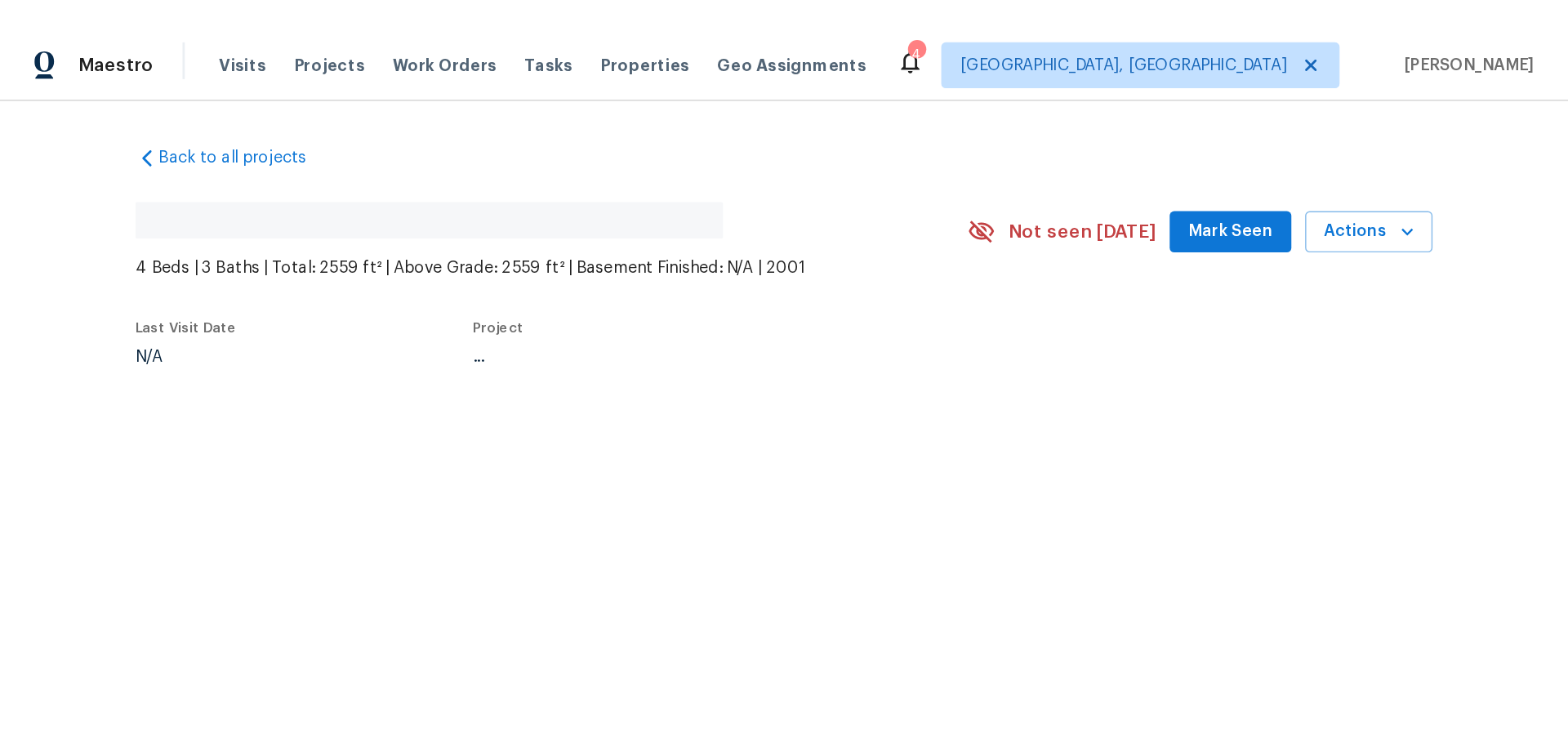 scroll, scrollTop: 0, scrollLeft: 0, axis: both 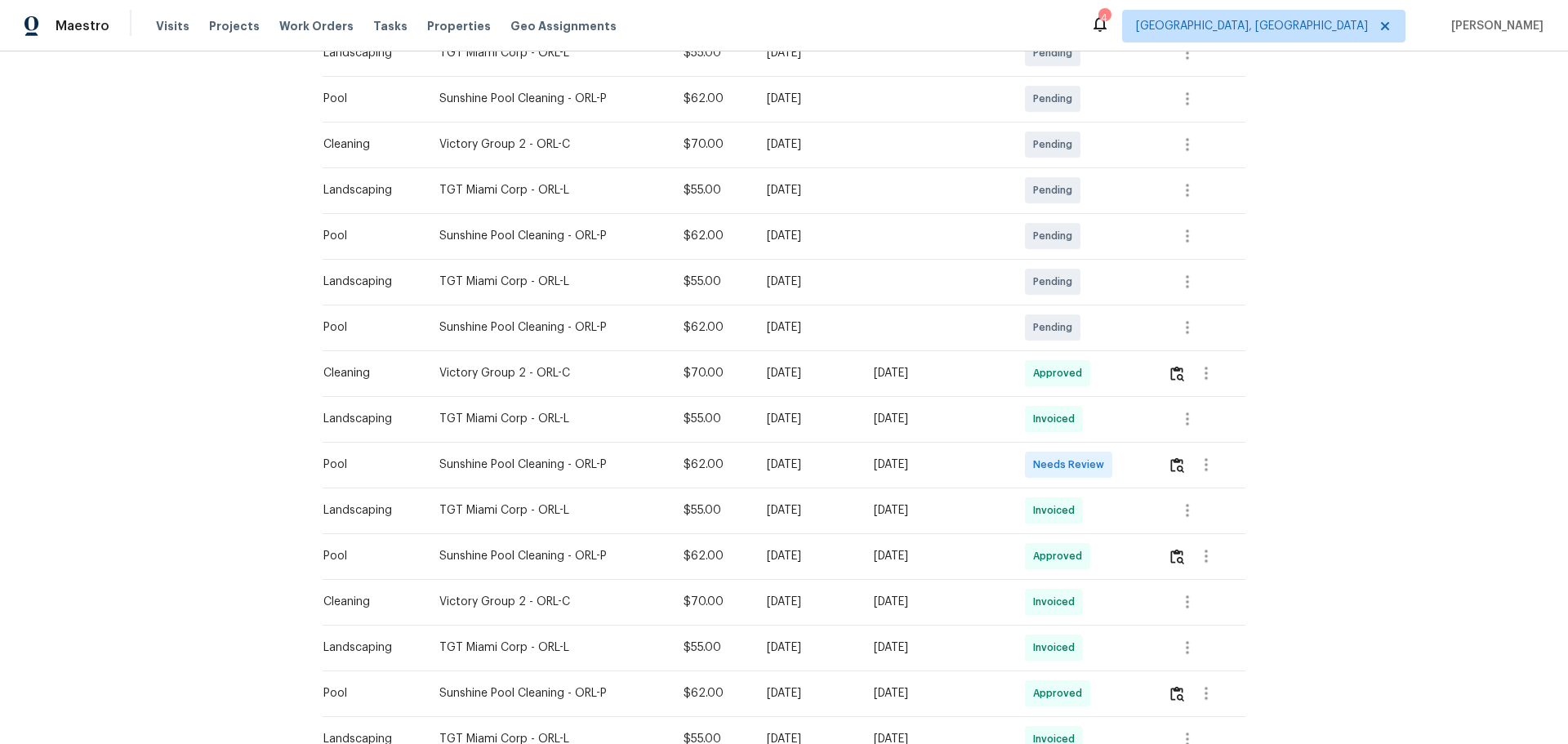 drag, startPoint x: 396, startPoint y: 473, endPoint x: 992, endPoint y: 501, distance: 596.65736 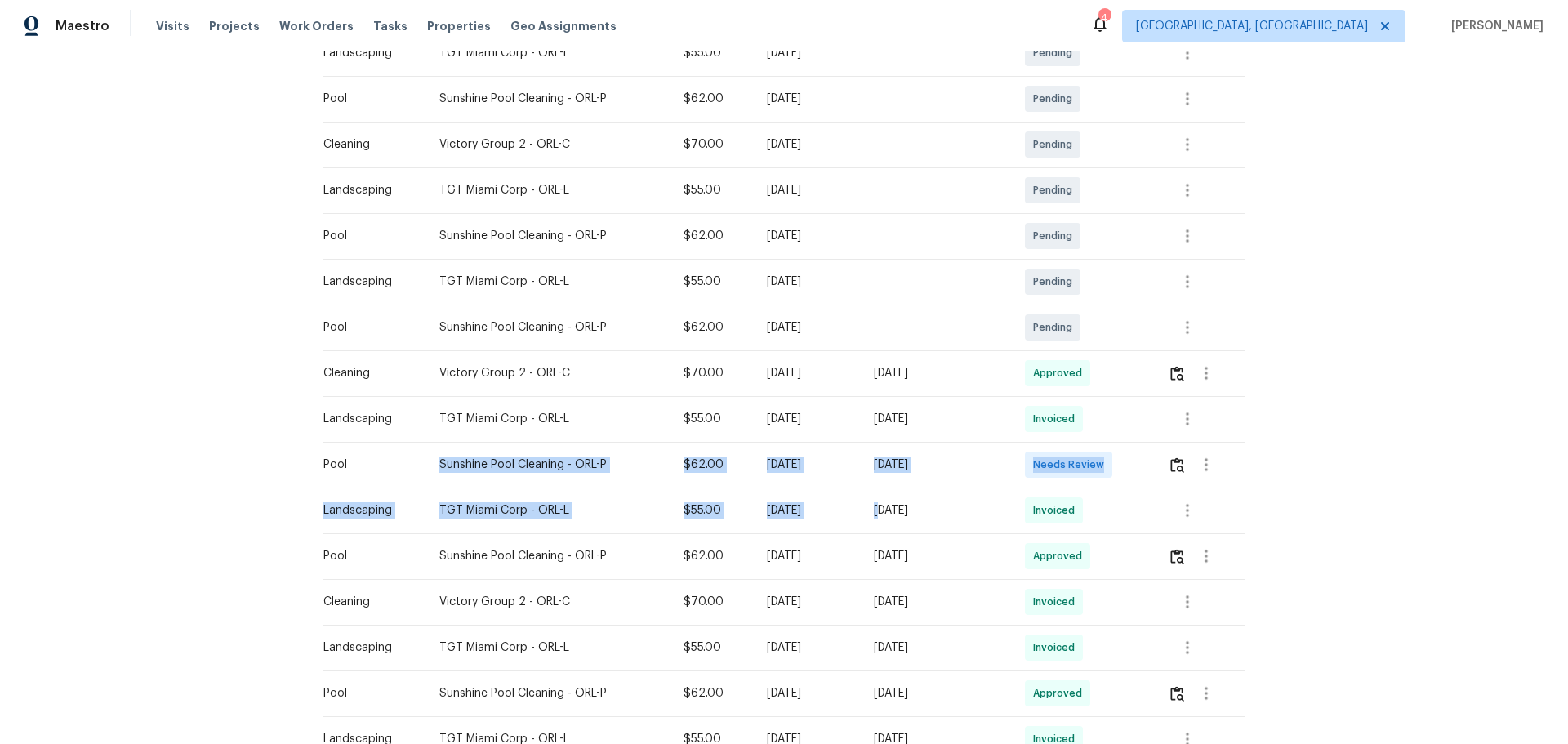 click on "[DATE]" at bounding box center [936, 465] 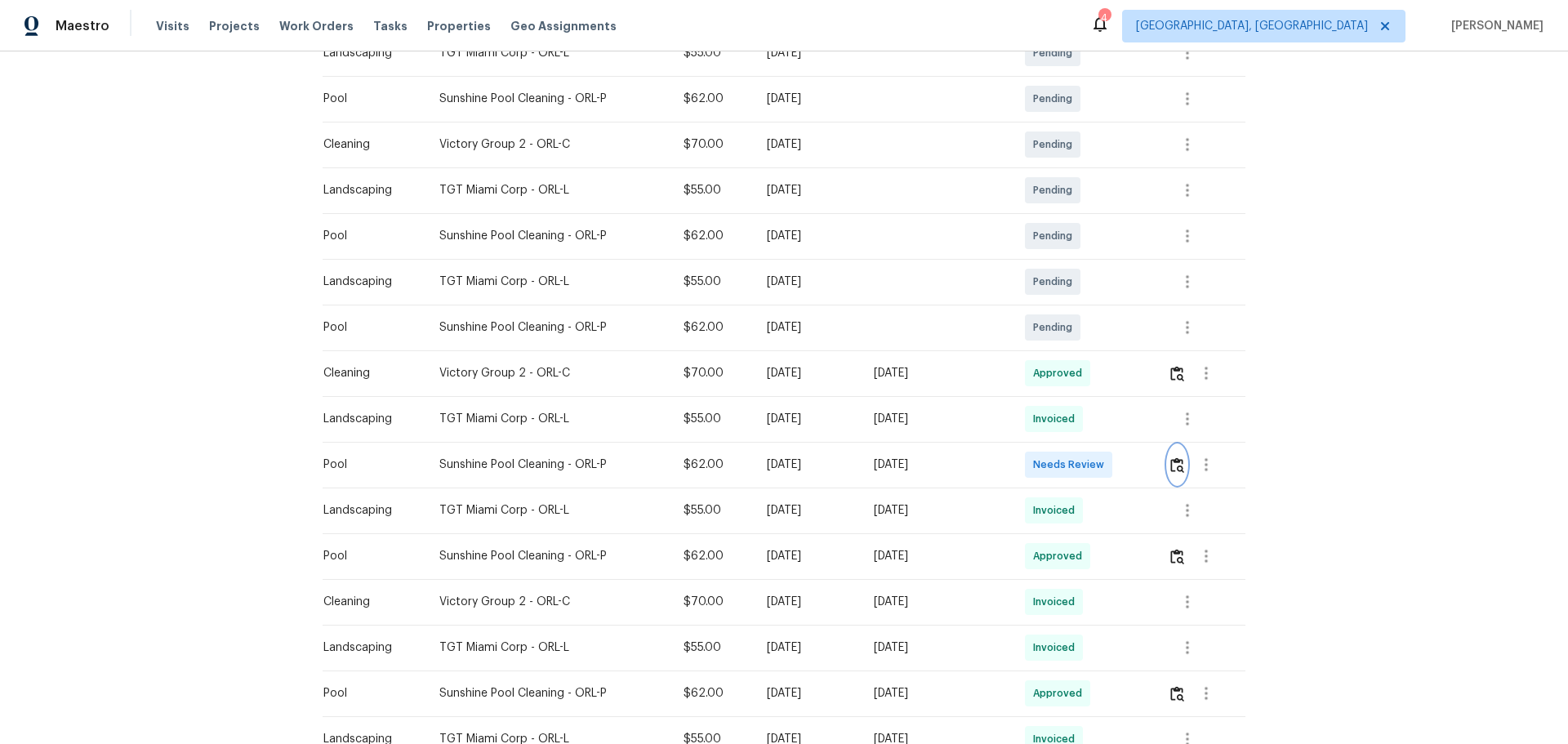 click at bounding box center (1177, 465) 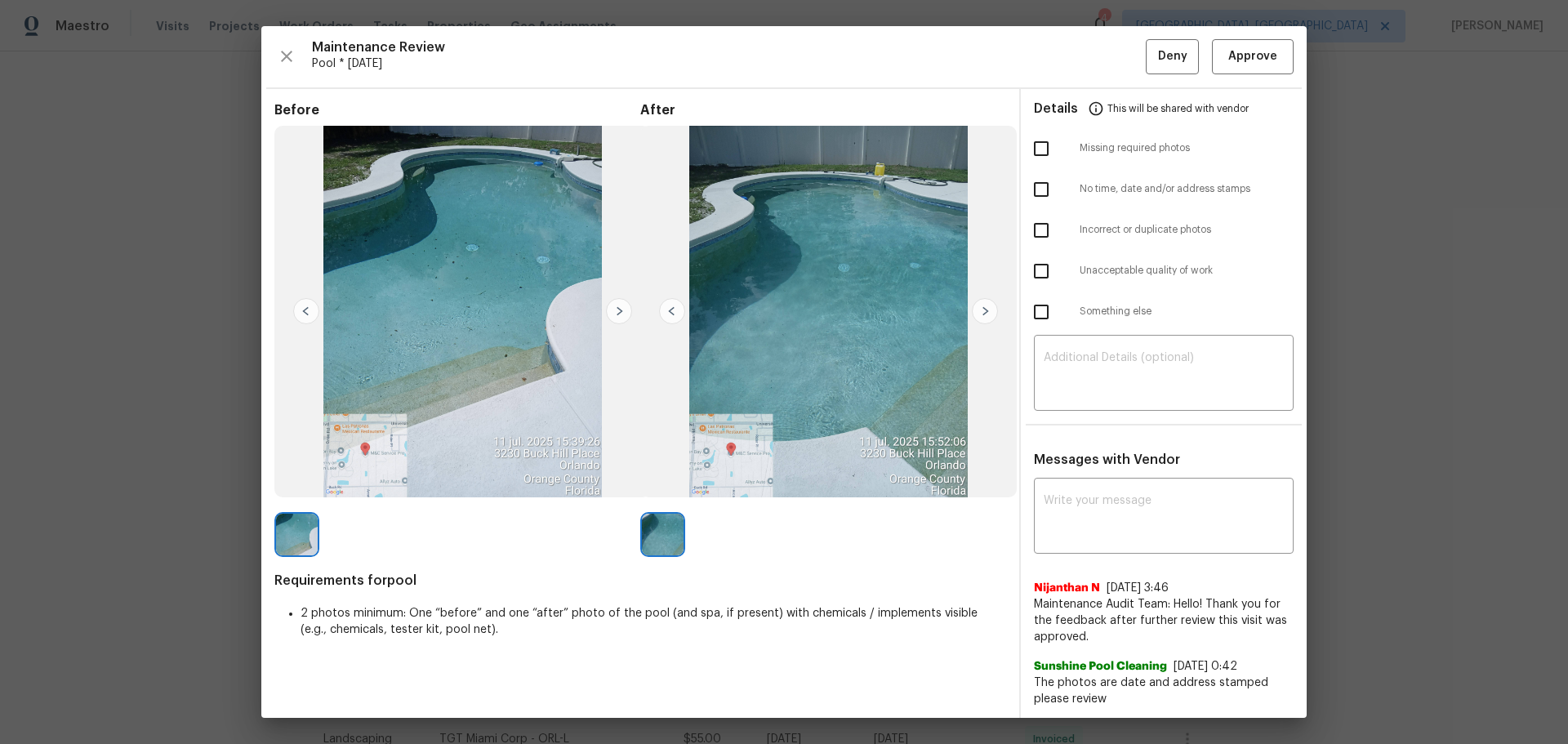 click at bounding box center [1041, 149] 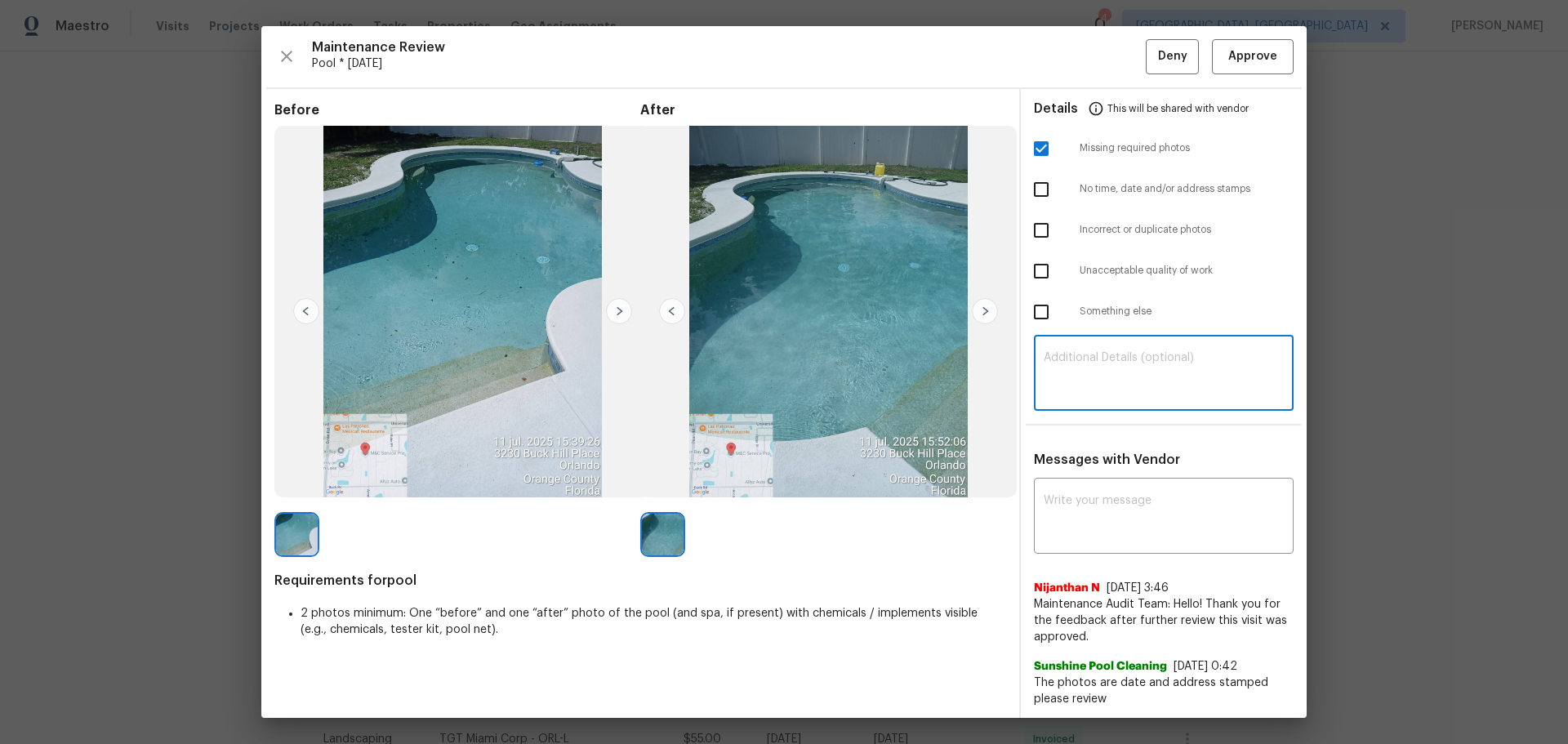 click at bounding box center (1164, 375) 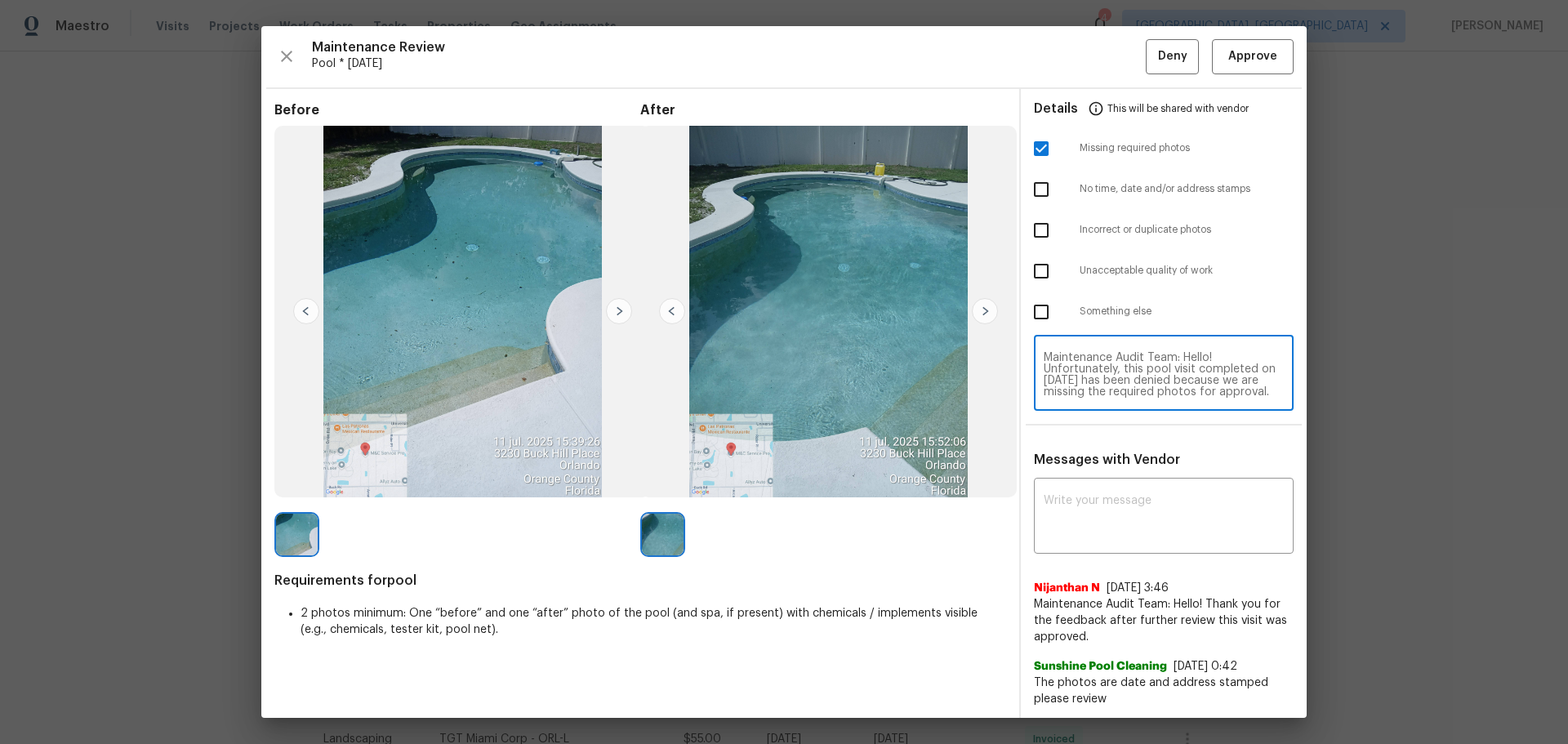 scroll, scrollTop: 149, scrollLeft: 0, axis: vertical 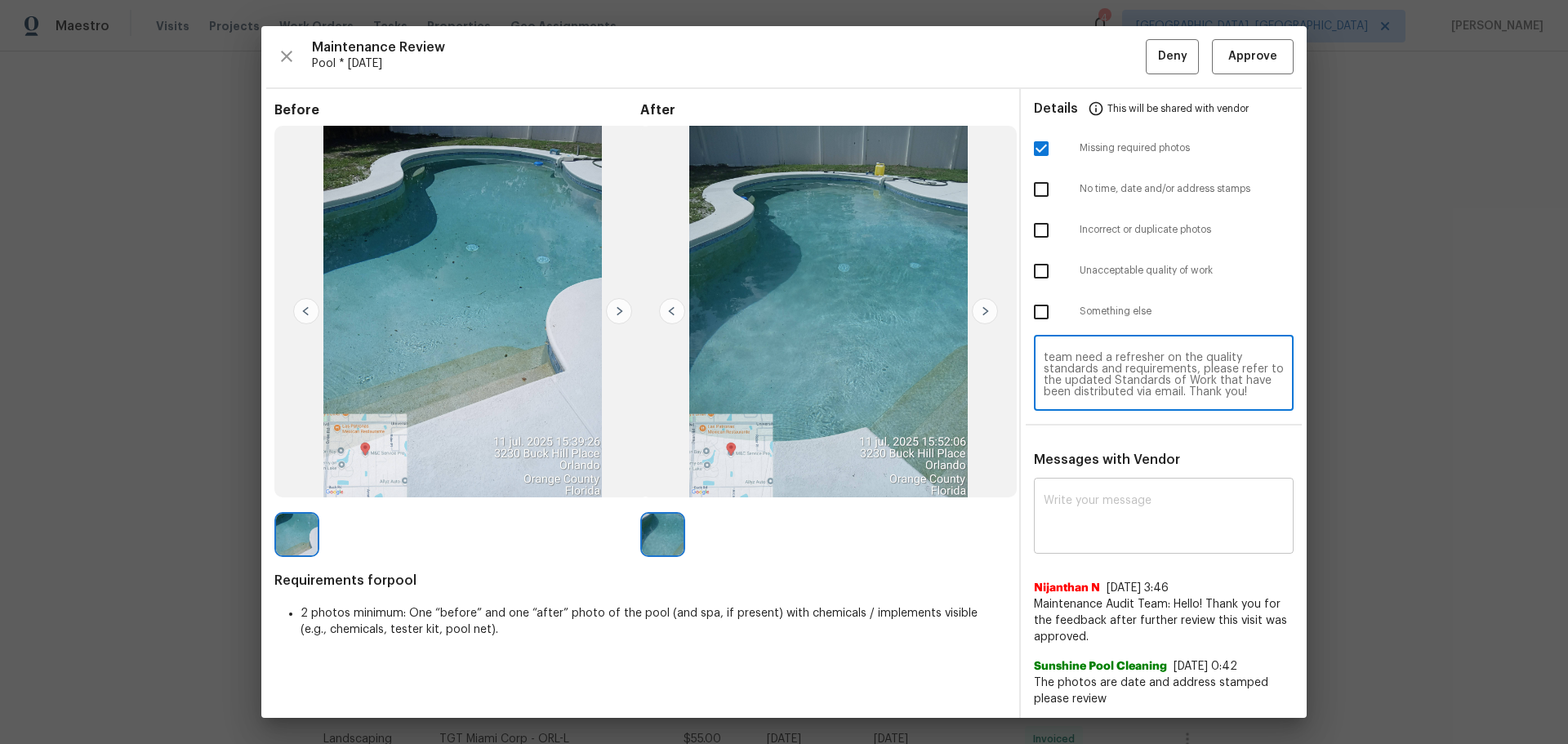 type on "Maintenance Audit Team: Hello! Unfortunately, this pool visit completed on [DATE] has been denied because we are missing the required photos for approval. For approval, please upload address sign photo only if the correct or missing photos were taken on the same day the visit was completed. If those photos are available, they must be uploaded within 48 hours of the original visit date. If the required photos were not taken on the day of the visit, the denial will remain in place. If you or your team need a refresher on the quality standards and requirements, please refer to the updated Standards of Work that have been distributed via email. Thank you!" 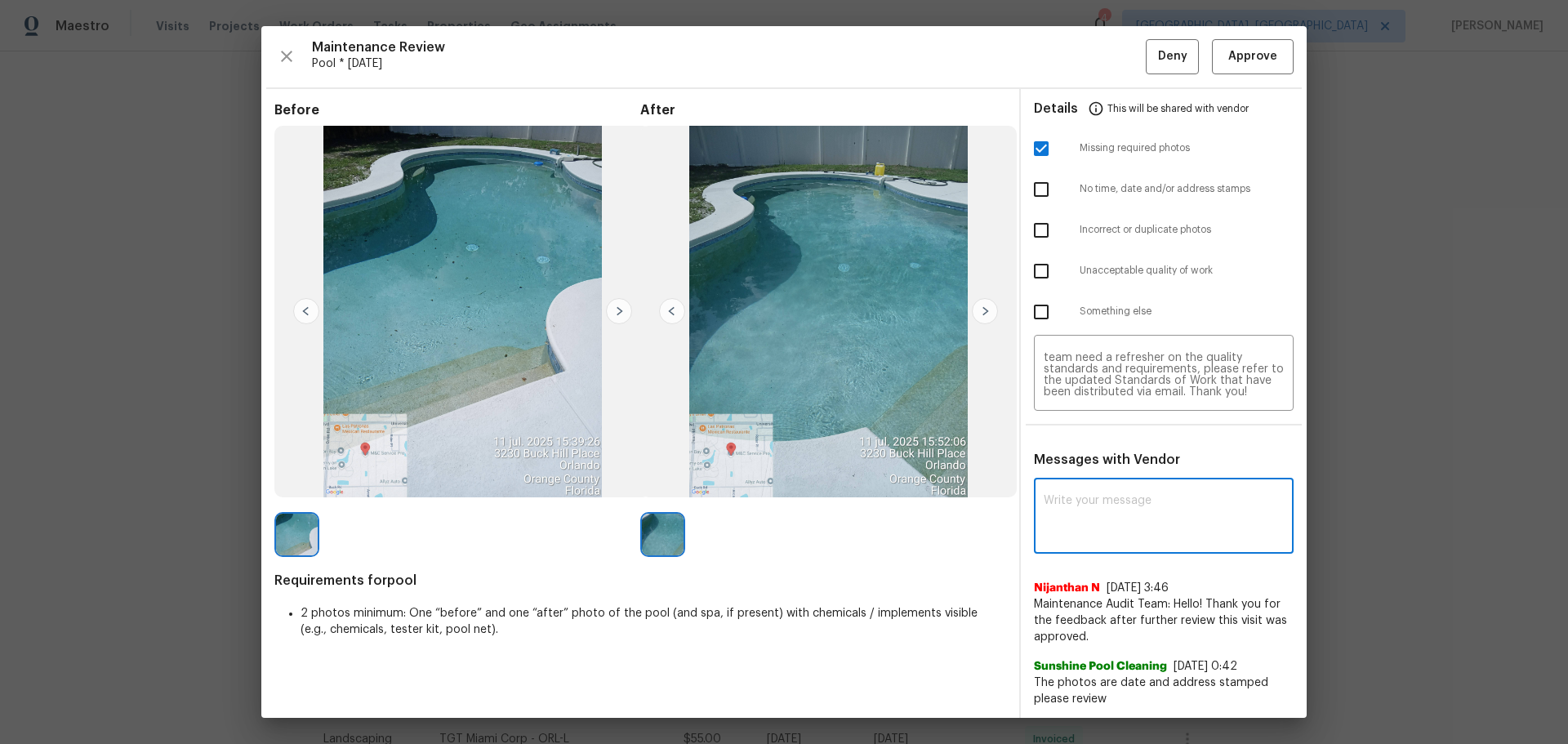 paste on "Maintenance Audit Team: Hello! Unfortunately, this pool visit completed on [DATE] has been denied because we are missing the required photos for approval. For approval, please upload address sign photo only if the correct or missing photos were taken on the same day the visit was completed. If those photos are available, they must be uploaded within 48 hours of the original visit date. If the required photos were not taken on the day of the visit, the denial will remain in place. If you or your team need a refresher on the quality standards and requirements, please refer to the updated Standards of Work that have been distributed via email. Thank you!" 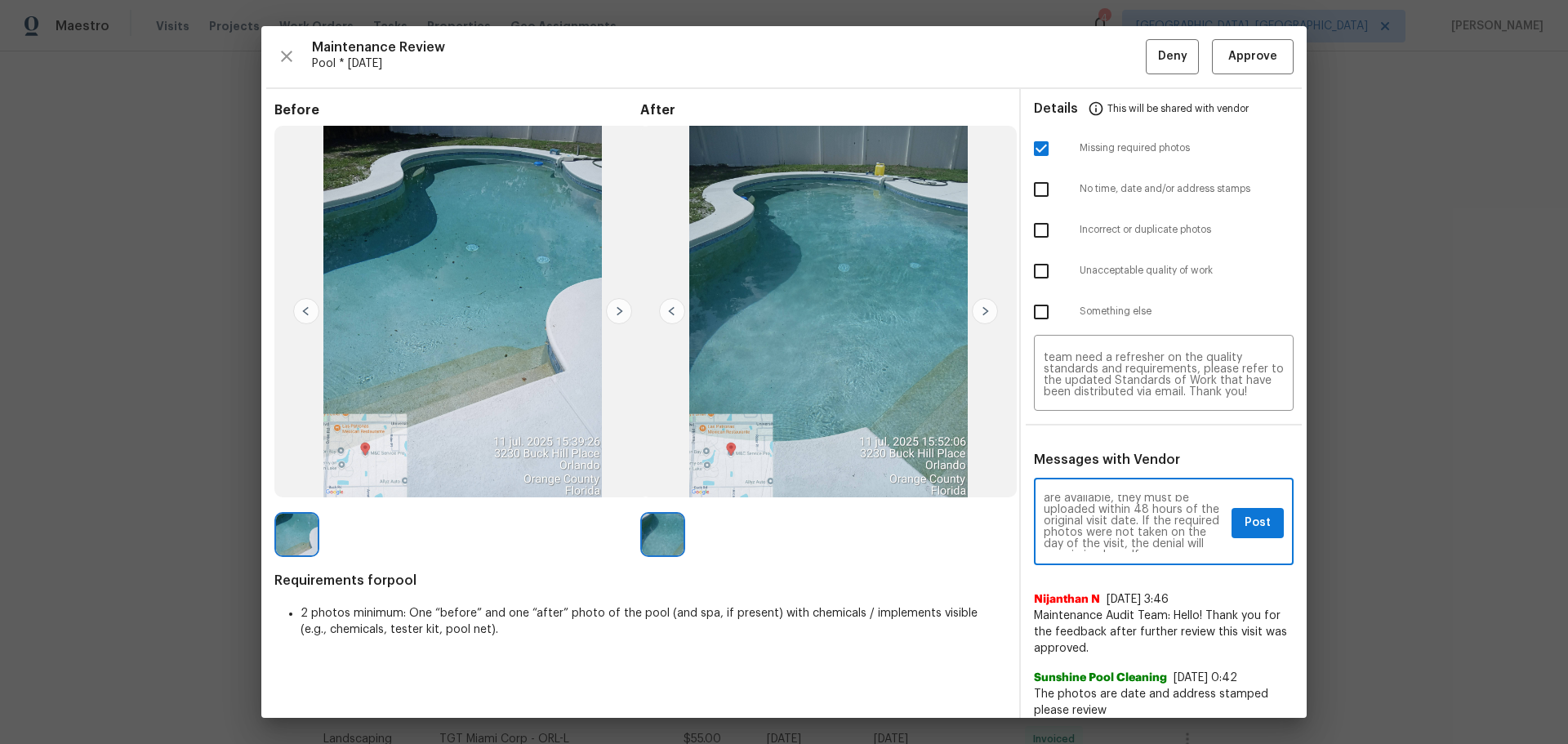 scroll, scrollTop: 0, scrollLeft: 0, axis: both 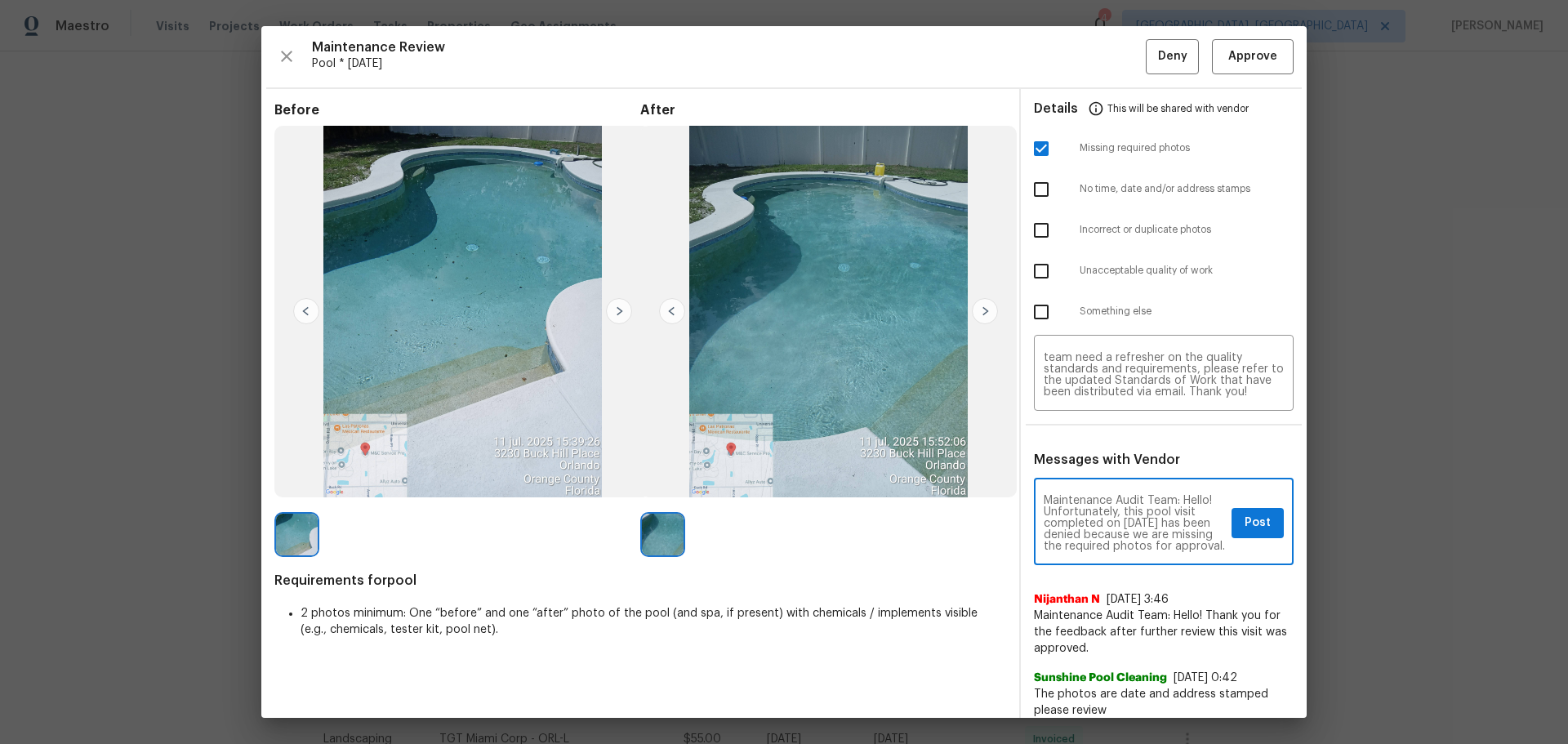 type on "Maintenance Audit Team: Hello! Unfortunately, this pool visit completed on [DATE] has been denied because we are missing the required photos for approval. For approval, please upload address sign photo only if the correct or missing photos were taken on the same day the visit was completed. If those photos are available, they must be uploaded within 48 hours of the original visit date. If the required photos were not taken on the day of the visit, the denial will remain in place. If you or your team need a refresher on the quality standards and requirements, please refer to the updated Standards of Work that have been distributed via email. Thank you!" 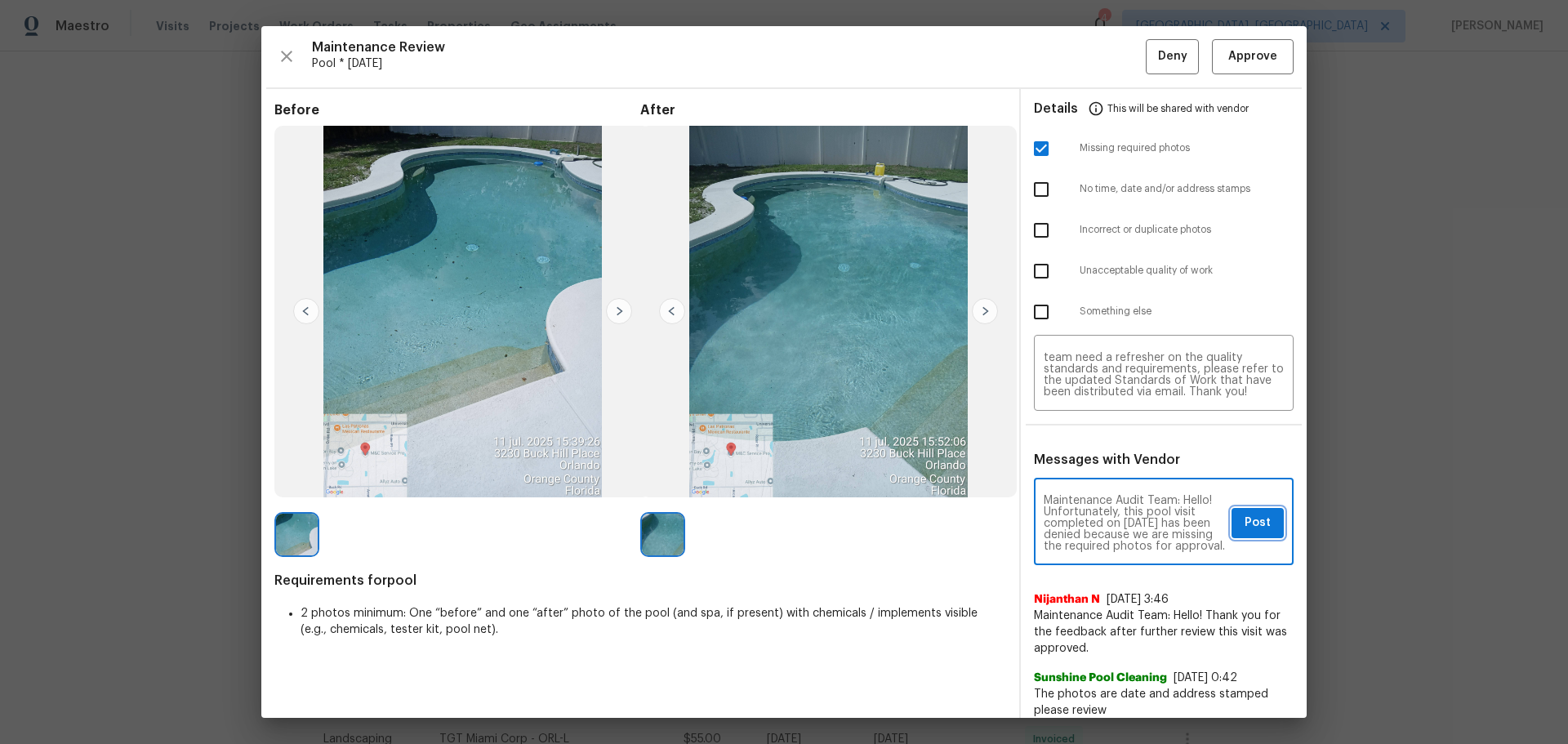 click on "Post" at bounding box center [1258, 523] 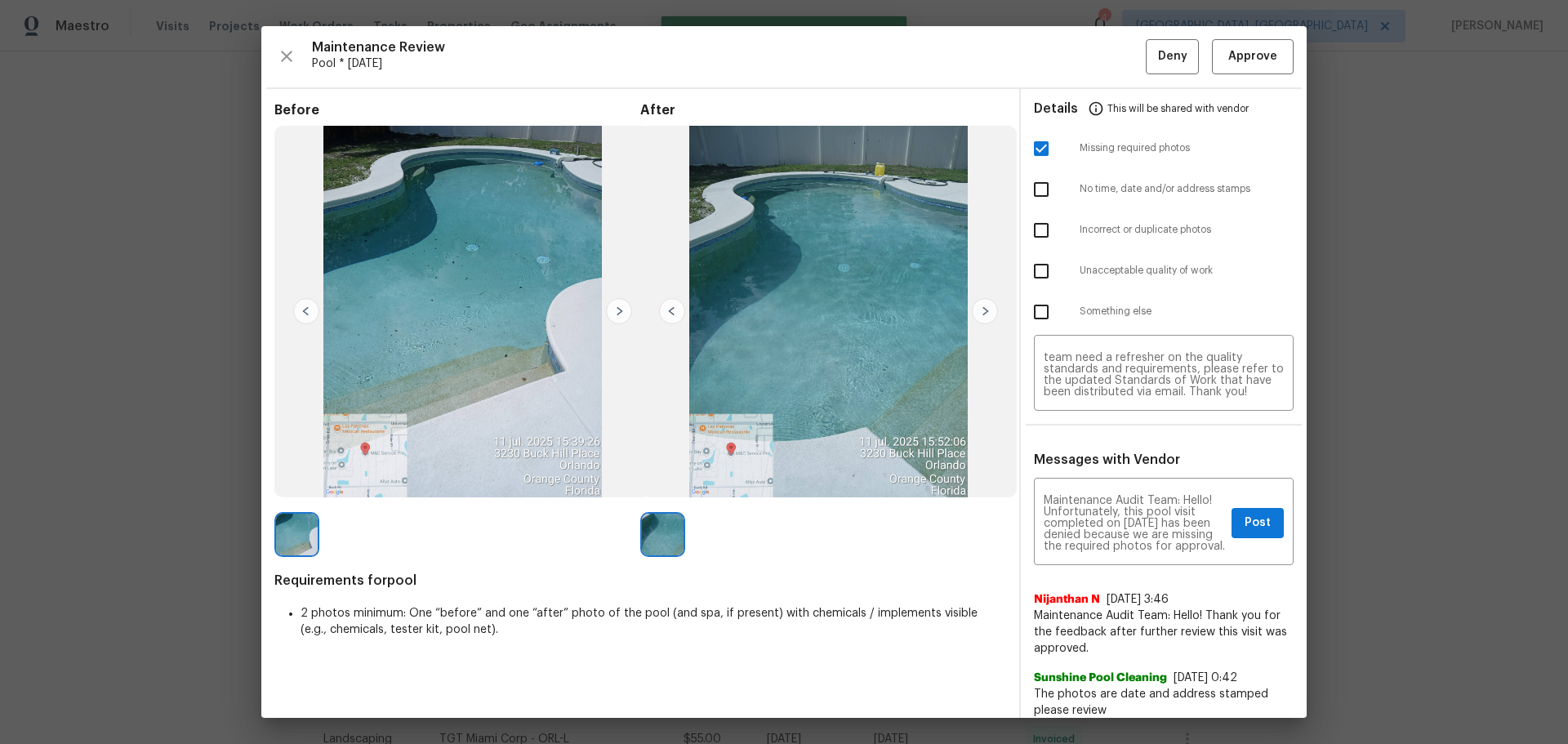 type 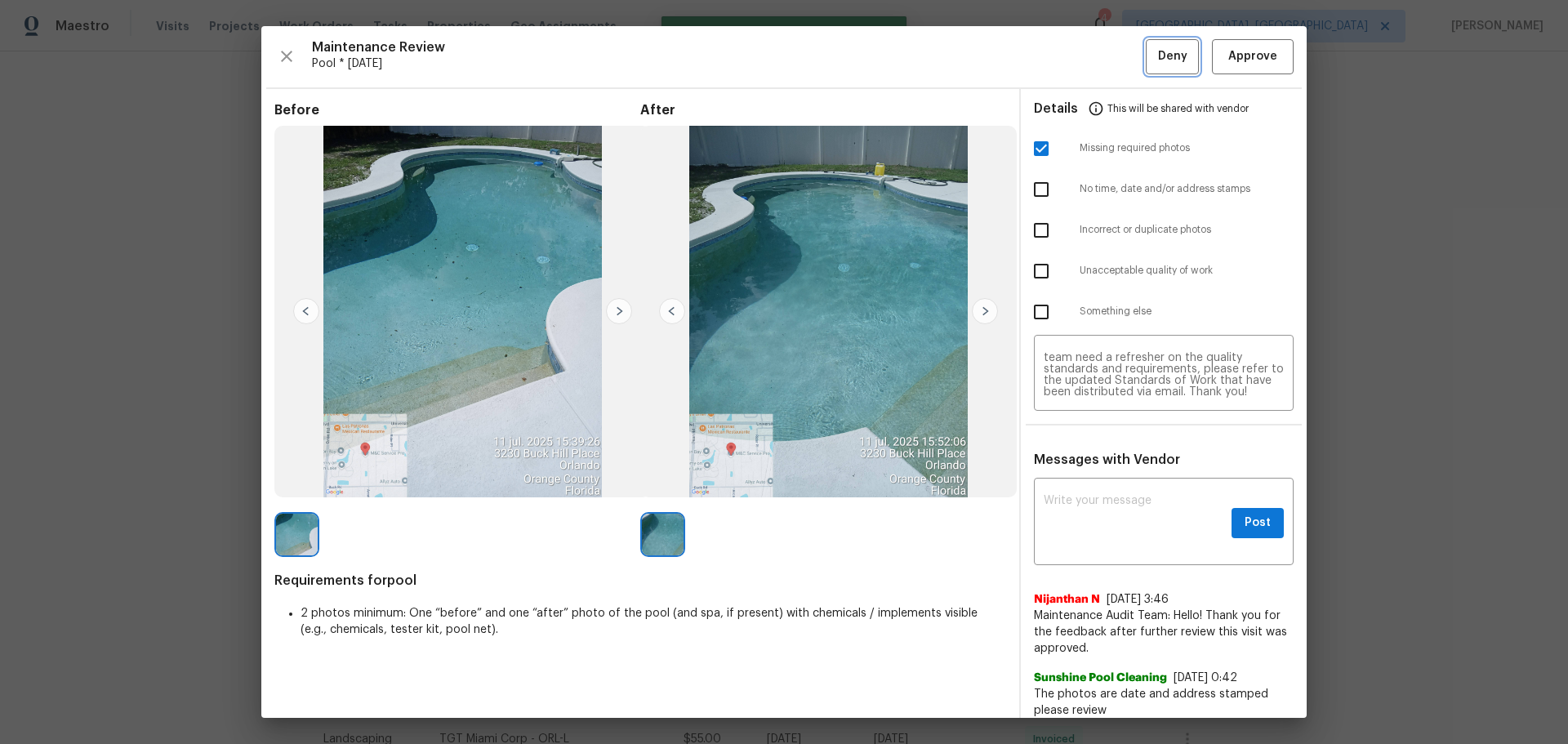 click on "Deny" at bounding box center (1173, 56) 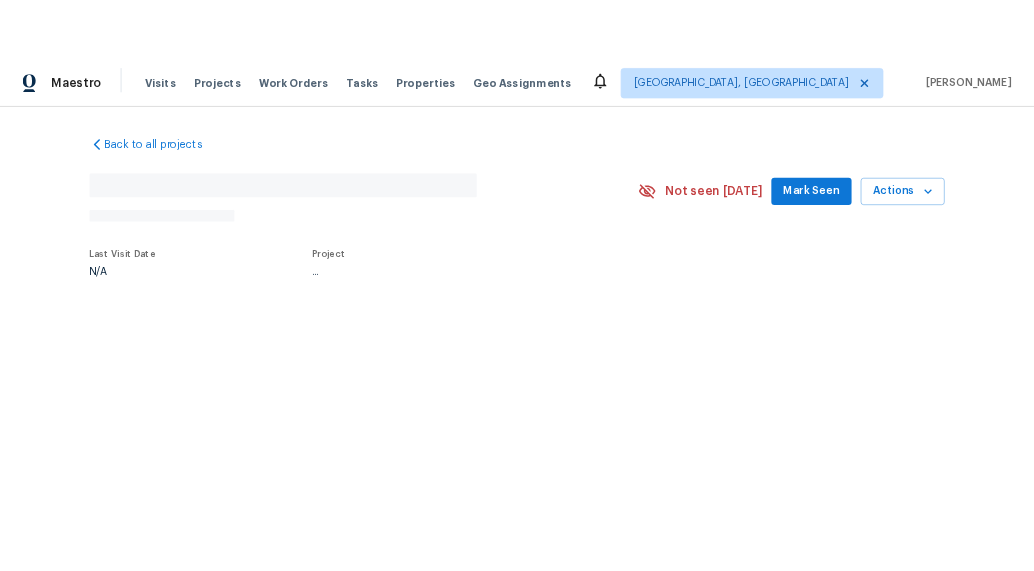 scroll, scrollTop: 0, scrollLeft: 0, axis: both 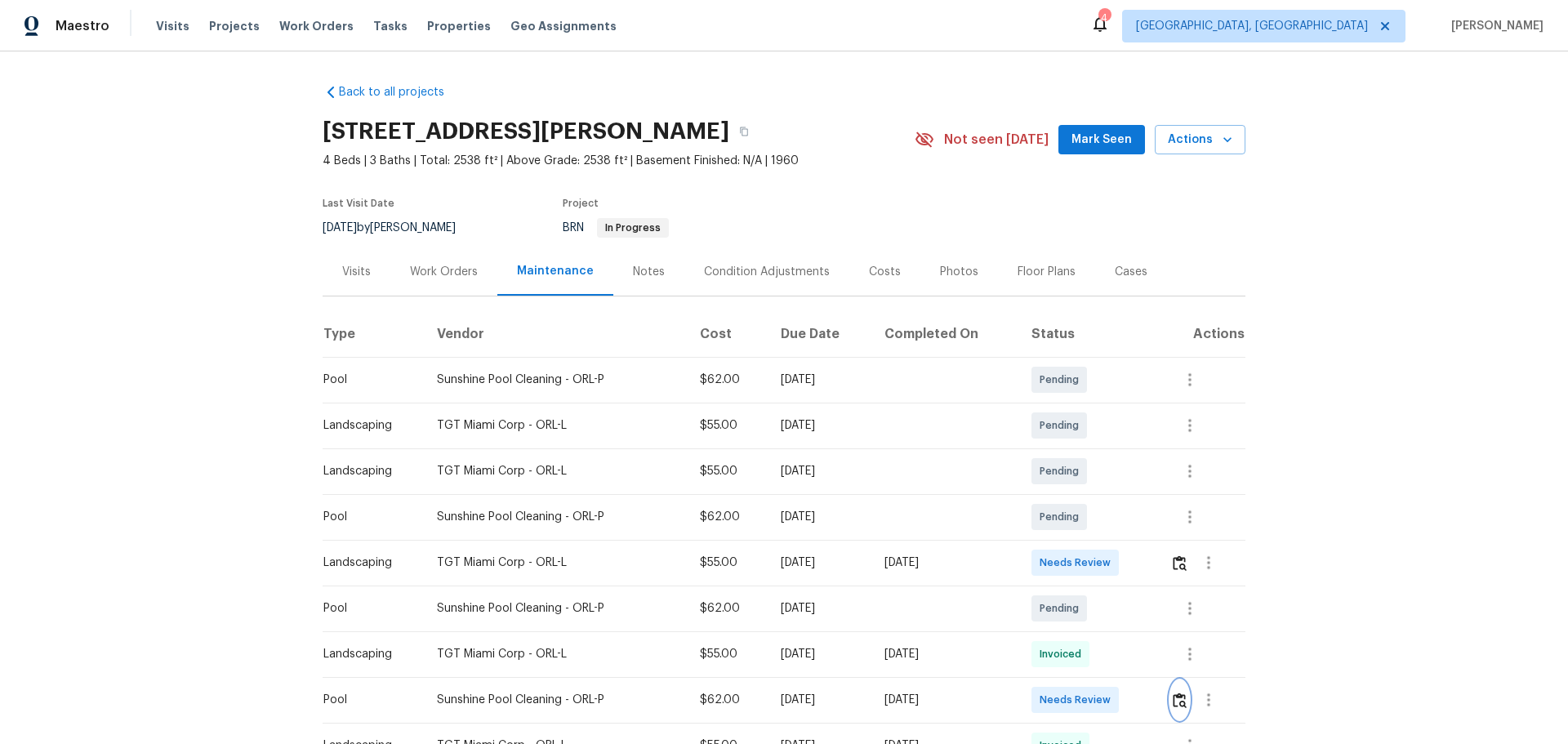 click at bounding box center [1179, 700] 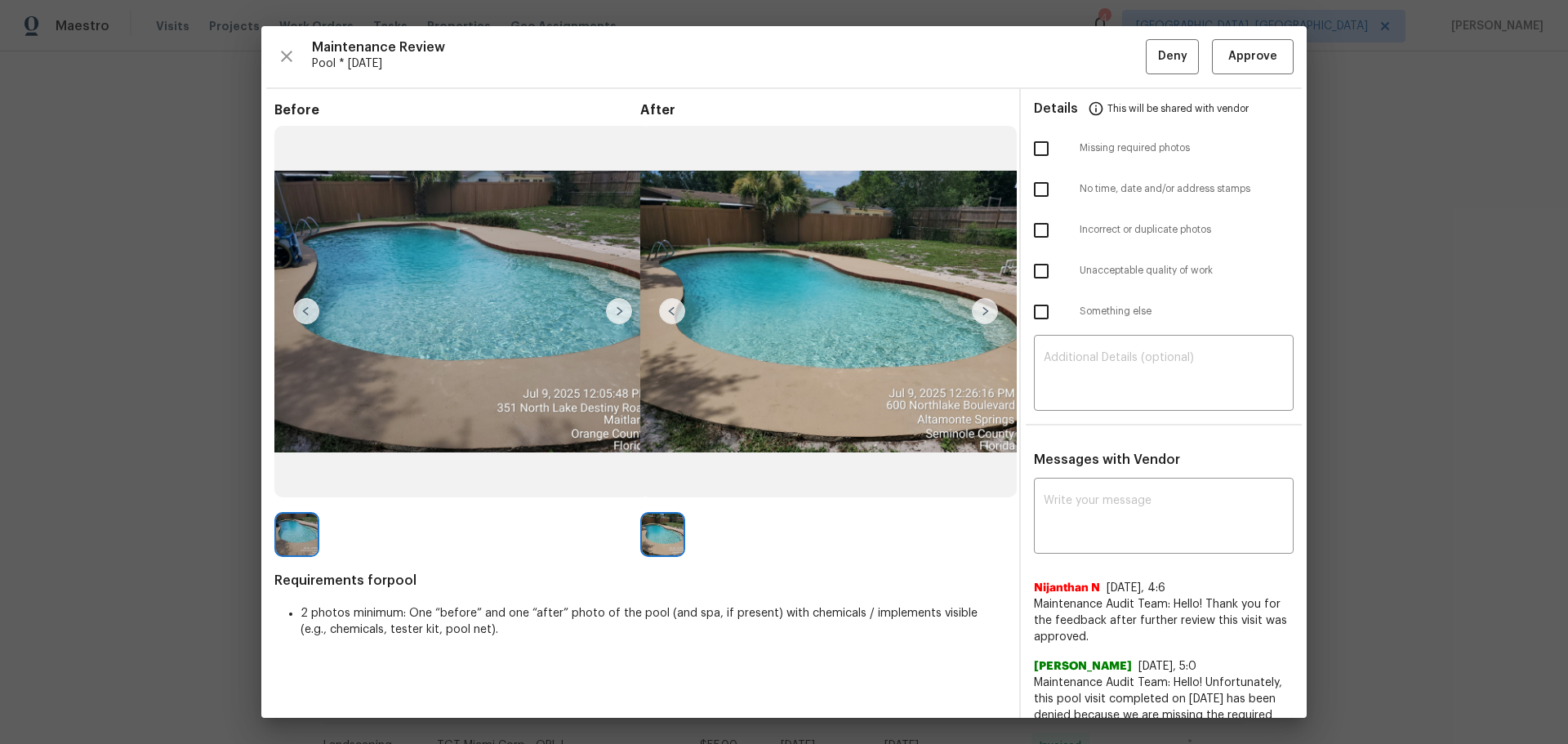 click at bounding box center (1041, 149) 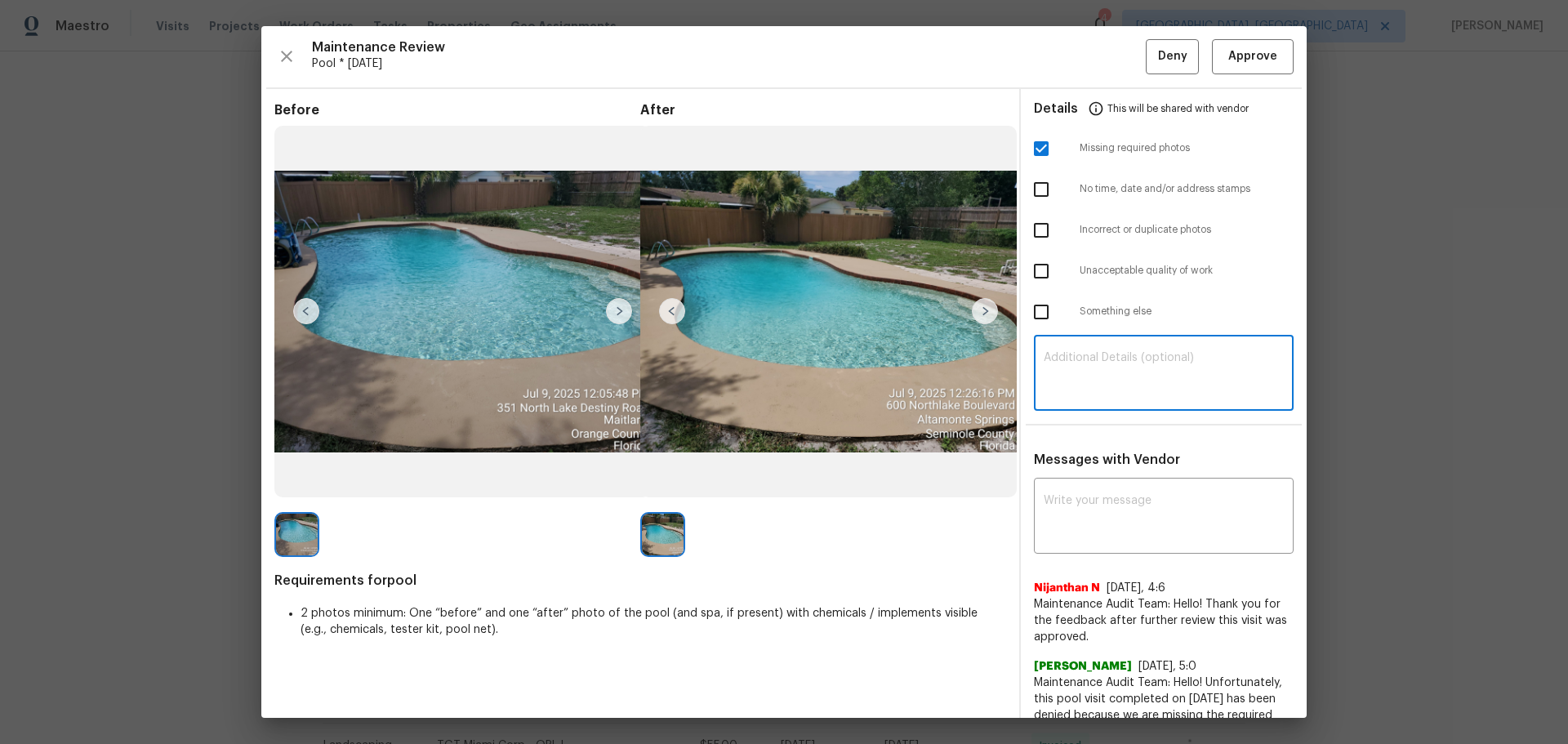 click at bounding box center [1164, 375] 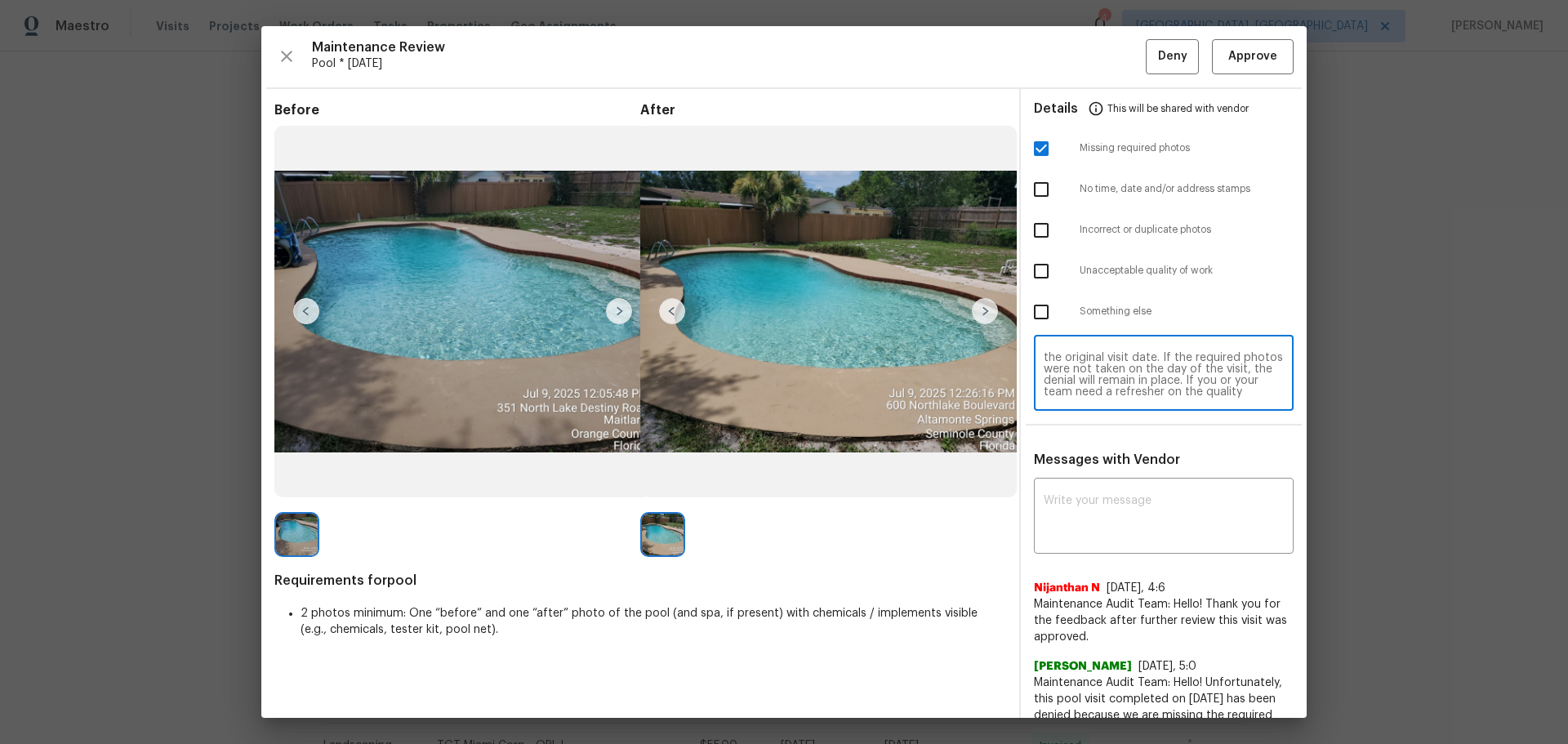 scroll, scrollTop: 0, scrollLeft: 0, axis: both 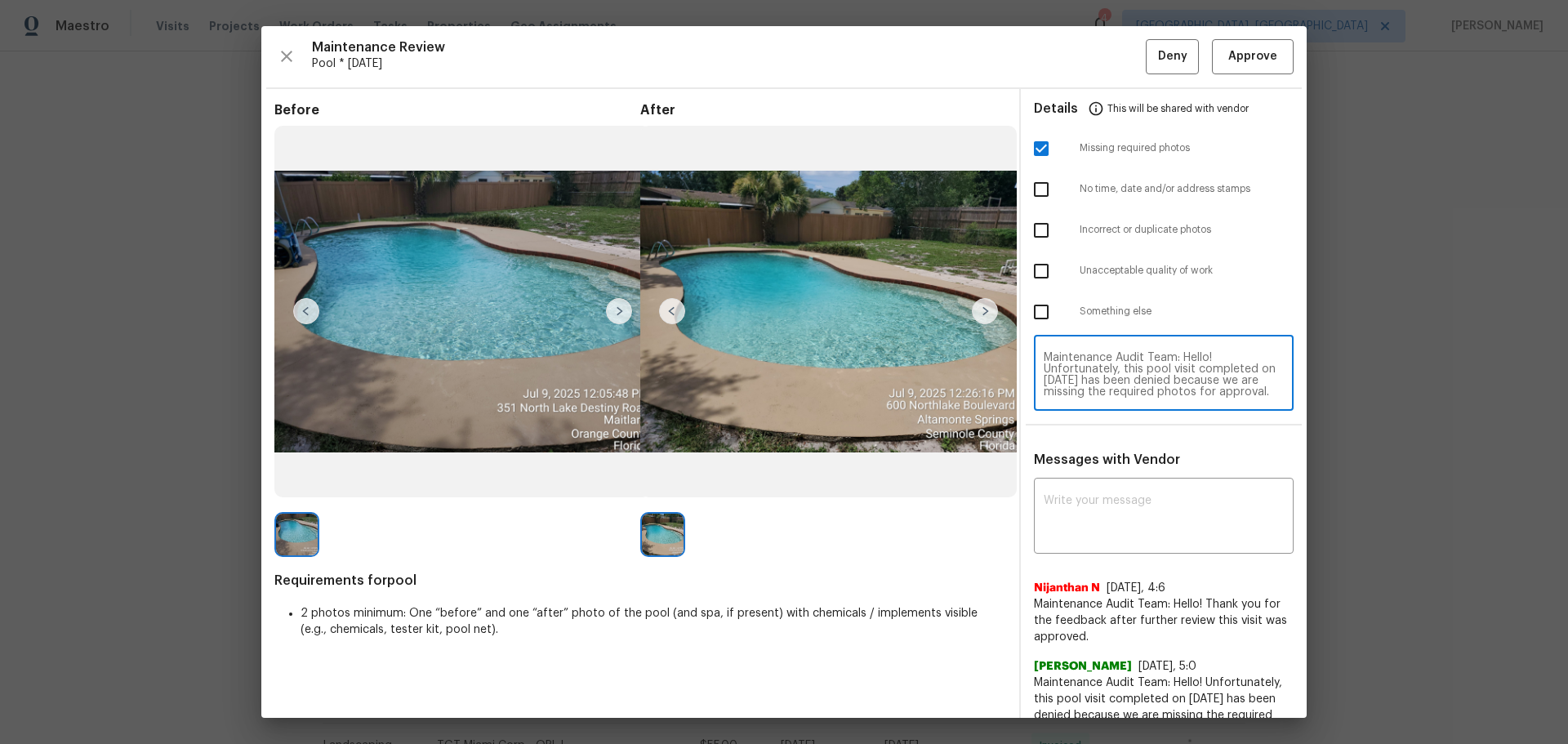 click on "Maintenance Audit Team: Hello! Unfortunately, this pool visit completed on [DATE] has been denied because we are missing the required photos for approval. For approval, please upload address sign photo only if the correct or missing photos were taken on the same day the visit was completed. If those photos are available, they must be uploaded within 48 hours of the original visit date. If the required photos were not taken on the day of the visit, the denial will remain in place. If you or your team need a refresher on the quality standards and requirements, please refer to the updated Standards of Work that have been distributed via email. Thank you!" at bounding box center (1164, 375) 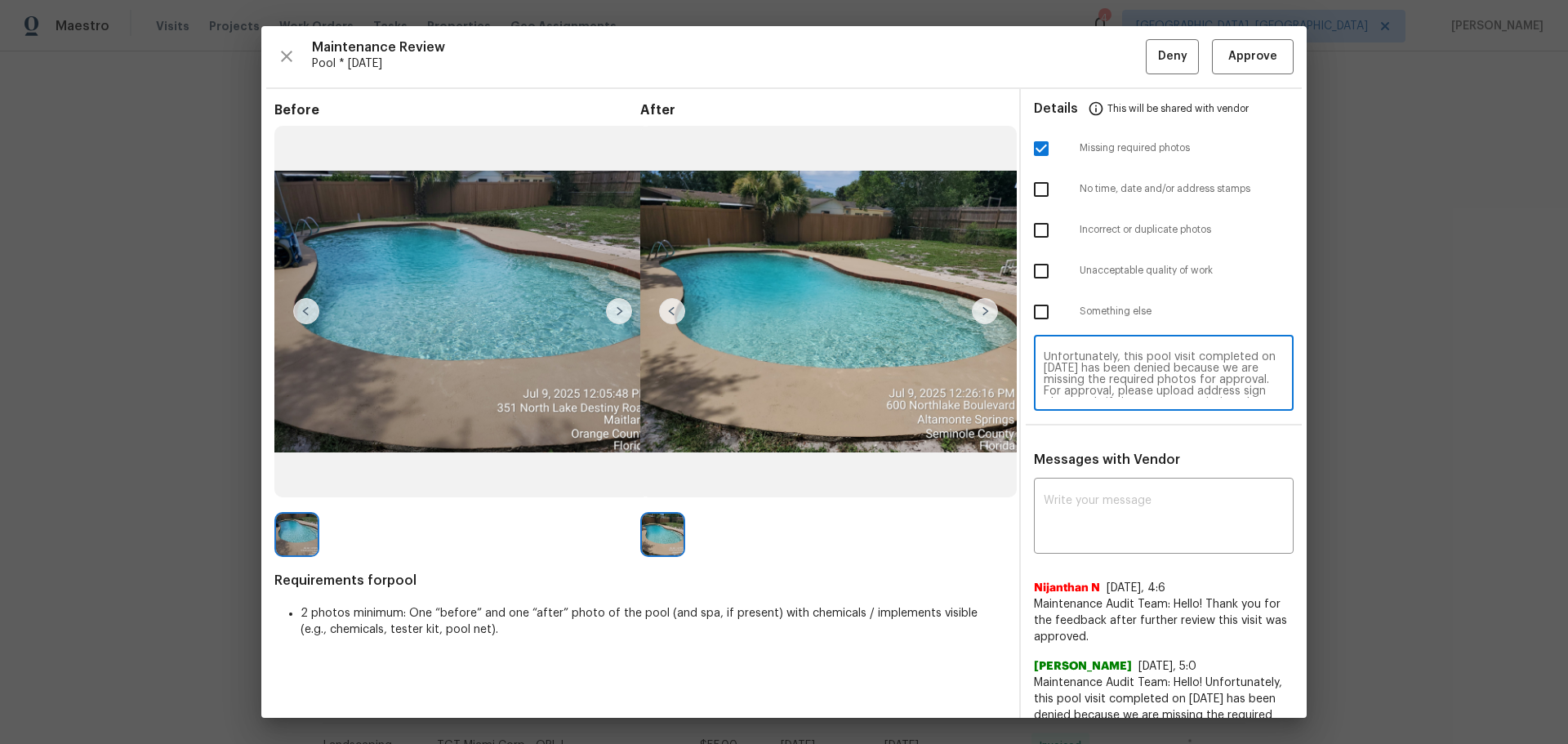 scroll, scrollTop: 24, scrollLeft: 0, axis: vertical 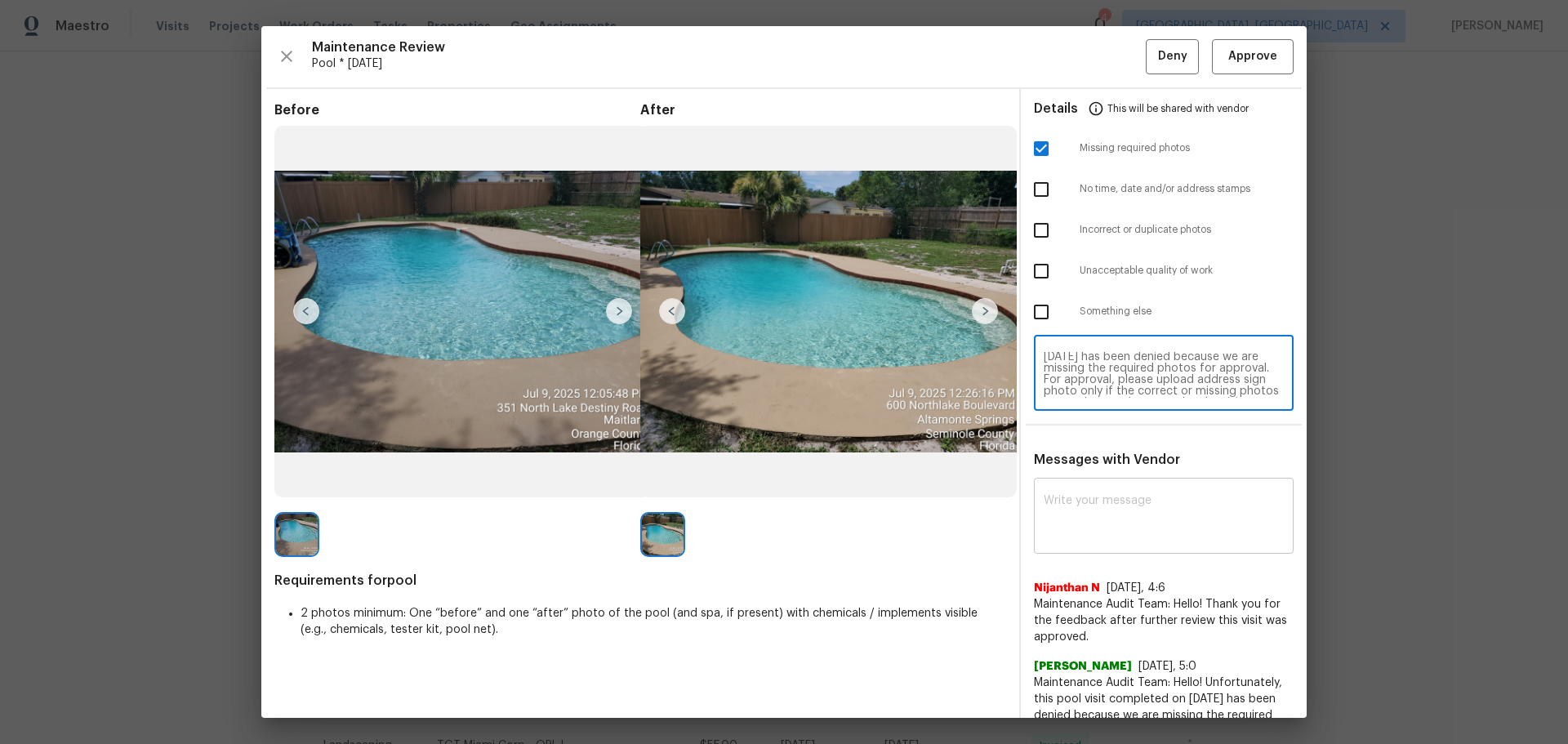 type on "Maintenance Audit Team: Hello! Unfortunately, this pool visit completed on [DATE] has been denied because we are missing the required photos for approval. For approval, please upload address sign photo only if the correct or missing photos were taken on the same day the visit was completed. If those photos are available, they must be uploaded within 48 hours of the original visit date. If the required photos were not taken on the day of the visit, the denial will remain in place. If you or your team need a refresher on the quality standards and requirements, please refer to the updated Standards of Work that have been distributed via email. Thank you!" 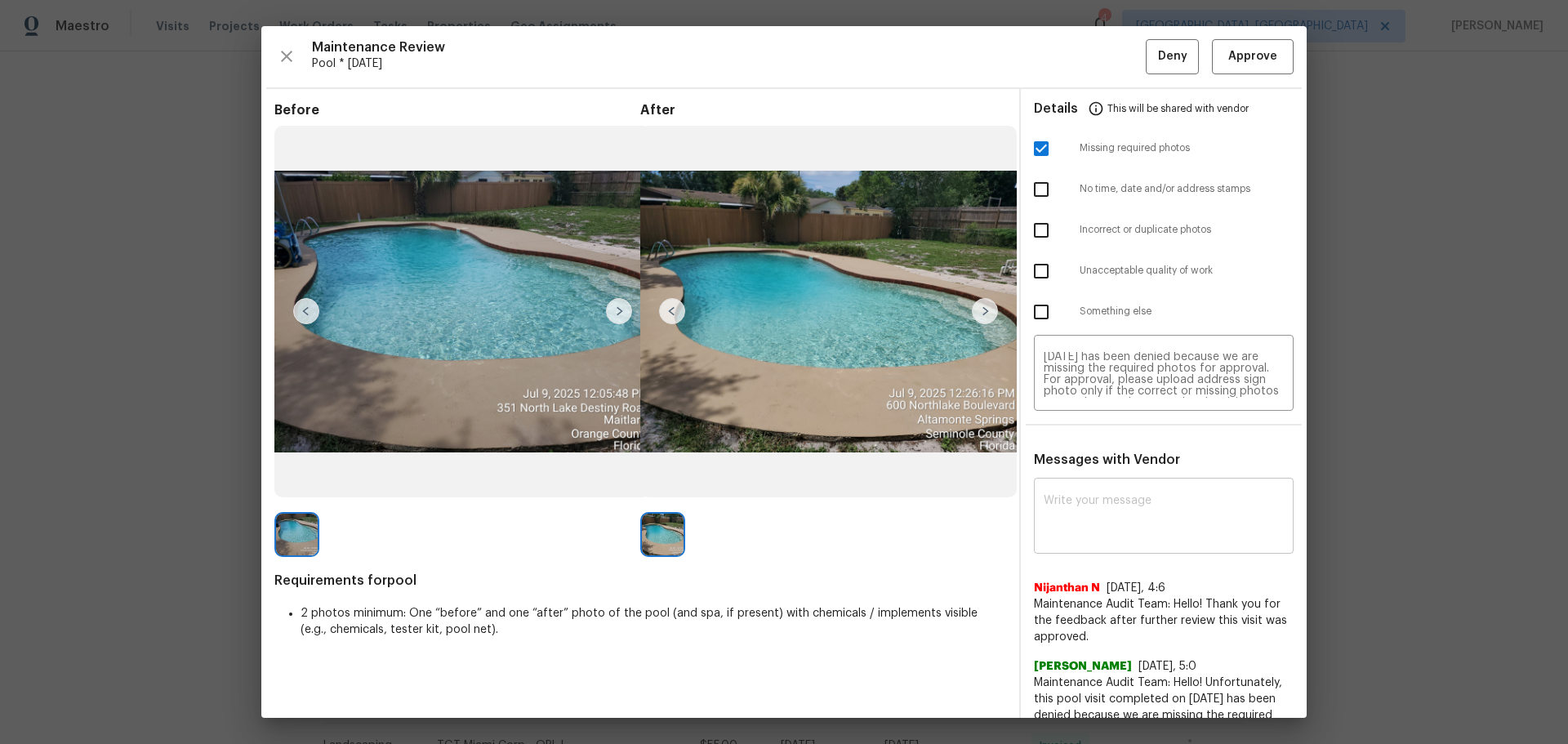 click on "x ​" at bounding box center (1164, 518) 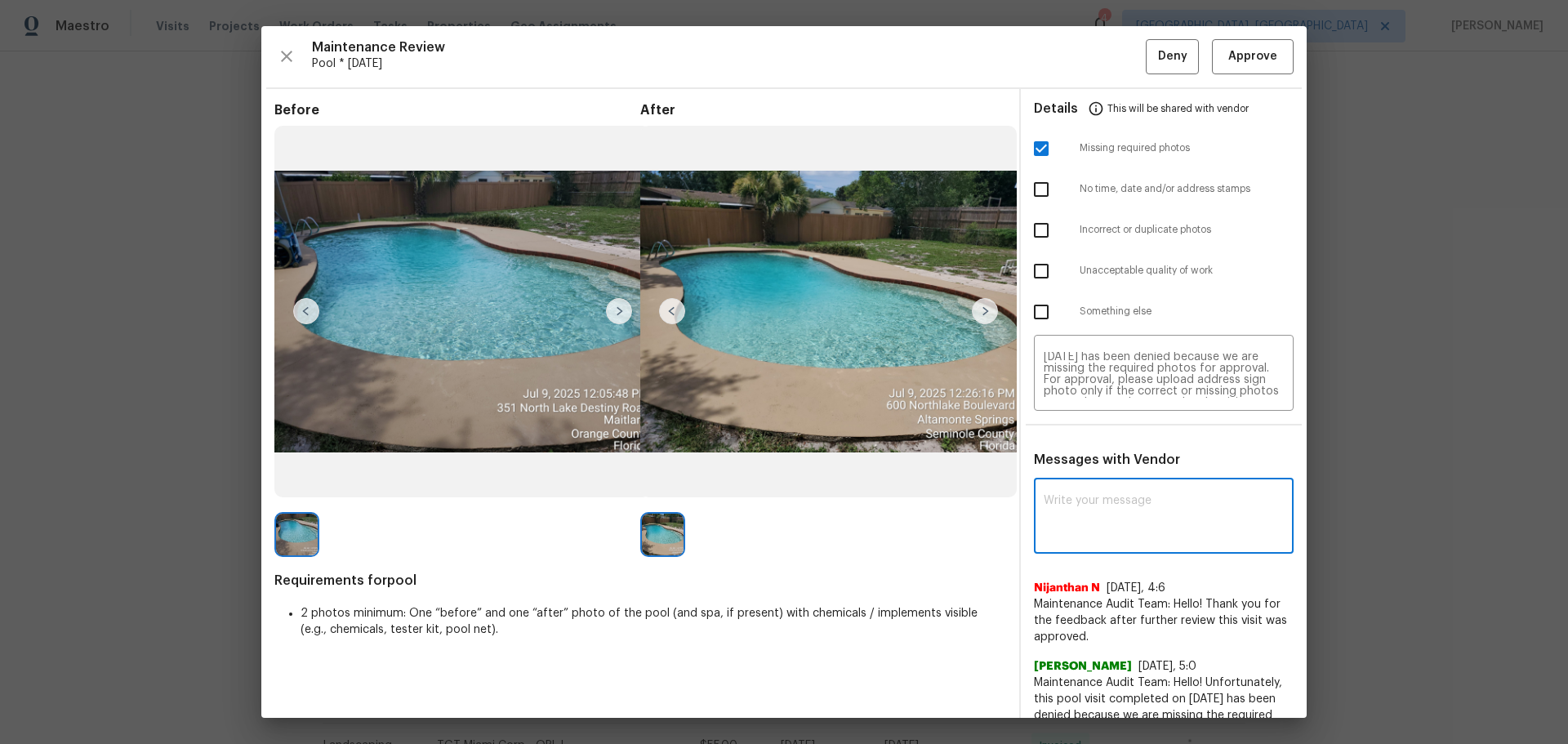 paste on "Maintenance Audit Team: Hello! Unfortunately, this pool visit completed on [DATE] has been denied because we are missing the required photos for approval. For approval, please upload address sign photo only if the correct or missing photos were taken on the same day the visit was completed. If those photos are available, they must be uploaded within 48 hours of the original visit date. If the required photos were not taken on the day of the visit, the denial will remain in place. If you or your team need a refresher on the quality standards and requirements, please refer to the updated Standards of Work that have been distributed via email. Thank you!" 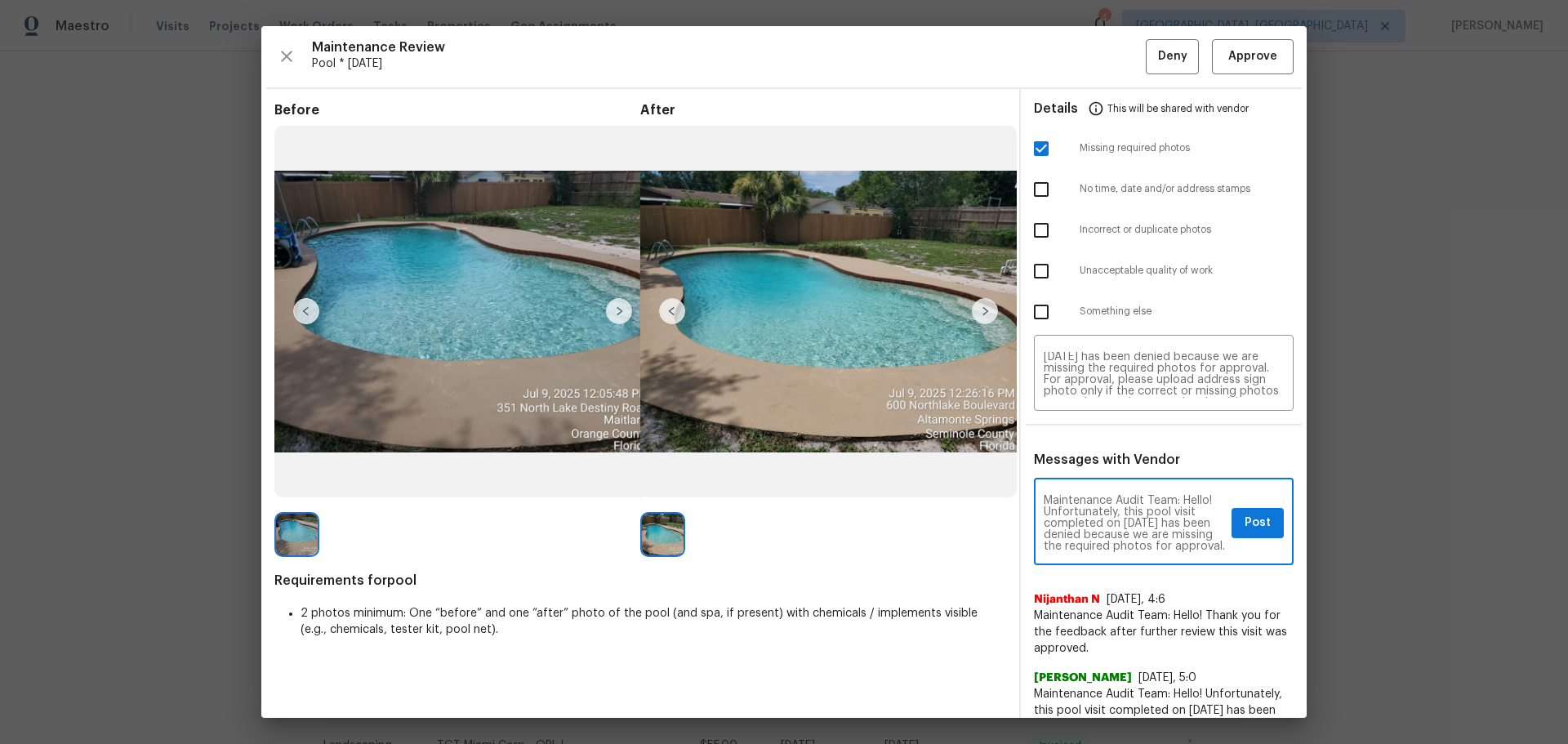 scroll, scrollTop: 217, scrollLeft: 0, axis: vertical 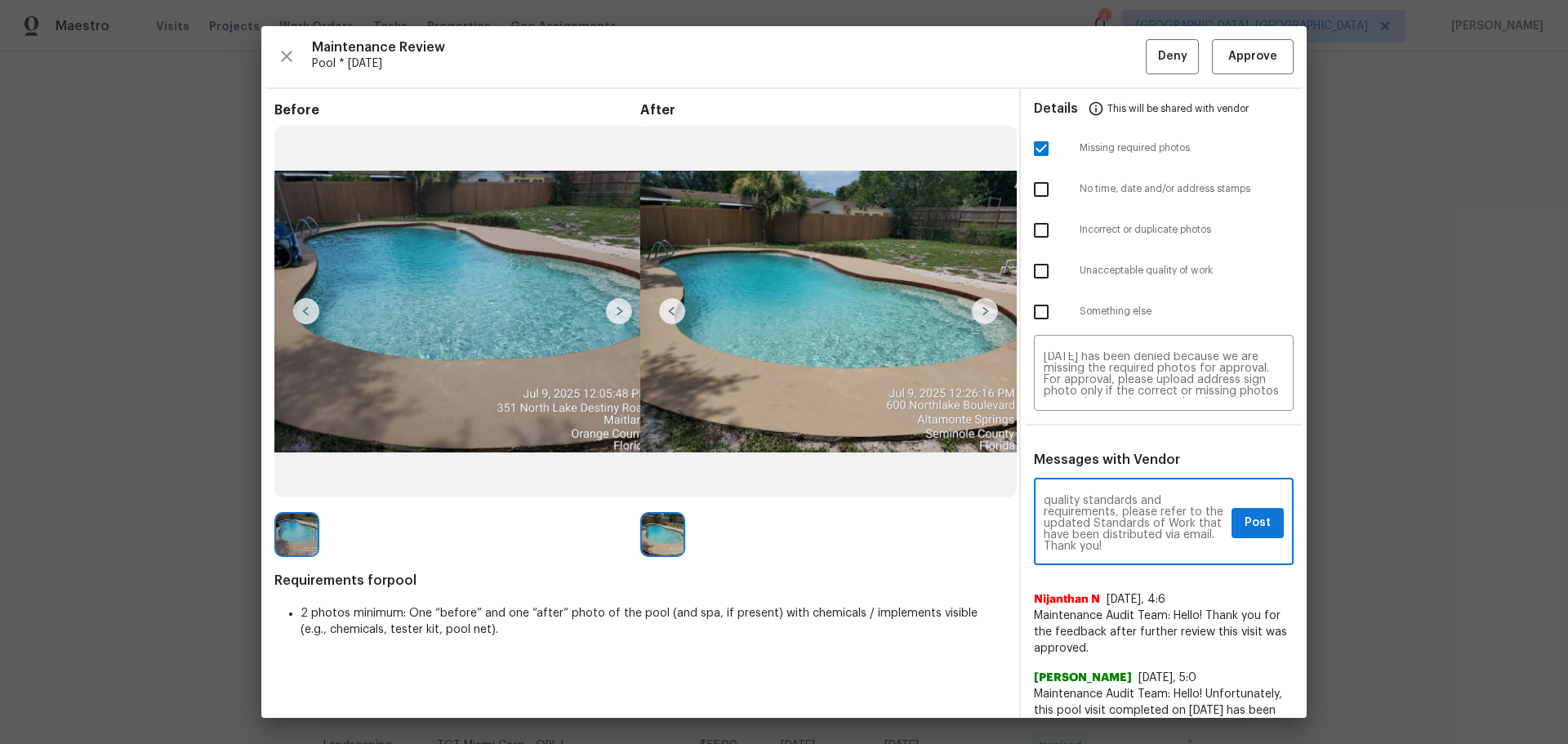 type on "Maintenance Audit Team: Hello! Unfortunately, this pool visit completed on [DATE] has been denied because we are missing the required photos for approval. For approval, please upload address sign photo only if the correct or missing photos were taken on the same day the visit was completed. If those photos are available, they must be uploaded within 48 hours of the original visit date. If the required photos were not taken on the day of the visit, the denial will remain in place. If you or your team need a refresher on the quality standards and requirements, please refer to the updated Standards of Work that have been distributed via email. Thank you!" 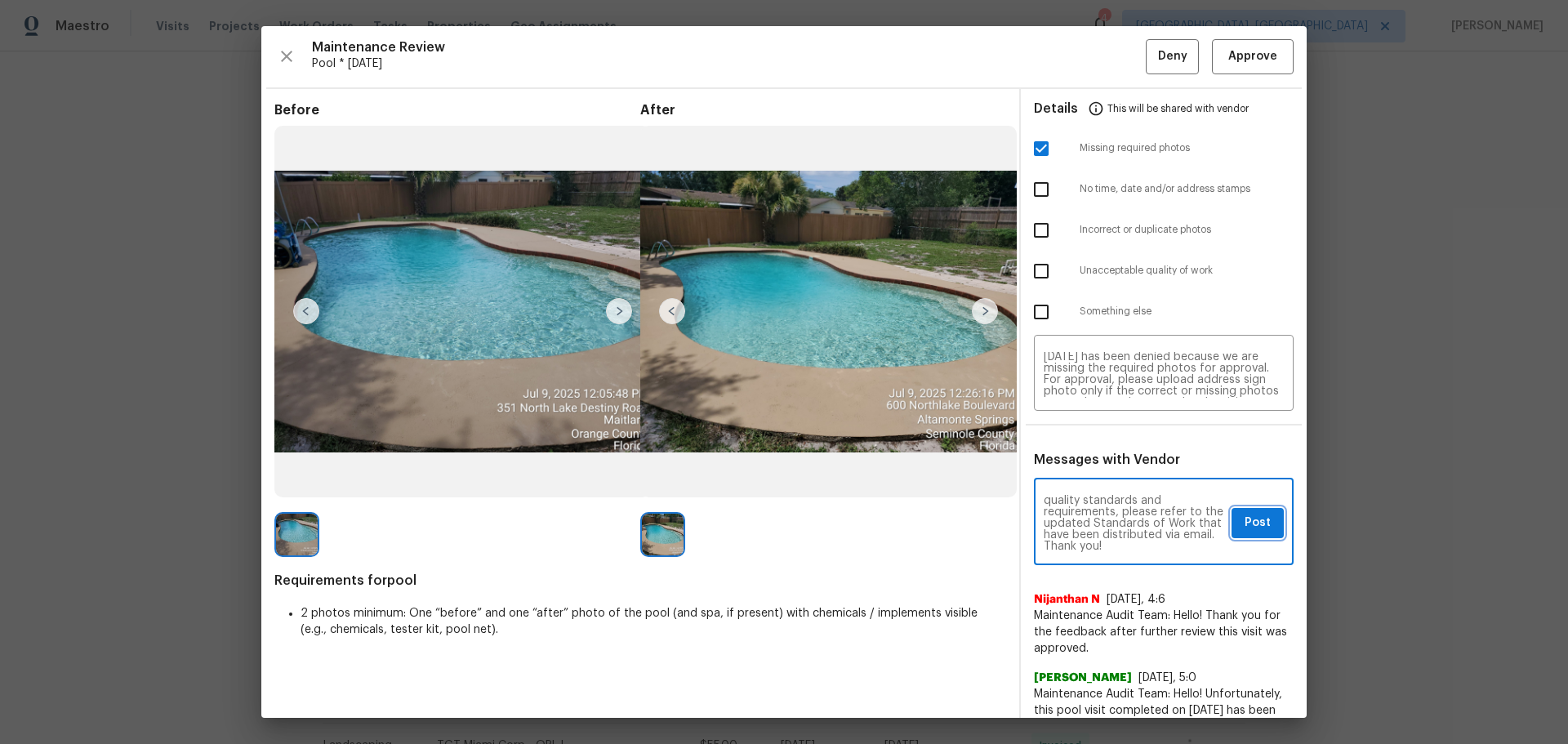 click on "Post" at bounding box center [1258, 523] 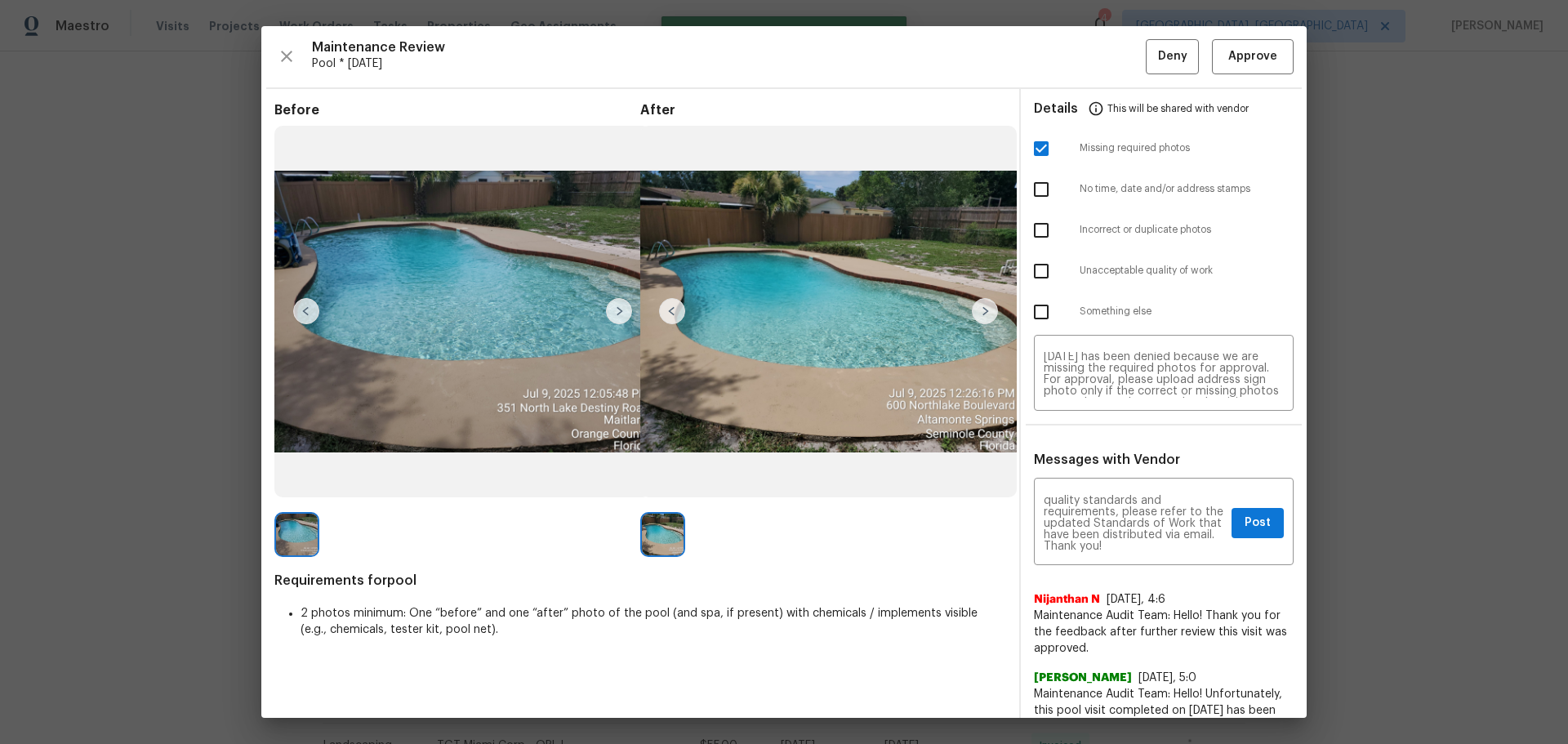 type 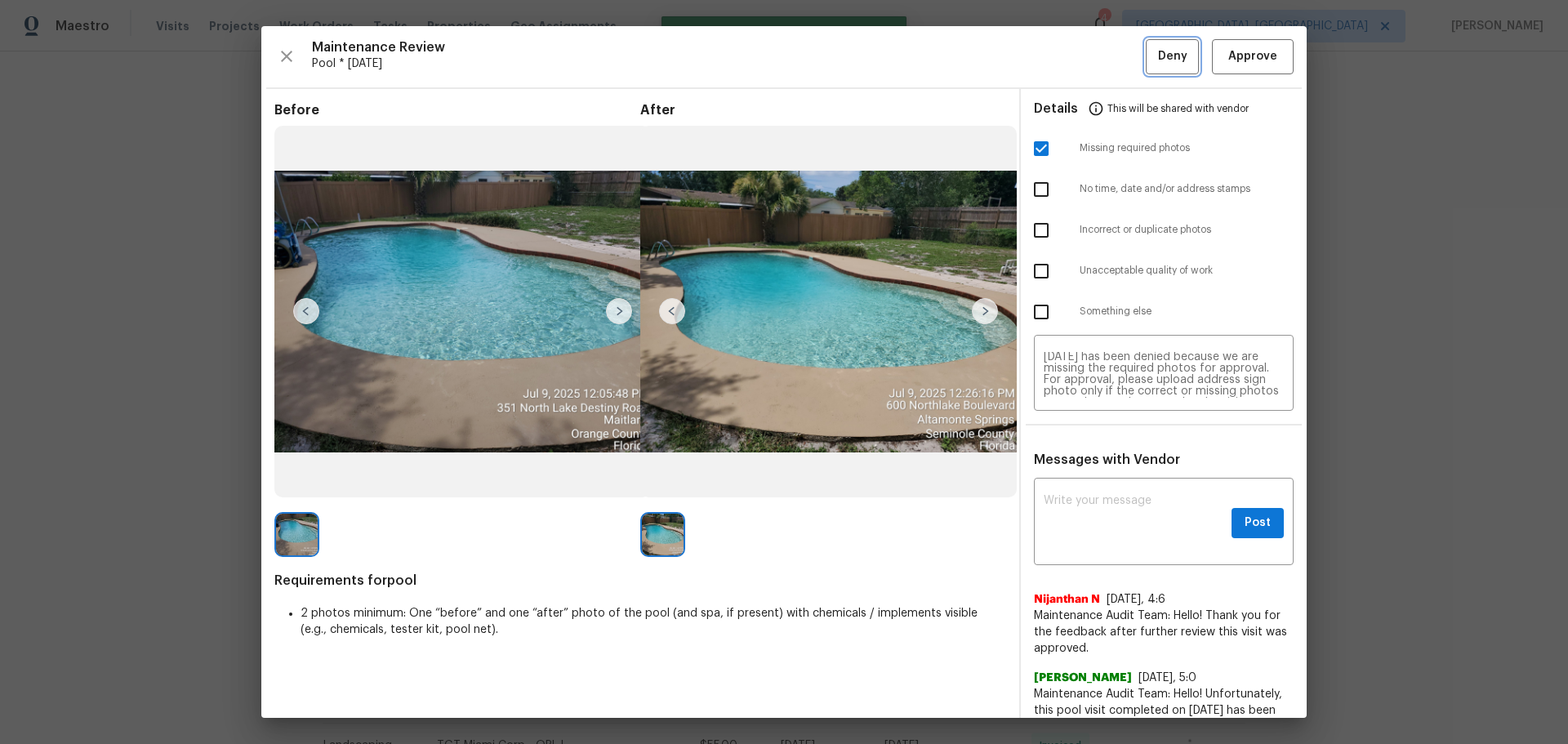 scroll, scrollTop: 0, scrollLeft: 0, axis: both 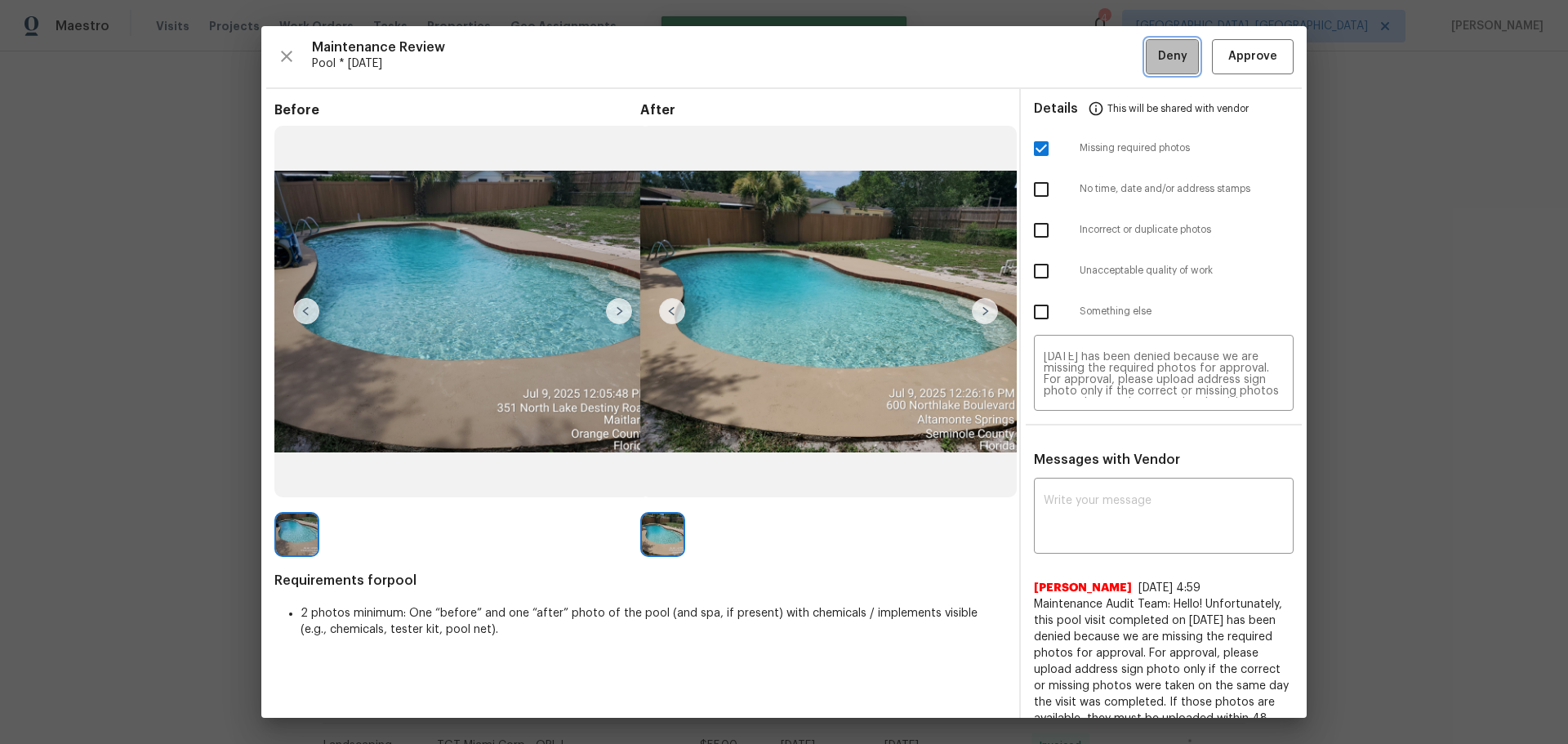 click on "Deny" at bounding box center [1173, 56] 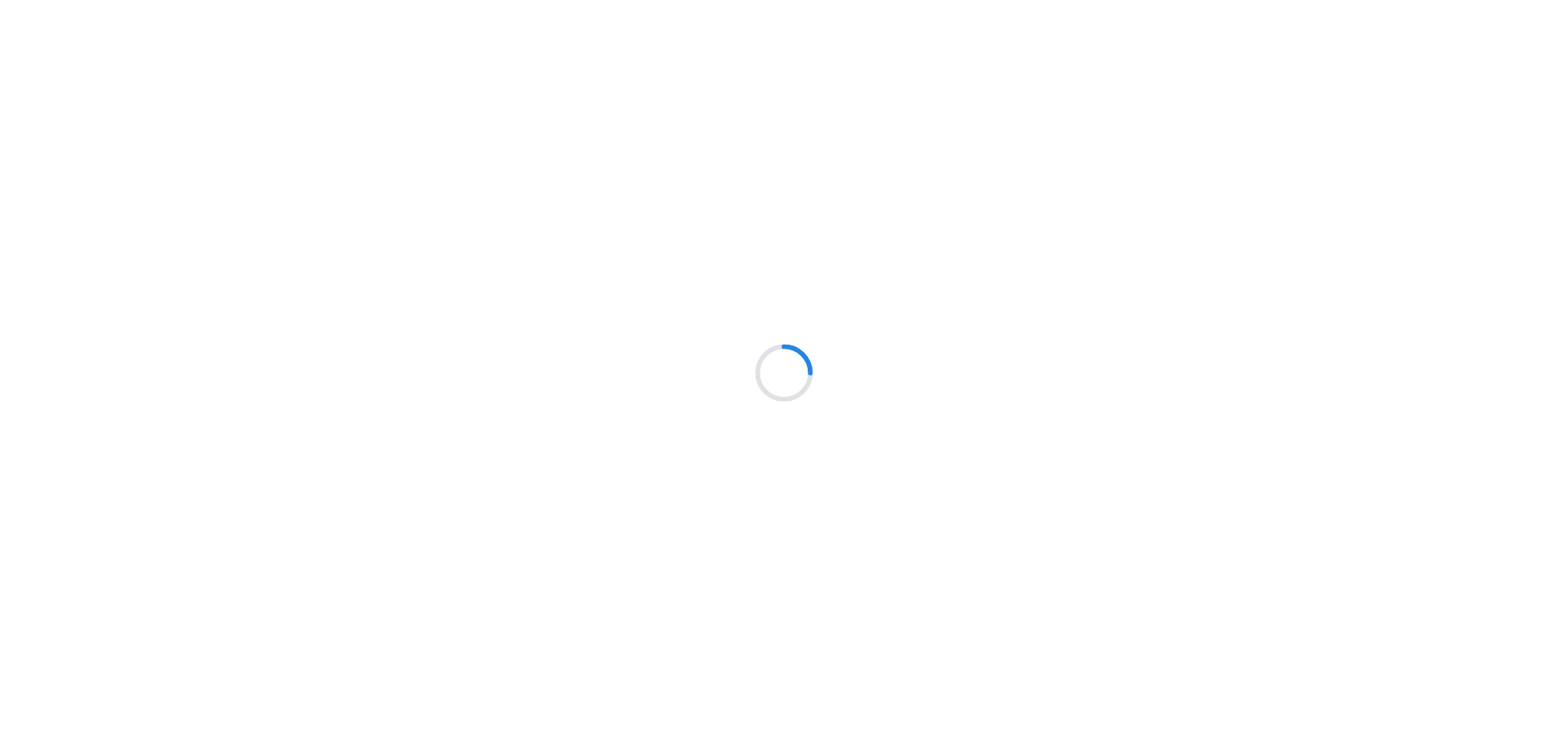 scroll, scrollTop: 0, scrollLeft: 0, axis: both 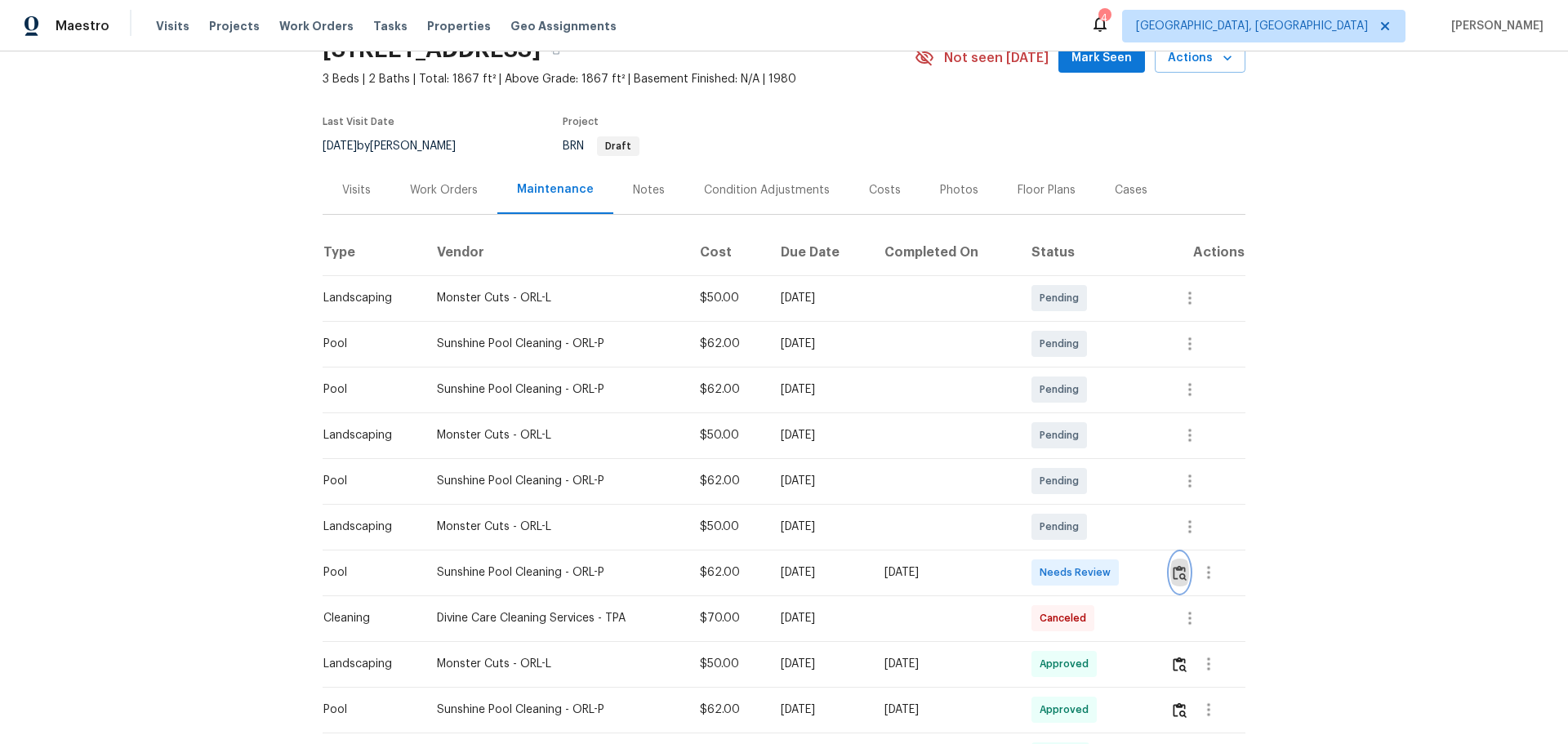 click at bounding box center [1179, 572] 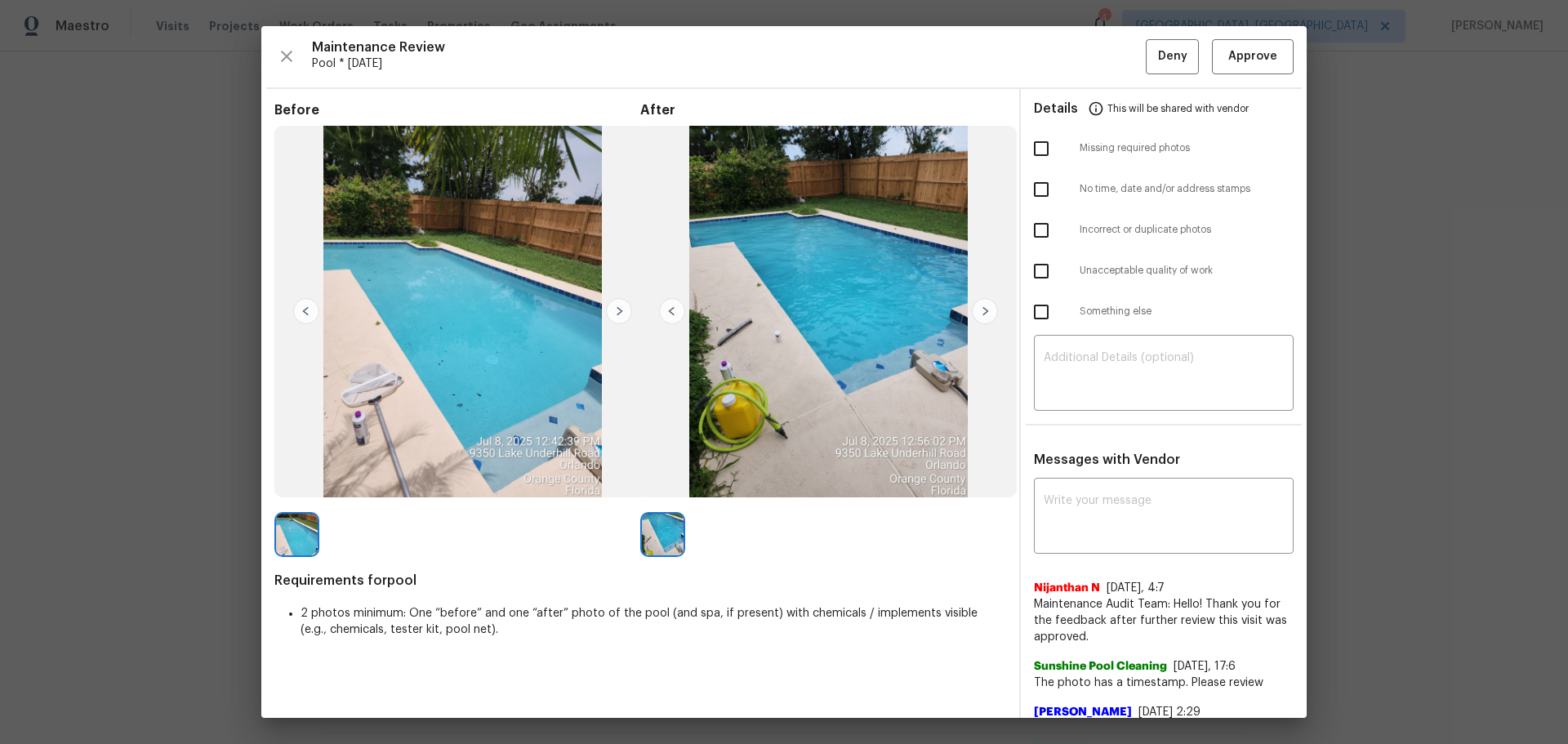 click at bounding box center (1041, 149) 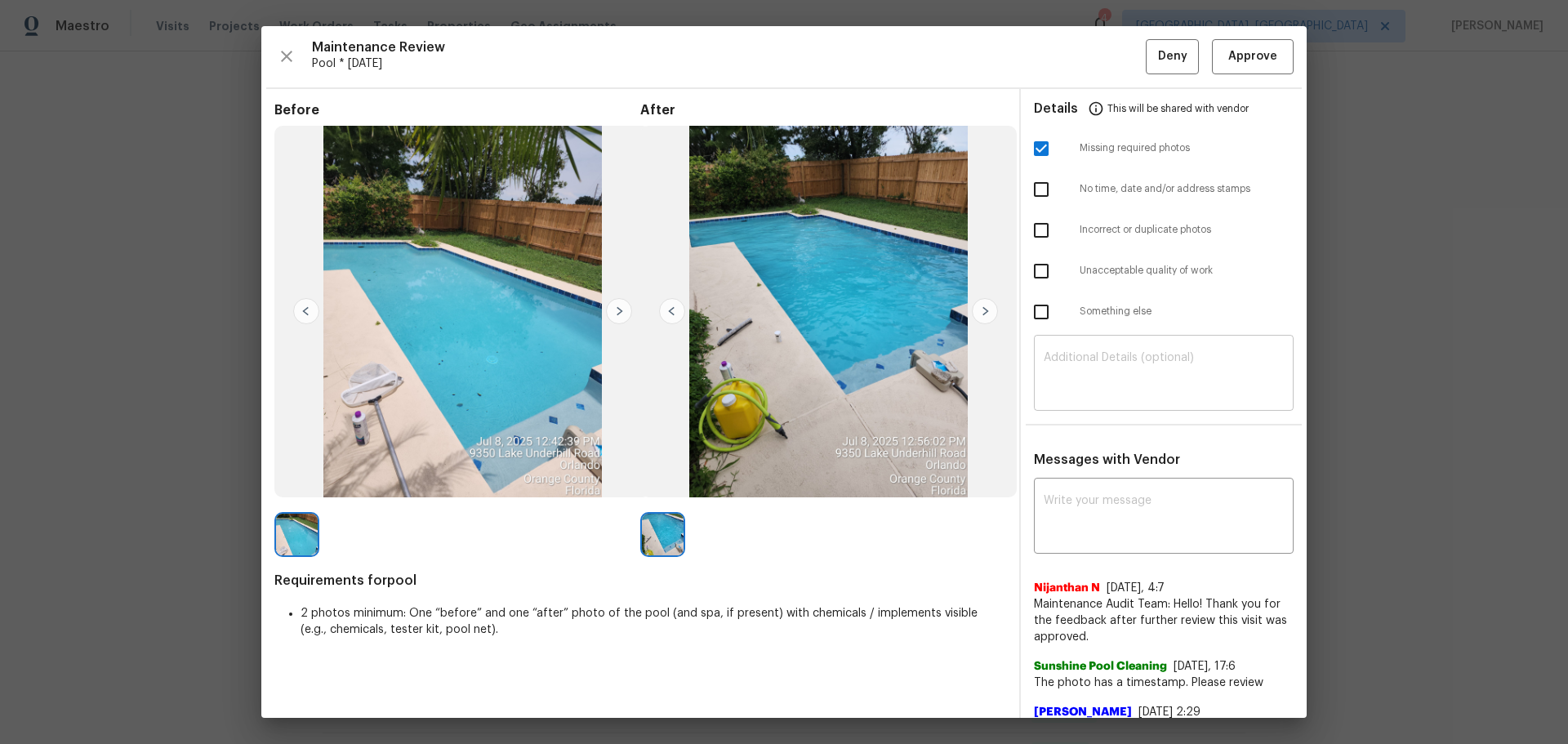 click at bounding box center (1164, 375) 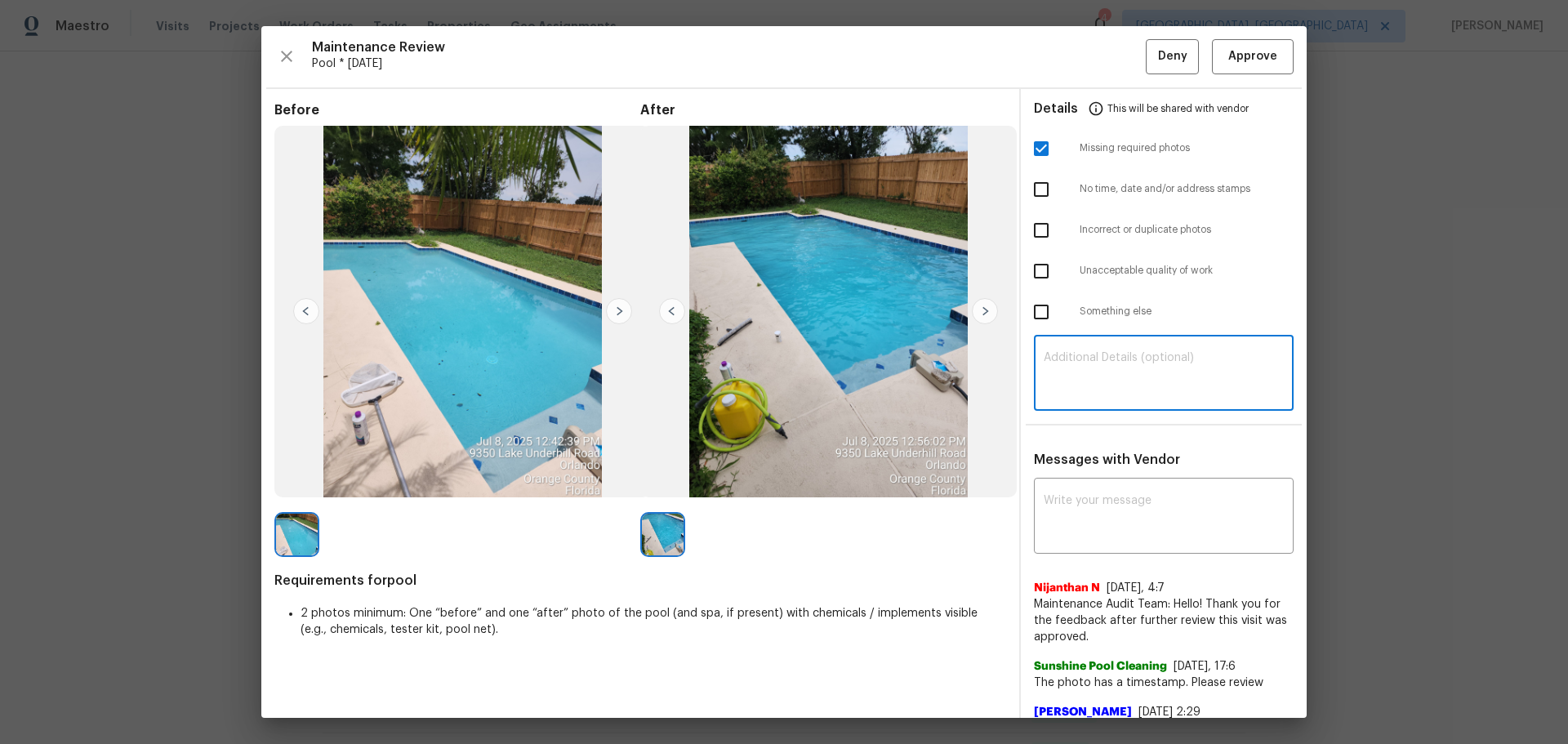 paste on "Maintenance Audit Team: Hello! Unfortunately, this pool visit completed on [DATE] has been denied because we are missing the required photos for approval. For approval, please upload address sign photo only if the correct or missing photos were taken on the same day the visit was completed. If those photos are available, they must be uploaded within 48 hours of the original visit date. If the required photos were not taken on the day of the visit, the denial will remain in place. If you or your team need a refresher on the quality standards and requirements, please refer to the updated Standards of Work that have been distributed via email. Thank you!" 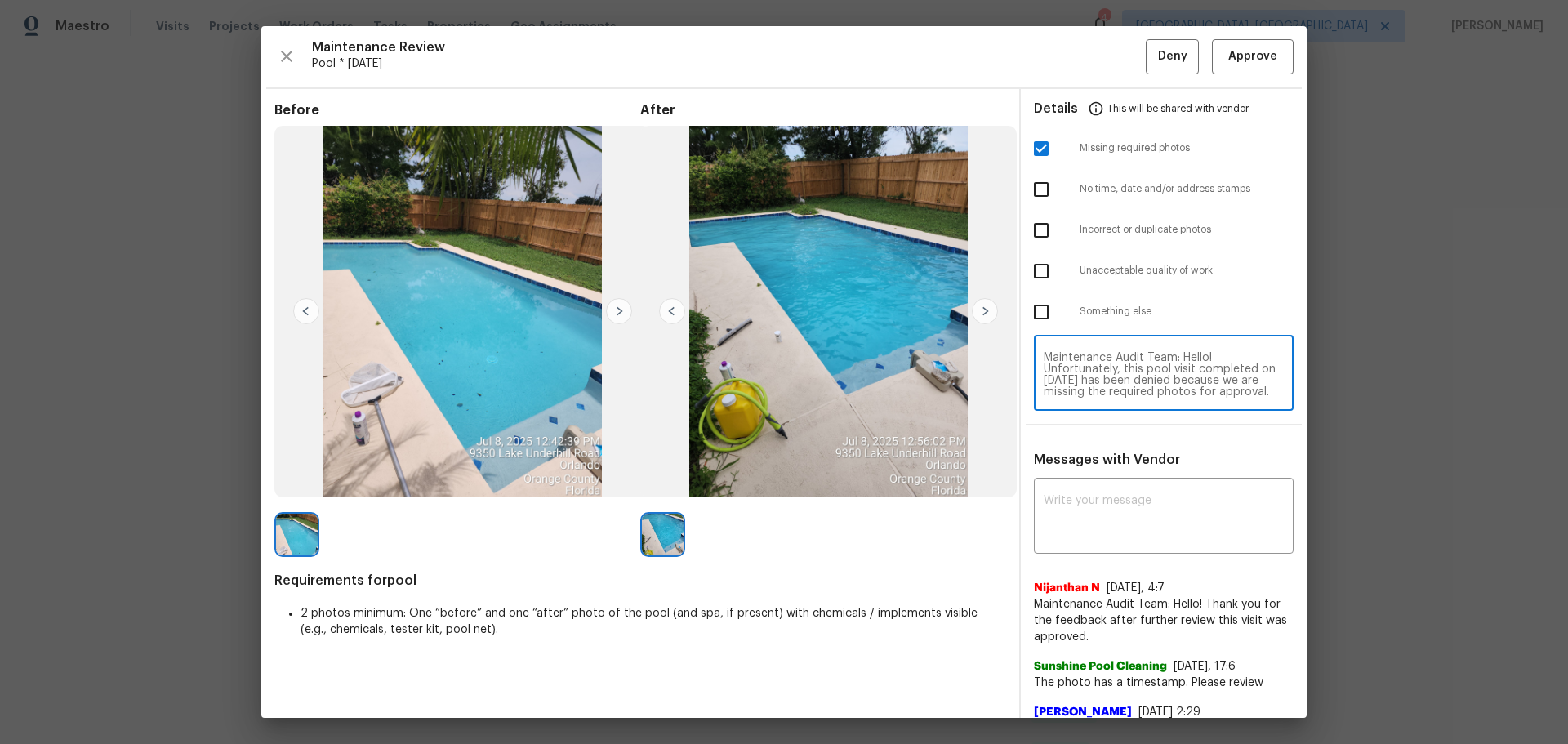 scroll, scrollTop: 149, scrollLeft: 0, axis: vertical 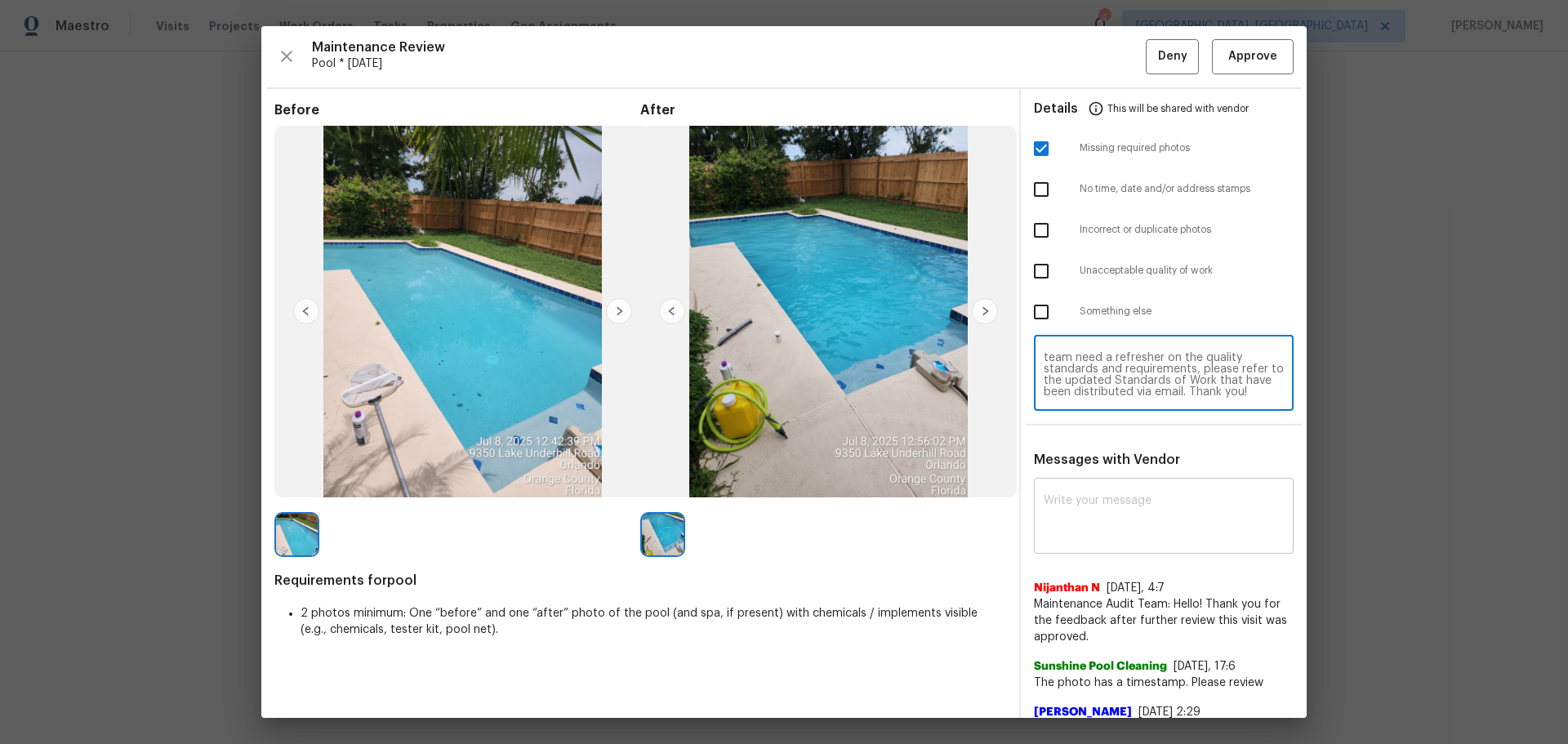 type on "Maintenance Audit Team: Hello! Unfortunately, this pool visit completed on [DATE] has been denied because we are missing the required photos for approval. For approval, please upload address sign photo only if the correct or missing photos were taken on the same day the visit was completed. If those photos are available, they must be uploaded within 48 hours of the original visit date. If the required photos were not taken on the day of the visit, the denial will remain in place. If you or your team need a refresher on the quality standards and requirements, please refer to the updated Standards of Work that have been distributed via email. Thank you!" 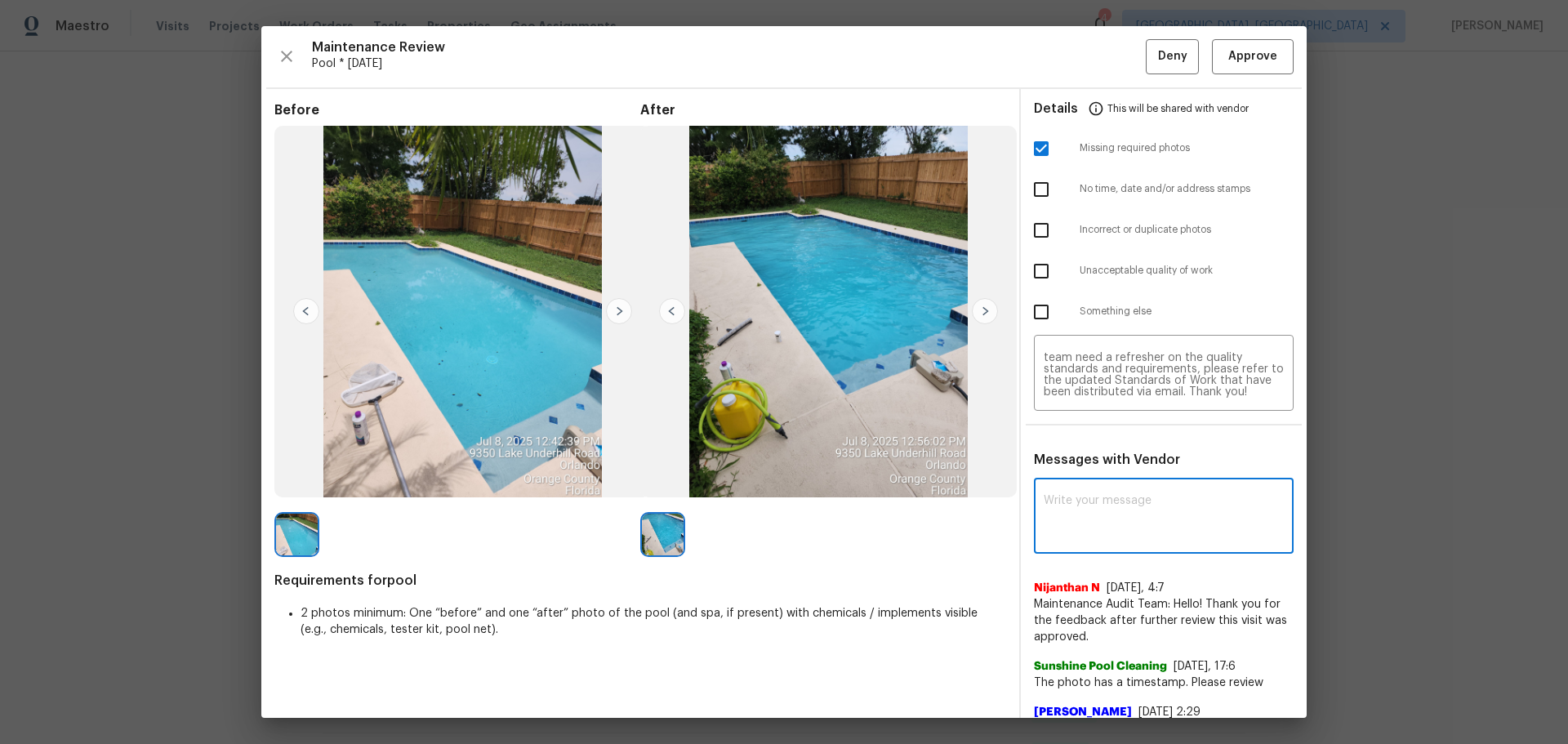 click at bounding box center [1164, 518] 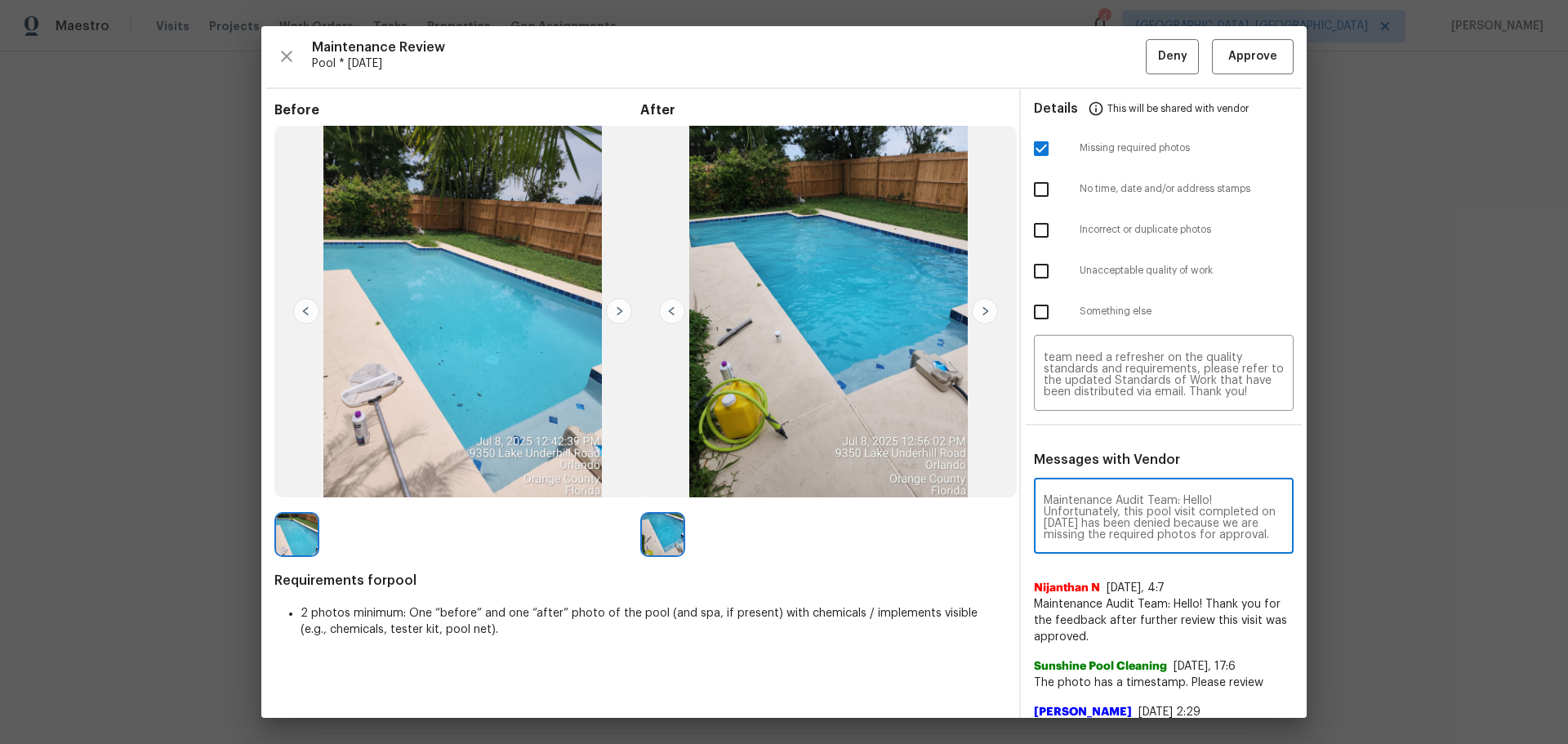 scroll, scrollTop: 217, scrollLeft: 0, axis: vertical 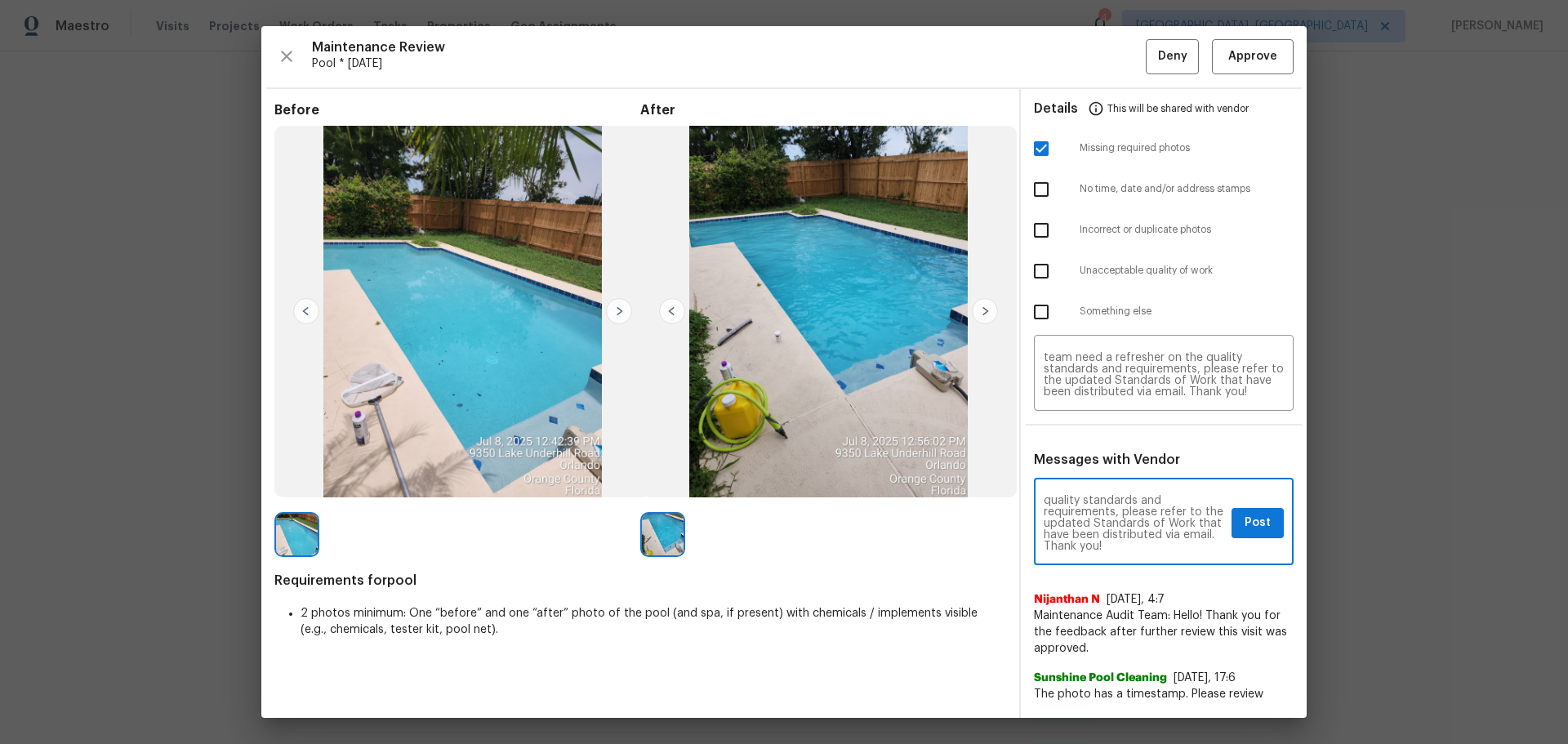 type on "Maintenance Audit Team: Hello! Unfortunately, this pool visit completed on [DATE] has been denied because we are missing the required photos for approval. For approval, please upload address sign photo only if the correct or missing photos were taken on the same day the visit was completed. If those photos are available, they must be uploaded within 48 hours of the original visit date. If the required photos were not taken on the day of the visit, the denial will remain in place. If you or your team need a refresher on the quality standards and requirements, please refer to the updated Standards of Work that have been distributed via email. Thank you!" 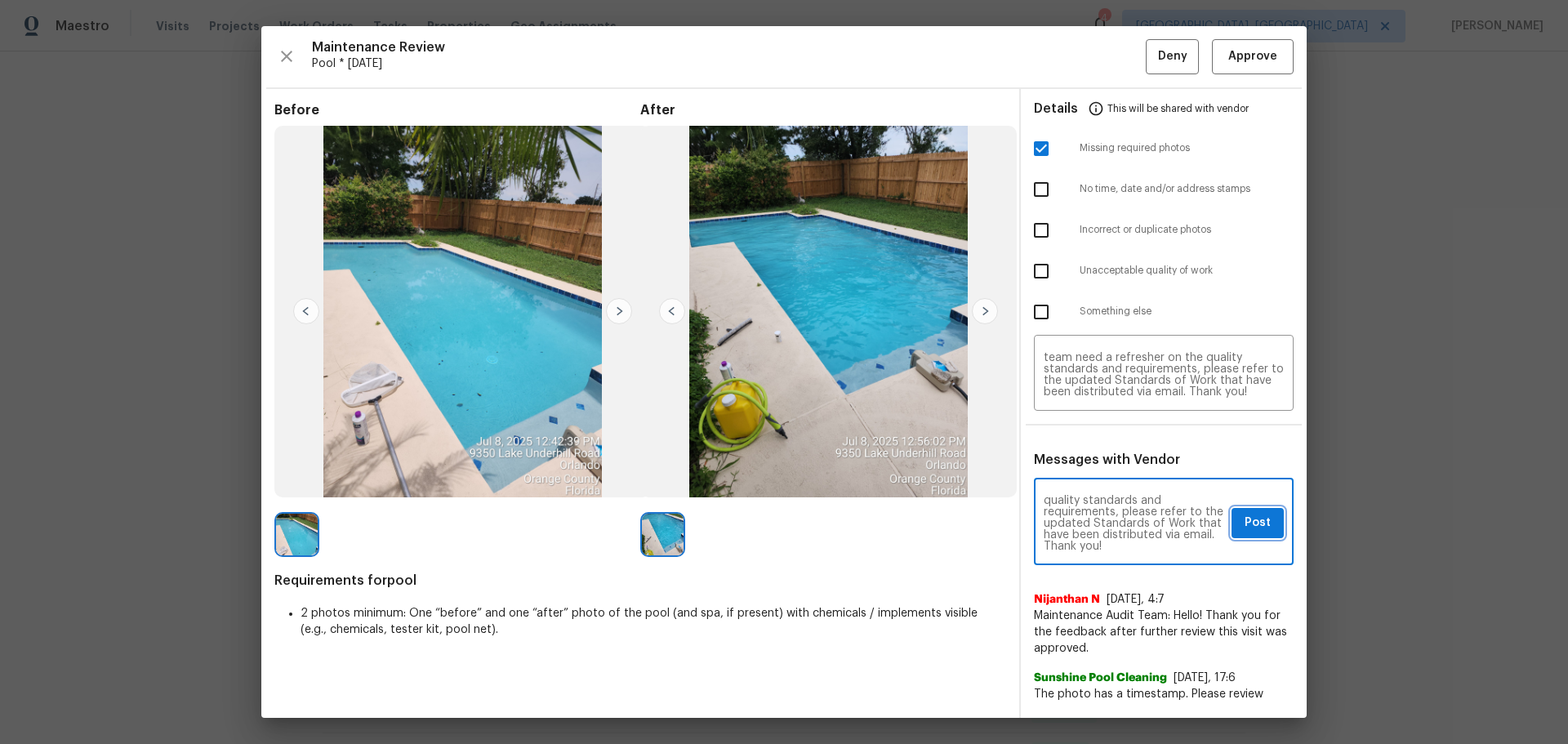 click on "Post" at bounding box center (1258, 523) 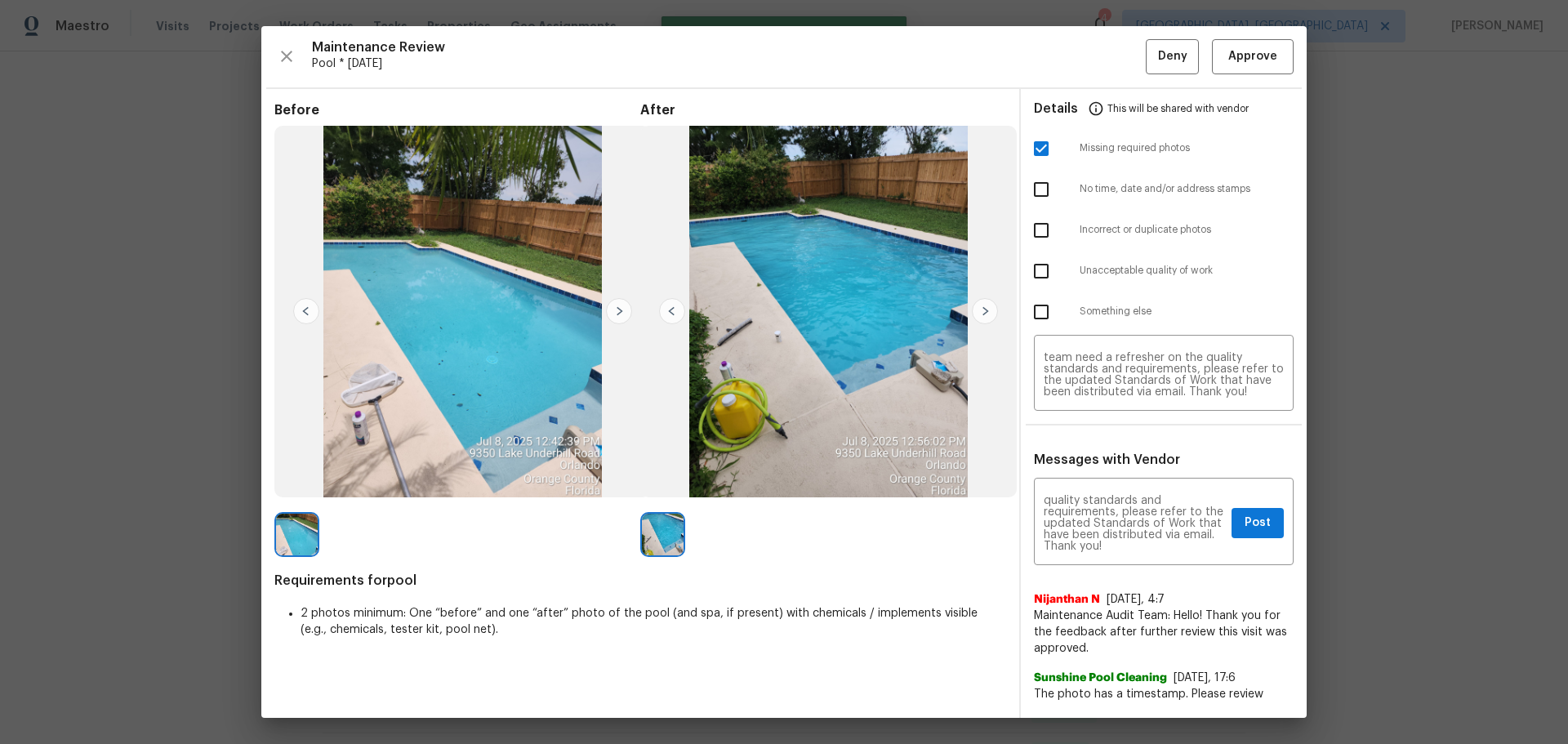 type 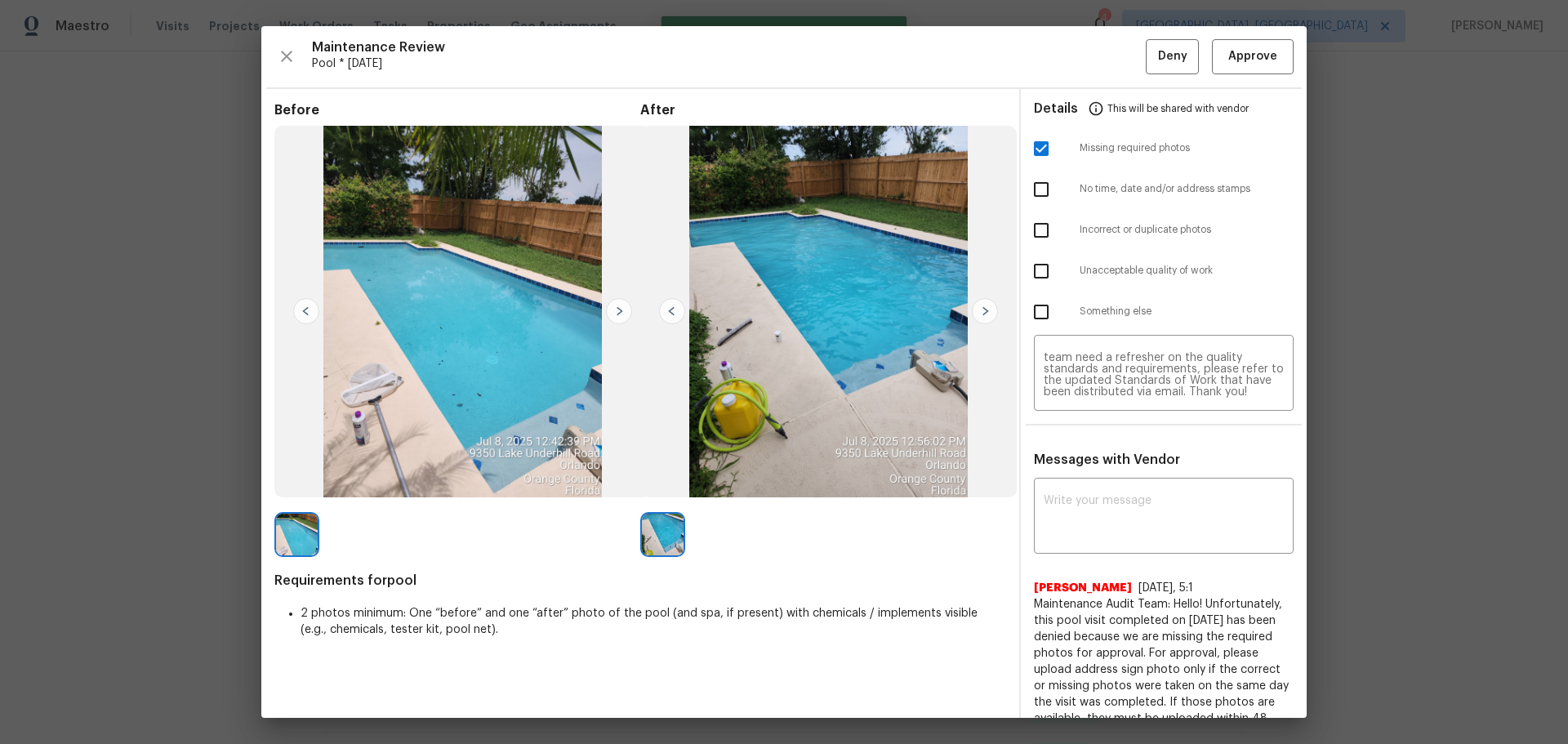scroll, scrollTop: 0, scrollLeft: 0, axis: both 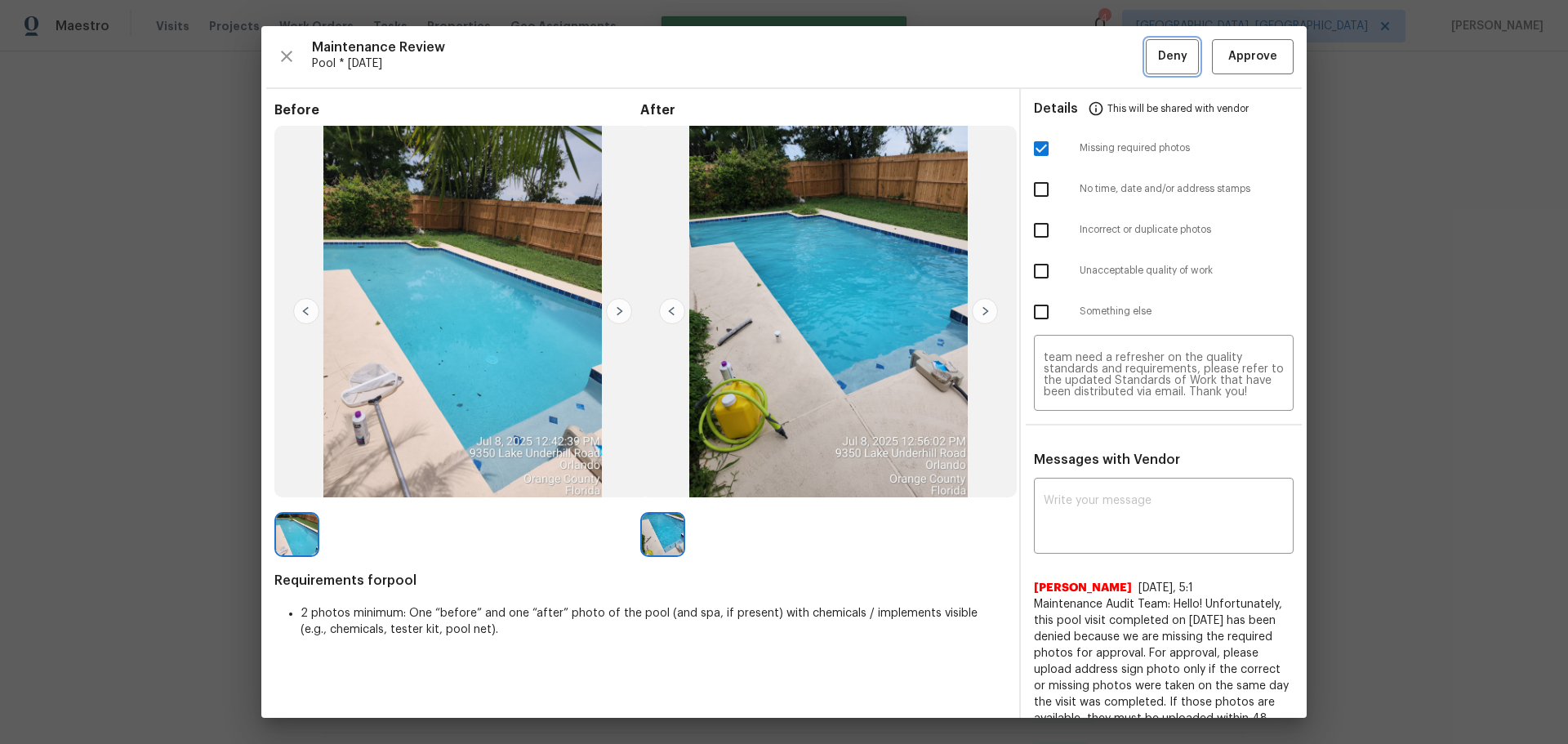 click on "Deny" at bounding box center (1173, 56) 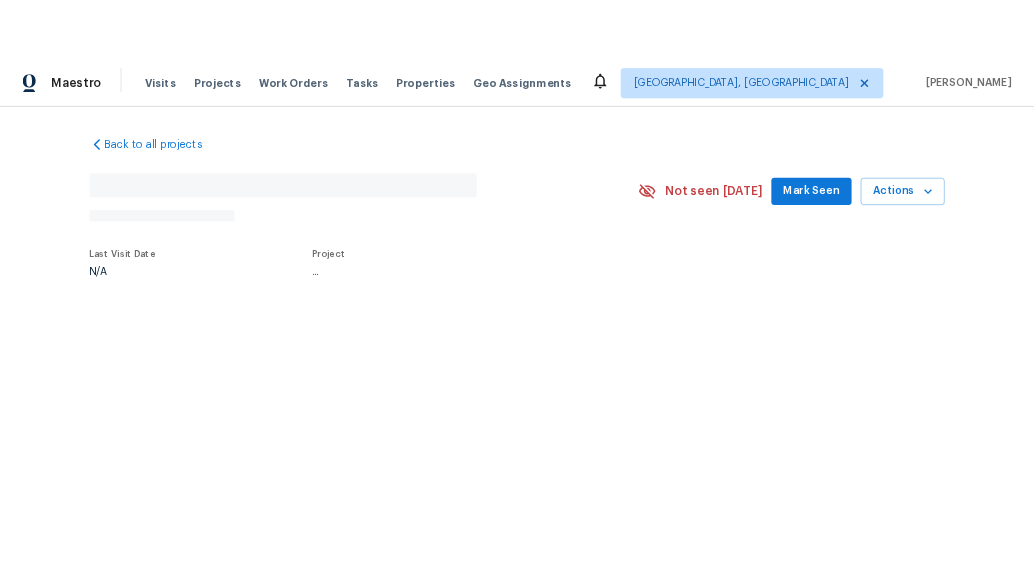 scroll, scrollTop: 0, scrollLeft: 0, axis: both 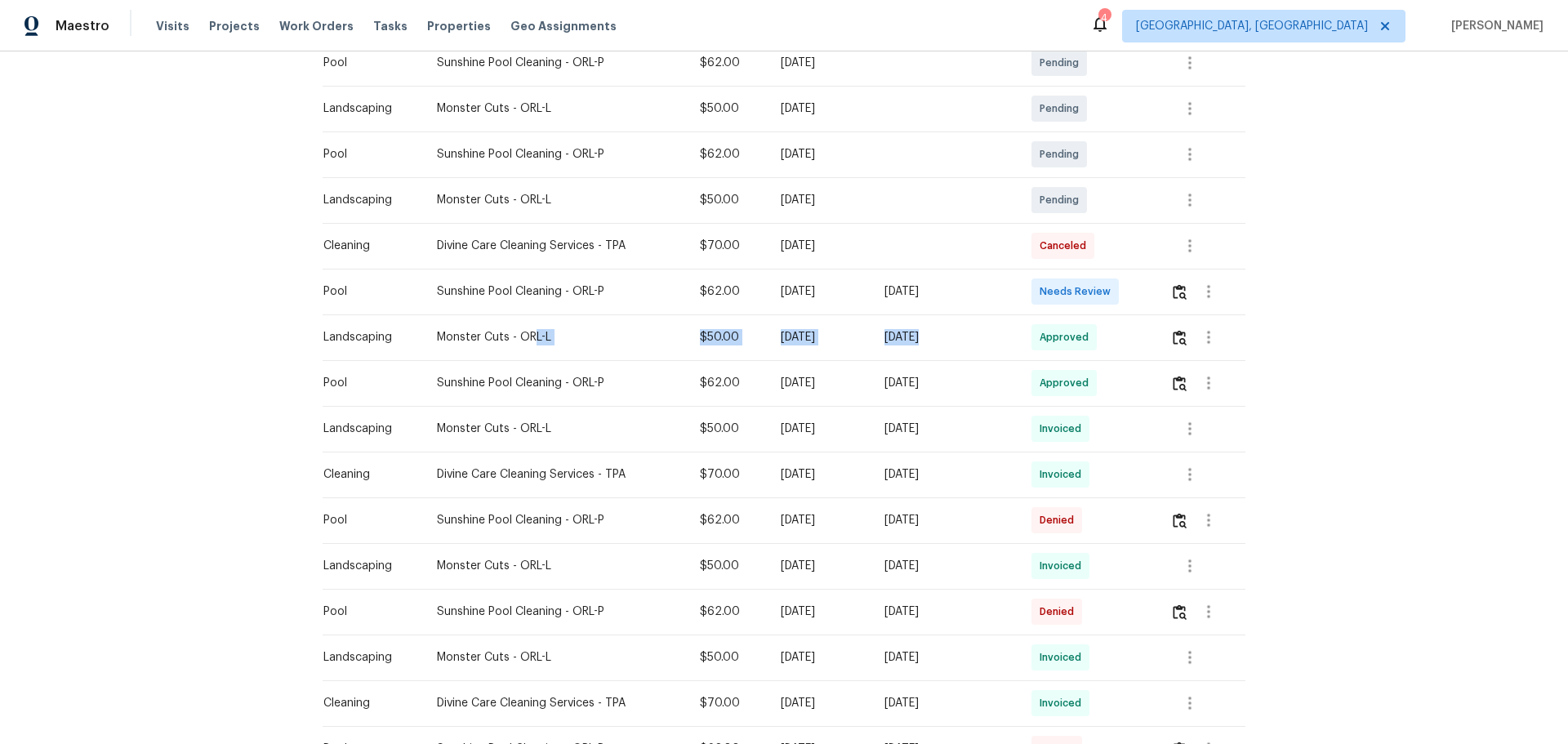 drag, startPoint x: 766, startPoint y: 342, endPoint x: 986, endPoint y: 344, distance: 220.00909 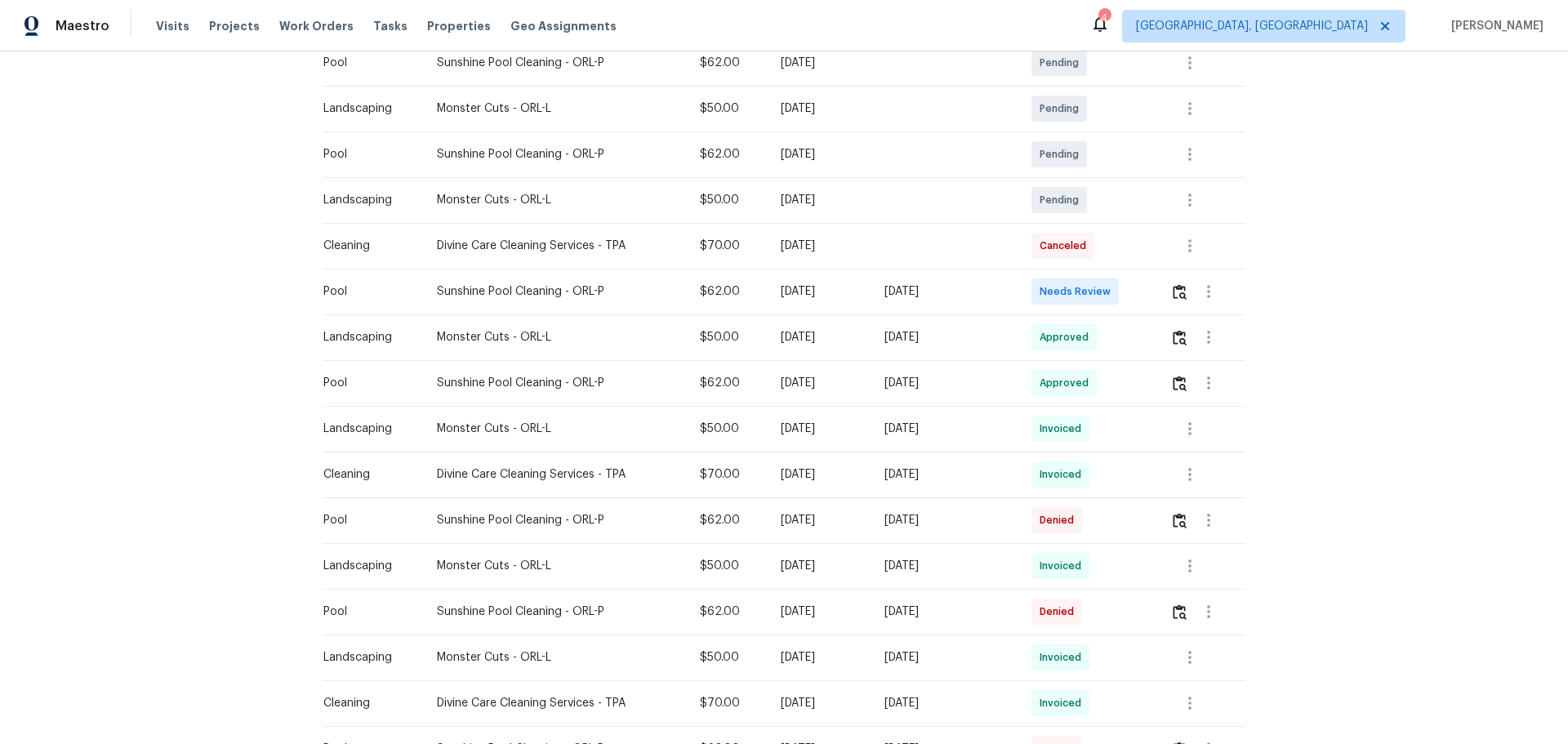 click on "Needs Review" at bounding box center (1088, 292) 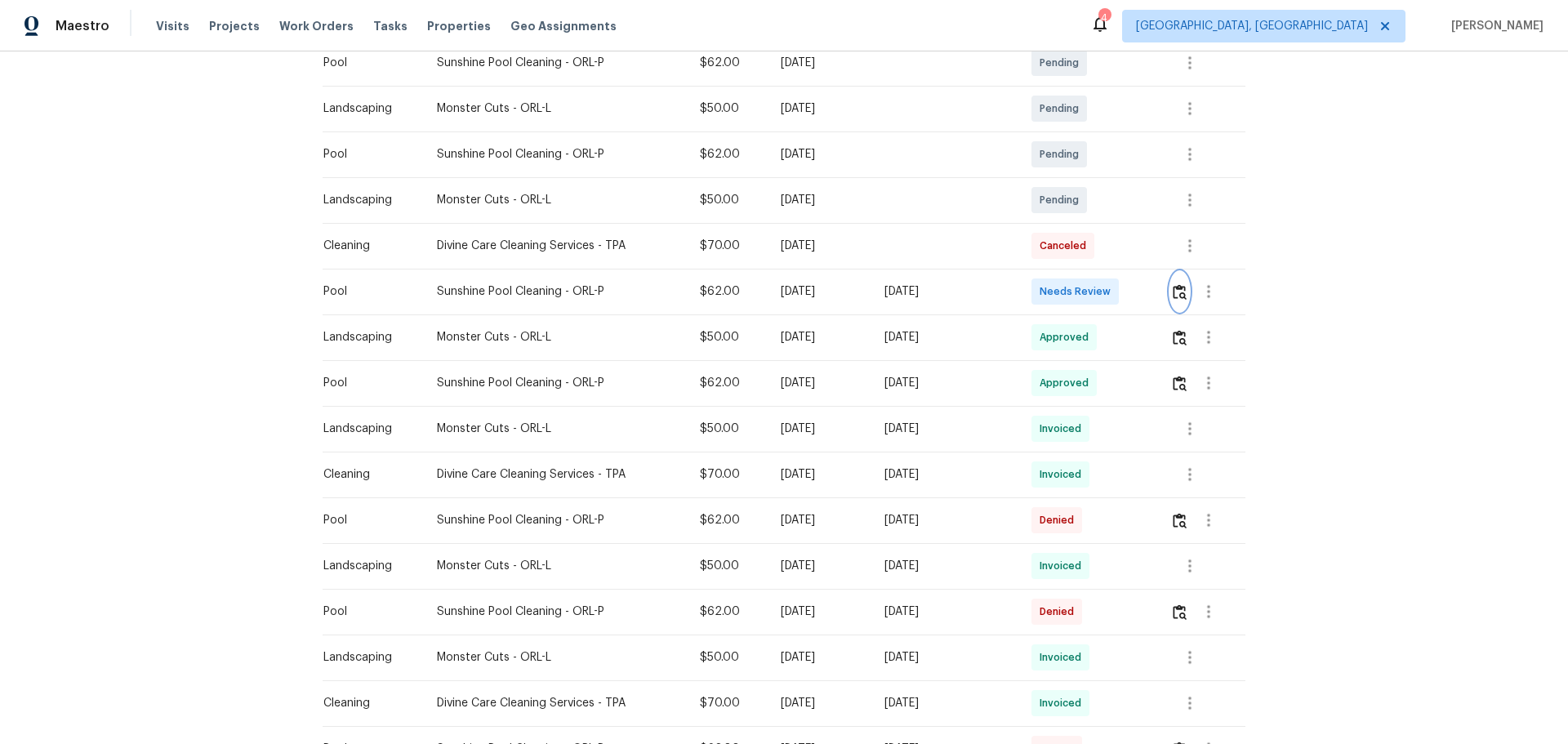 click at bounding box center (1179, 292) 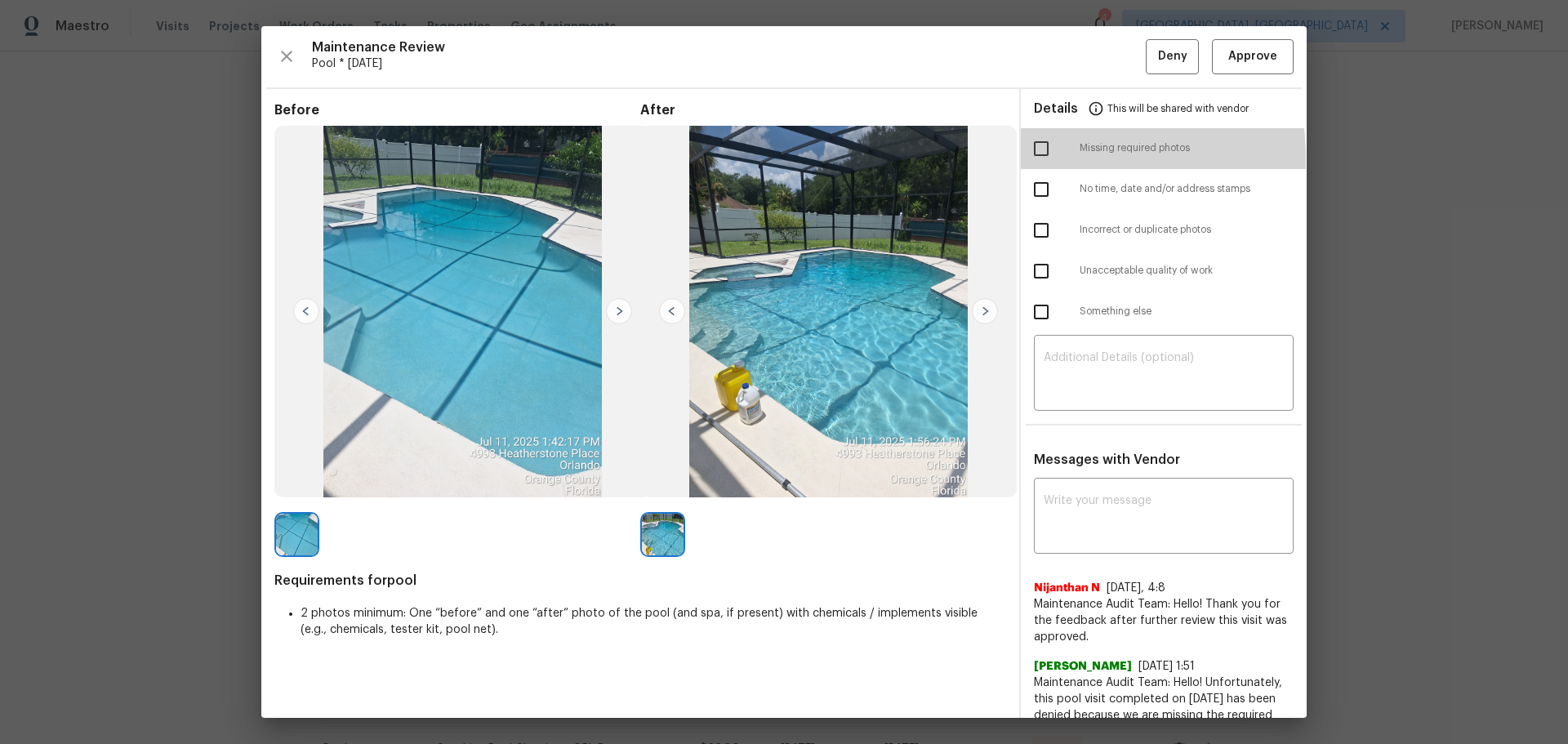 click at bounding box center [1041, 149] 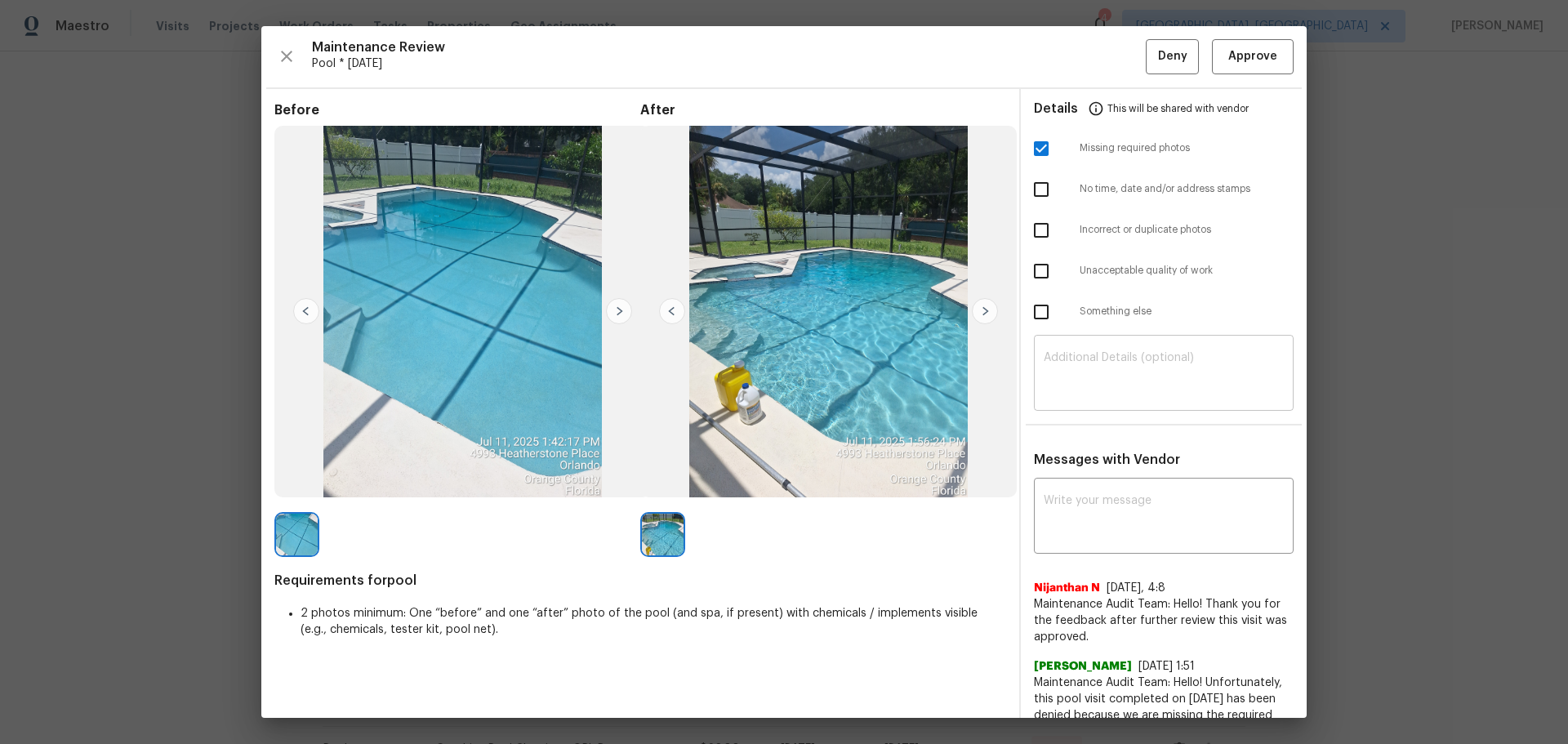 click at bounding box center [1164, 375] 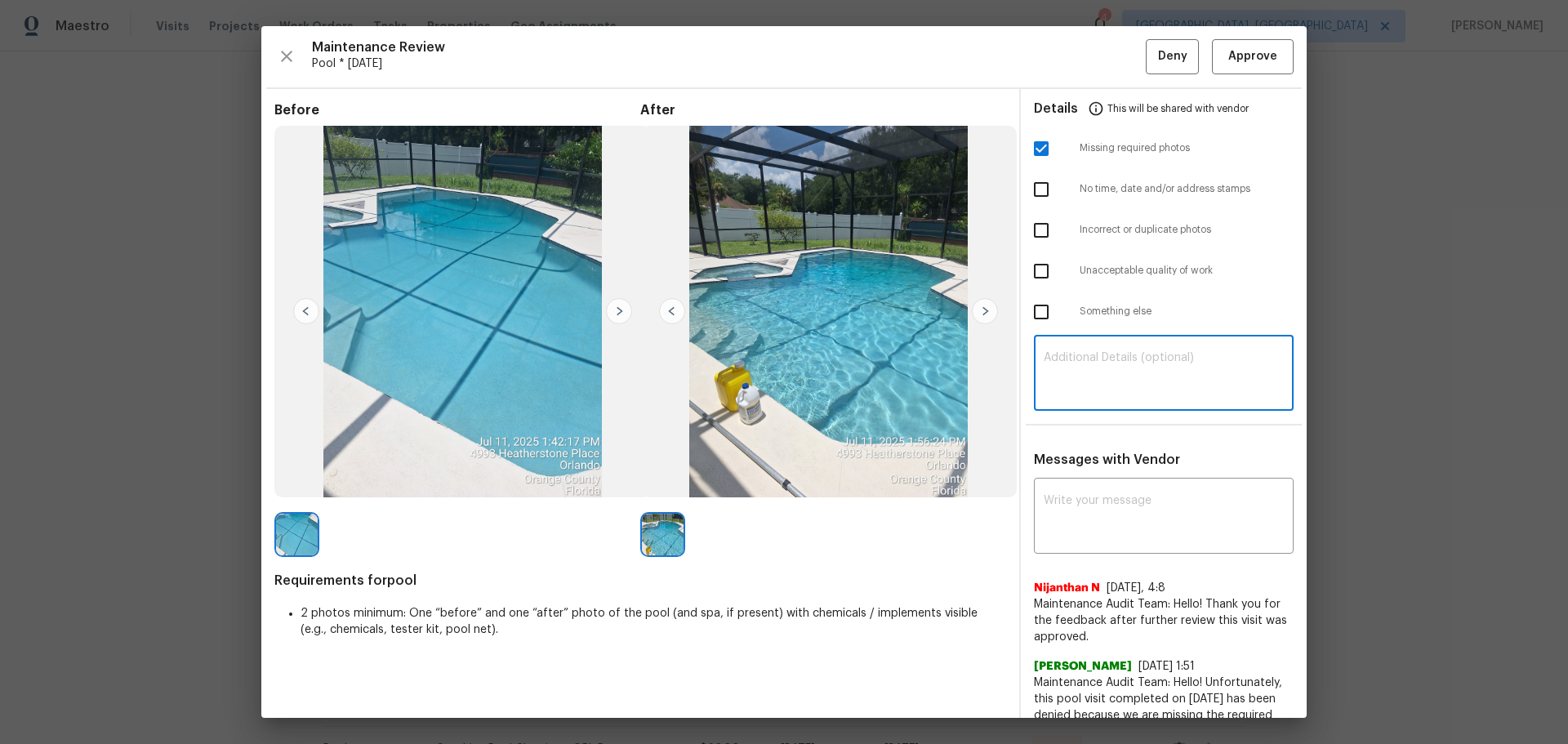 paste on "Maintenance Audit Team: Hello! Unfortunately, this pool visit completed on 07/15/2025 has been denied because we are missing the required photos for approval. For approval, please upload address sign and separate spa area photo only if the correct or missing photos were taken on the same day the visit was completed. If those photos are available, they must be uploaded within 48 hours of the original visit date. If the required photos were not taken on the day of the visit, the denial will remain in place. If you or your team need a refresher on the quality standards and requirements, please refer to the updated Standards of Work that have been distributed via email. Thank you!" 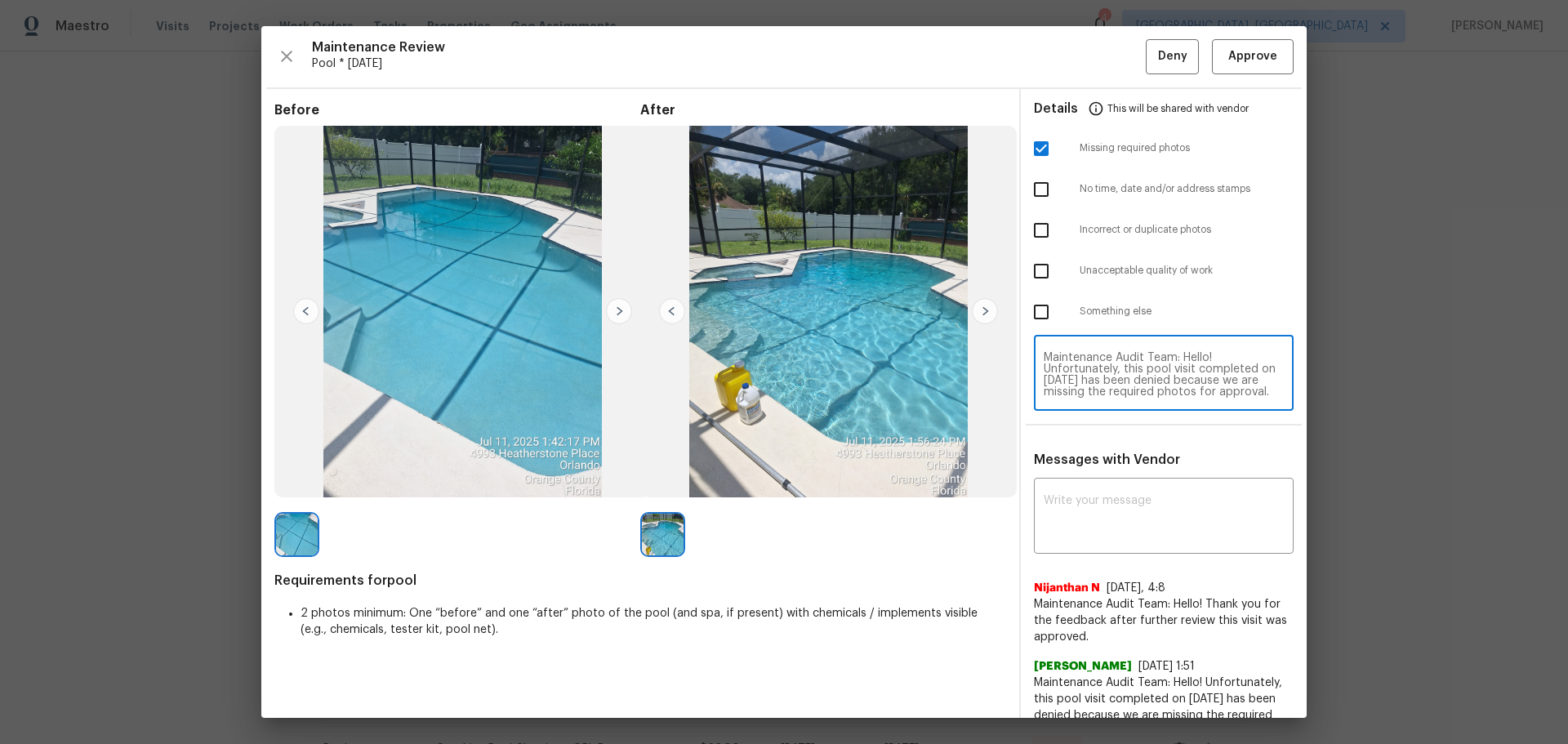 scroll, scrollTop: 160, scrollLeft: 0, axis: vertical 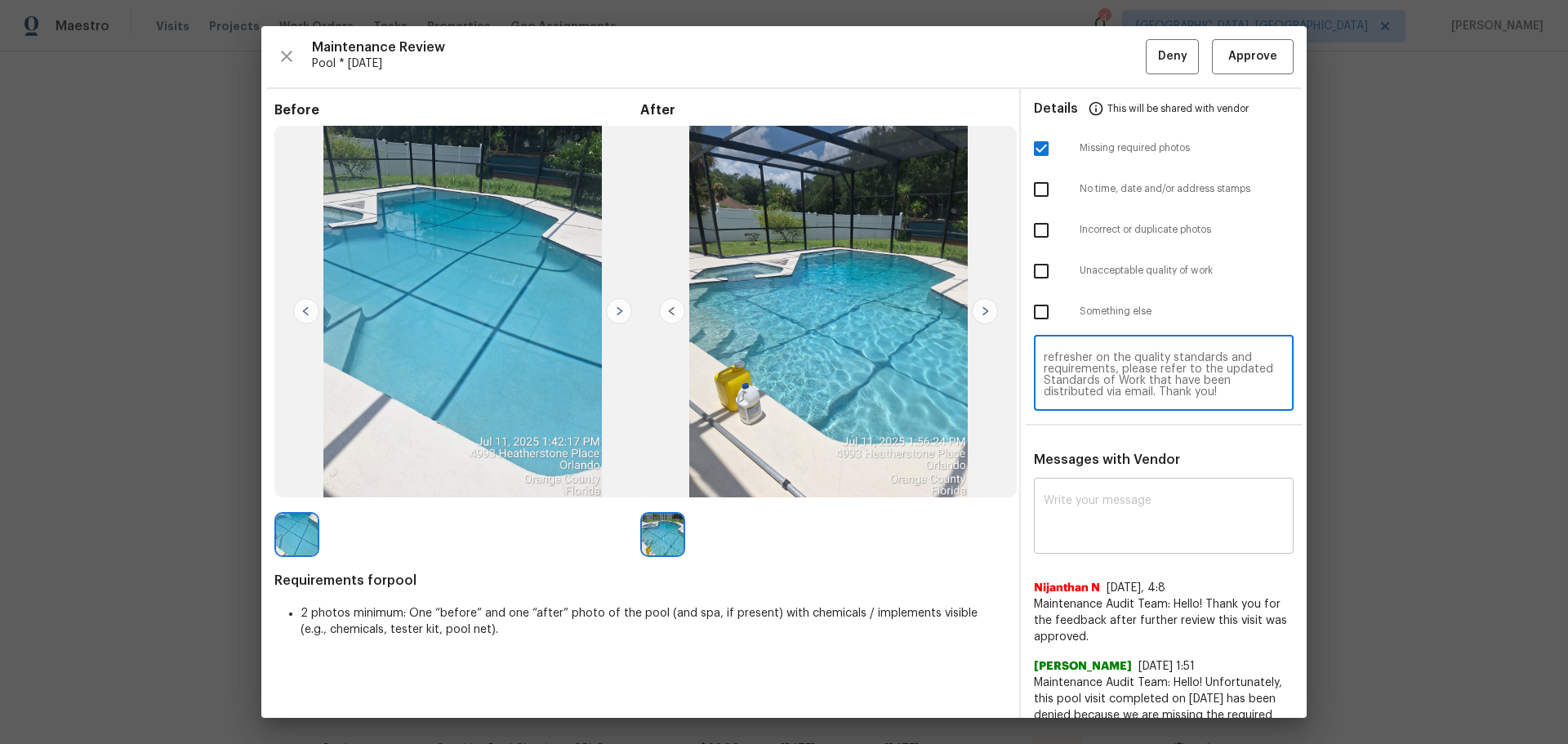 type on "Maintenance Audit Team: Hello! Unfortunately, this pool visit completed on 07/15/2025 has been denied because we are missing the required photos for approval. For approval, please upload address sign and separate spa area photo only if the correct or missing photos were taken on the same day the visit was completed. If those photos are available, they must be uploaded within 48 hours of the original visit date. If the required photos were not taken on the day of the visit, the denial will remain in place. If you or your team need a refresher on the quality standards and requirements, please refer to the updated Standards of Work that have been distributed via email. Thank you!" 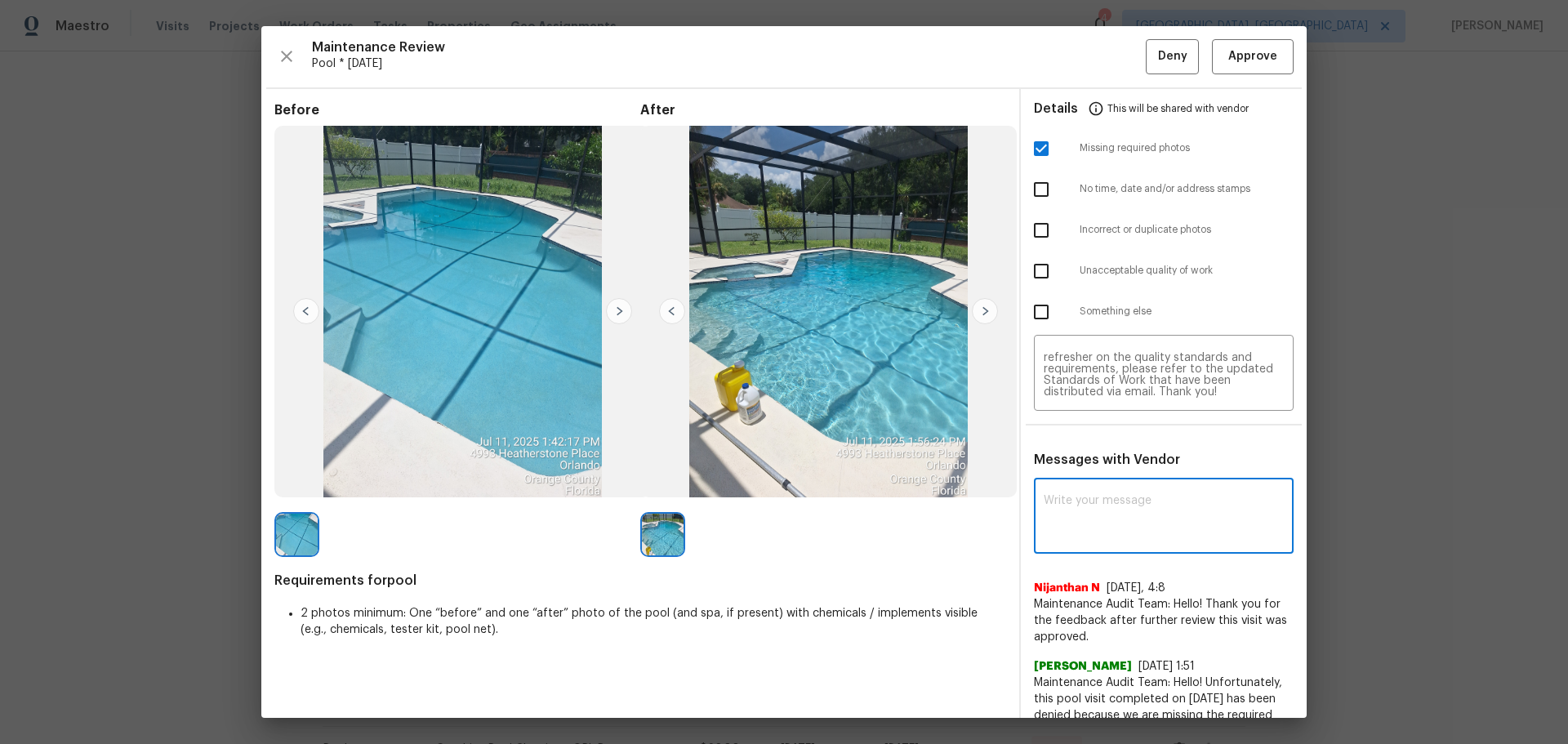 paste on "Maintenance Audit Team: Hello! Unfortunately, this pool visit completed on 07/15/2025 has been denied because we are missing the required photos for approval. For approval, please upload address sign and separate spa area photo only if the correct or missing photos were taken on the same day the visit was completed. If those photos are available, they must be uploaded within 48 hours of the original visit date. If the required photos were not taken on the day of the visit, the denial will remain in place. If you or your team need a refresher on the quality standards and requirements, please refer to the updated Standards of Work that have been distributed via email. Thank you!" 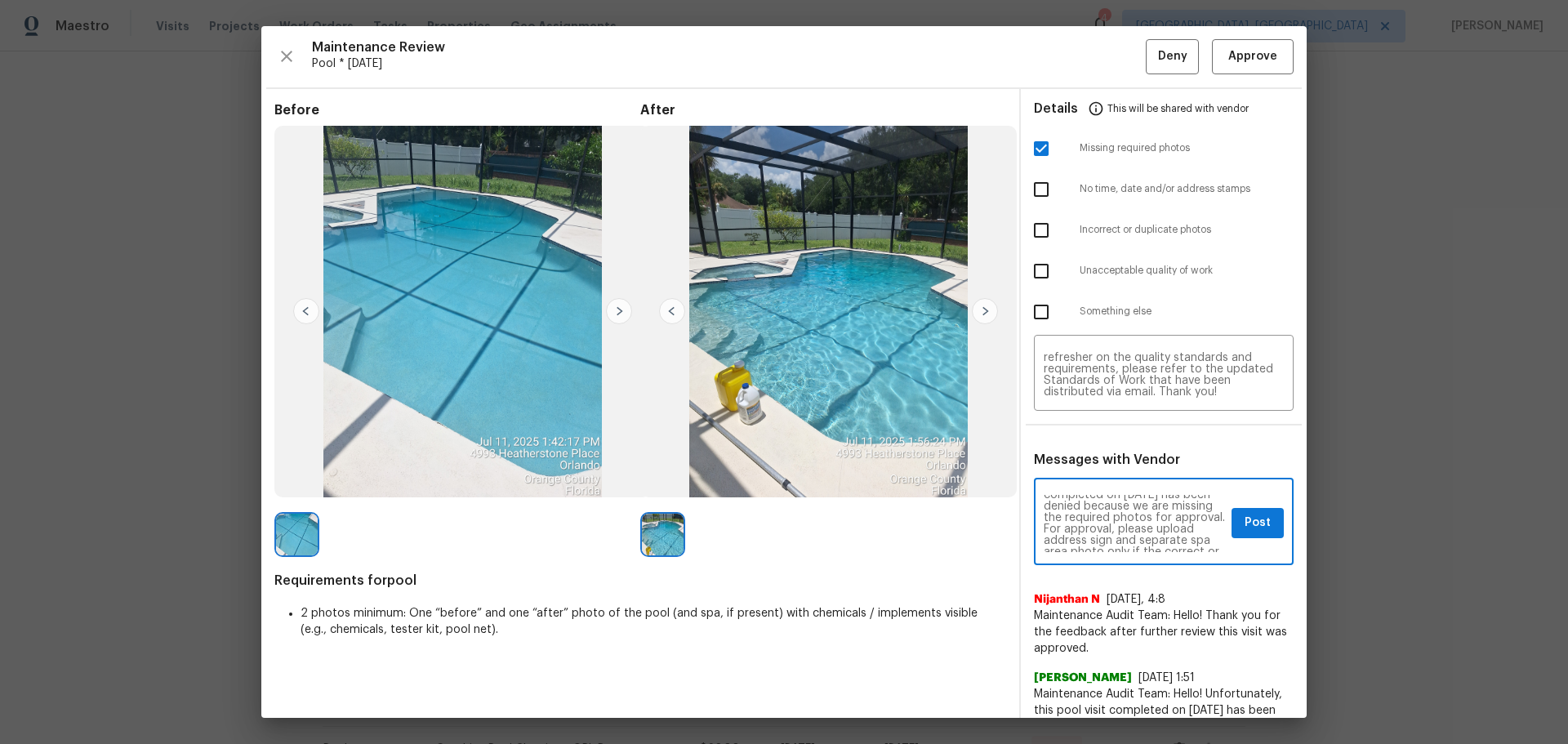 scroll, scrollTop: 0, scrollLeft: 0, axis: both 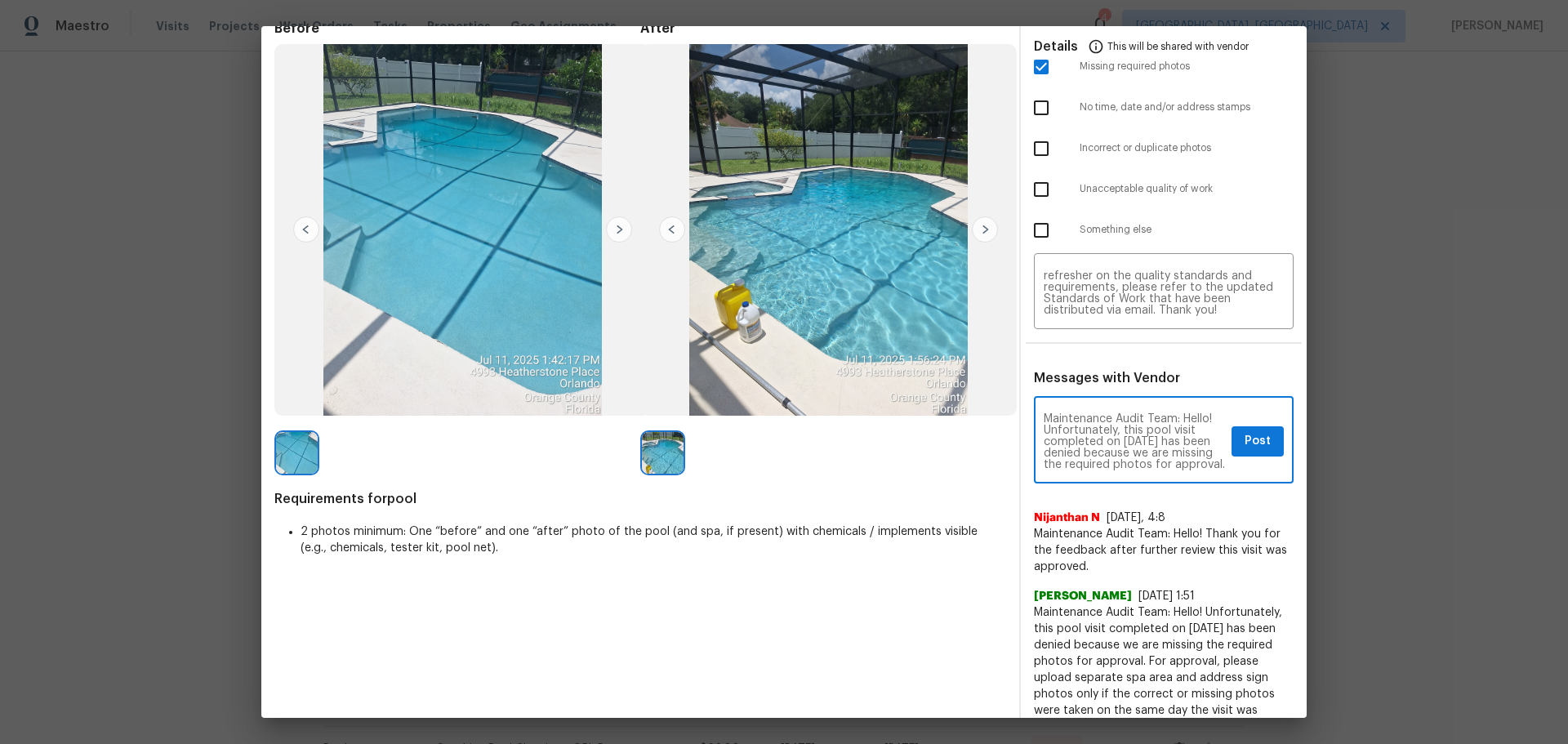 type on "Maintenance Audit Team: Hello! Unfortunately, this pool visit completed on 07/15/2025 has been denied because we are missing the required photos for approval. For approval, please upload address sign and separate spa area photo only if the correct or missing photos were taken on the same day the visit was completed. If those photos are available, they must be uploaded within 48 hours of the original visit date. If the required photos were not taken on the day of the visit, the denial will remain in place. If you or your team need a refresher on the quality standards and requirements, please refer to the updated Standards of Work that have been distributed via email. Thank you!" 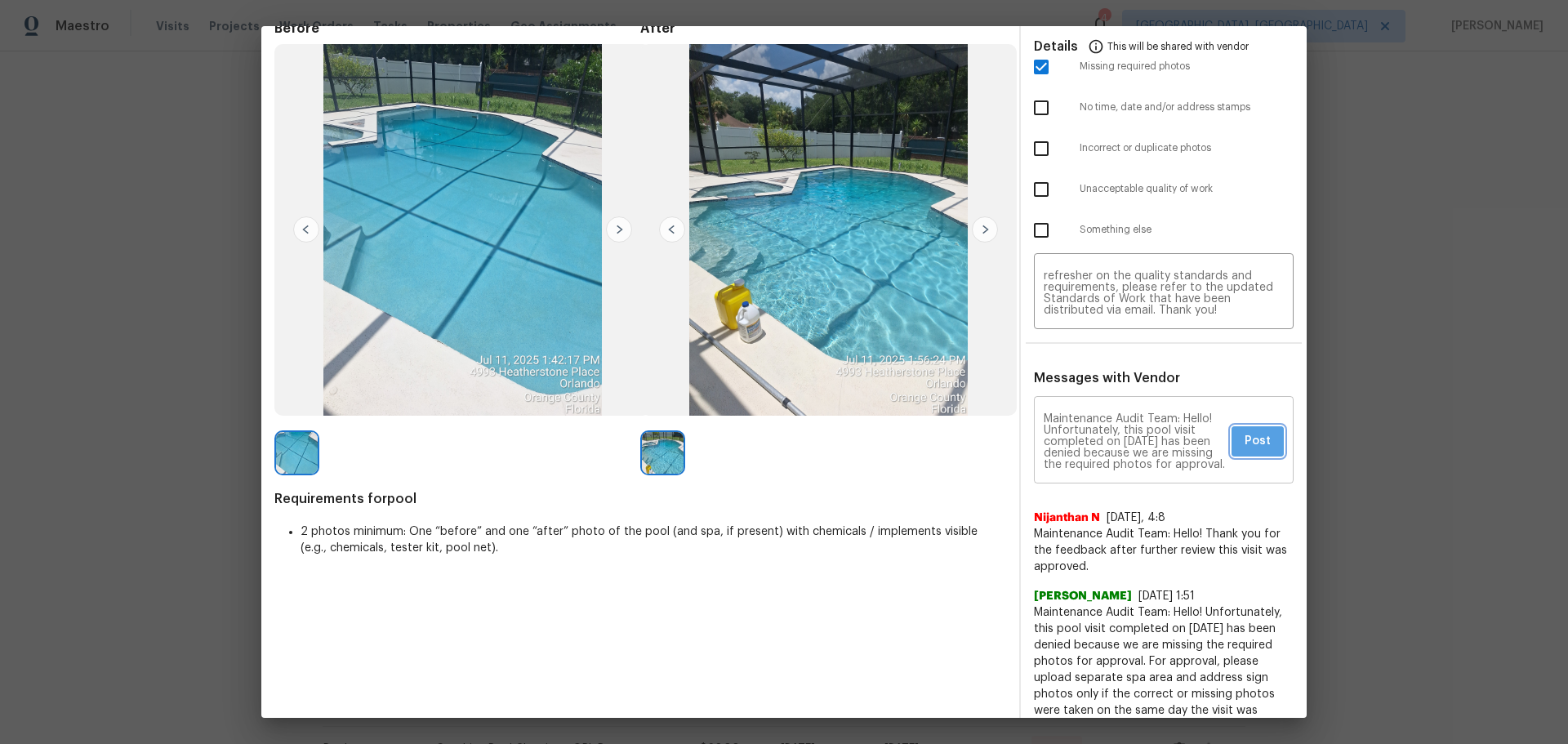 click on "Post" at bounding box center [1258, 441] 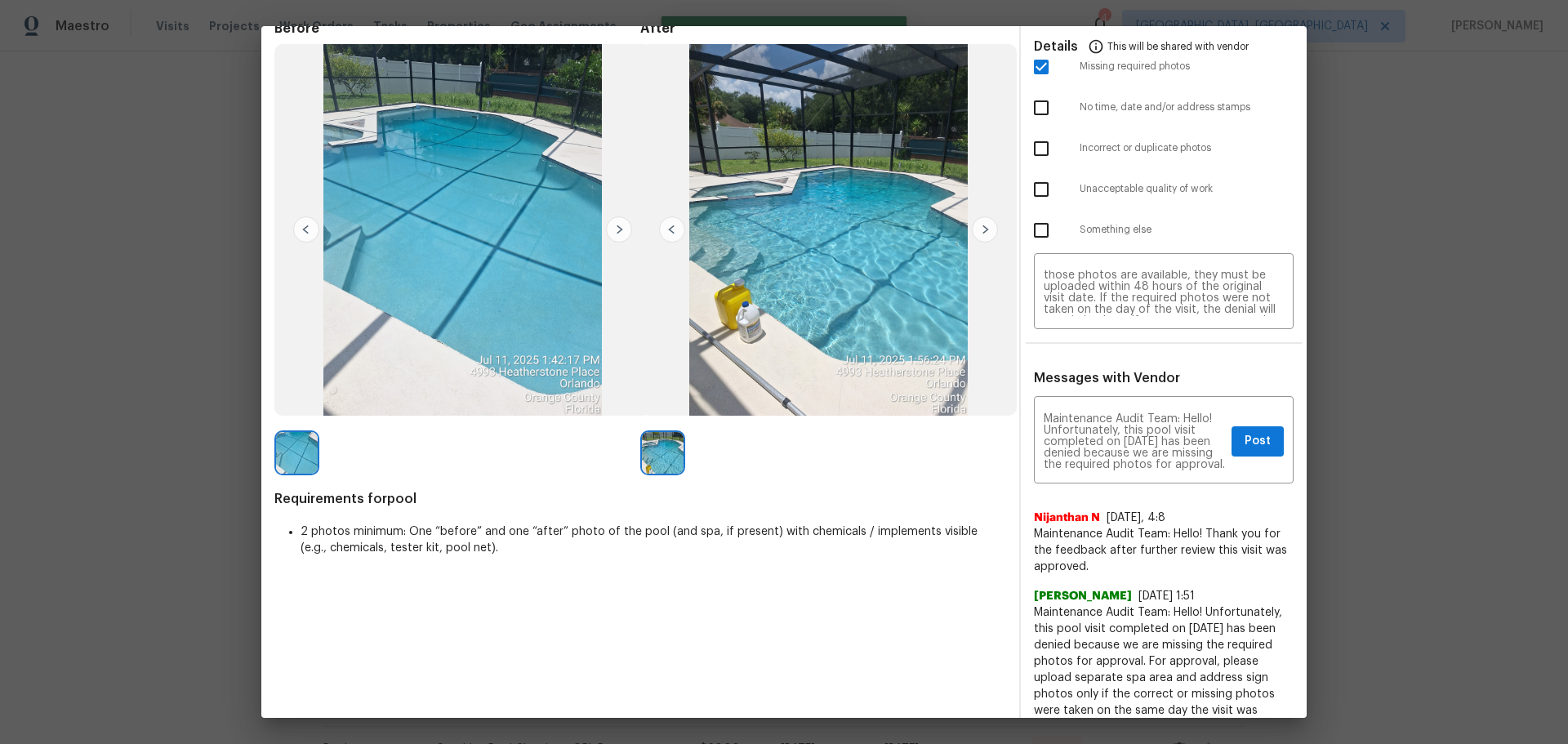 scroll, scrollTop: 0, scrollLeft: 0, axis: both 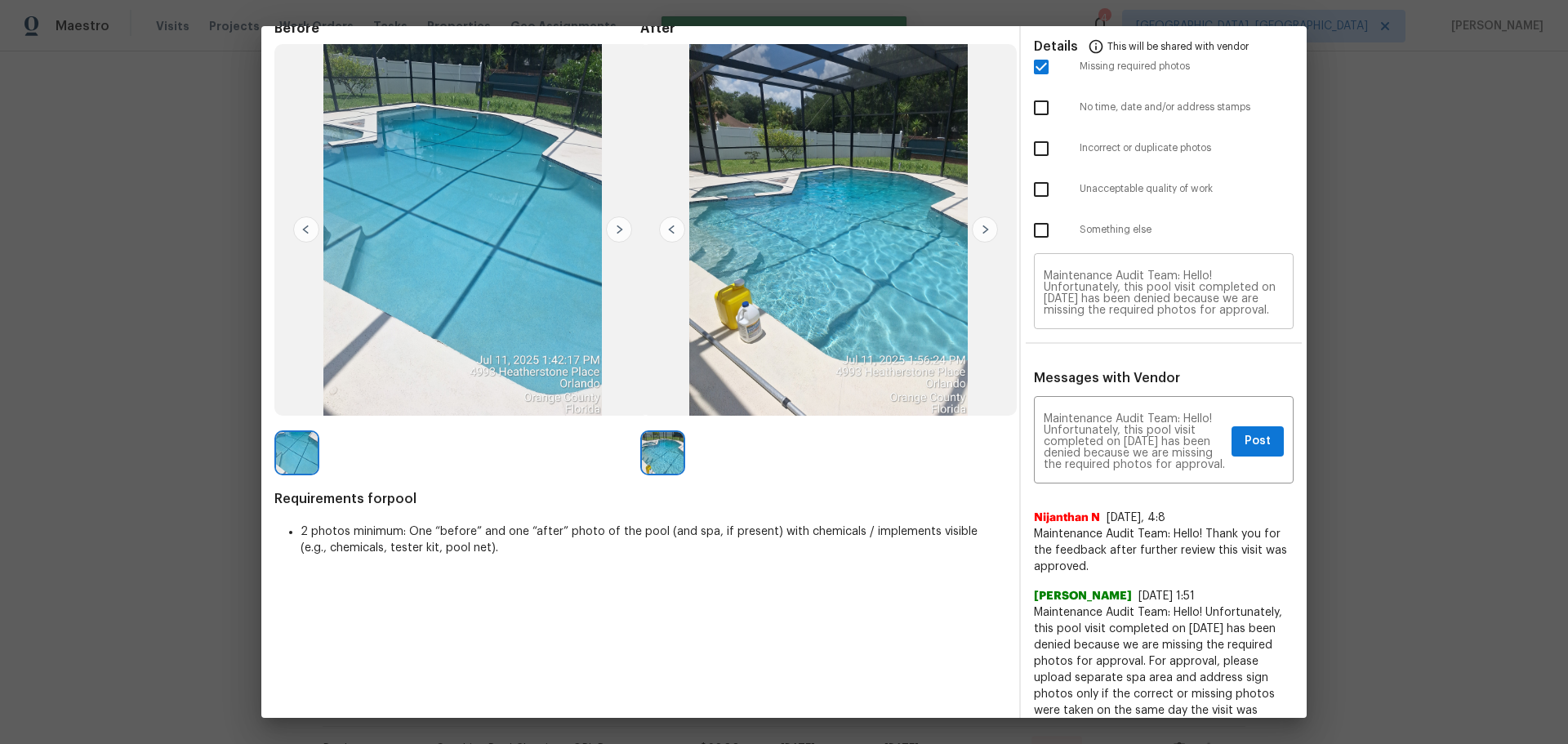type 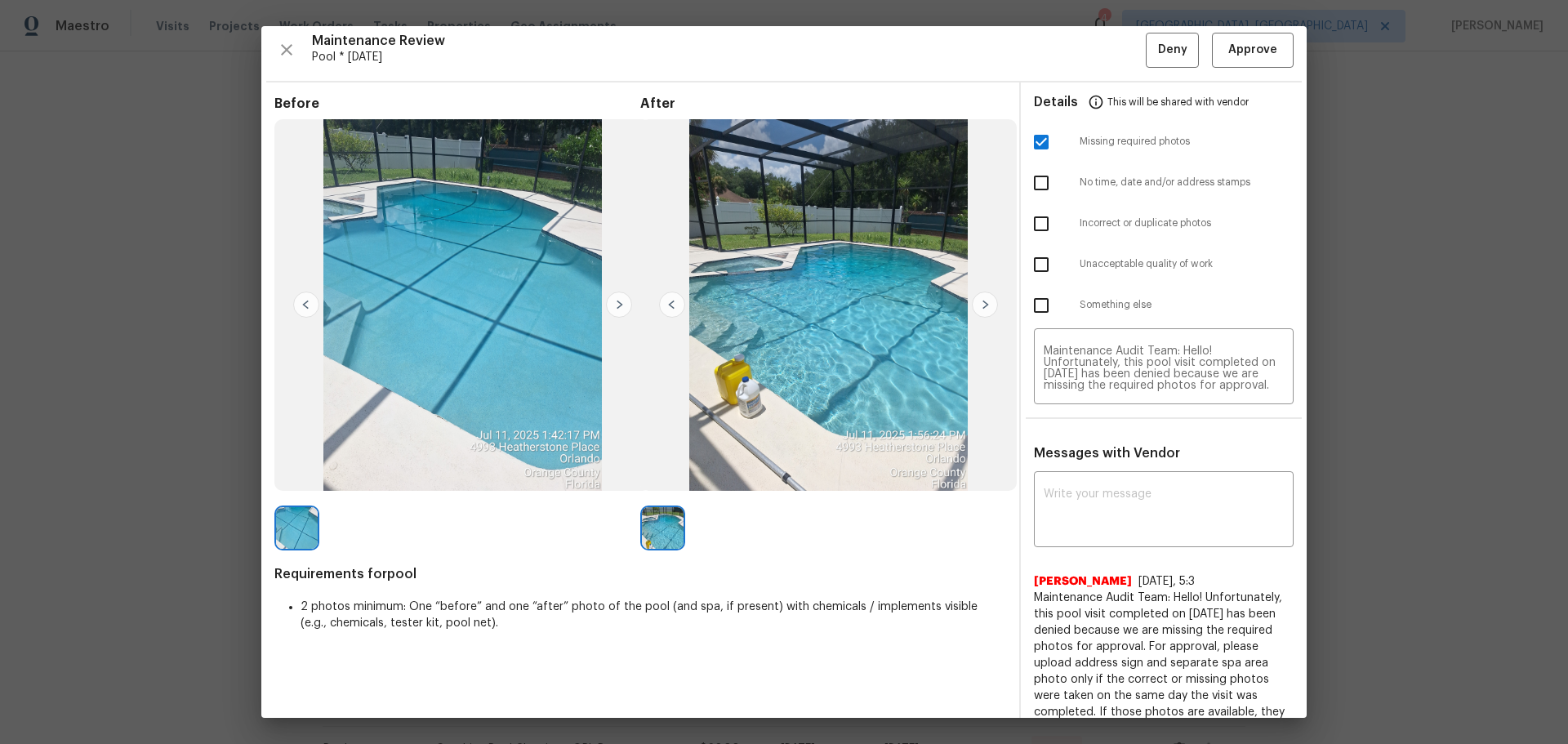 scroll, scrollTop: 0, scrollLeft: 0, axis: both 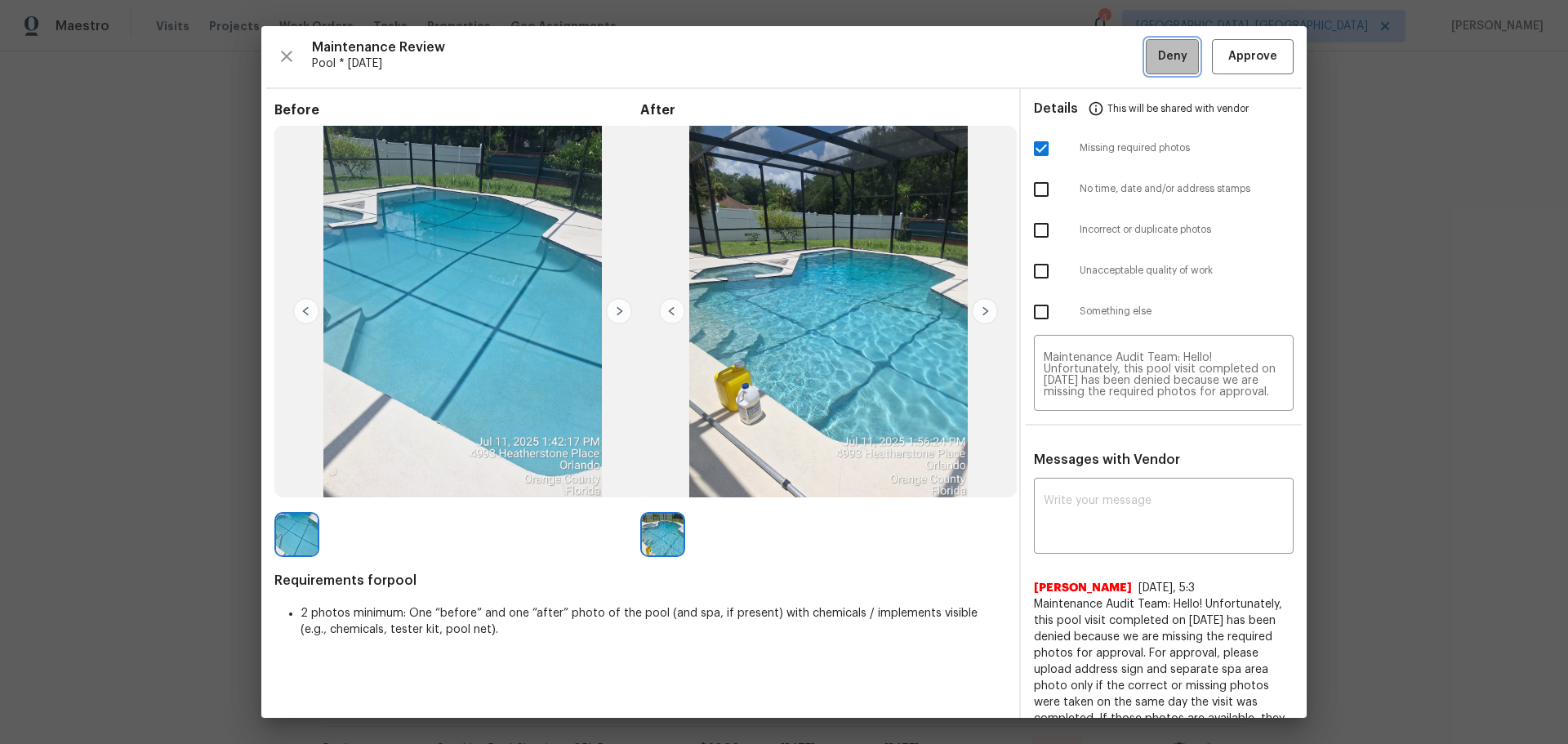 click on "Deny" at bounding box center [1173, 56] 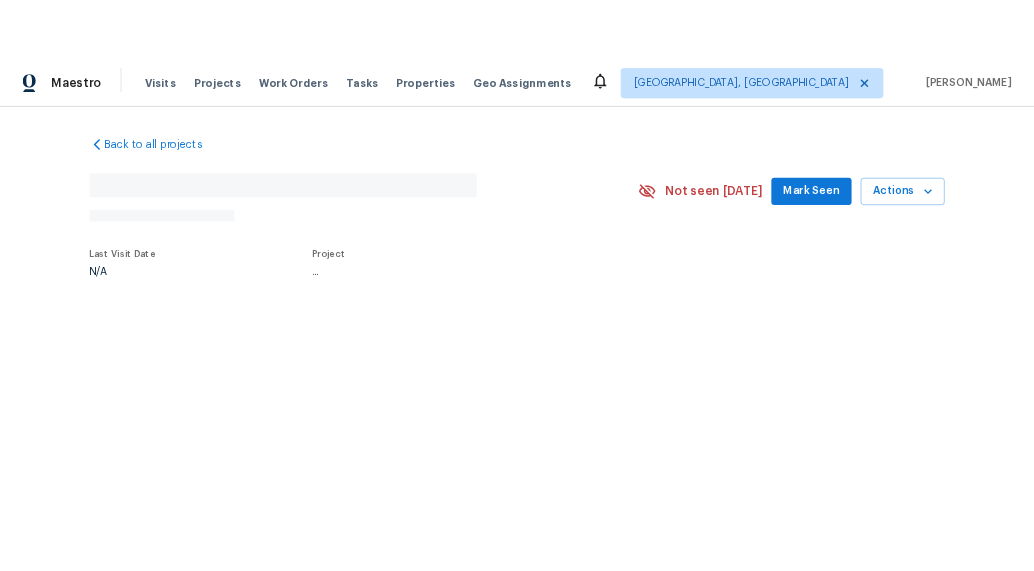 scroll, scrollTop: 0, scrollLeft: 0, axis: both 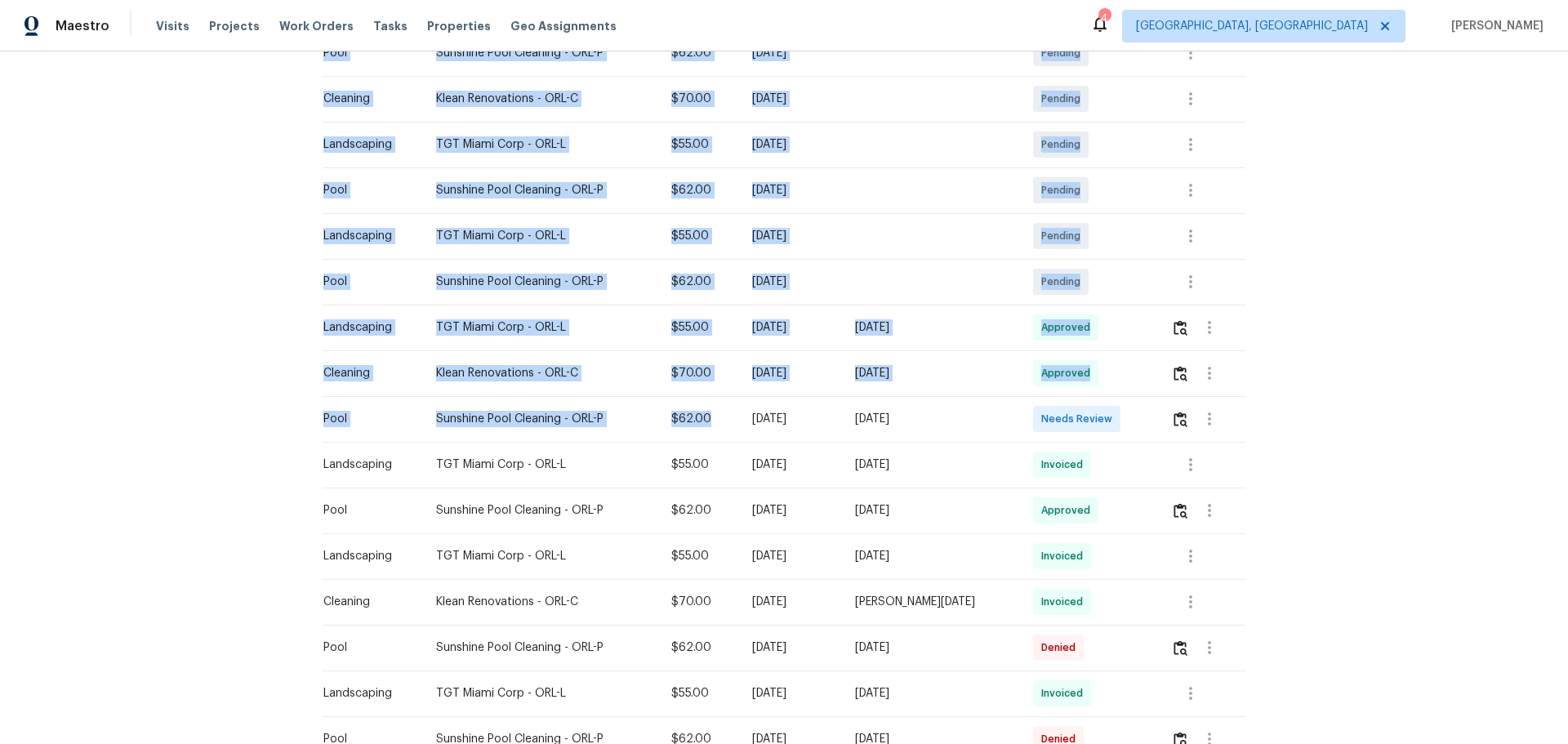 drag, startPoint x: 822, startPoint y: 420, endPoint x: 930, endPoint y: 412, distance: 108.29589 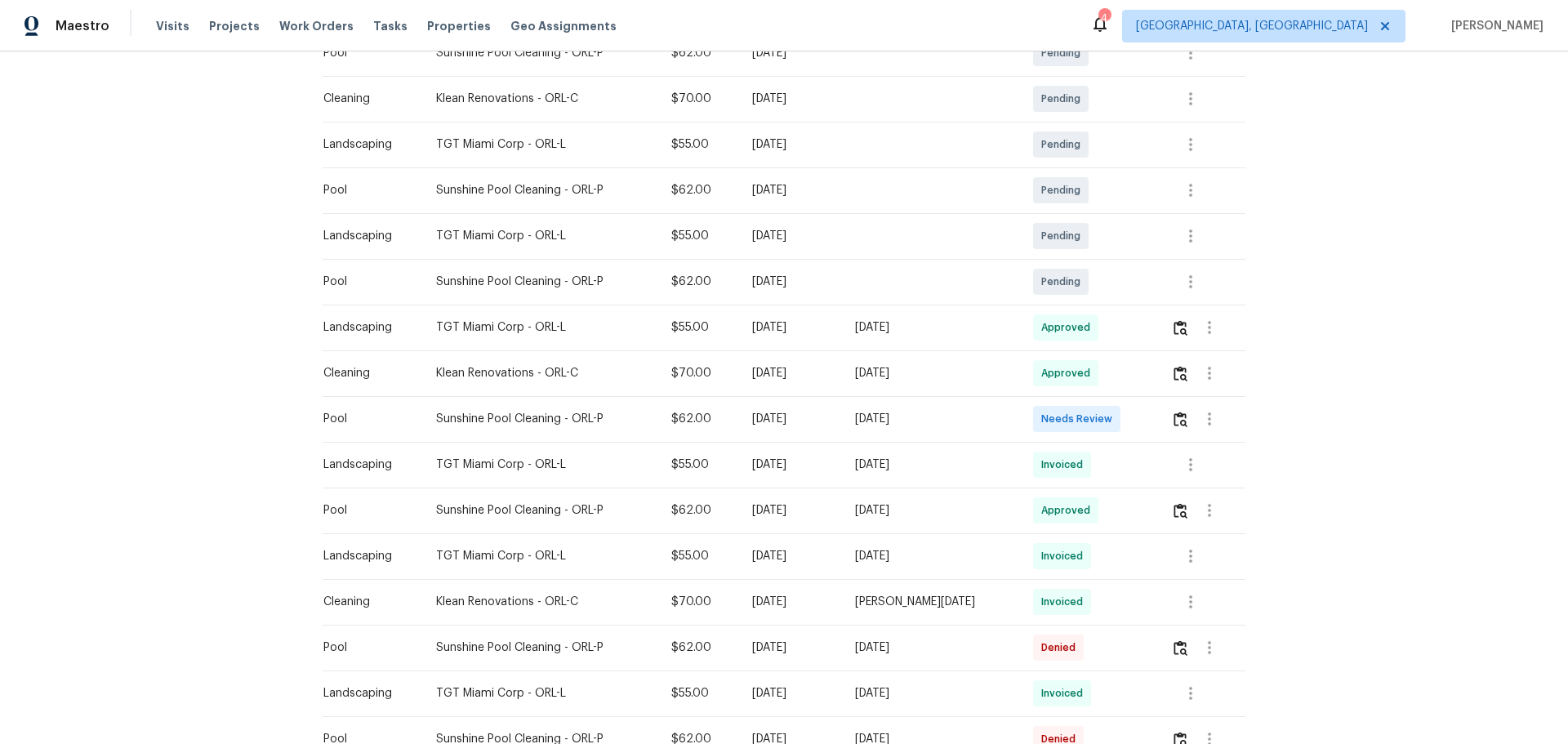 click on "Needs Review" at bounding box center [1080, 419] 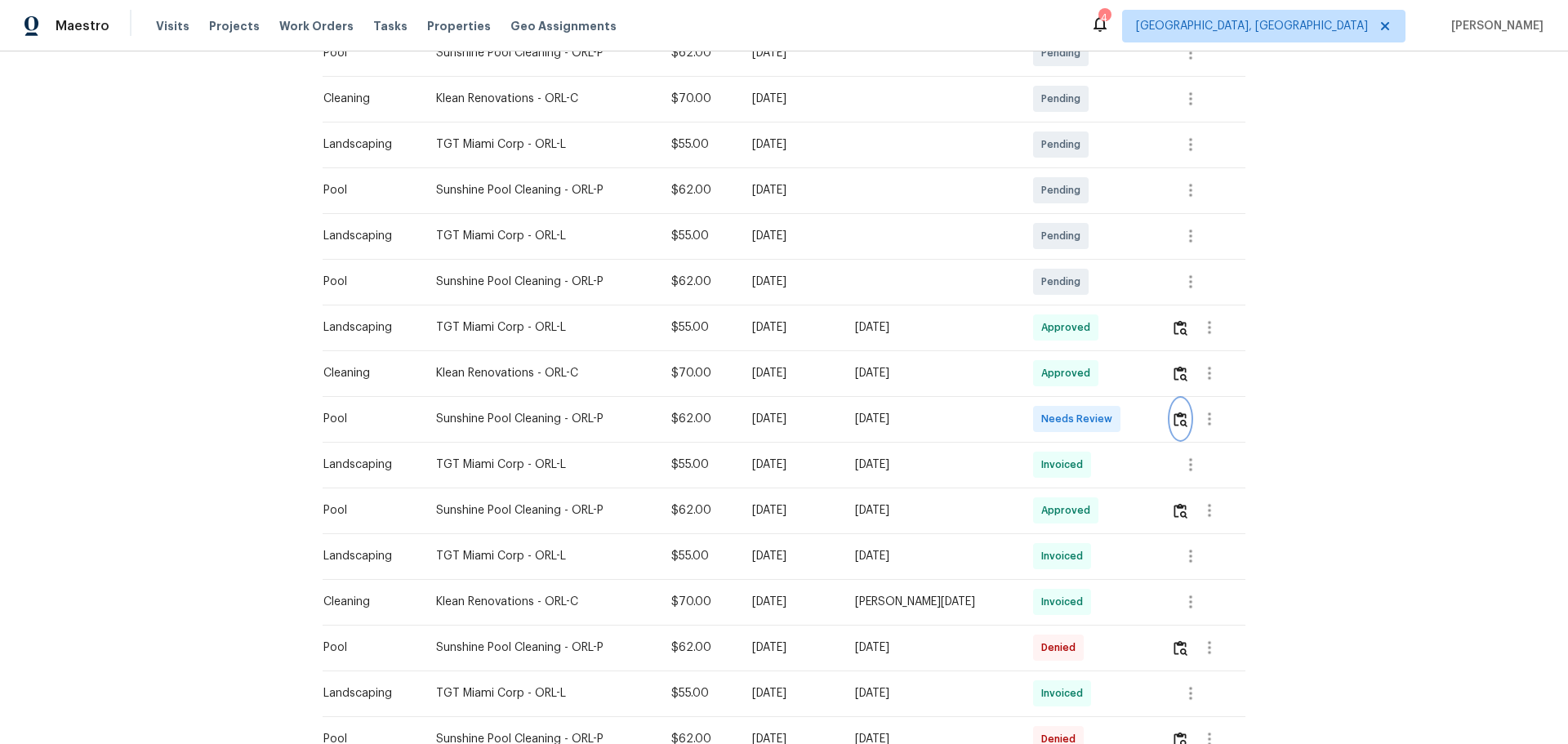 click at bounding box center [1180, 419] 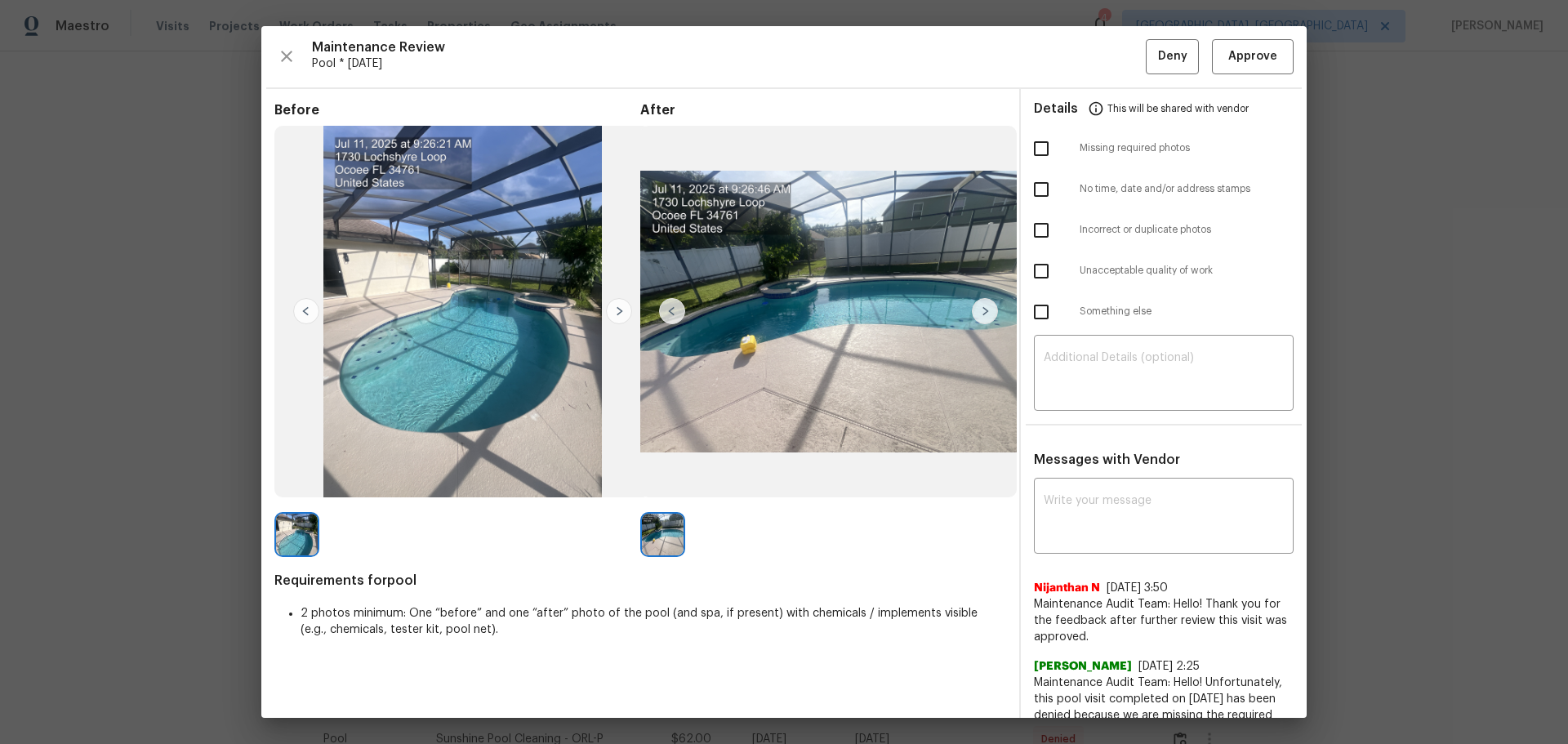 click at bounding box center [1041, 149] 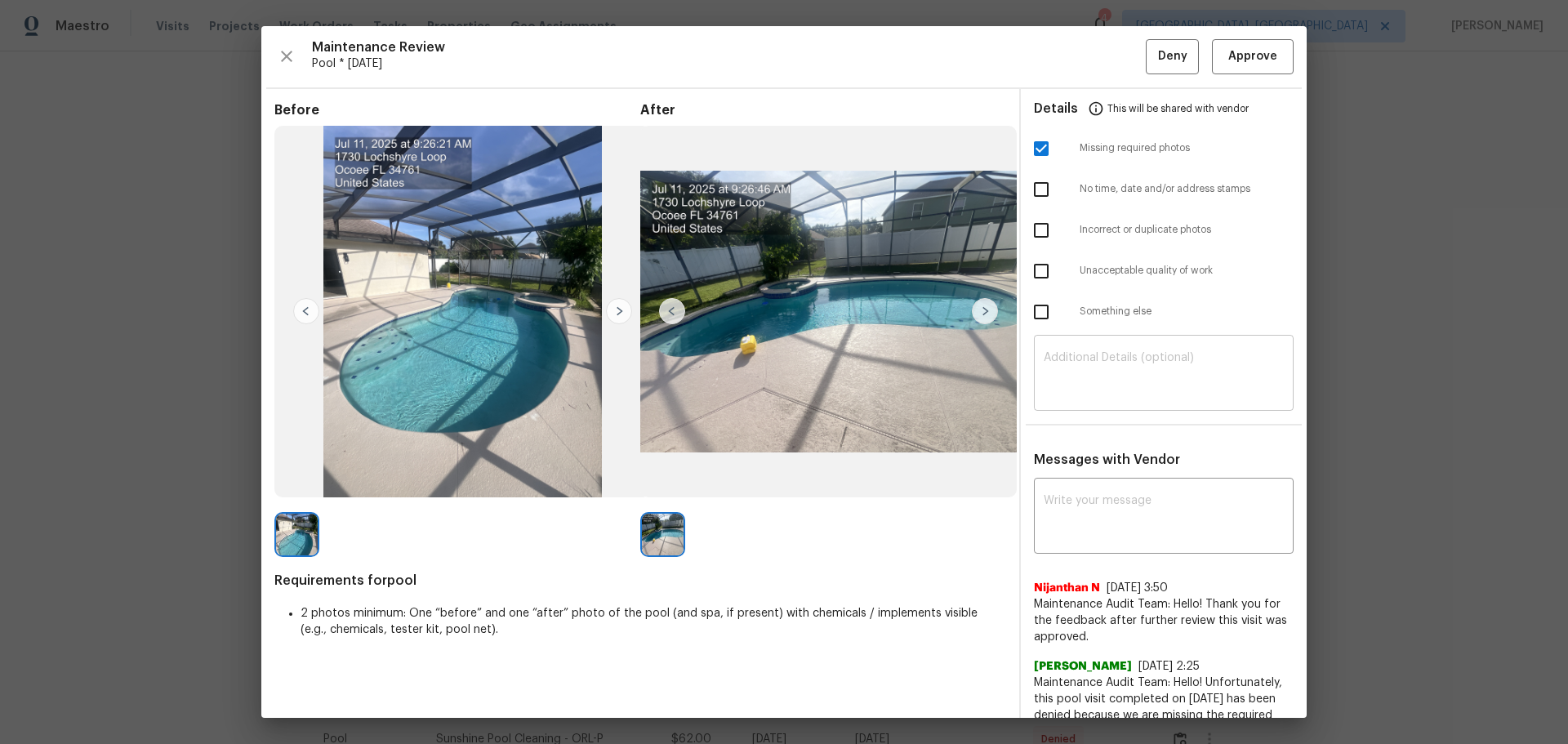 click at bounding box center [1164, 375] 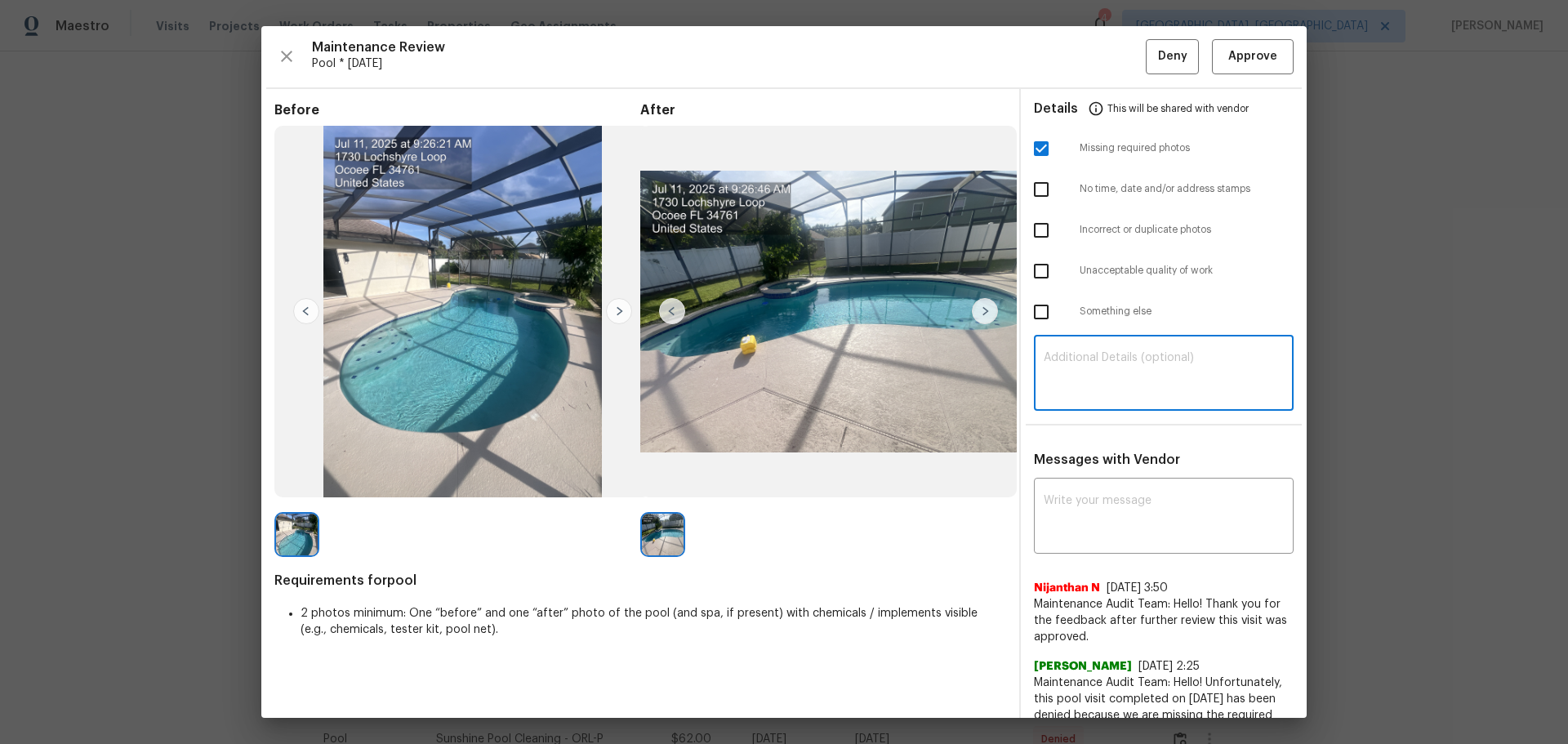 paste on "Maintenance Audit Team: Hello! Unfortunately, this pool visit completed on 07/15/2025 has been denied because we are missing the required photos for approval. For approval, please upload address sign and separate spa area photo only if the correct or missing photos were taken on the same day the visit was completed. If those photos are available, they must be uploaded within 48 hours of the original visit date. If the required photos were not taken on the day of the visit, the denial will remain in place. If you or your team need a refresher on the quality standards and requirements, please refer to the updated Standards of Work that have been distributed via email. Thank you!" 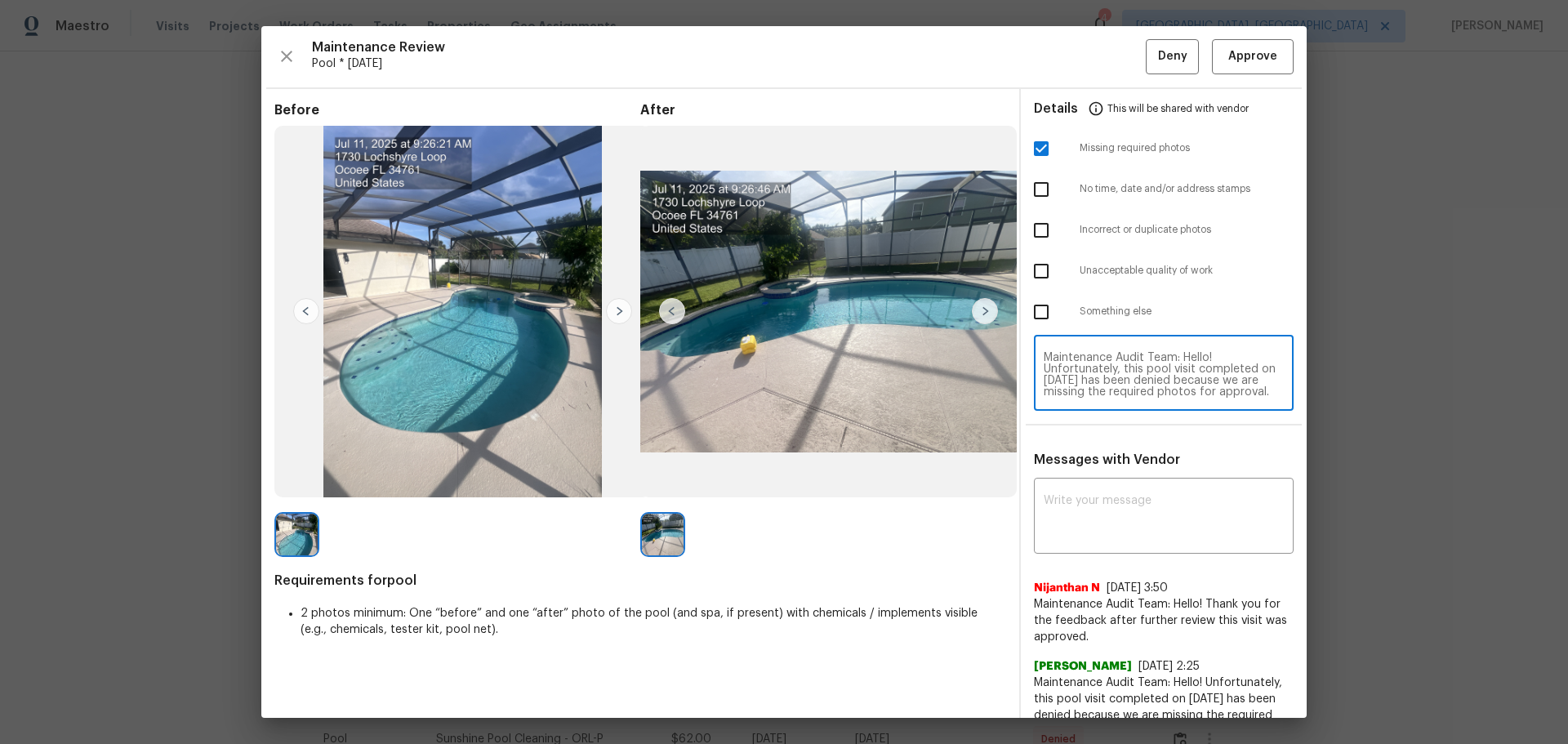 scroll, scrollTop: 160, scrollLeft: 0, axis: vertical 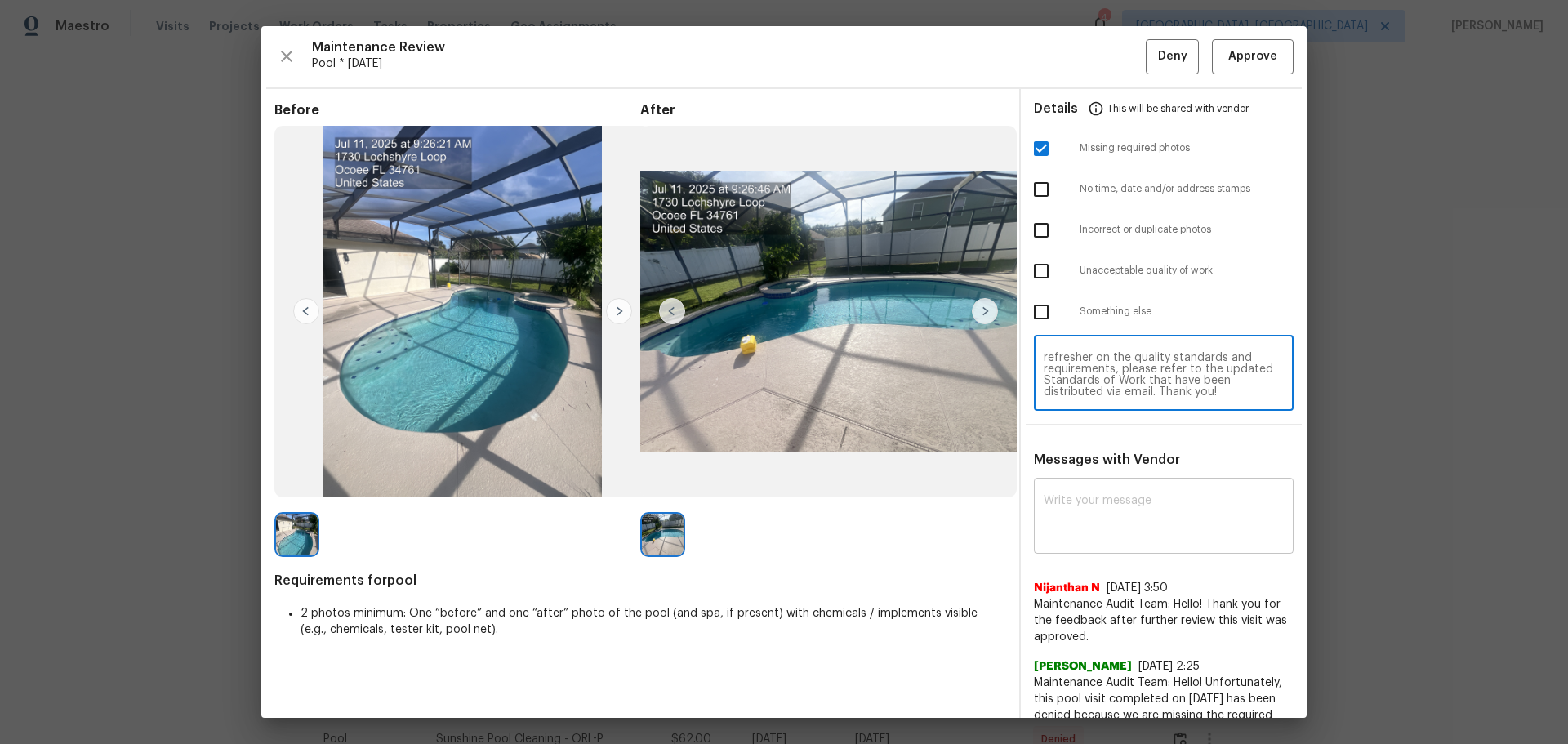 type on "Maintenance Audit Team: Hello! Unfortunately, this pool visit completed on 07/15/2025 has been denied because we are missing the required photos for approval. For approval, please upload address sign and separate spa area photo only if the correct or missing photos were taken on the same day the visit was completed. If those photos are available, they must be uploaded within 48 hours of the original visit date. If the required photos were not taken on the day of the visit, the denial will remain in place. If you or your team need a refresher on the quality standards and requirements, please refer to the updated Standards of Work that have been distributed via email. Thank you!" 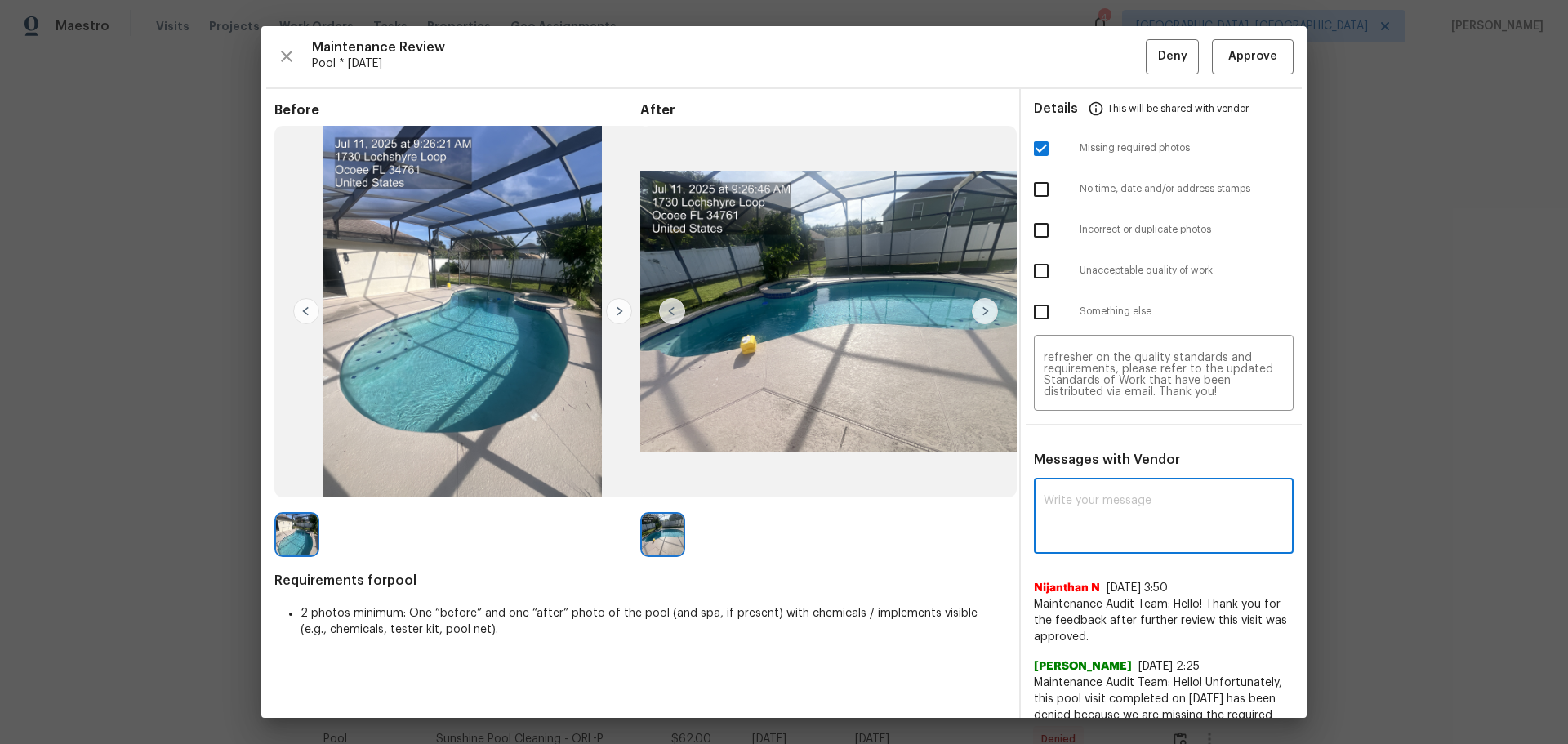 paste on "Maintenance Audit Team: Hello! Unfortunately, this pool visit completed on 07/15/2025 has been denied because we are missing the required photos for approval. For approval, please upload address sign and separate spa area photo only if the correct or missing photos were taken on the same day the visit was completed. If those photos are available, they must be uploaded within 48 hours of the original visit date. If the required photos were not taken on the day of the visit, the denial will remain in place. If you or your team need a refresher on the quality standards and requirements, please refer to the updated Standards of Work that have been distributed via email. Thank you!" 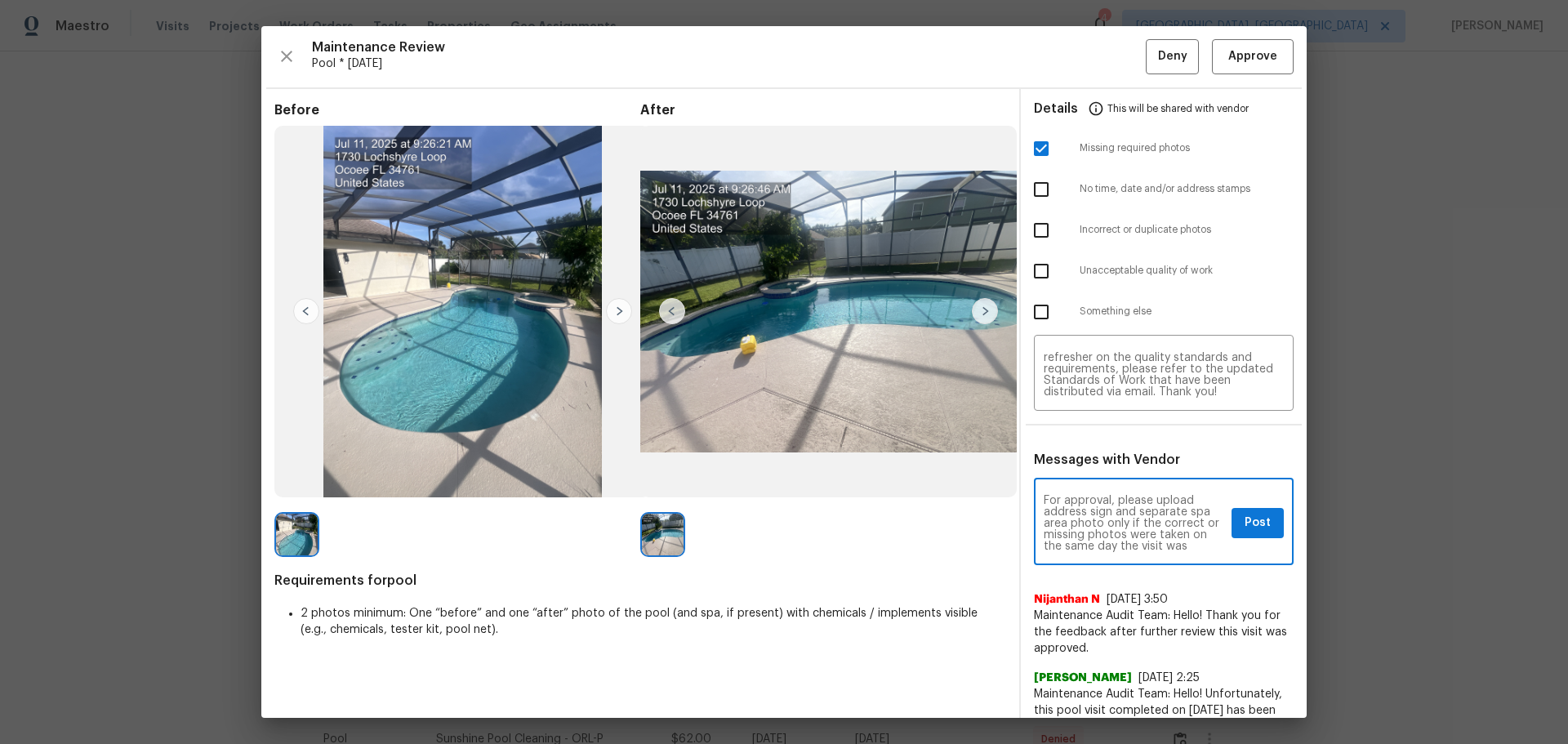 scroll, scrollTop: 82, scrollLeft: 0, axis: vertical 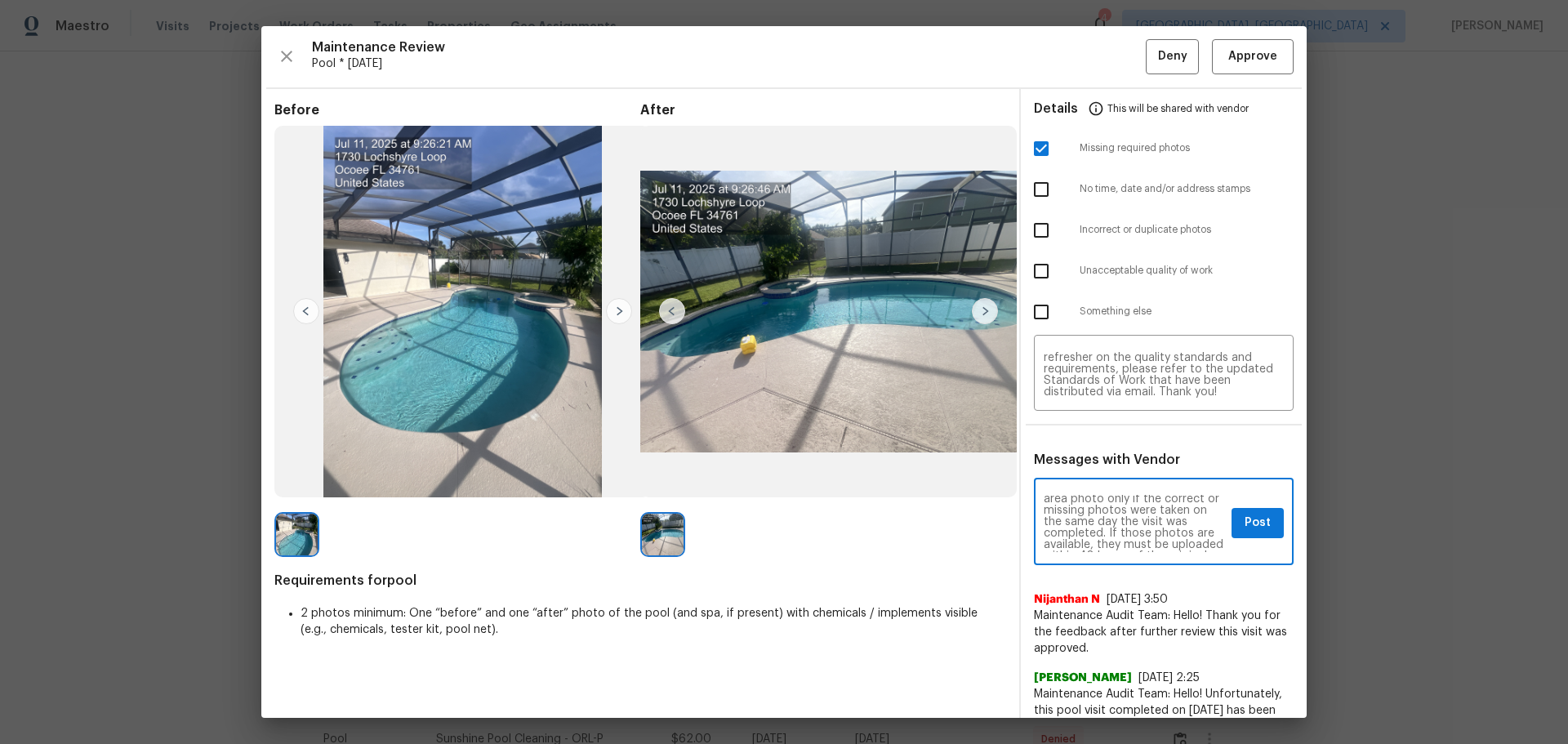 type on "Maintenance Audit Team: Hello! Unfortunately, this pool visit completed on 07/15/2025 has been denied because we are missing the required photos for approval. For approval, please upload address sign and separate spa area photo only if the correct or missing photos were taken on the same day the visit was completed. If those photos are available, they must be uploaded within 48 hours of the original visit date. If the required photos were not taken on the day of the visit, the denial will remain in place. If you or your team need a refresher on the quality standards and requirements, please refer to the updated Standards of Work that have been distributed via email. Thank you!" 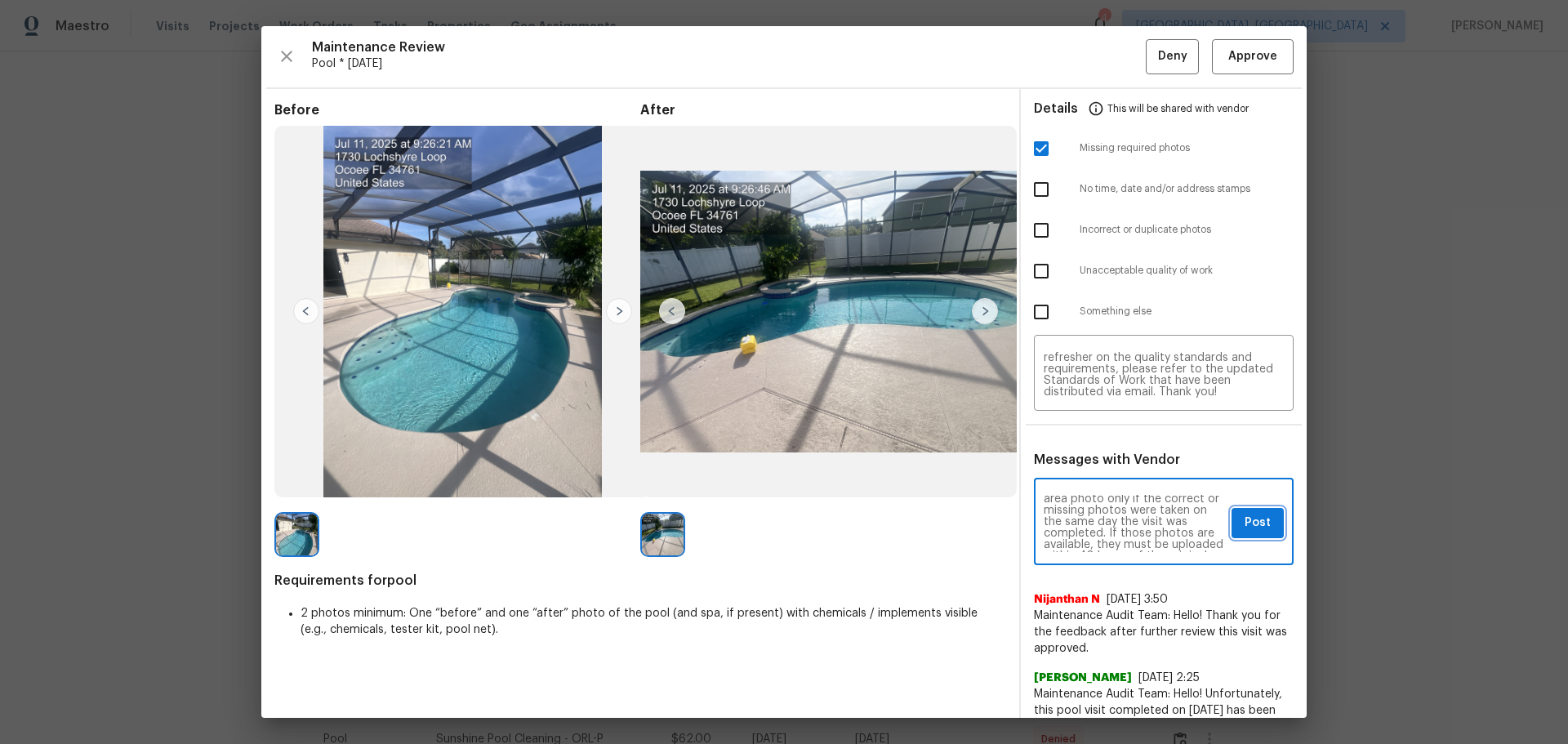 click on "Post" at bounding box center [1258, 523] 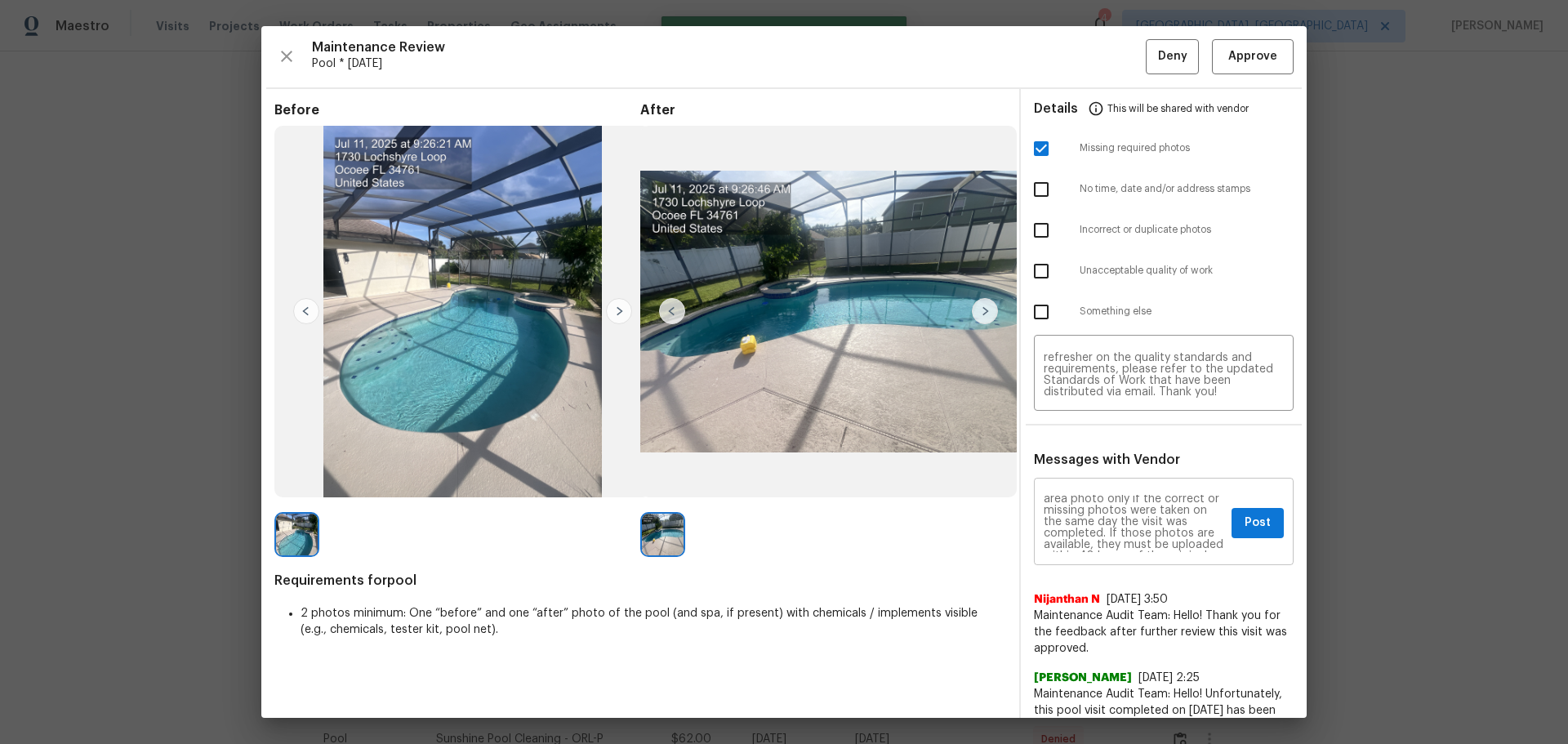 type 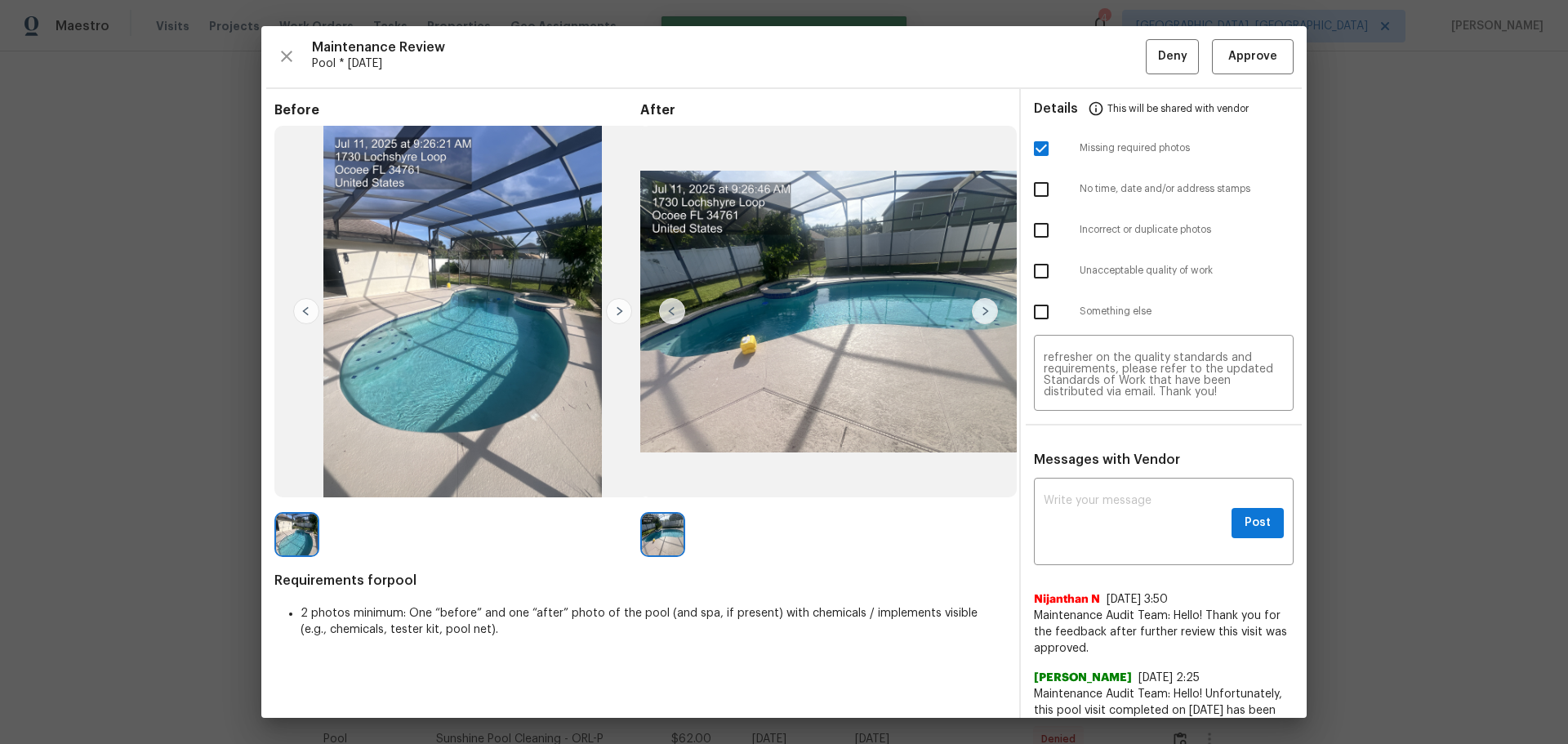 scroll, scrollTop: 0, scrollLeft: 0, axis: both 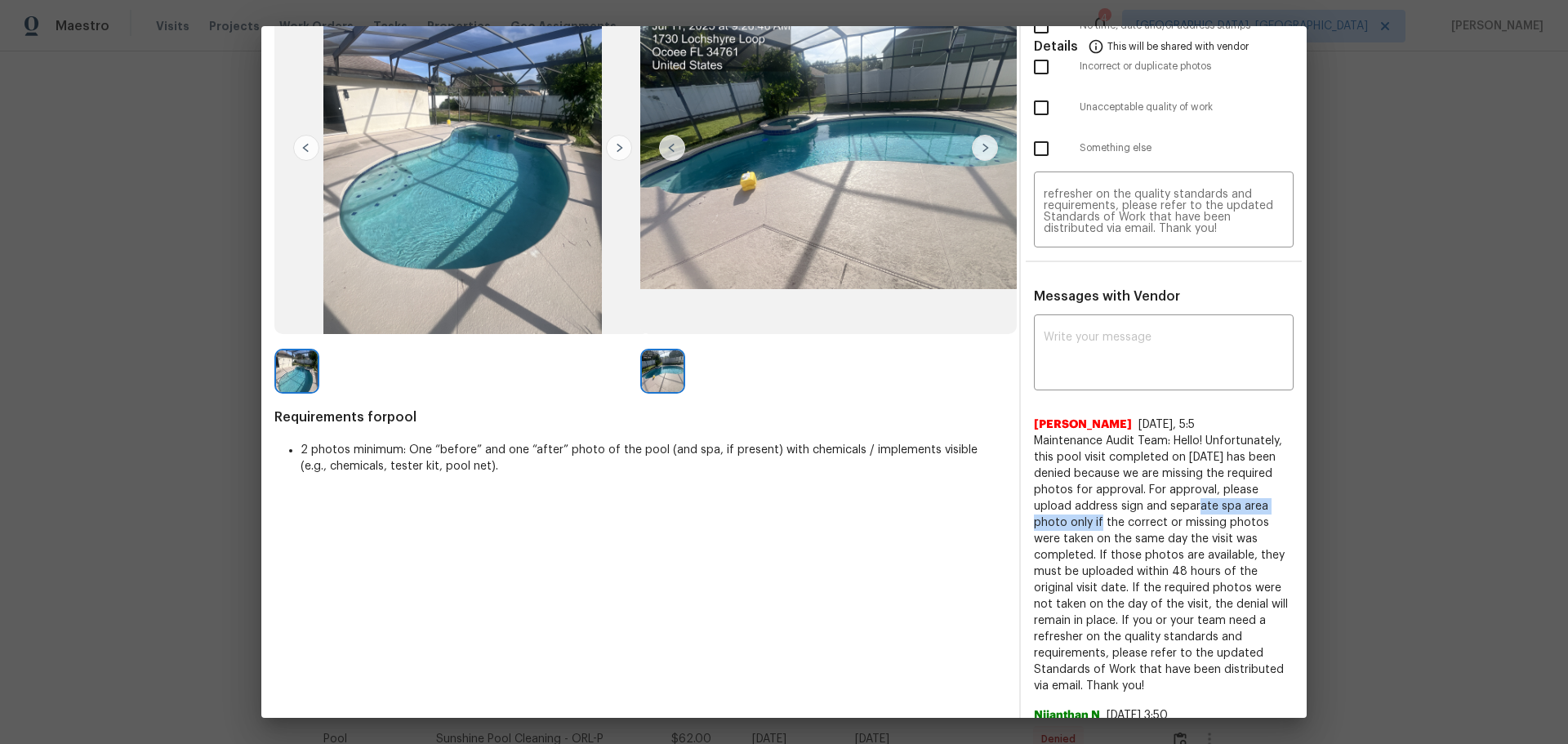 drag, startPoint x: 1203, startPoint y: 507, endPoint x: 1102, endPoint y: 515, distance: 101.31634 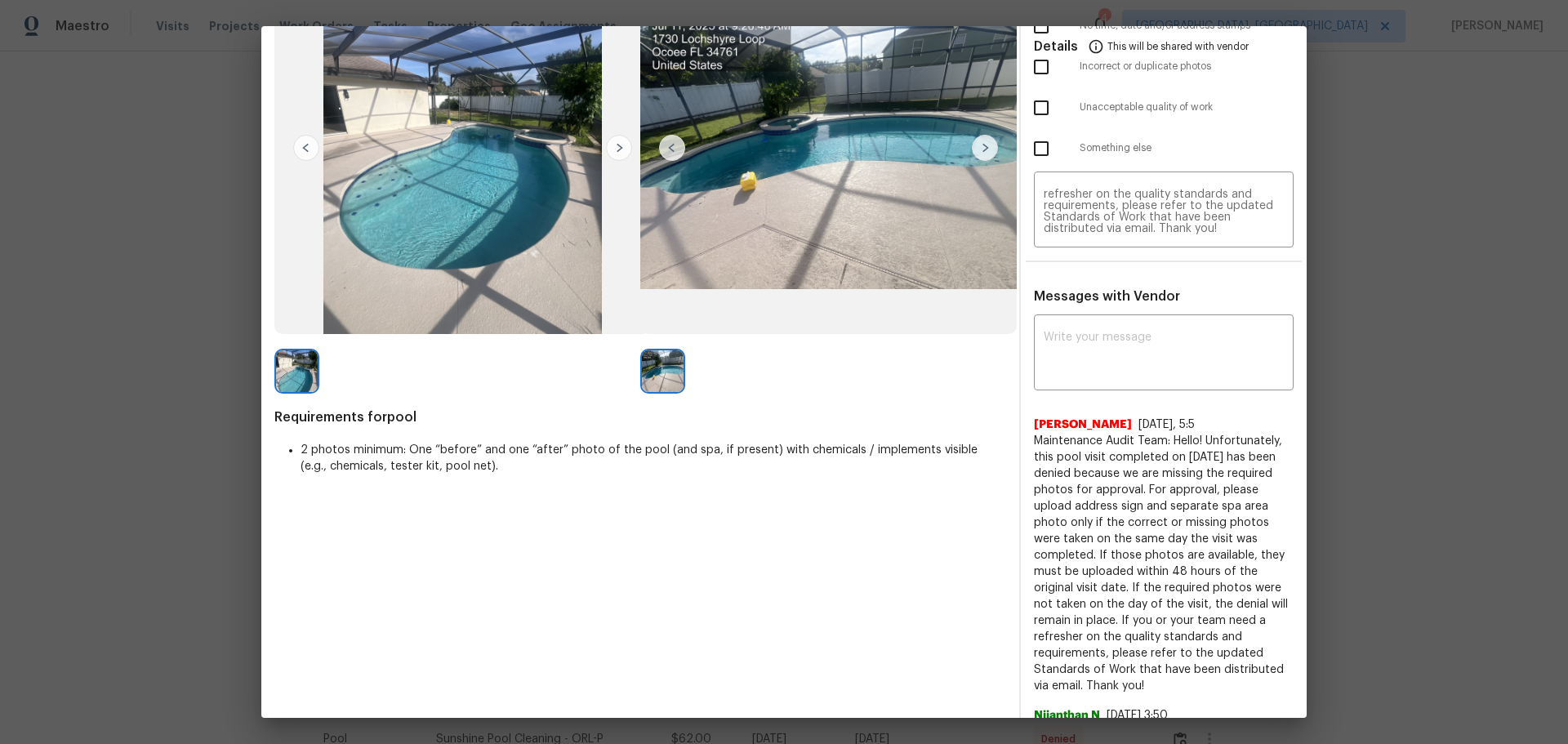 click on "Maintenance Audit Team: Hello! Unfortunately, this pool visit completed on 07/15/2025 has been denied because we are missing the required photos for approval. For approval, please upload address sign and separate spa area photo only if the correct or missing photos were taken on the same day the visit was completed. If those photos are available, they must be uploaded within 48 hours of the original visit date. If the required photos were not taken on the day of the visit, the denial will remain in place. If you or your team need a refresher on the quality standards and requirements, please refer to the updated Standards of Work that have been distributed via email. Thank you!" at bounding box center [1164, 564] 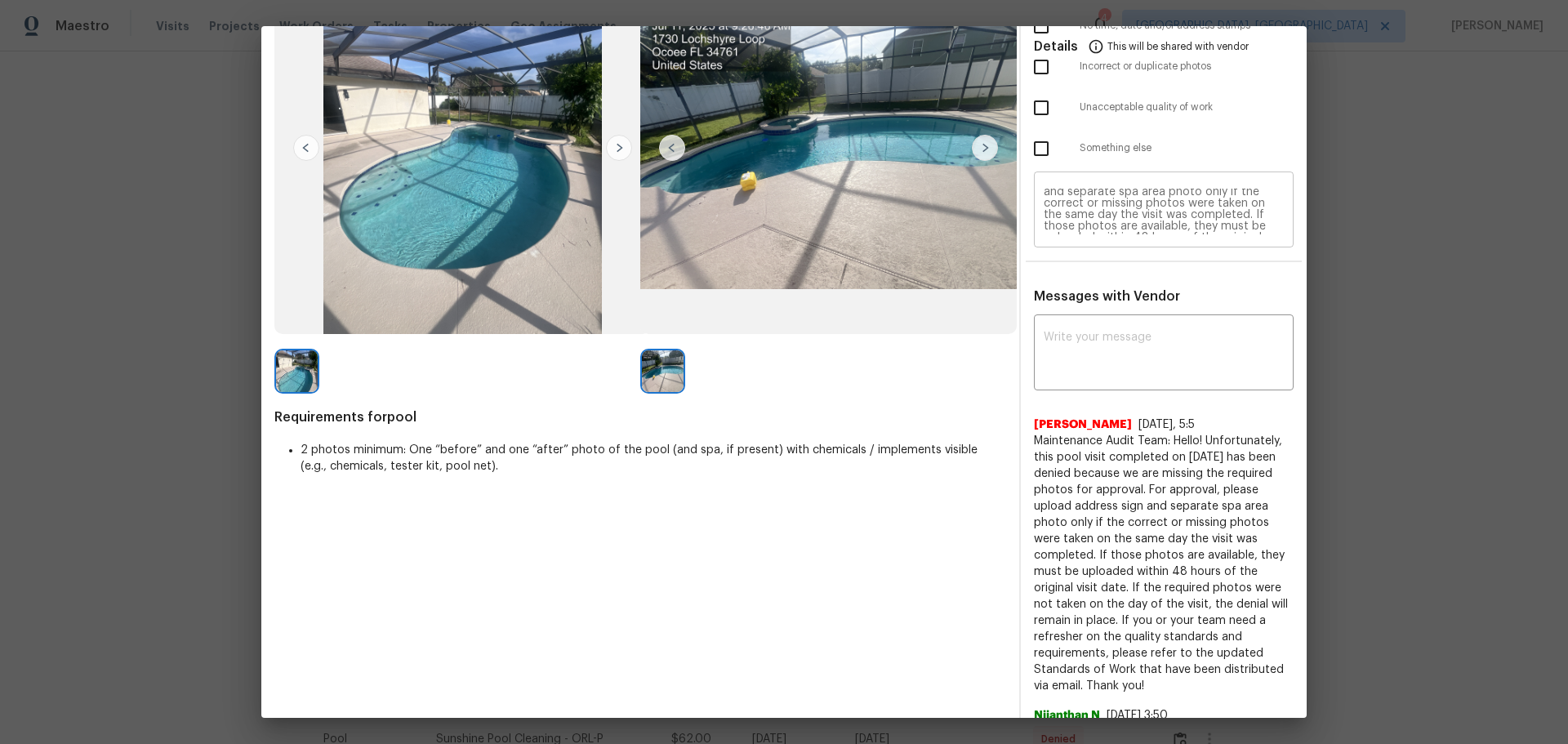 scroll, scrollTop: 0, scrollLeft: 0, axis: both 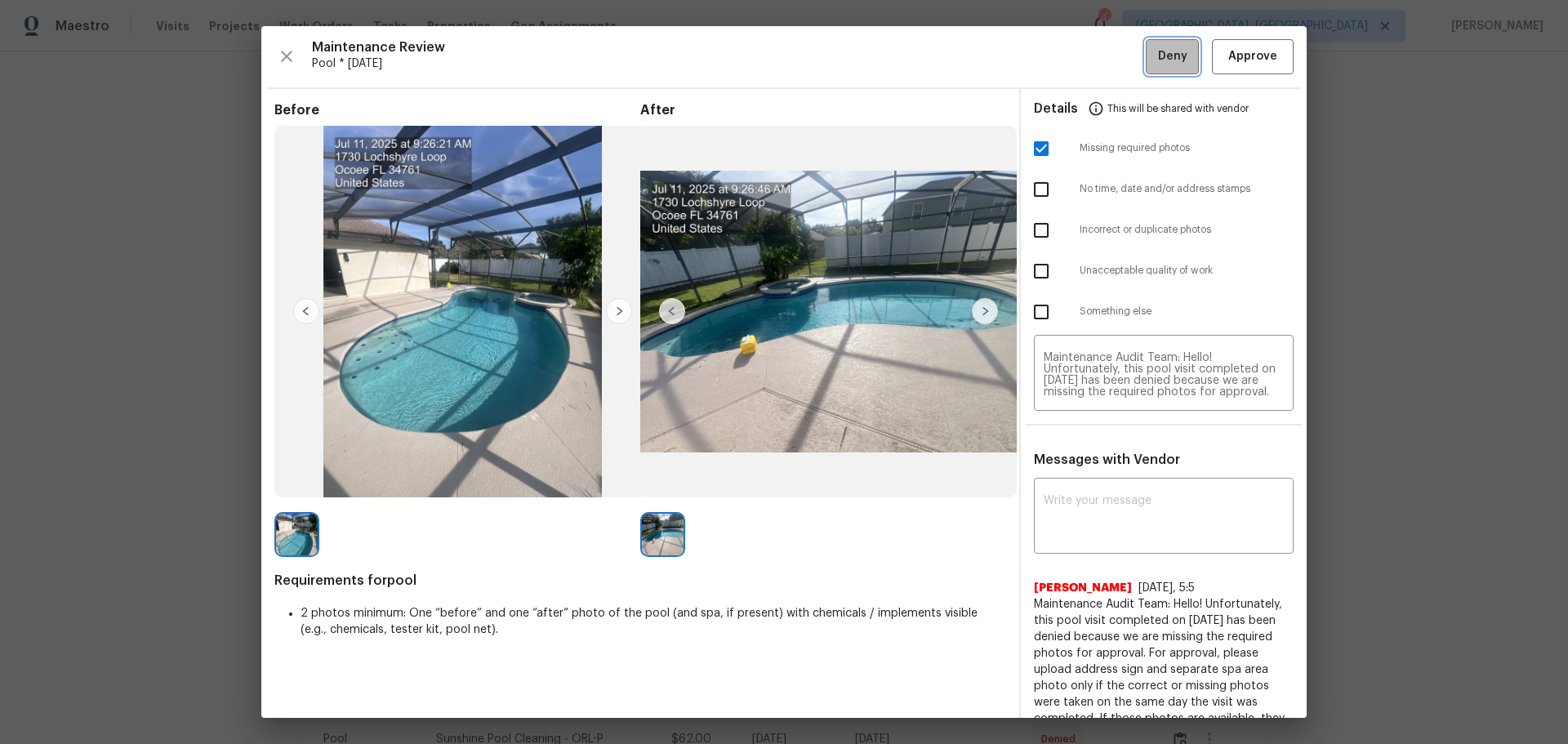 click on "Deny" at bounding box center (1173, 56) 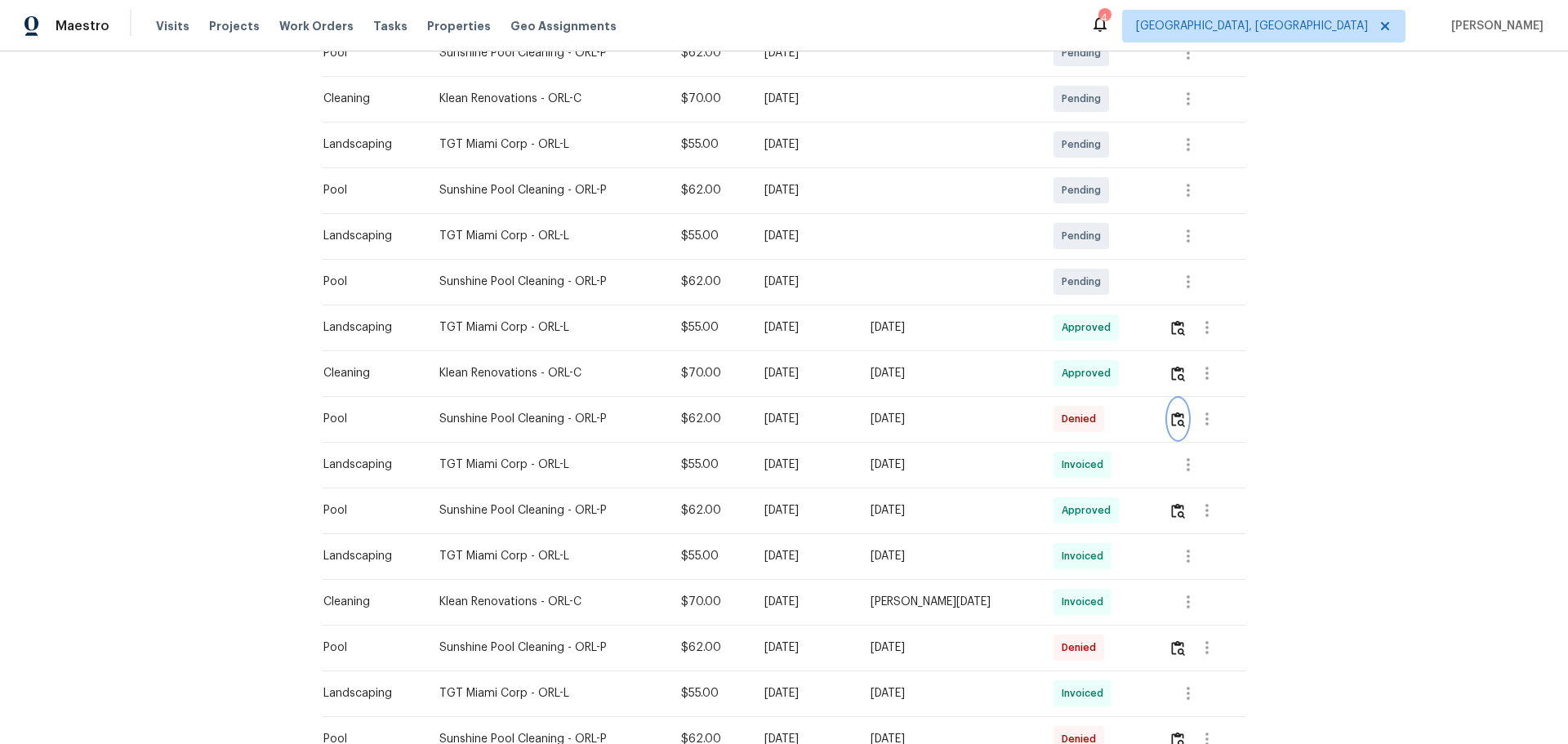 click at bounding box center (1178, 419) 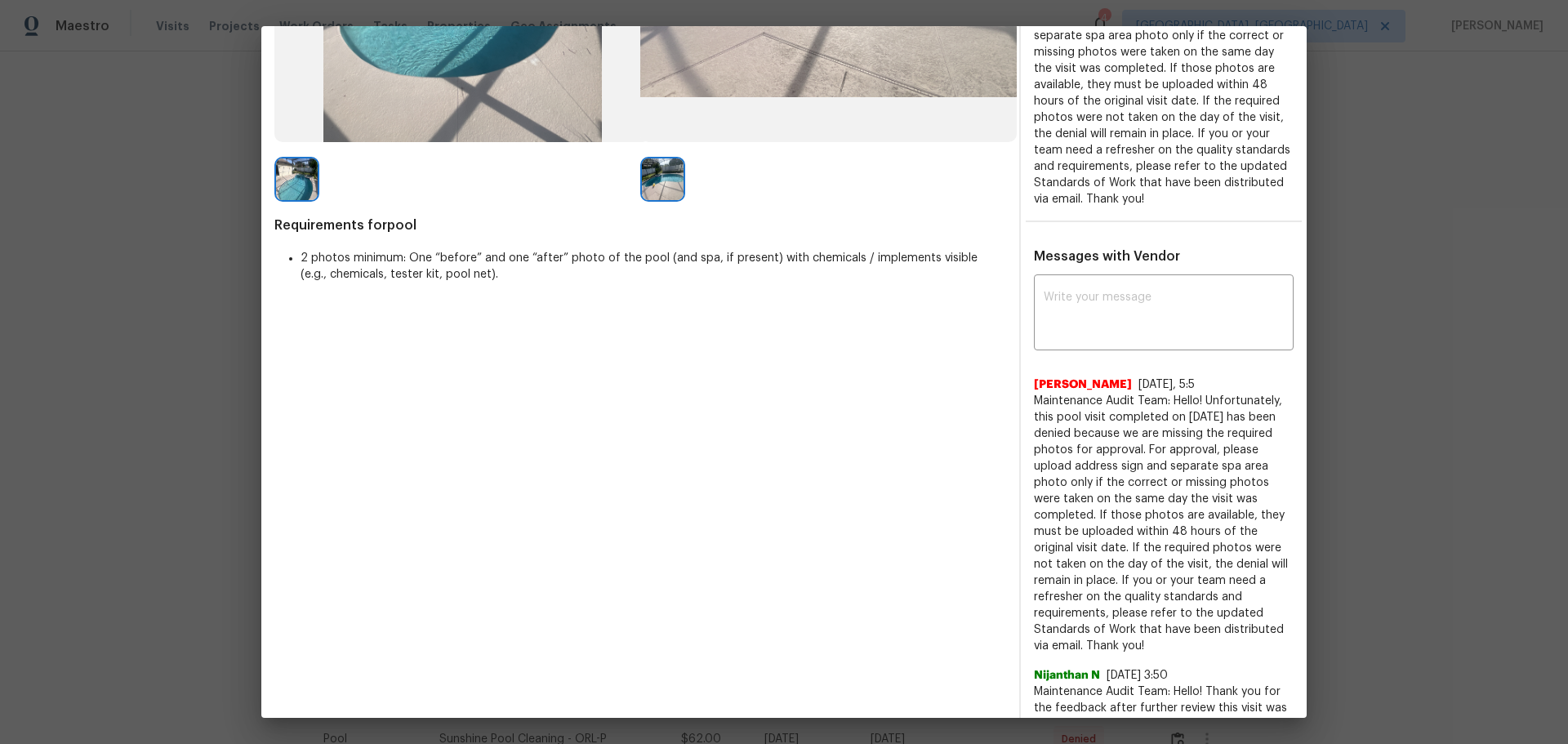 scroll, scrollTop: 490, scrollLeft: 0, axis: vertical 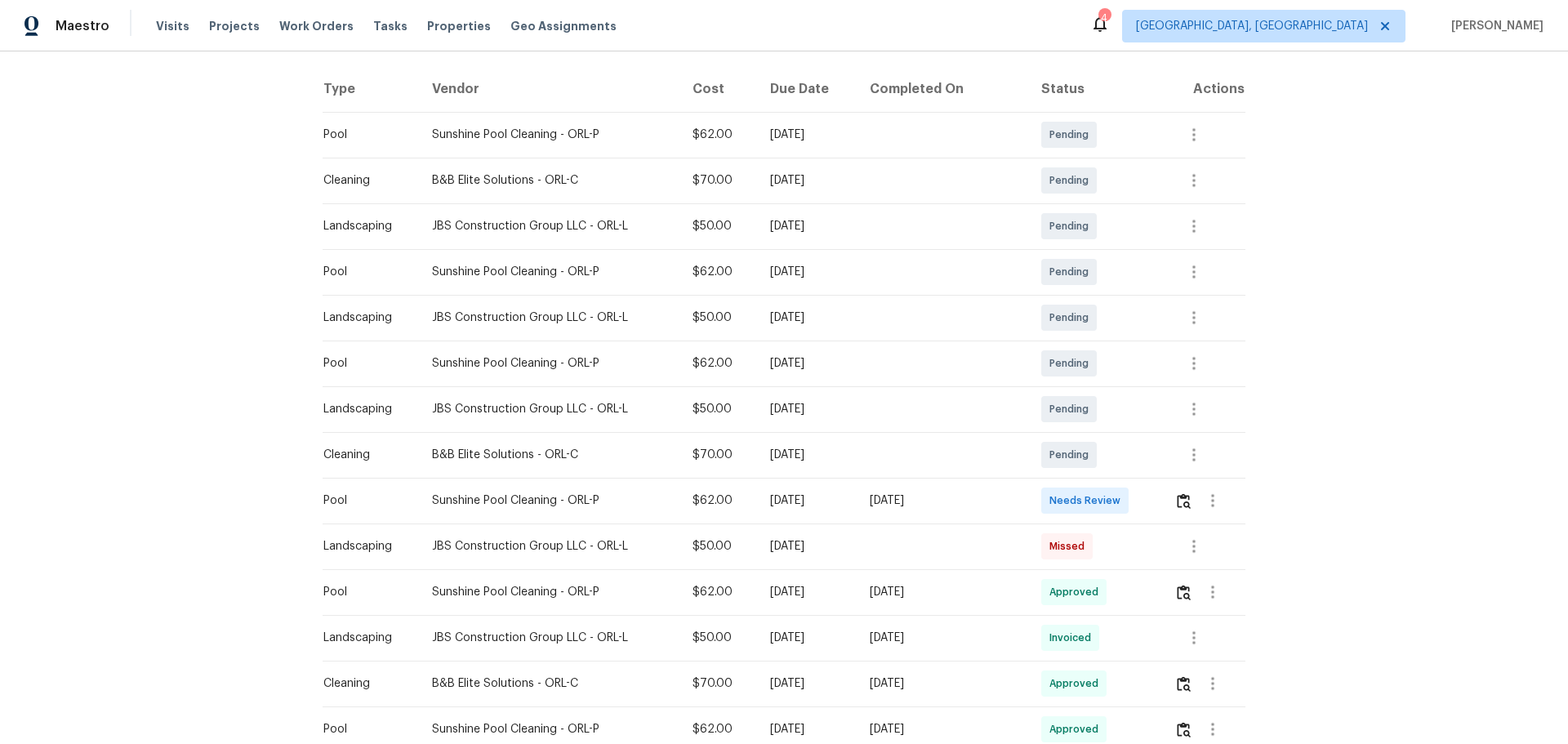 click on "Pool Sunshine Pool Cleaning - ORL-P $62.00 [DATE] [DATE] Needs Review" at bounding box center [784, 501] 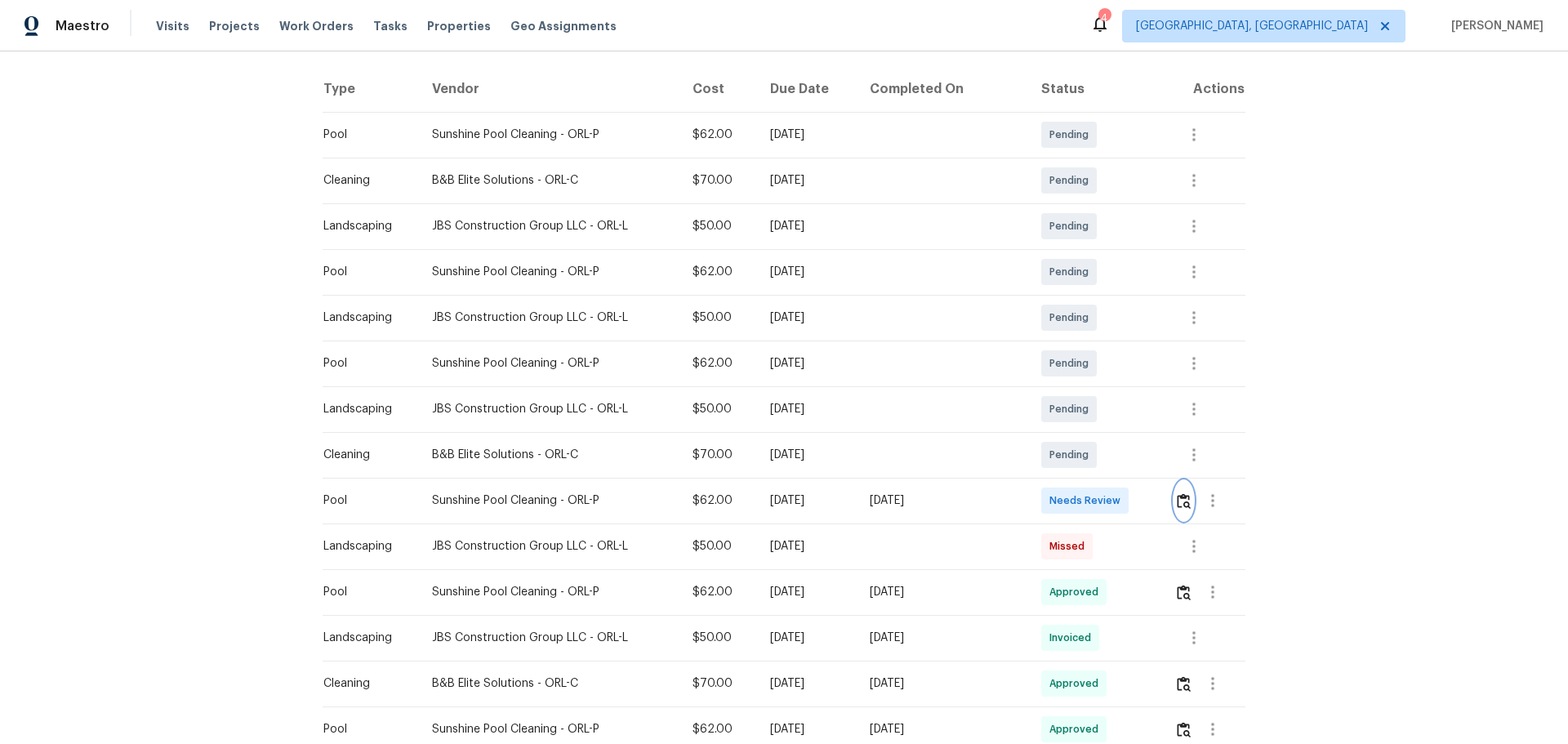 click at bounding box center [1183, 501] 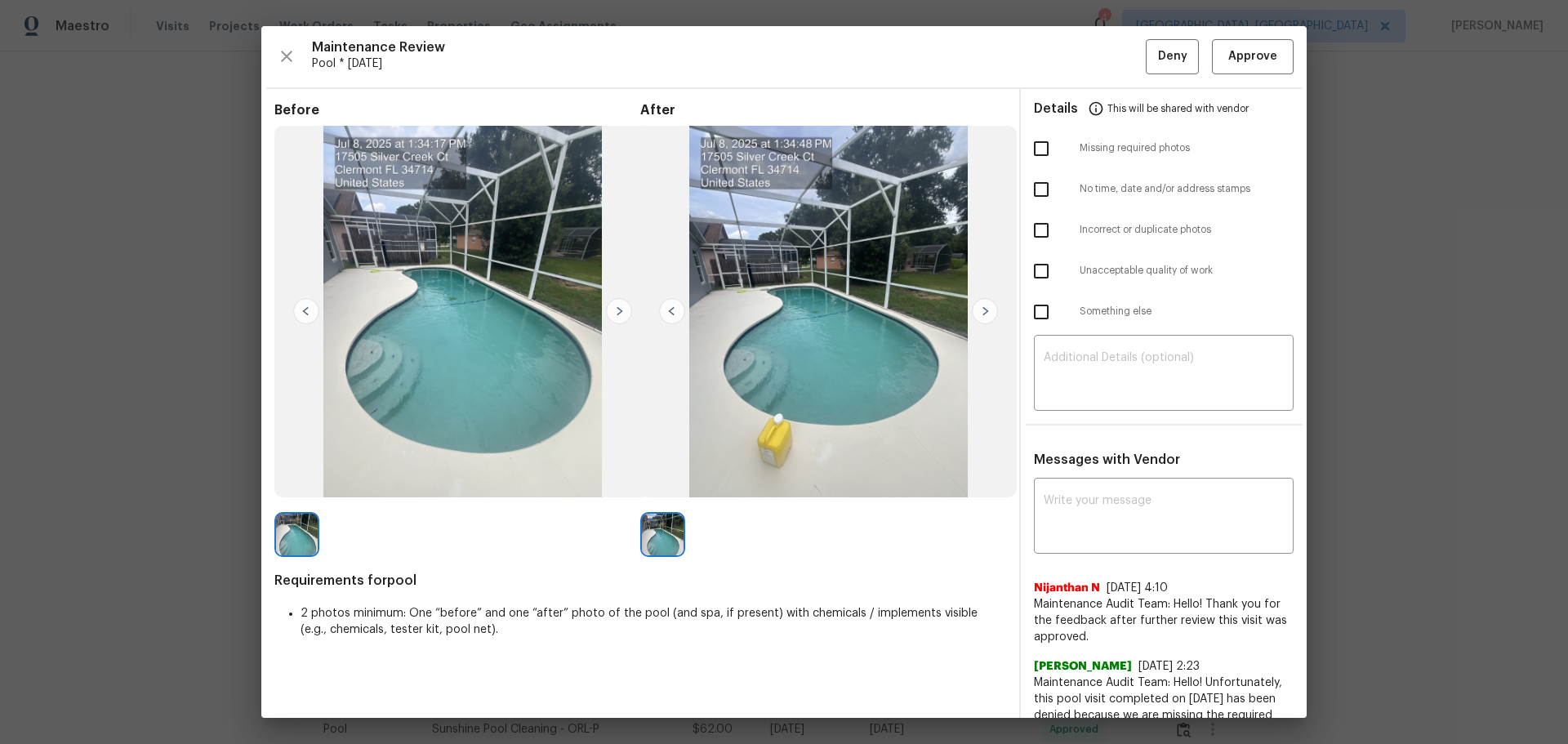 click at bounding box center (1041, 271) 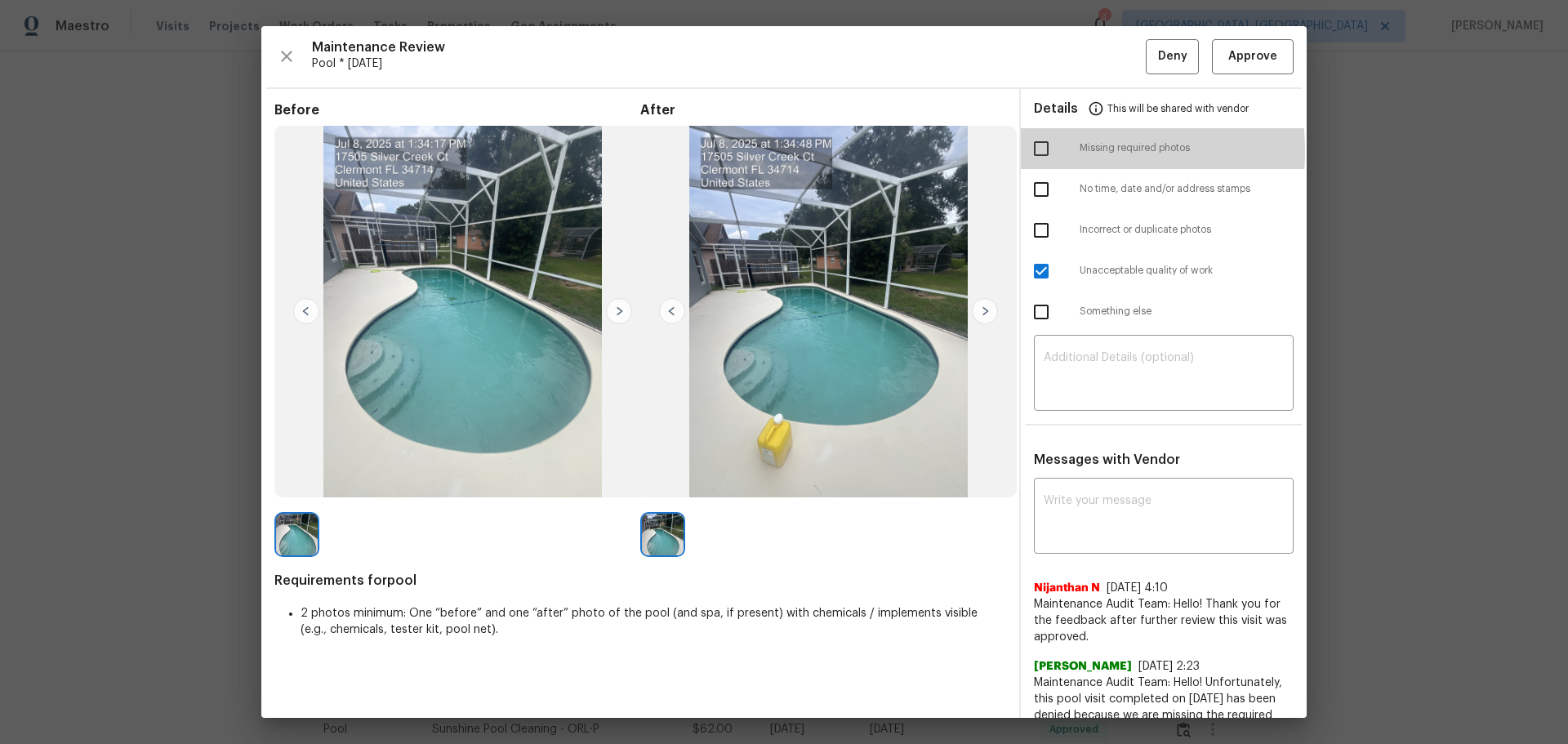 click at bounding box center (1041, 149) 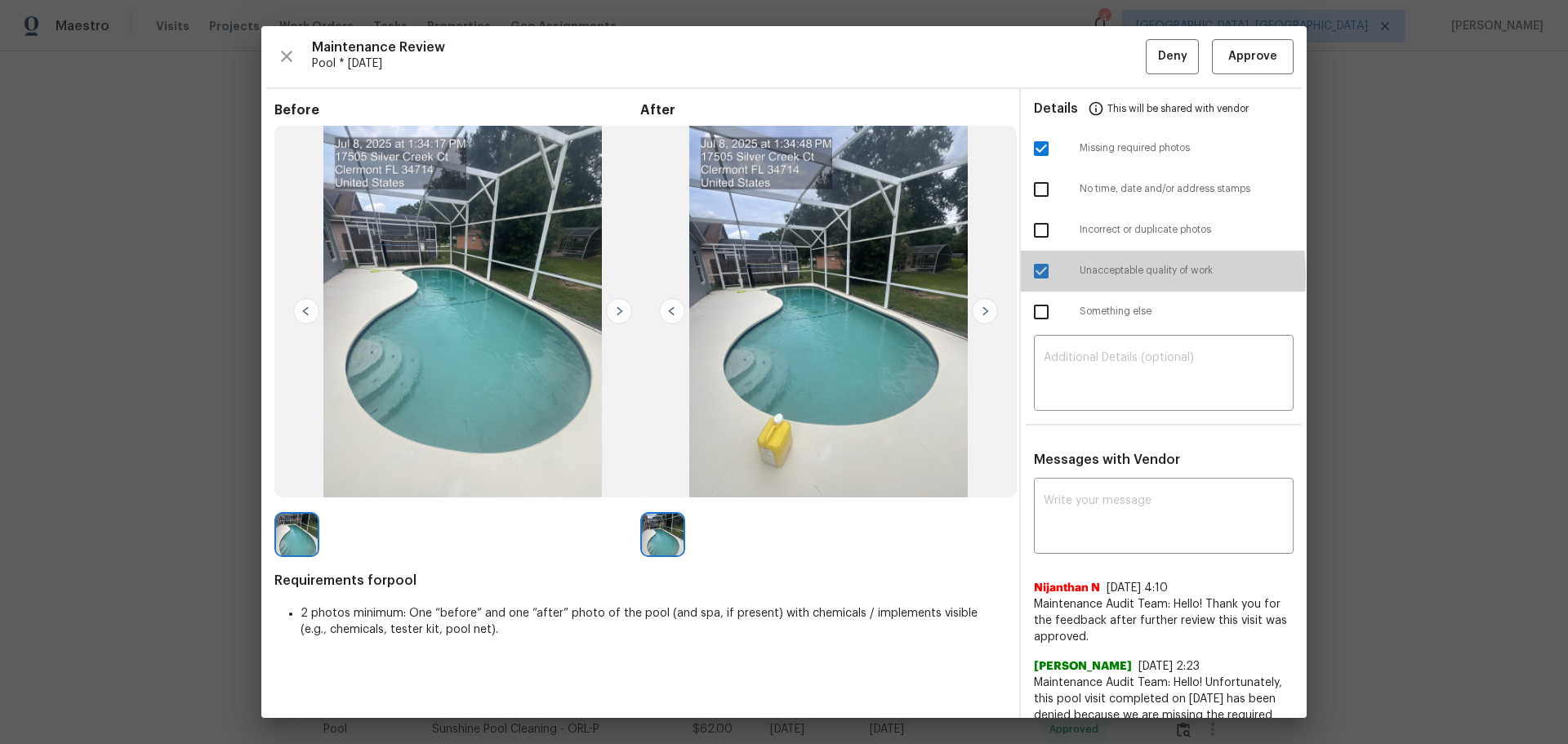 click at bounding box center (1041, 271) 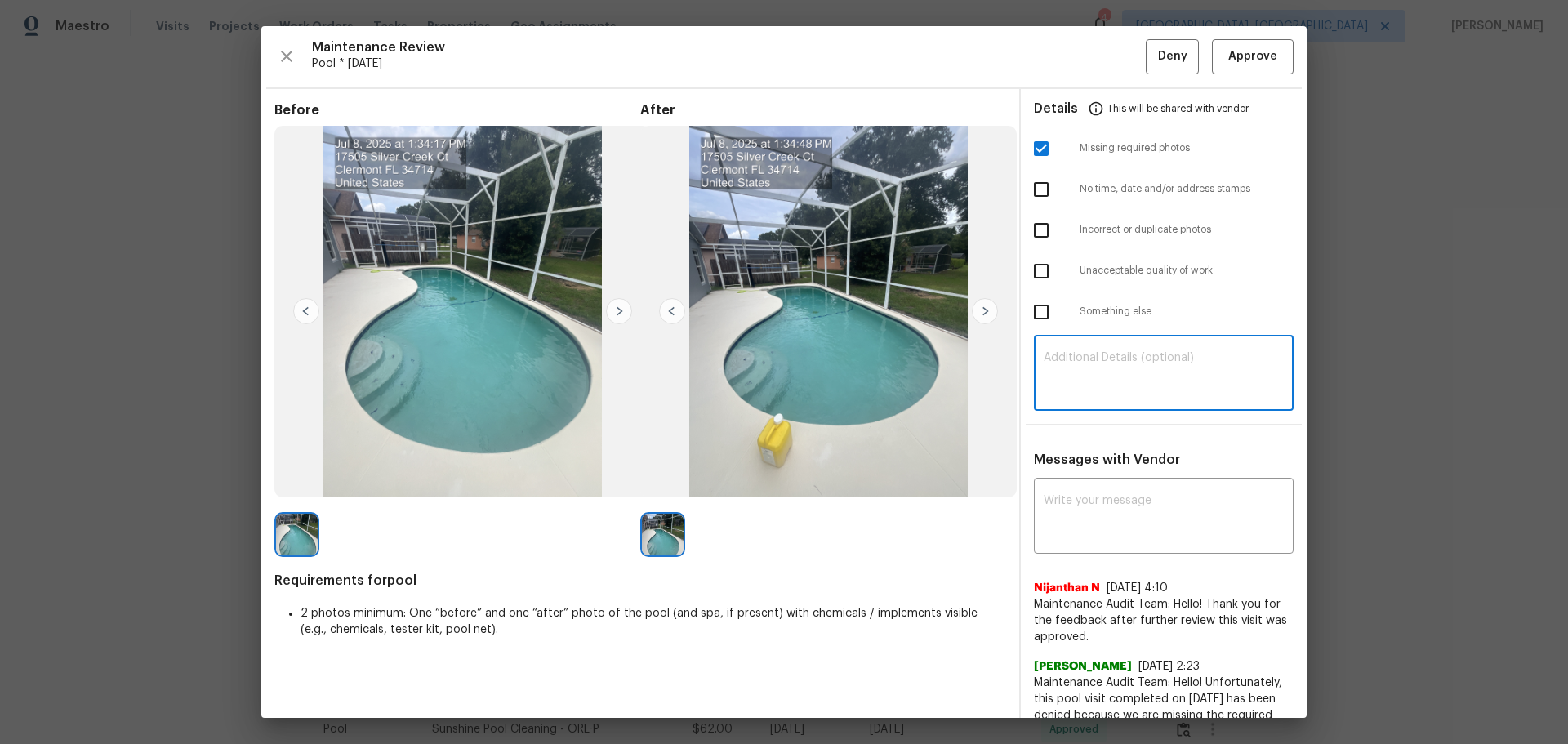 click at bounding box center [1164, 375] 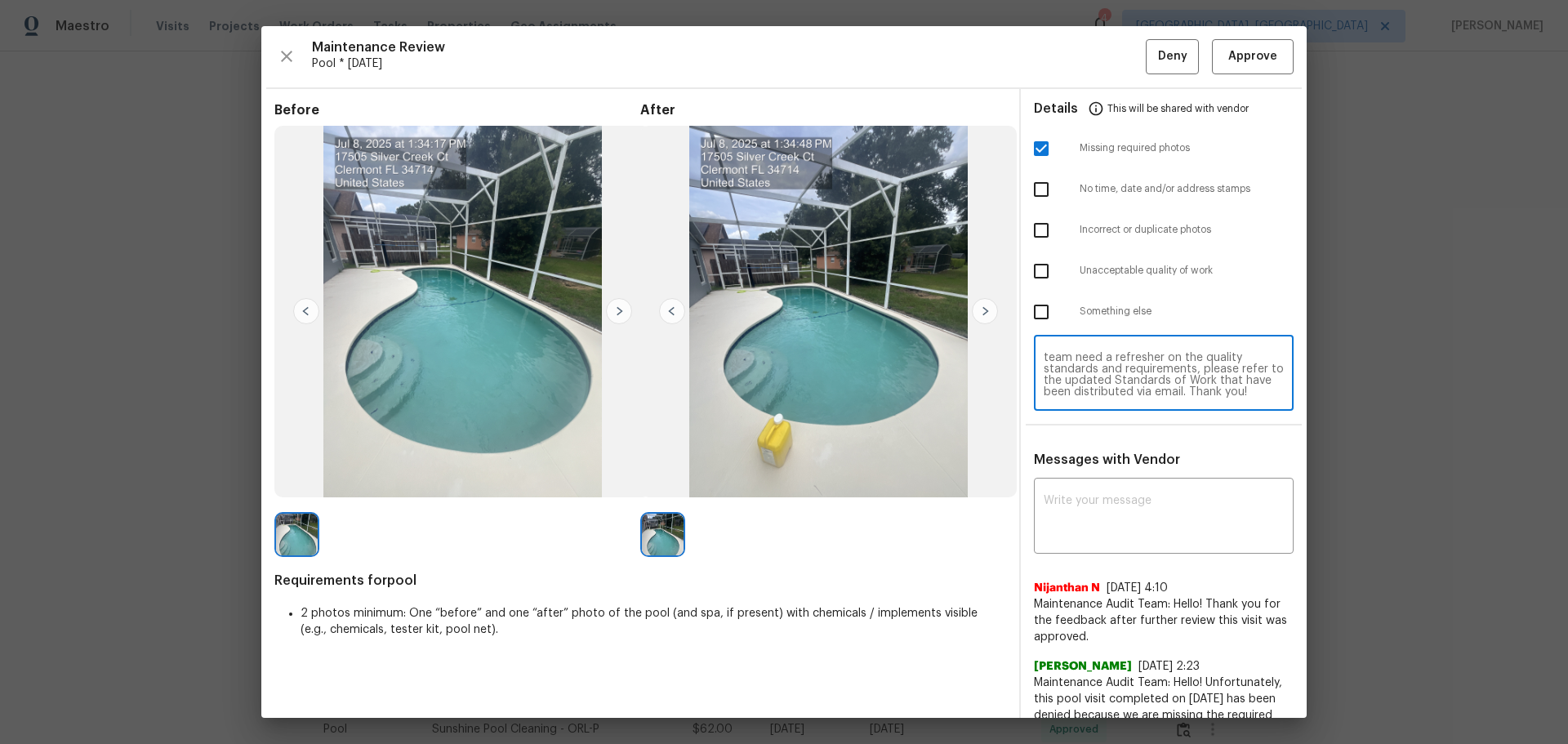 scroll, scrollTop: 0, scrollLeft: 0, axis: both 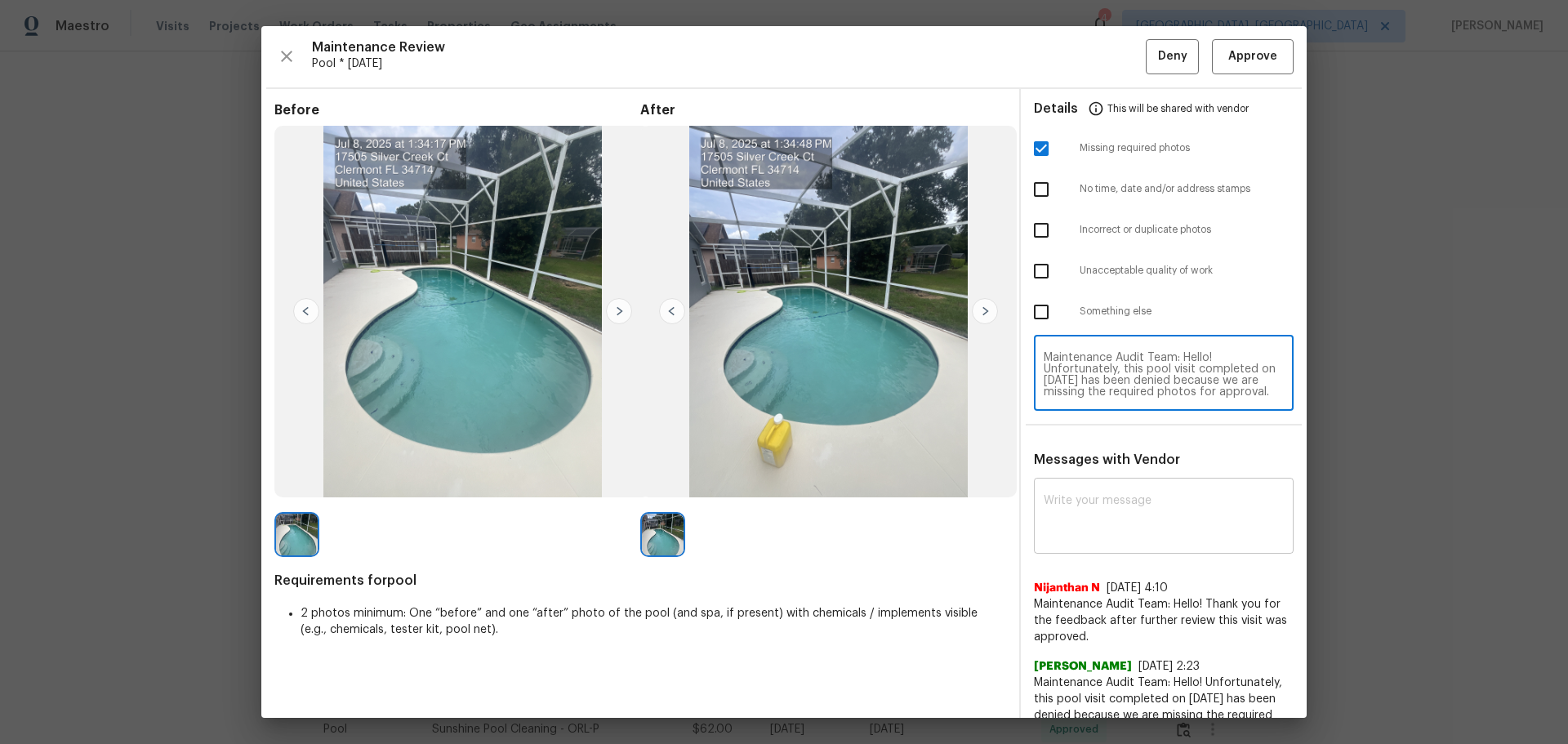 type on "Maintenance Audit Team: Hello! Unfortunately, this pool visit completed on [DATE] has been denied because we are missing the required photos for approval. For approval, please upload address sign photo only if the correct or missing photos were taken on the same day the visit was completed. If those photos are available, they must be uploaded within 48 hours of the original visit date. If the required photos were not taken on the day of the visit, the denial will remain in place. If you or your team need a refresher on the quality standards and requirements, please refer to the updated Standards of Work that have been distributed via email. Thank you!" 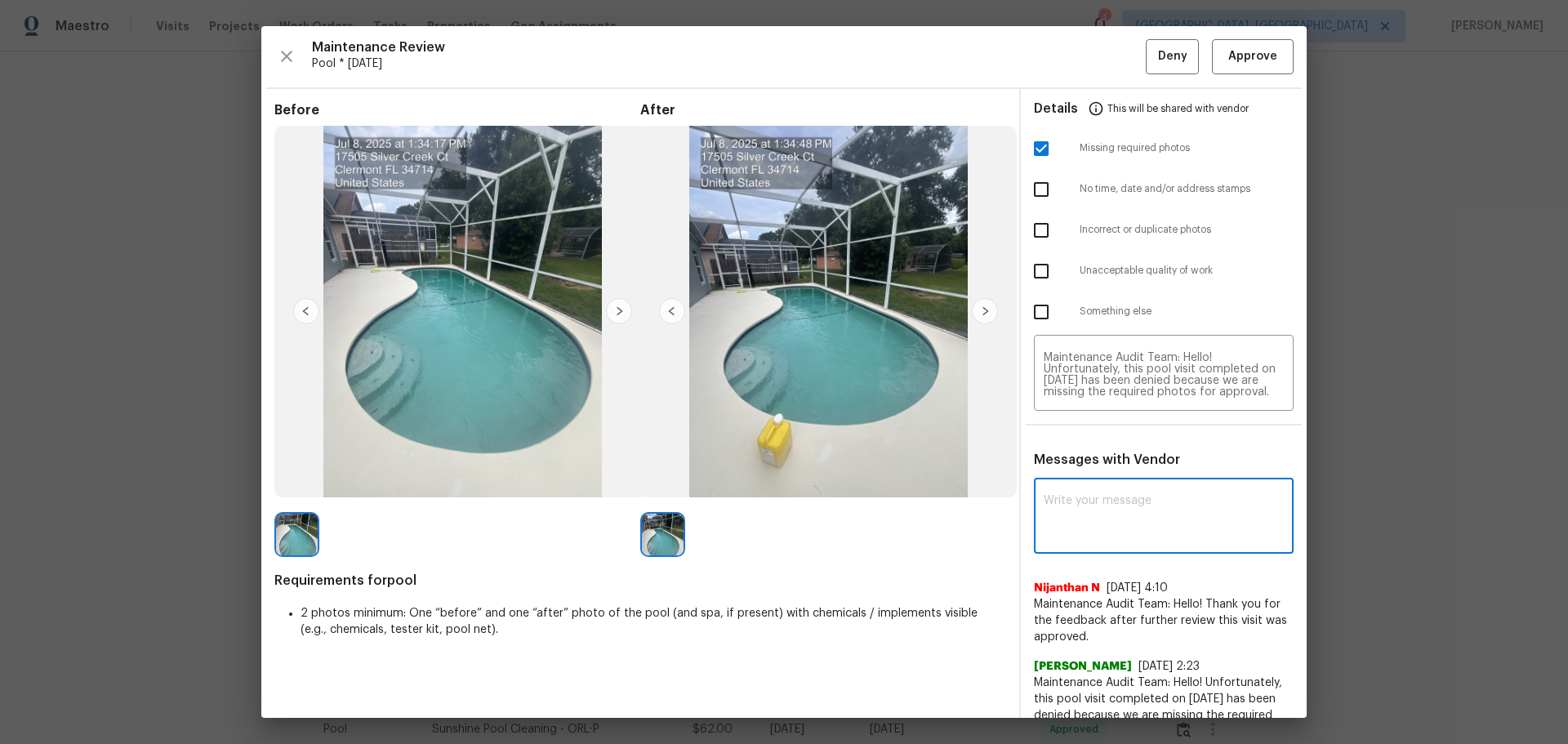 paste on "Maintenance Audit Team: Hello! Unfortunately, this pool visit completed on [DATE] has been denied because we are missing the required photos for approval. For approval, please upload address sign photo only if the correct or missing photos were taken on the same day the visit was completed. If those photos are available, they must be uploaded within 48 hours of the original visit date. If the required photos were not taken on the day of the visit, the denial will remain in place. If you or your team need a refresher on the quality standards and requirements, please refer to the updated Standards of Work that have been distributed via email. Thank you!" 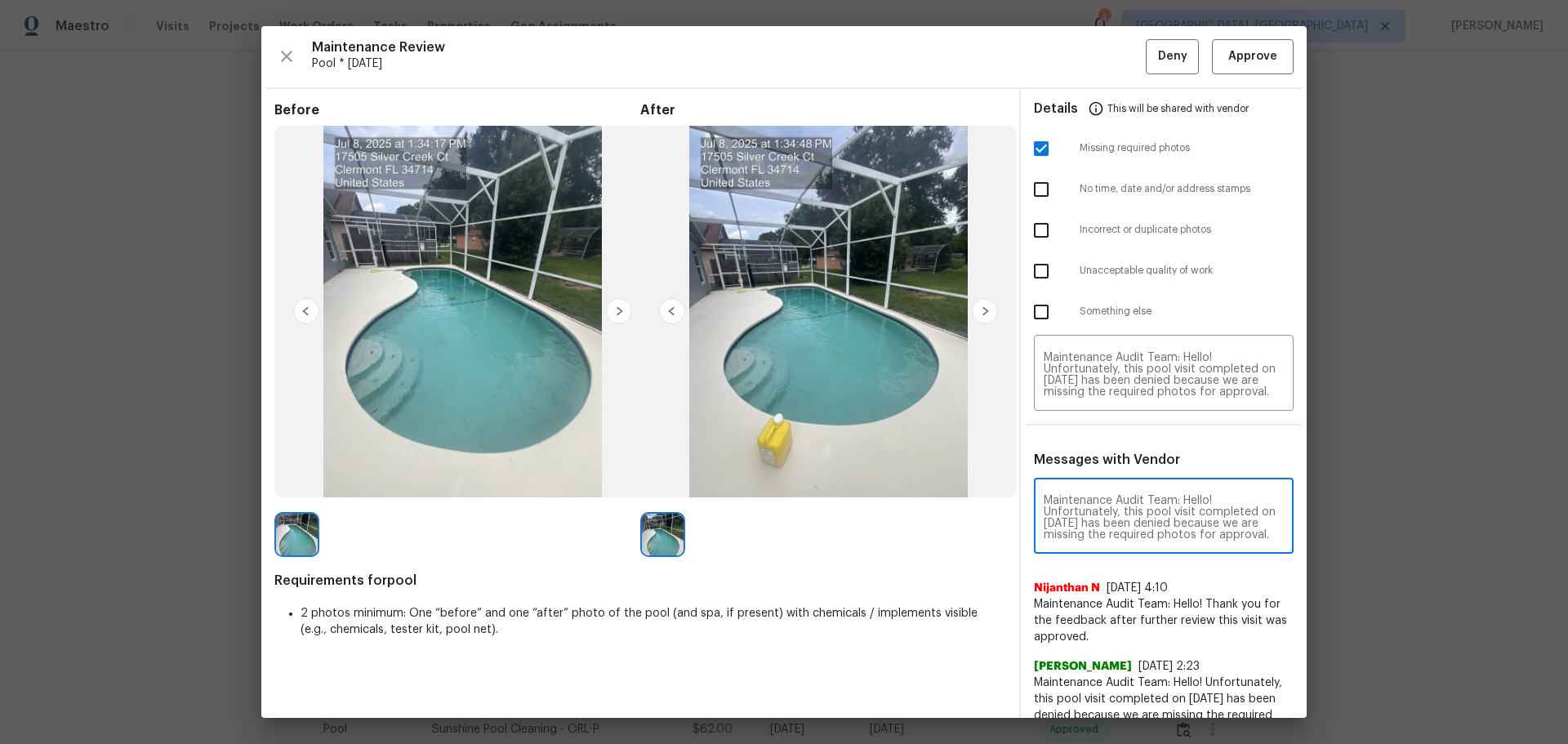 scroll, scrollTop: 217, scrollLeft: 0, axis: vertical 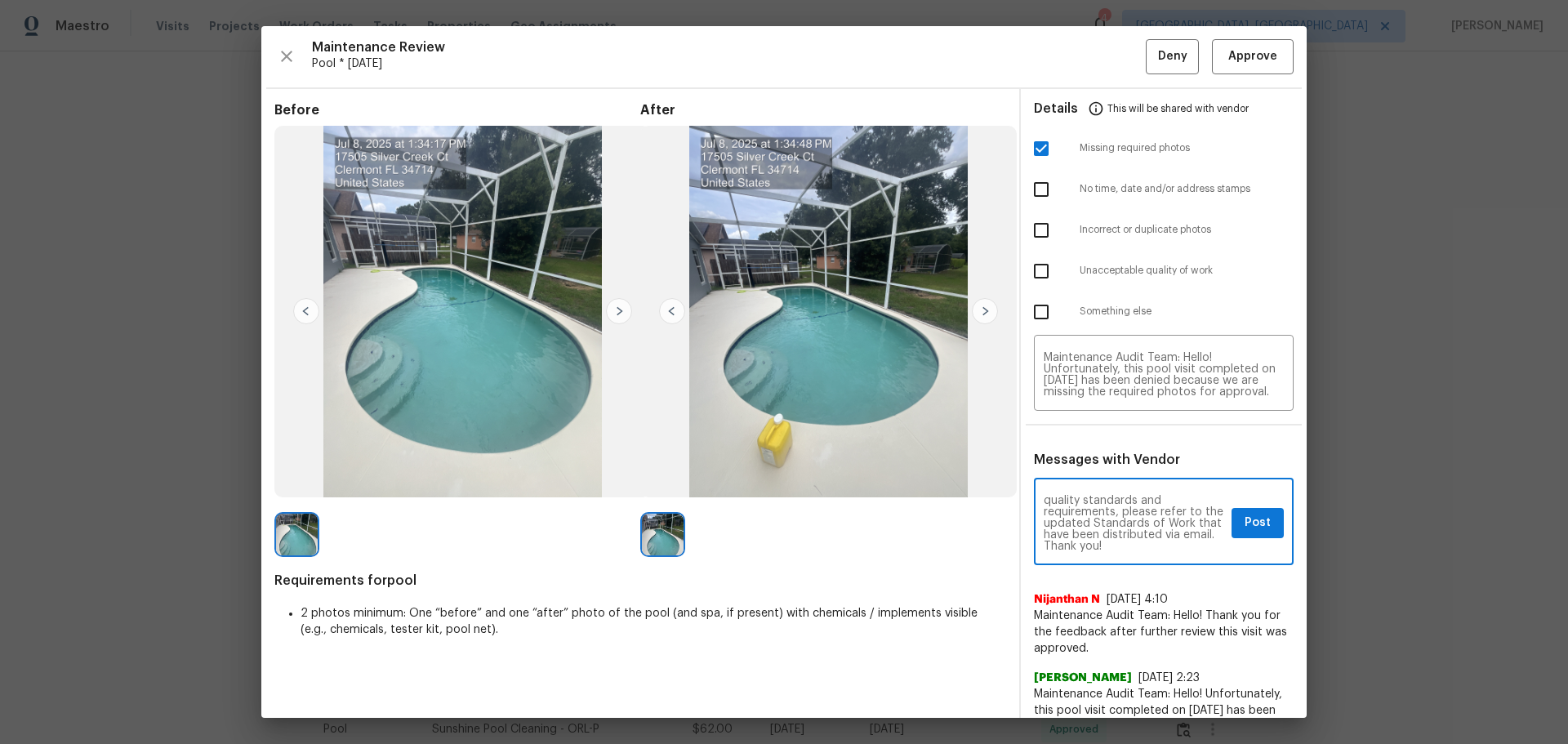 type on "Maintenance Audit Team: Hello! Unfortunately, this pool visit completed on [DATE] has been denied because we are missing the required photos for approval. For approval, please upload address sign photo only if the correct or missing photos were taken on the same day the visit was completed. If those photos are available, they must be uploaded within 48 hours of the original visit date. If the required photos were not taken on the day of the visit, the denial will remain in place. If you or your team need a refresher on the quality standards and requirements, please refer to the updated Standards of Work that have been distributed via email. Thank you!" 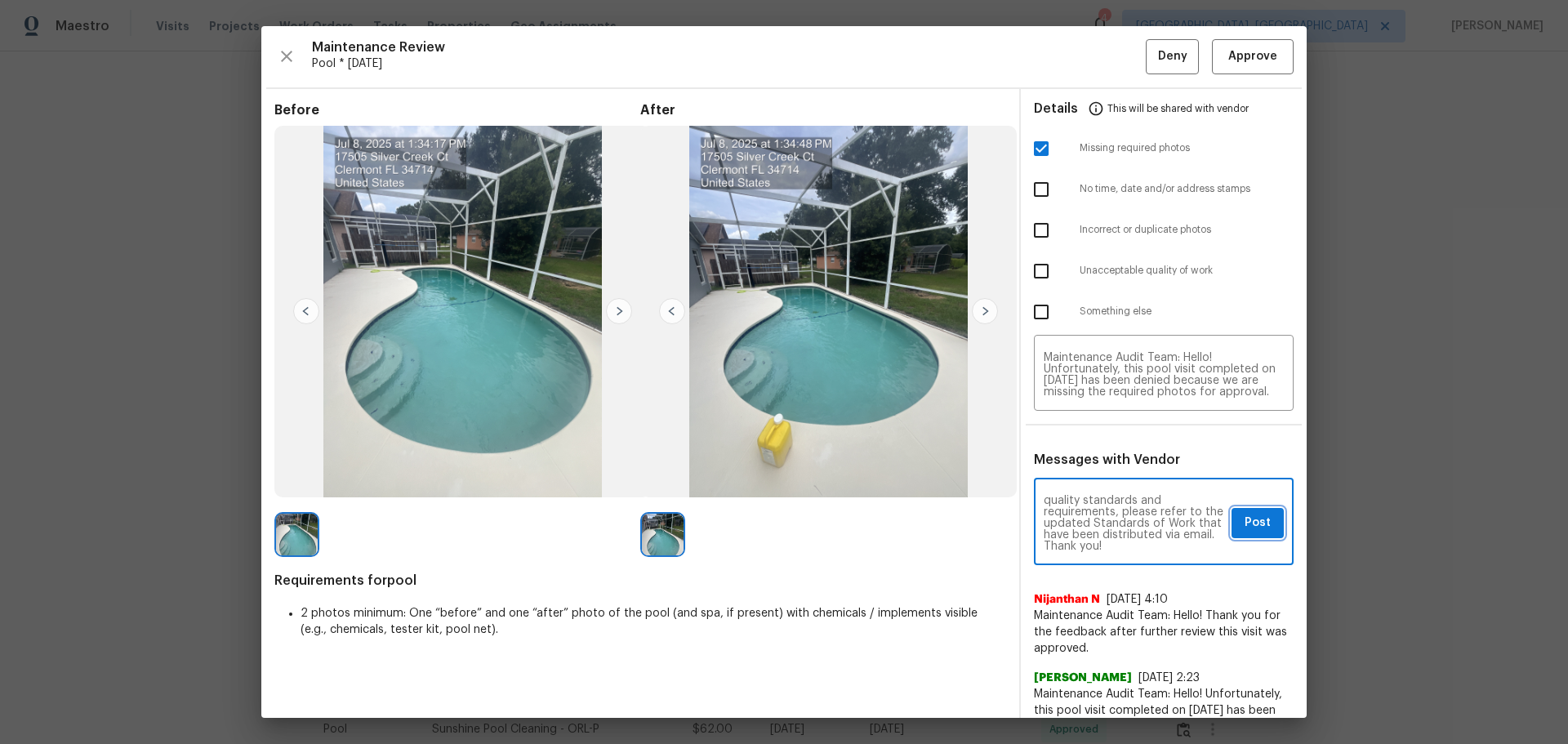 click on "Post" at bounding box center (1258, 523) 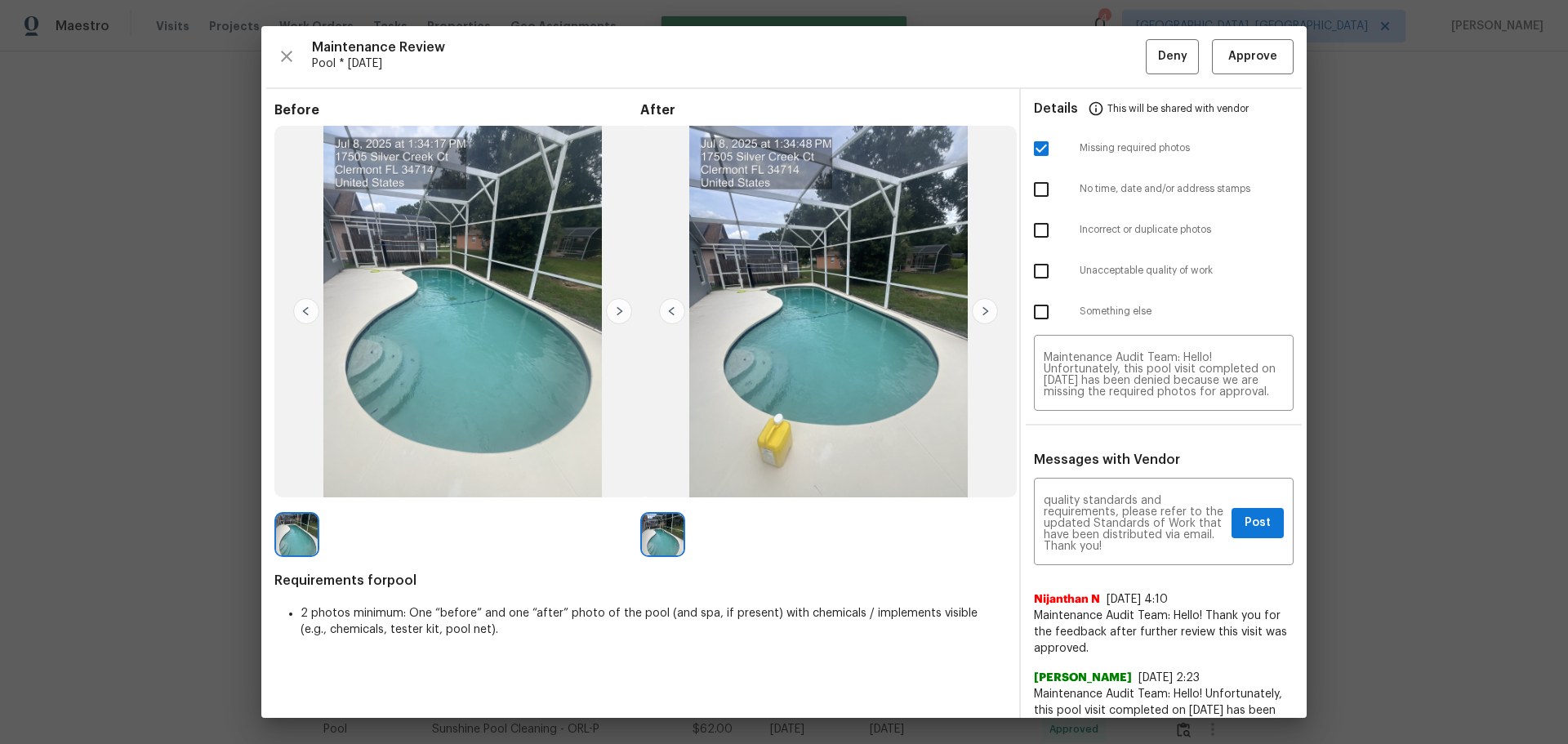 type 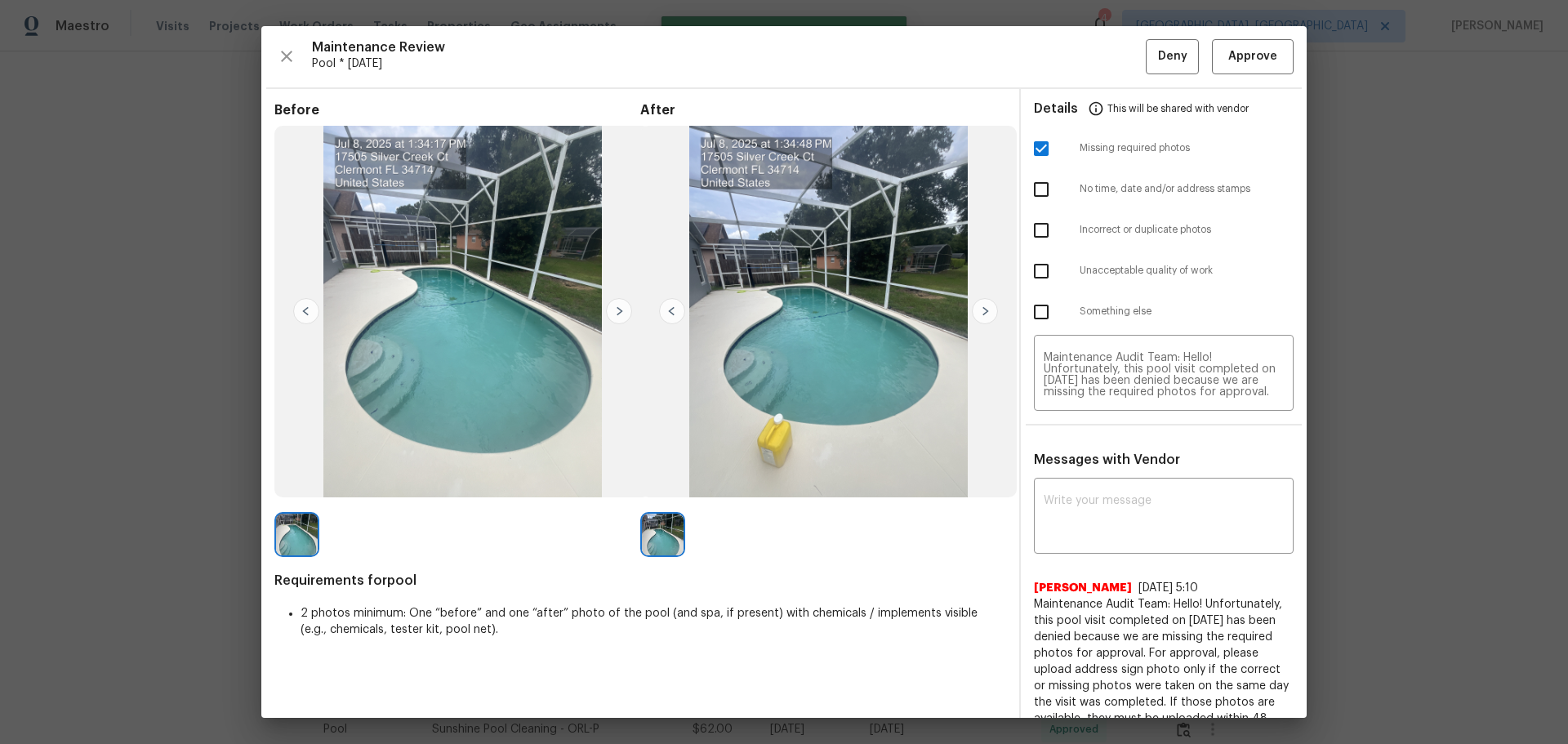 scroll, scrollTop: 0, scrollLeft: 0, axis: both 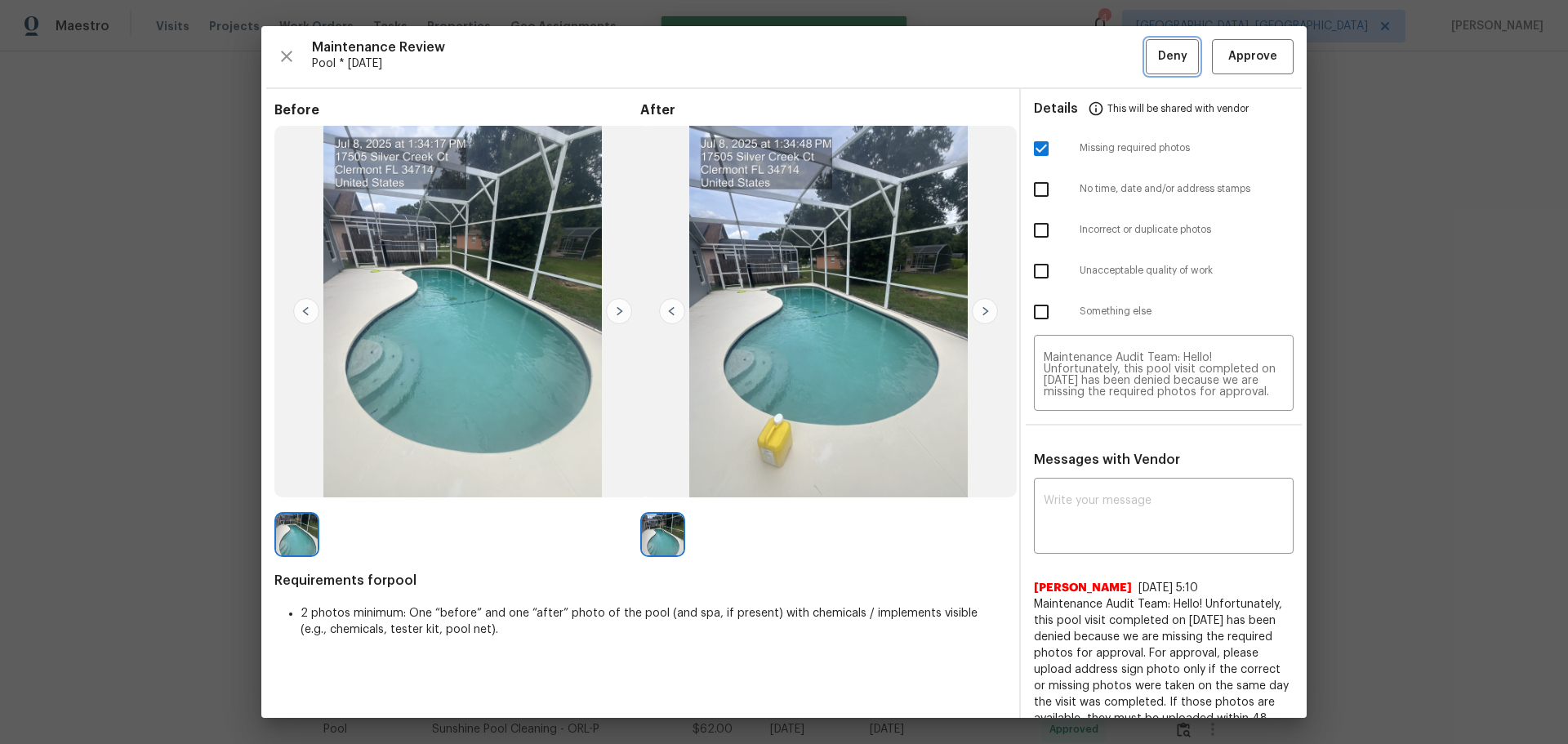 click on "Deny" at bounding box center (1173, 56) 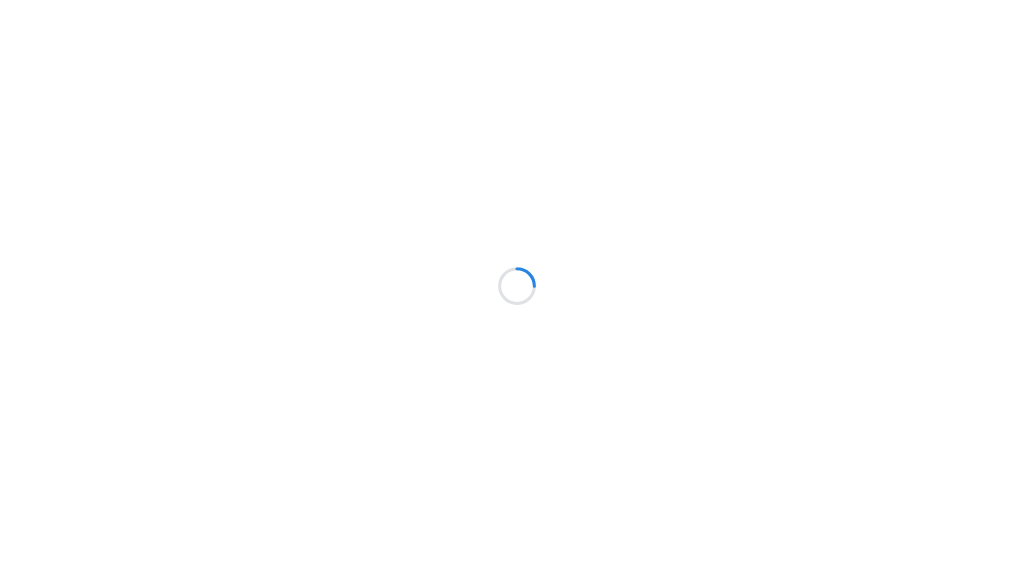scroll, scrollTop: 0, scrollLeft: 0, axis: both 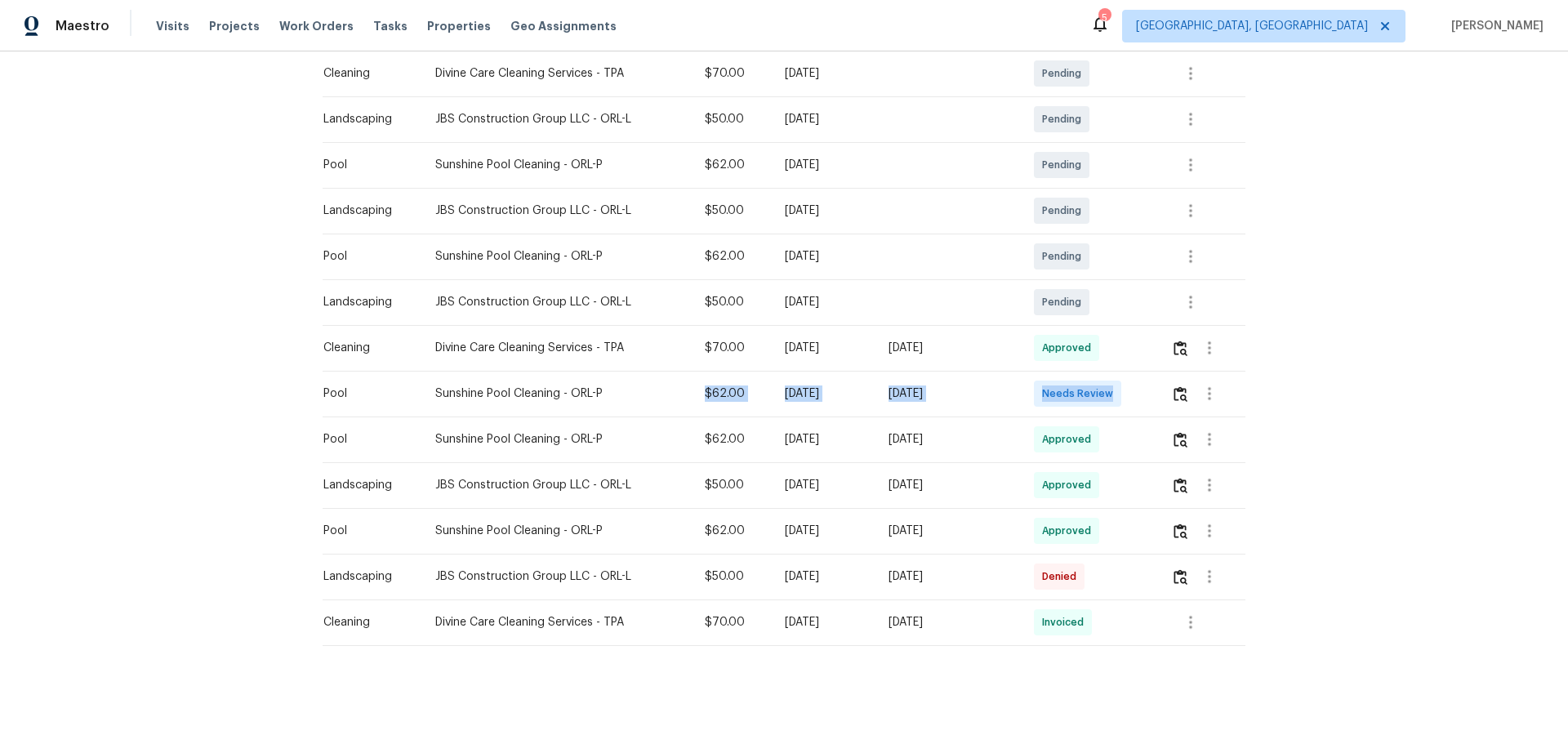 drag, startPoint x: 604, startPoint y: 402, endPoint x: 1230, endPoint y: 367, distance: 626.978 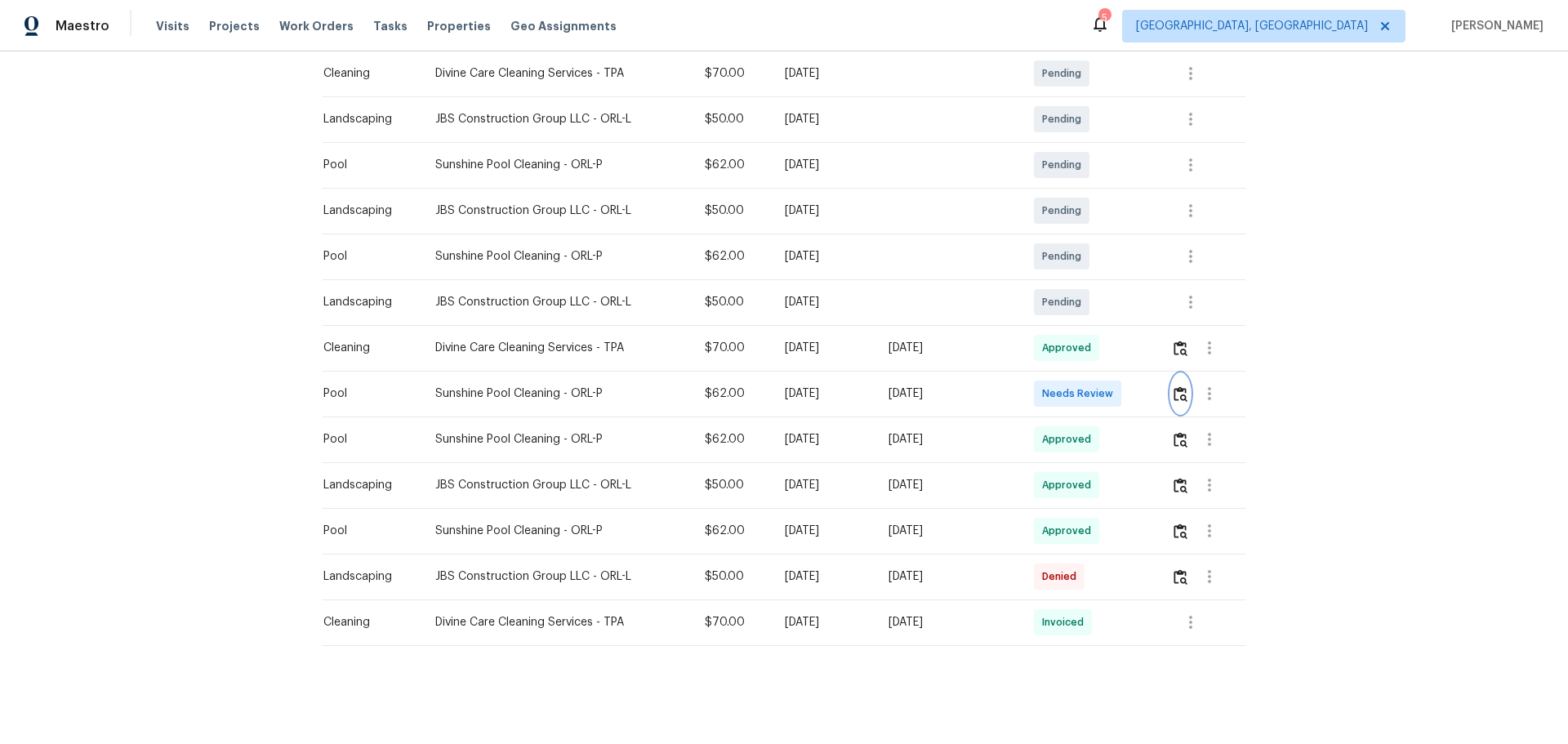 click at bounding box center (1180, 394) 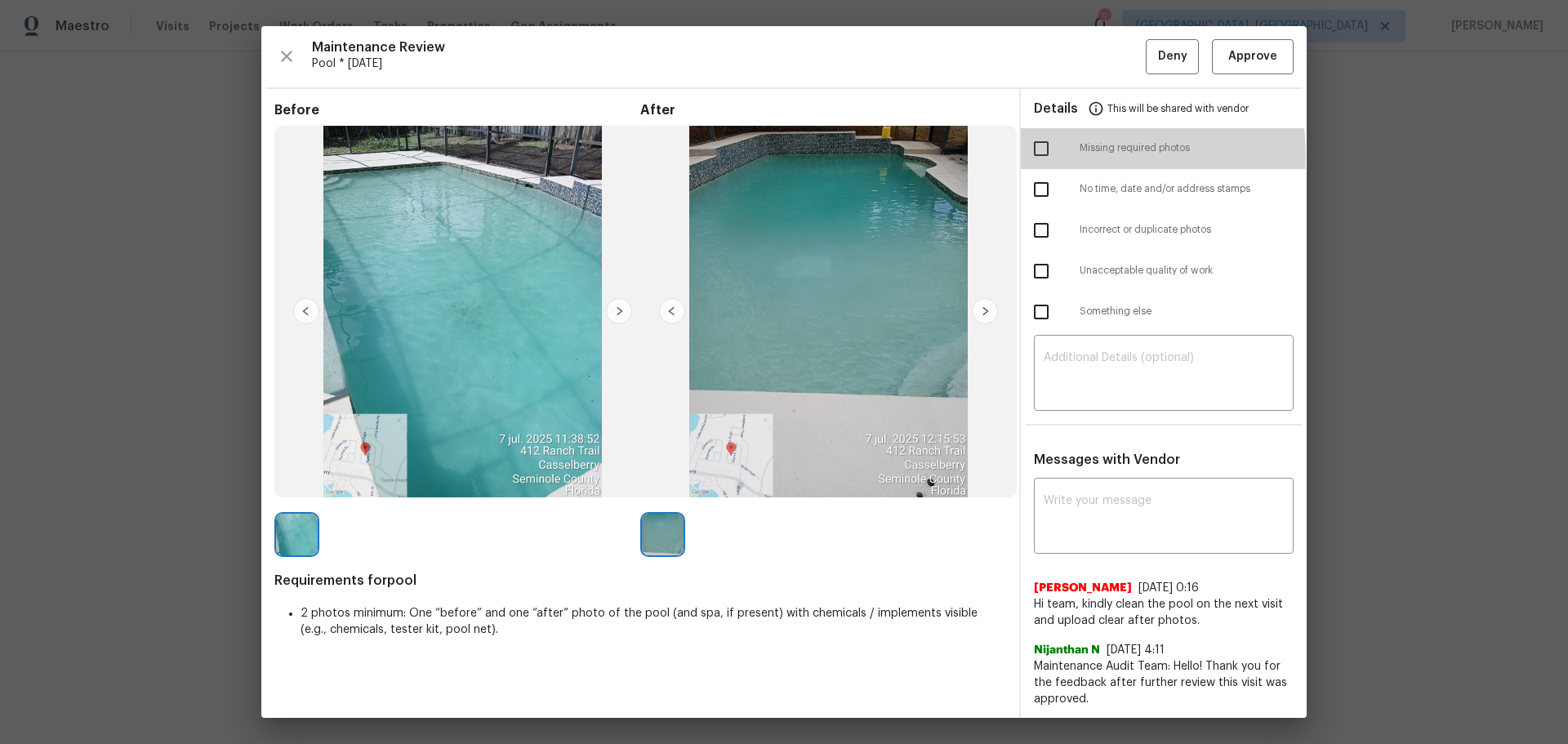 click at bounding box center (1041, 149) 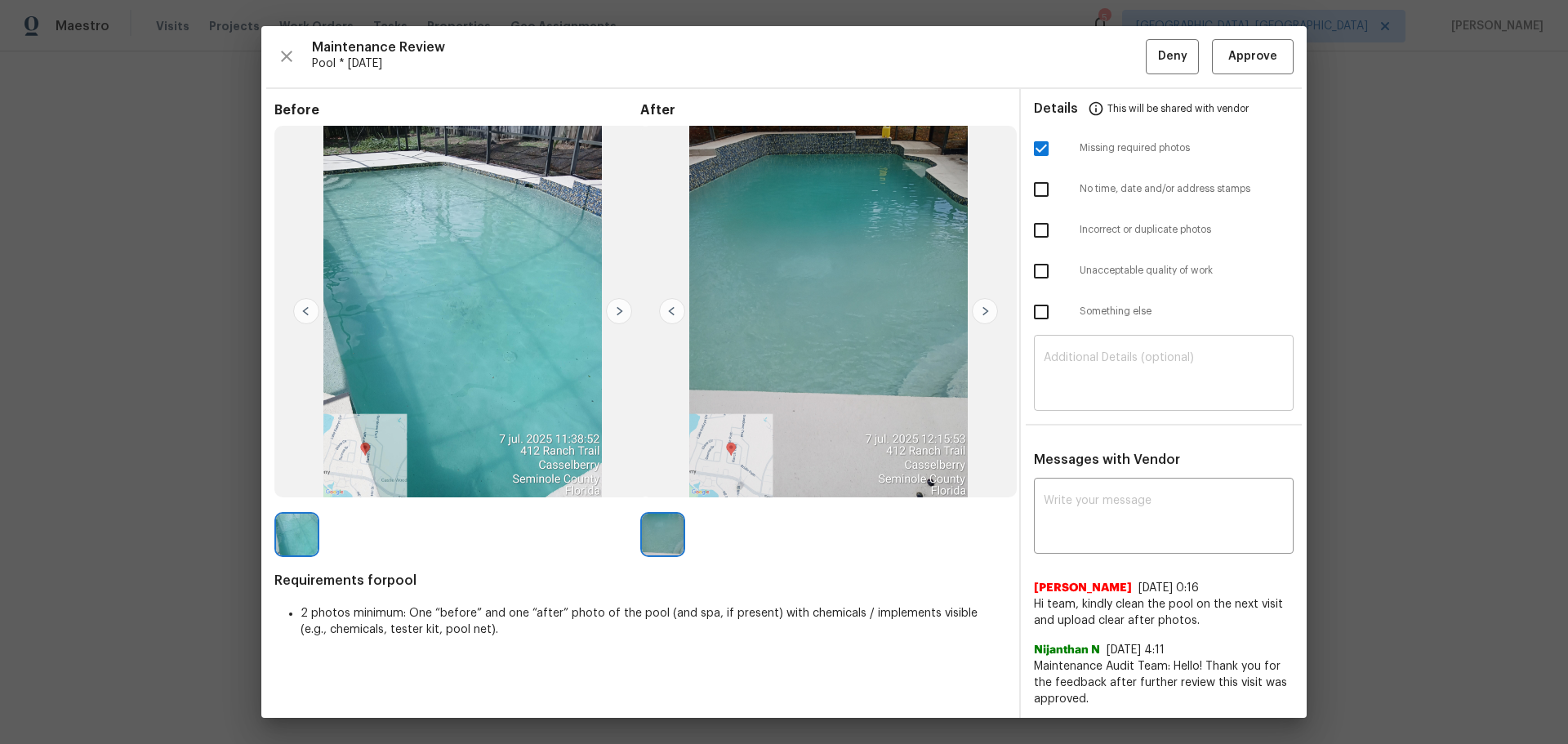 click on "​" at bounding box center (1164, 375) 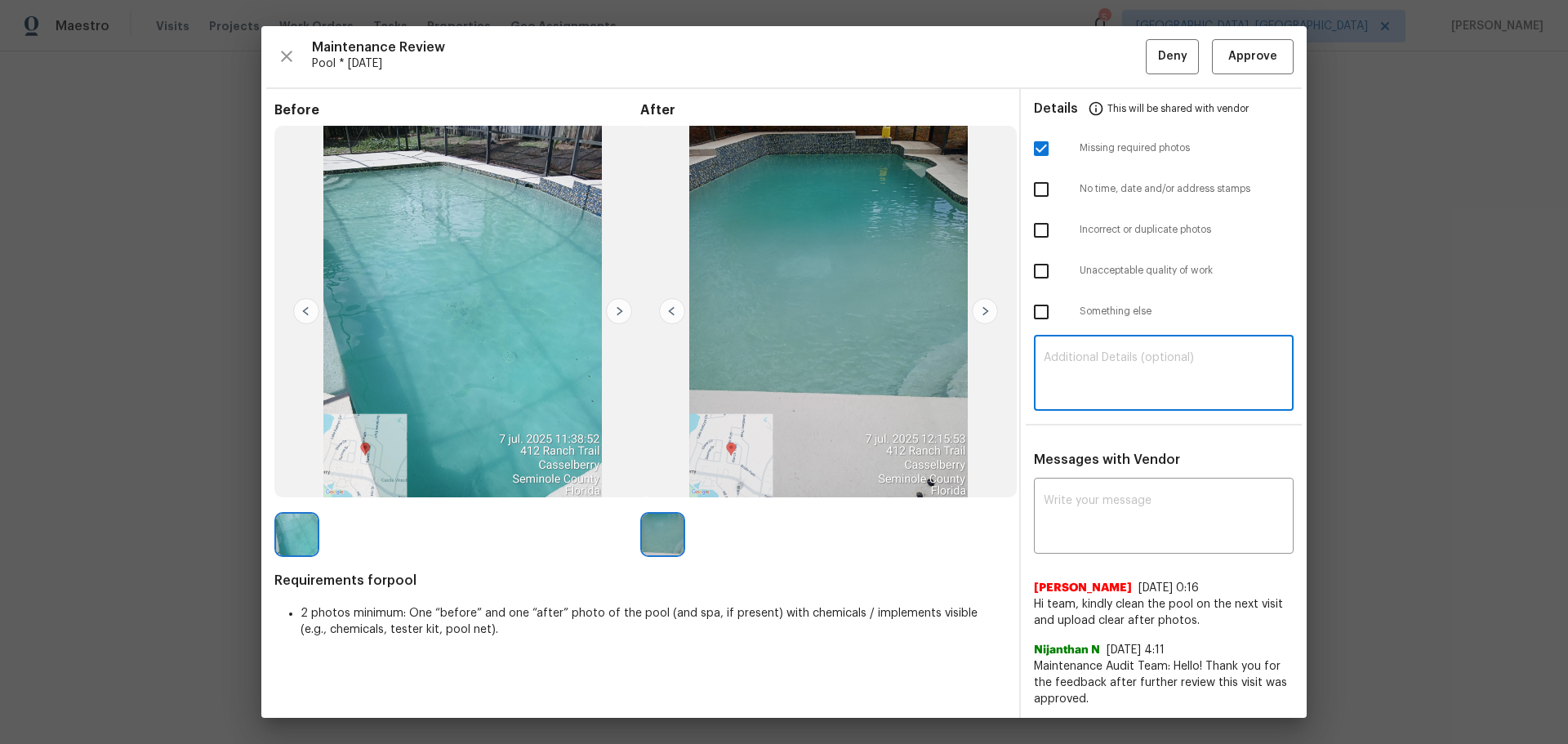 paste on "Maintenance Audit Team: Hello! Unfortunately, this pool visit completed on [DATE] has been denied because we are missing the required photos for approval. For approval, please upload address sign photo only if the correct or missing photos were taken on the same day the visit was completed. If those photos are available, they must be uploaded within 48 hours of the original visit date. If the required photos were not taken on the day of the visit, the denial will remain in place. If you or your team need a refresher on the quality standards and requirements, please refer to the updated Standards of Work that have been distributed via email. Thank you!" 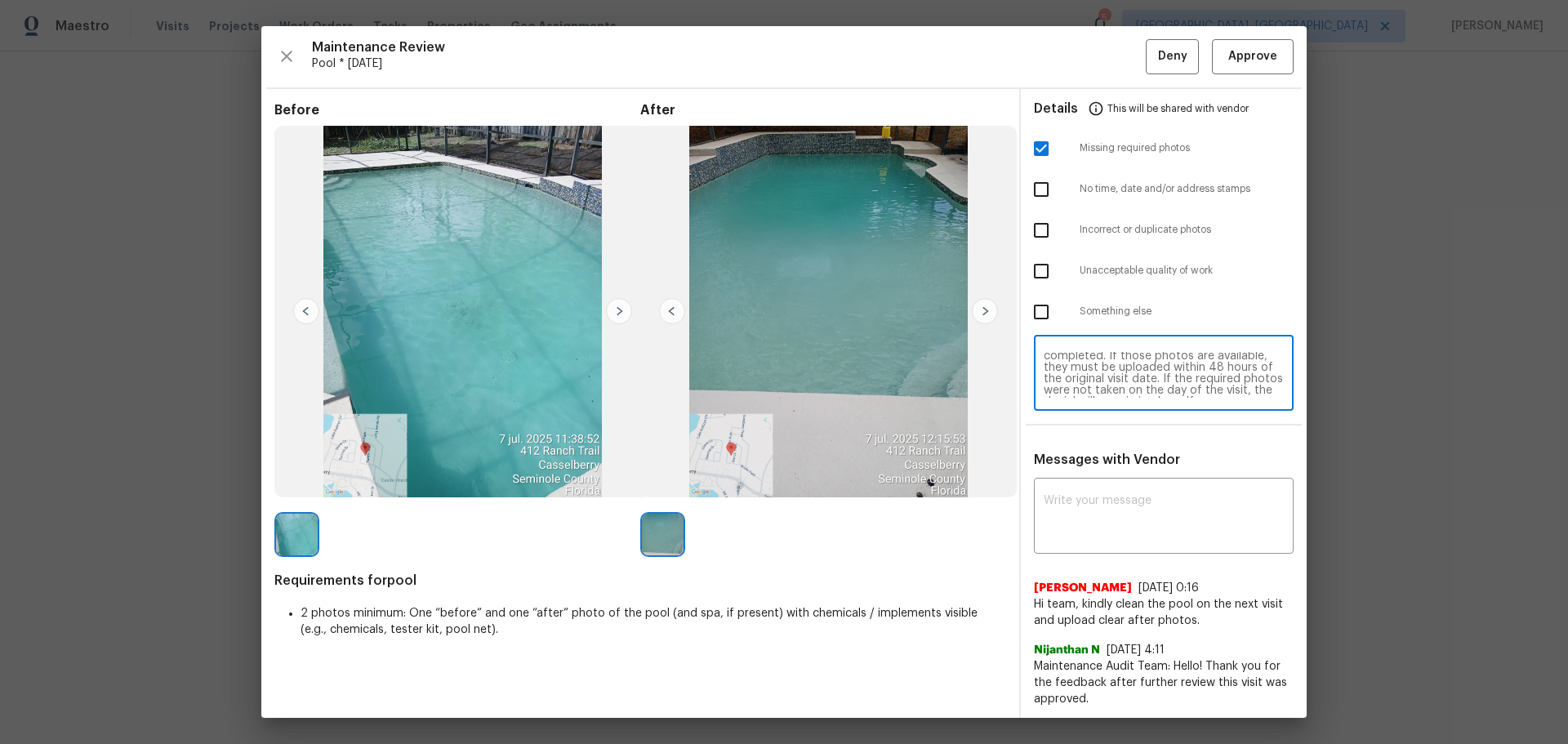 scroll, scrollTop: 0, scrollLeft: 0, axis: both 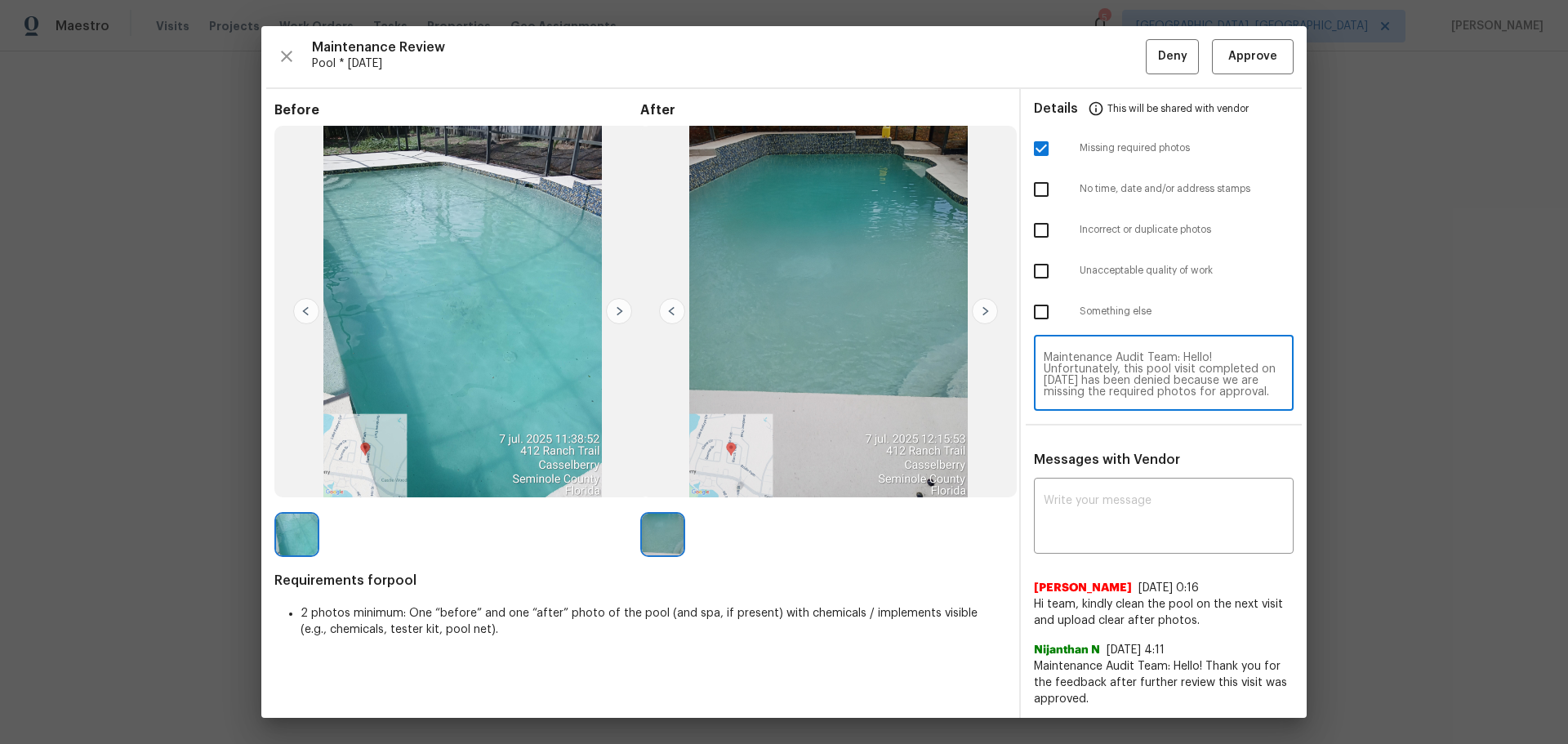 click on "Maintenance Audit Team: Hello! Unfortunately, this pool visit completed on [DATE] has been denied because we are missing the required photos for approval. For approval, please upload address sign photo only if the correct or missing photos were taken on the same day the visit was completed. If those photos are available, they must be uploaded within 48 hours of the original visit date. If the required photos were not taken on the day of the visit, the denial will remain in place. If you or your team need a refresher on the quality standards and requirements, please refer to the updated Standards of Work that have been distributed via email. Thank you!" at bounding box center (1164, 375) 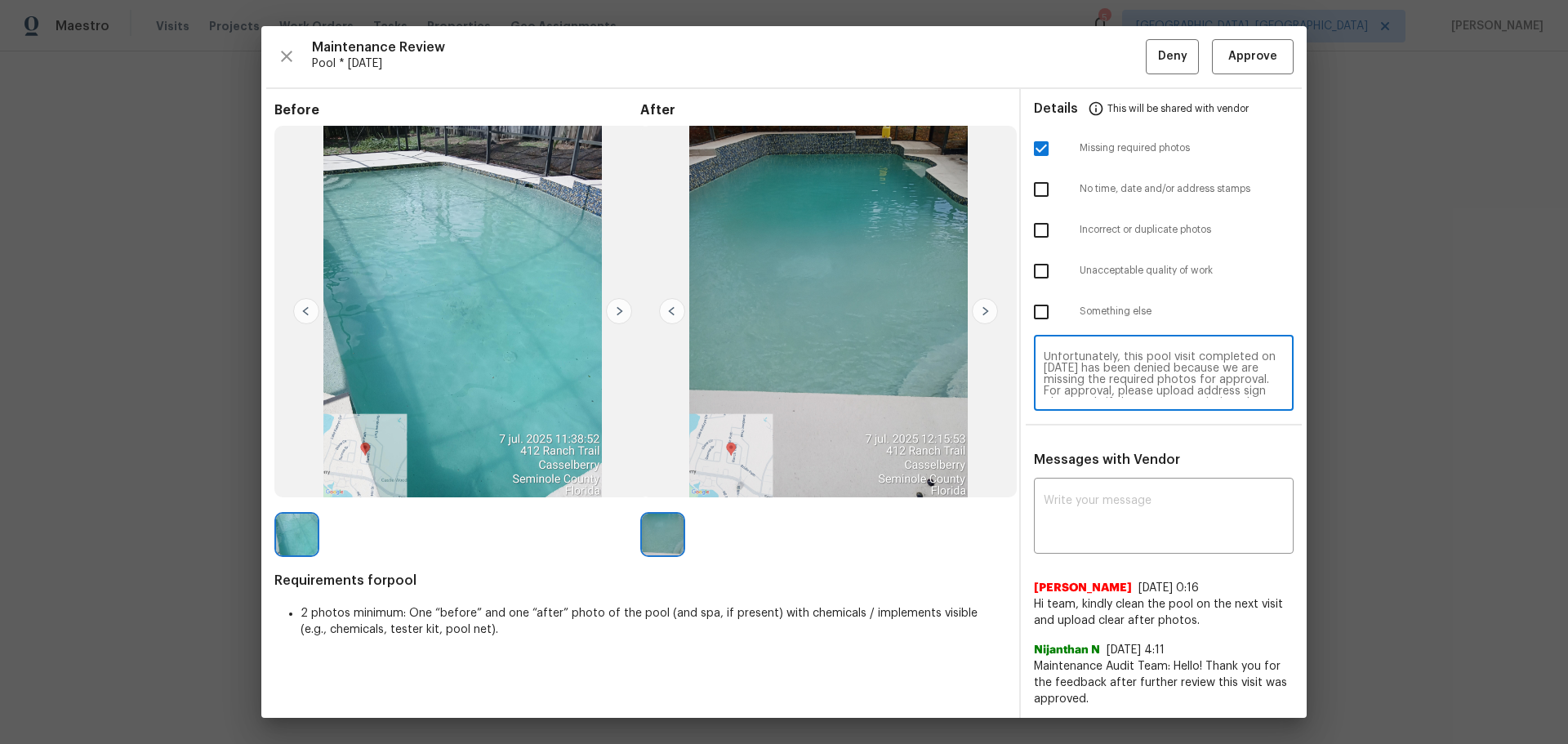 scroll, scrollTop: 24, scrollLeft: 0, axis: vertical 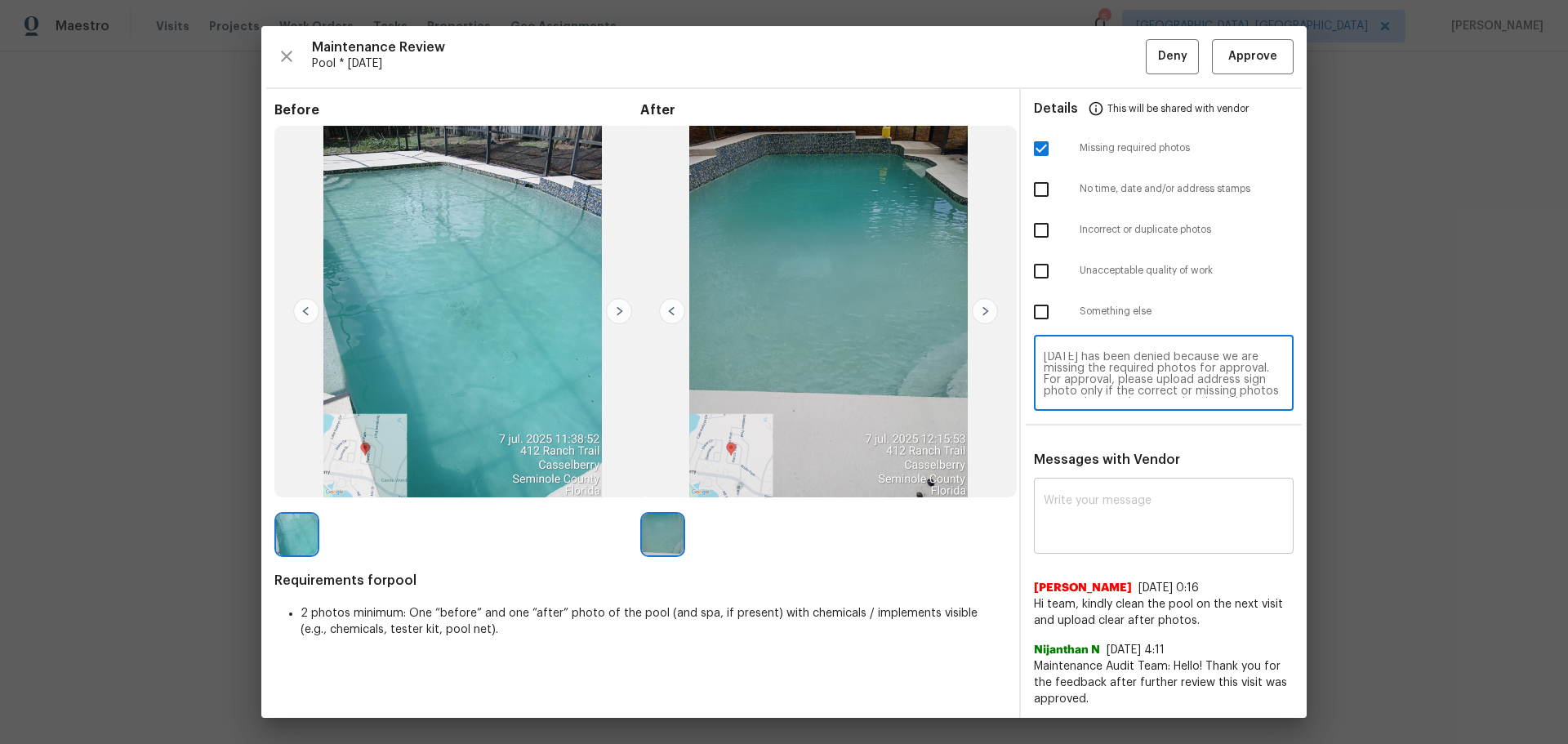type on "Maintenance Audit Team: Hello! Unfortunately, this pool visit completed on [DATE] has been denied because we are missing the required photos for approval. For approval, please upload address sign photo only if the correct or missing photos were taken on the same day the visit was completed. If those photos are available, they must be uploaded within 48 hours of the original visit date. If the required photos were not taken on the day of the visit, the denial will remain in place. If you or your team need a refresher on the quality standards and requirements, please refer to the updated Standards of Work that have been distributed via email. Thank you!" 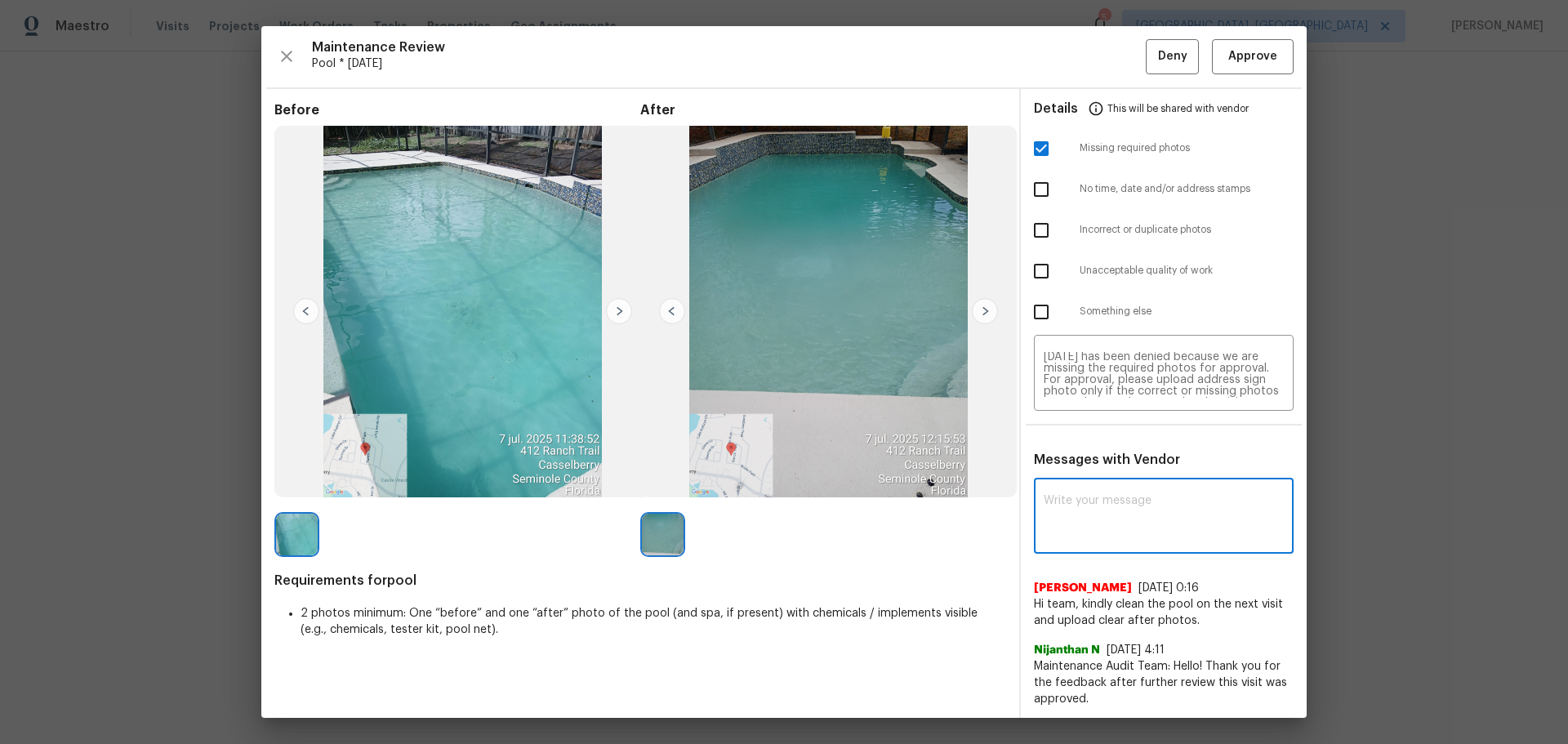 click at bounding box center (1164, 518) 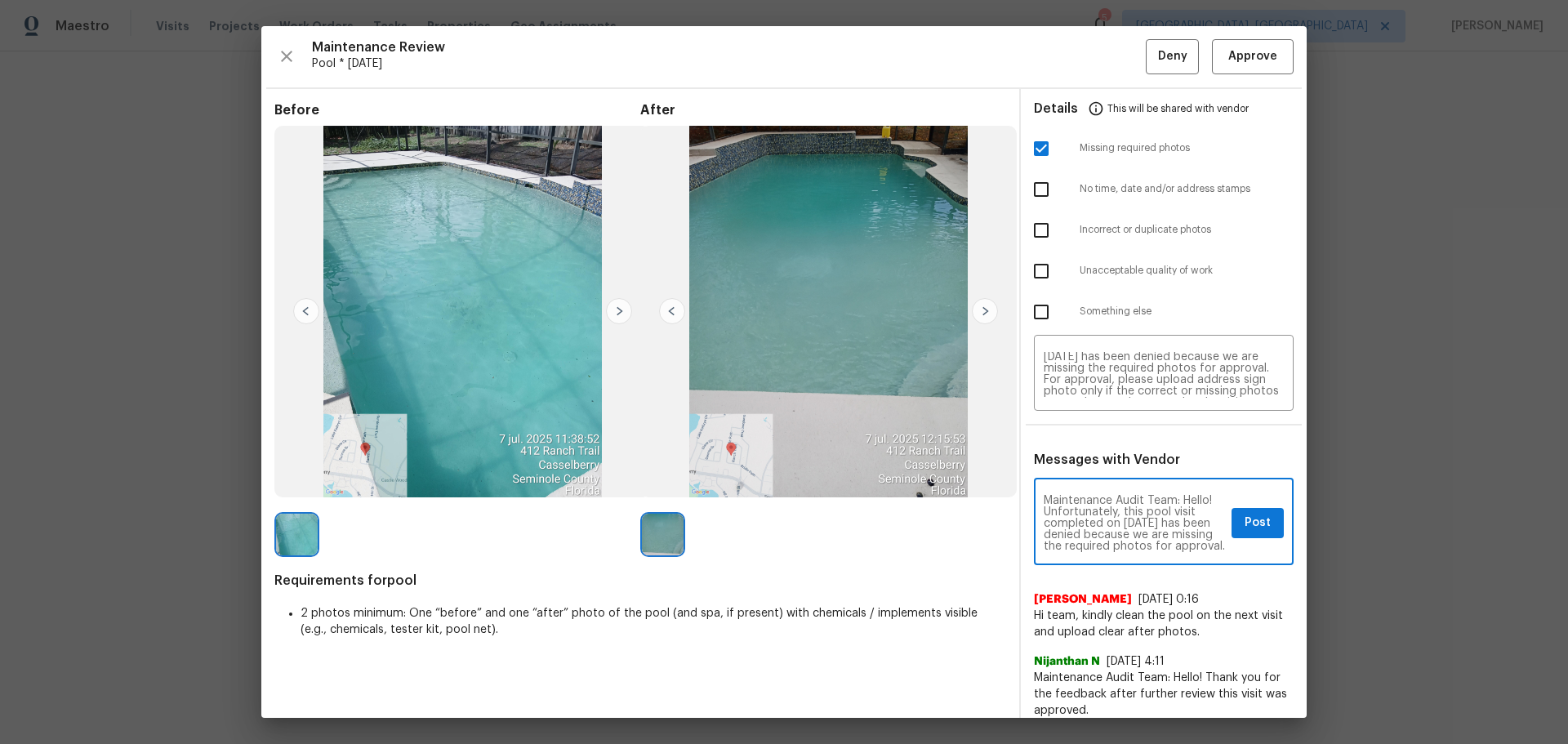 scroll, scrollTop: 217, scrollLeft: 0, axis: vertical 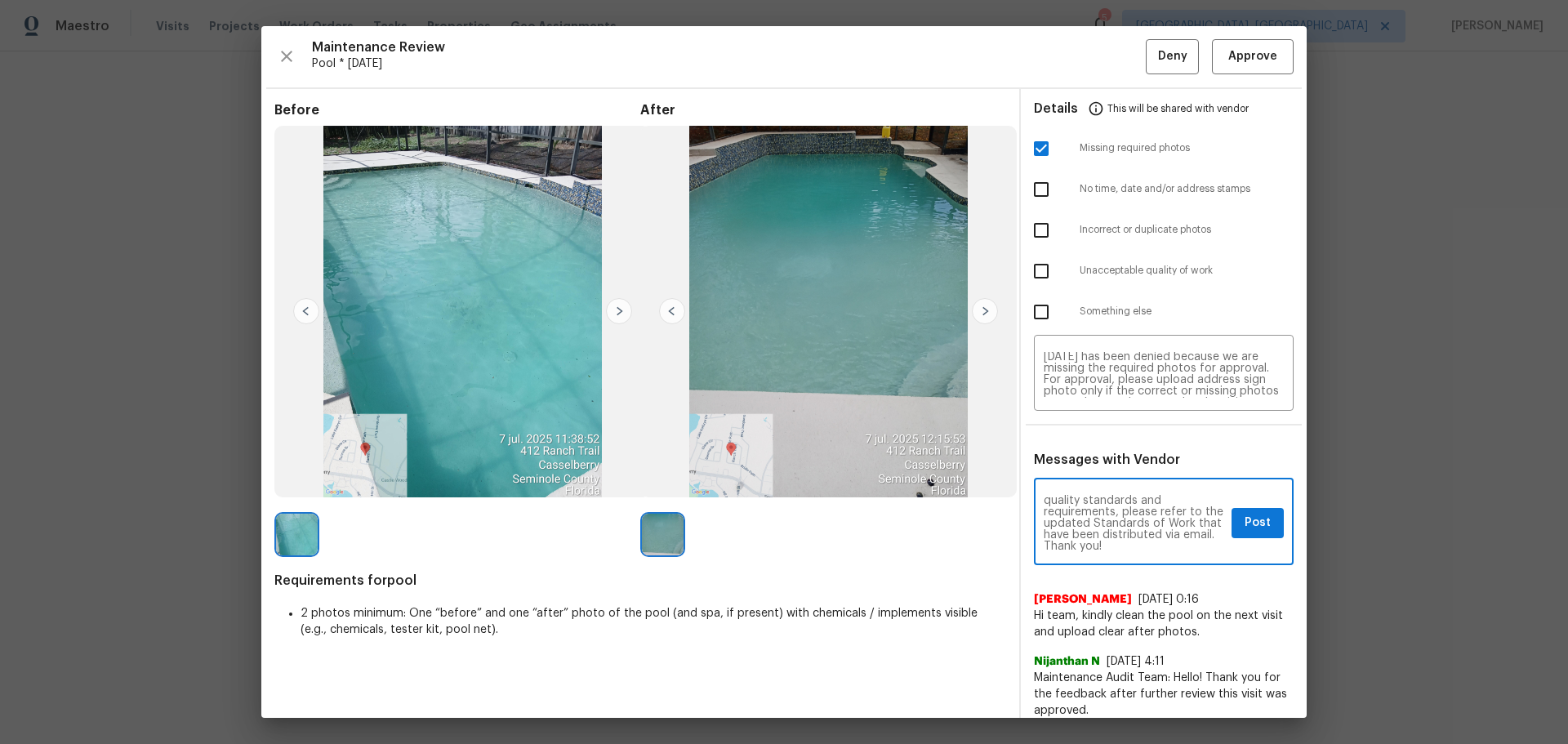 type on "Maintenance Audit Team: Hello! Unfortunately, this pool visit completed on [DATE] has been denied because we are missing the required photos for approval. For approval, please upload address sign photo only if the correct or missing photos were taken on the same day the visit was completed. If those photos are available, they must be uploaded within 48 hours of the original visit date. If the required photos were not taken on the day of the visit, the denial will remain in place. If you or your team need a refresher on the quality standards and requirements, please refer to the updated Standards of Work that have been distributed via email. Thank you!" 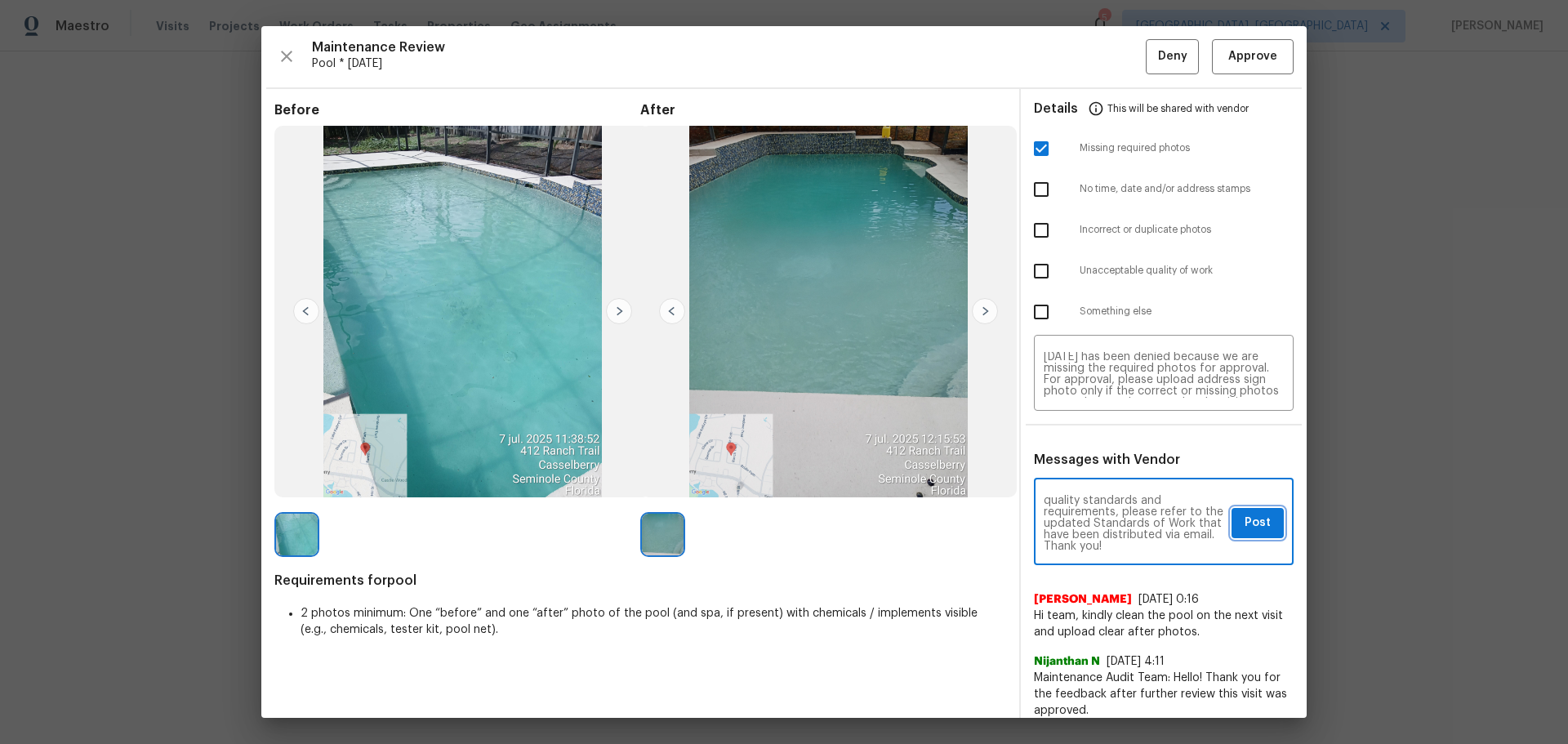 click on "Post" at bounding box center (1258, 523) 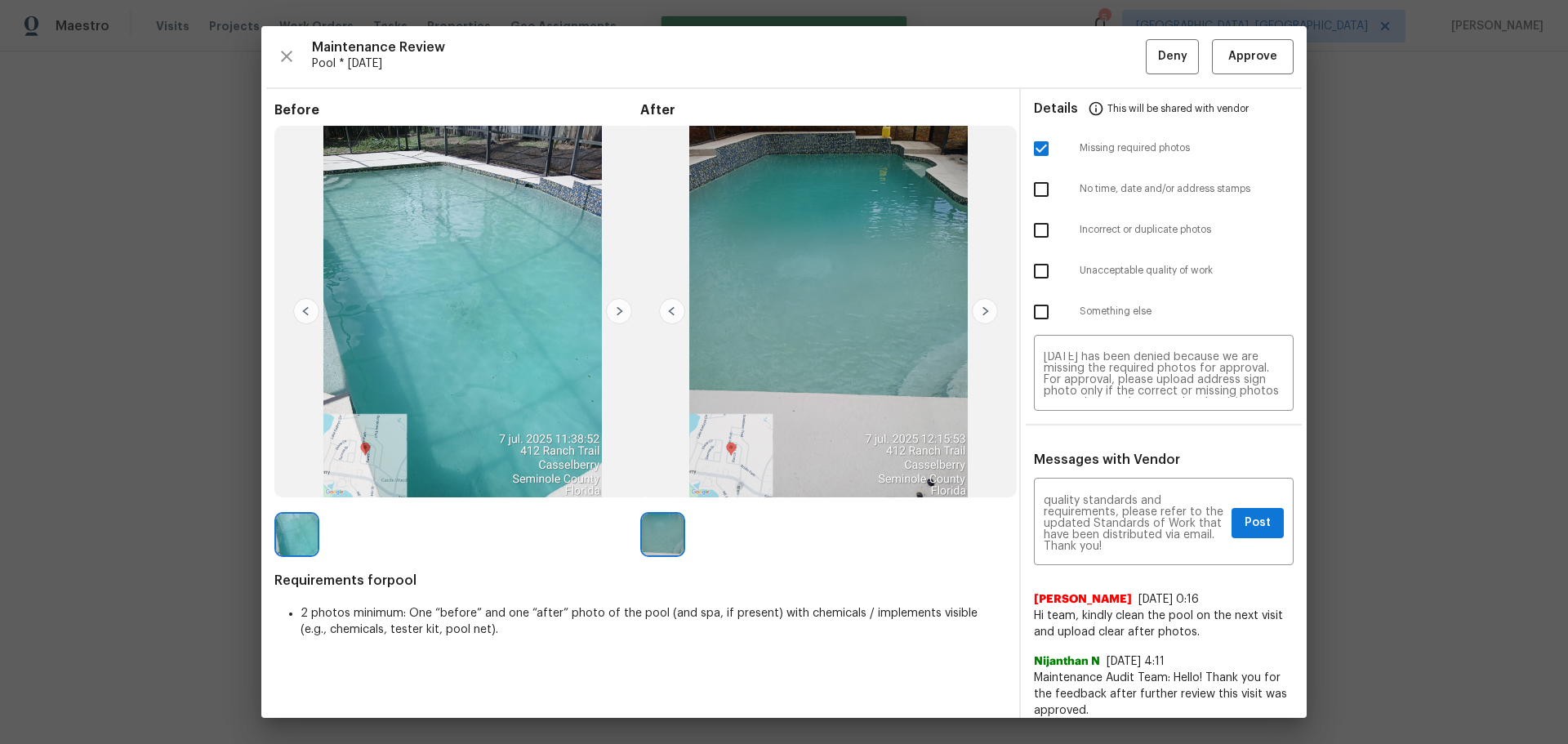 type 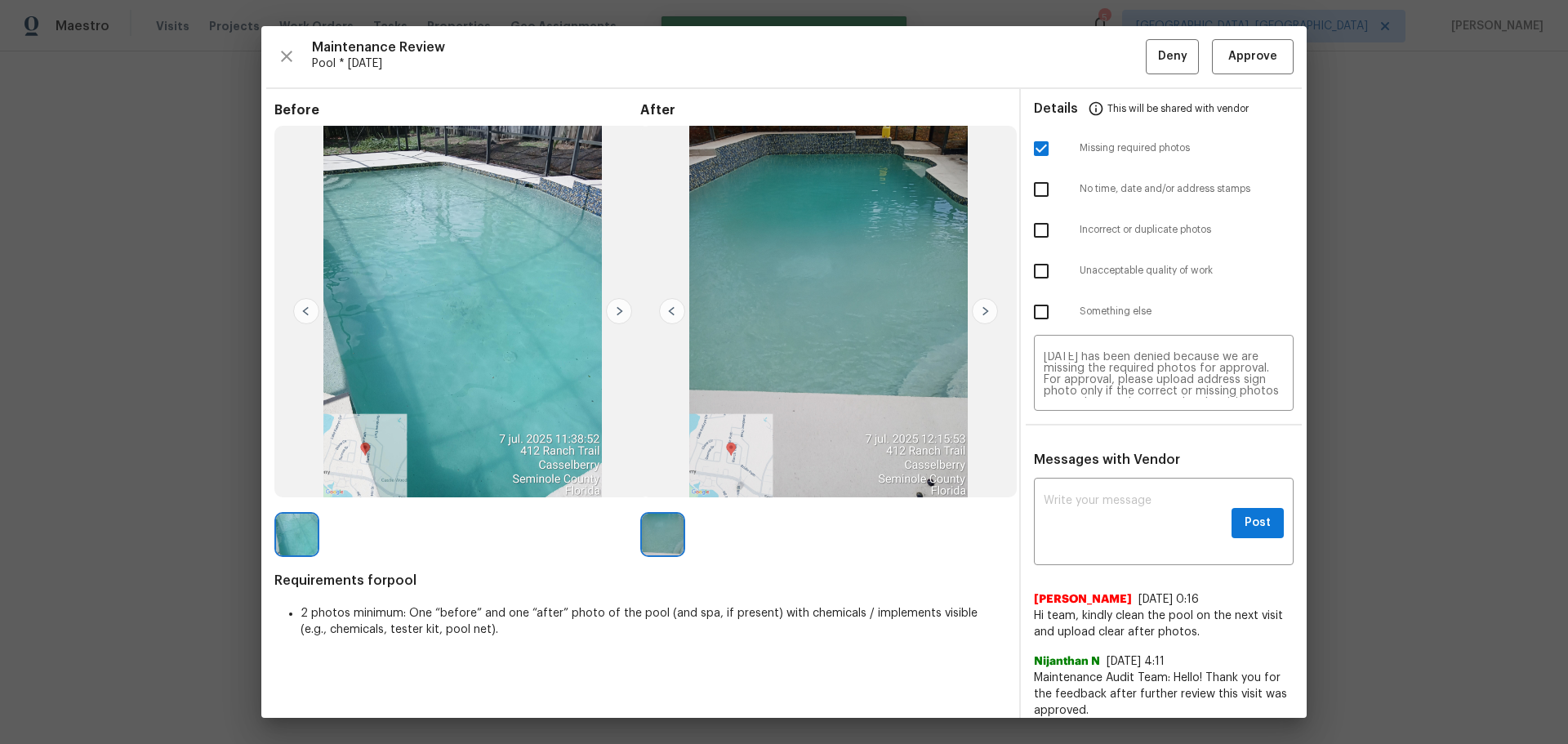 scroll, scrollTop: 0, scrollLeft: 0, axis: both 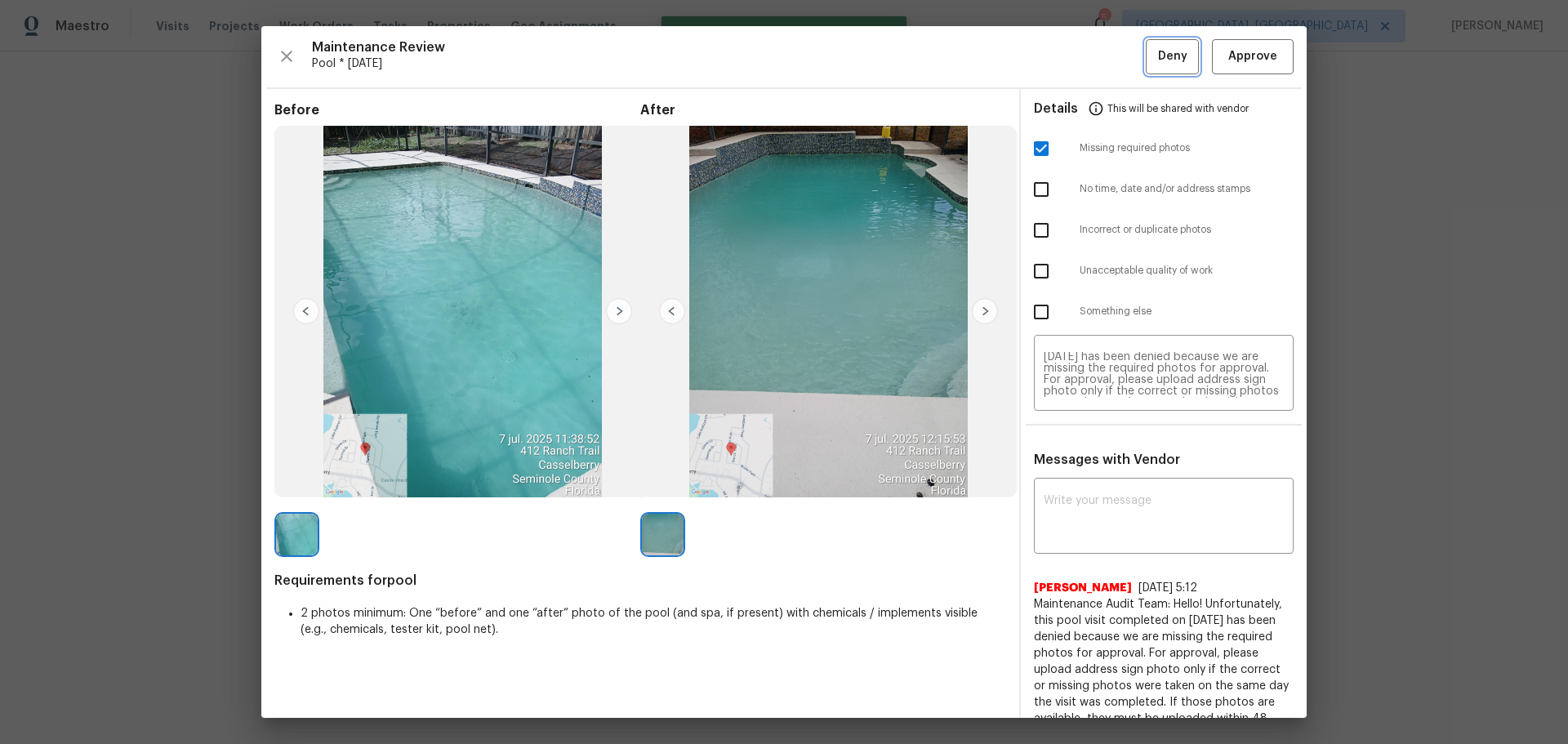 click on "Deny" at bounding box center (1173, 56) 